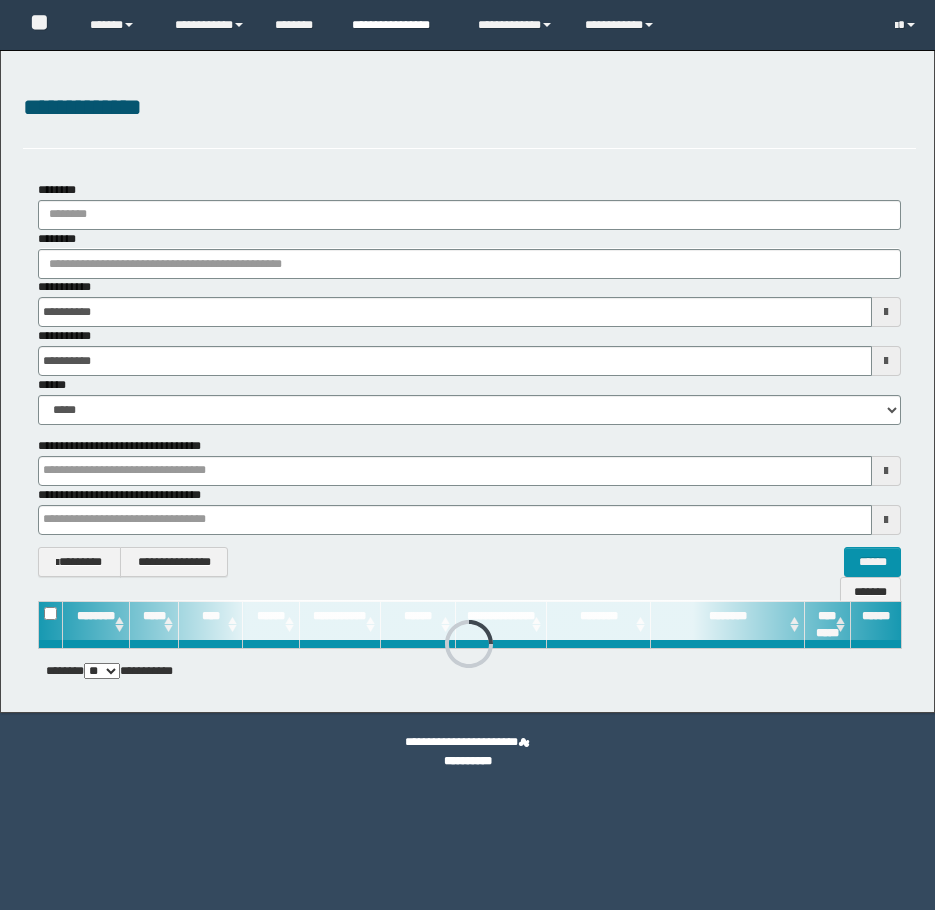 scroll, scrollTop: 0, scrollLeft: 0, axis: both 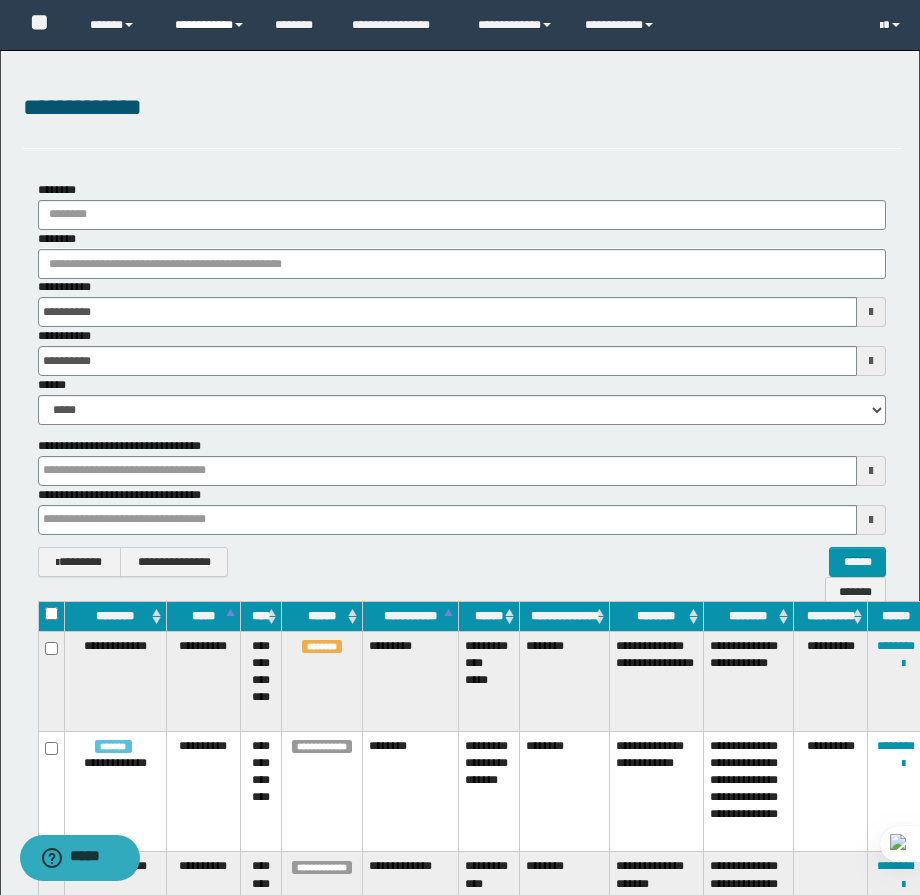 click on "**********" at bounding box center (210, 25) 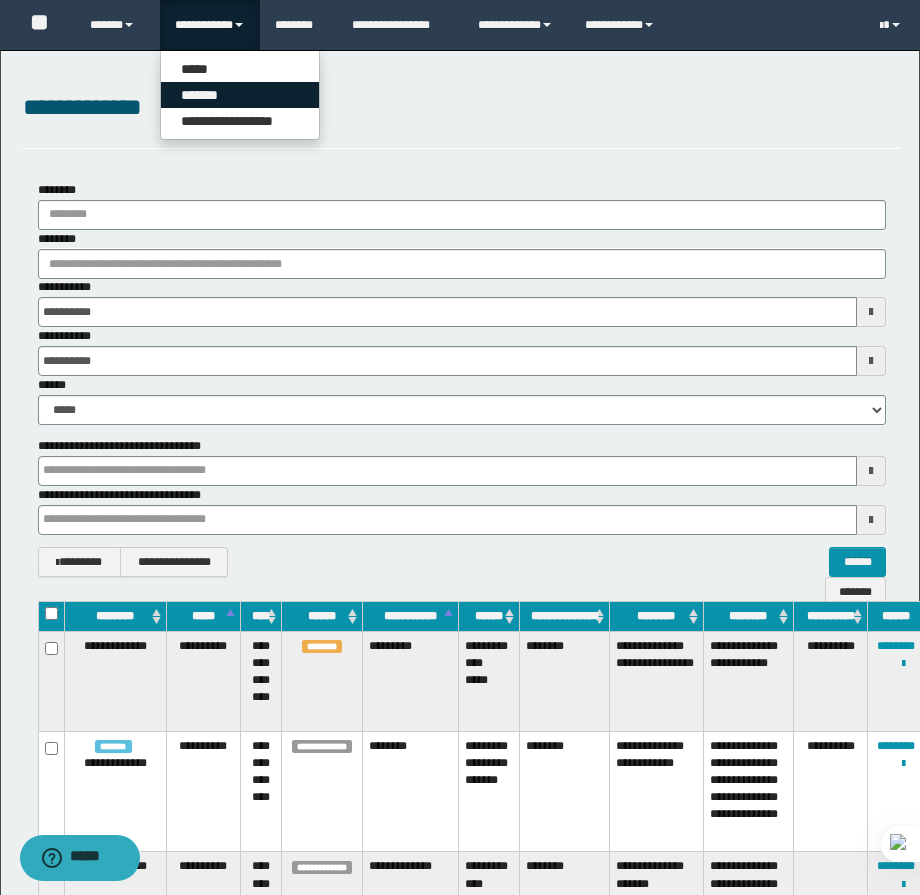 click on "*******" at bounding box center [240, 95] 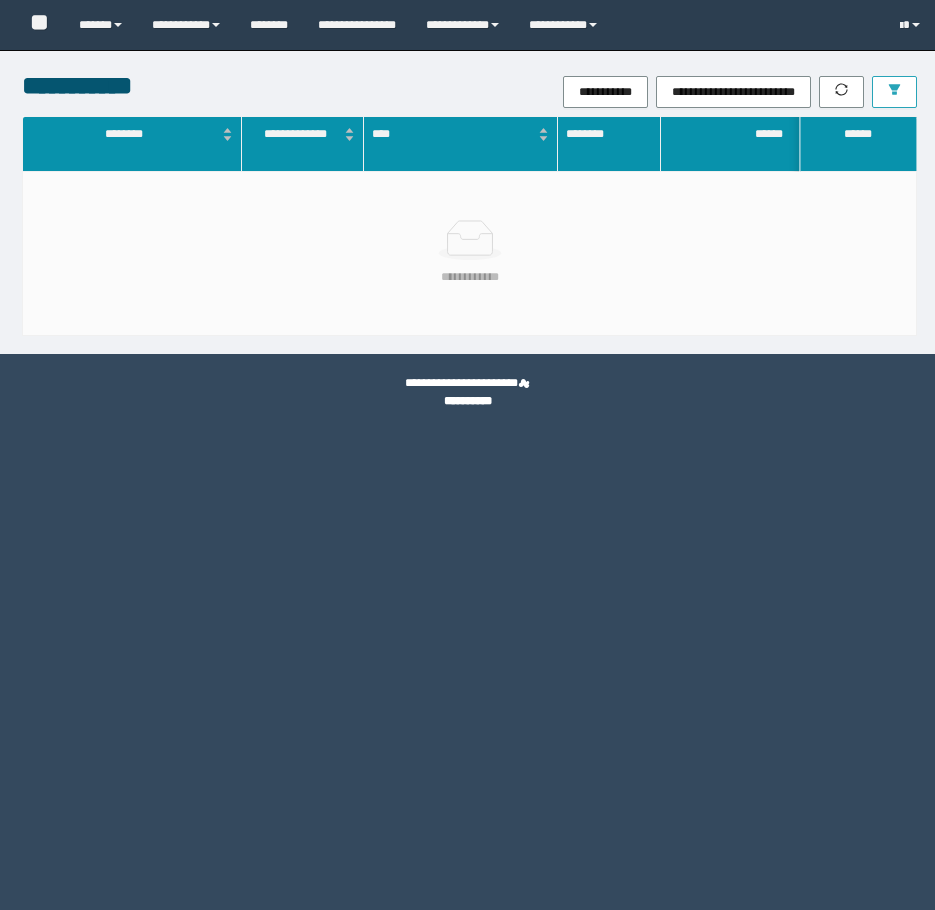 scroll, scrollTop: 0, scrollLeft: 0, axis: both 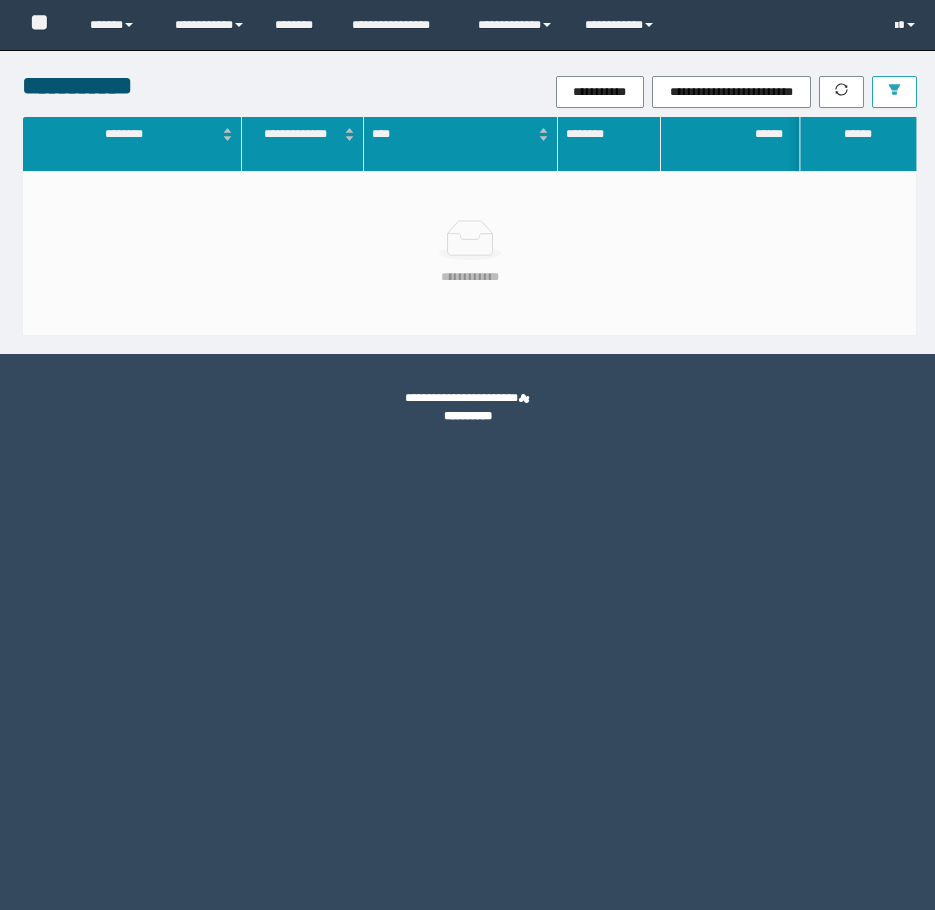 click at bounding box center (894, 92) 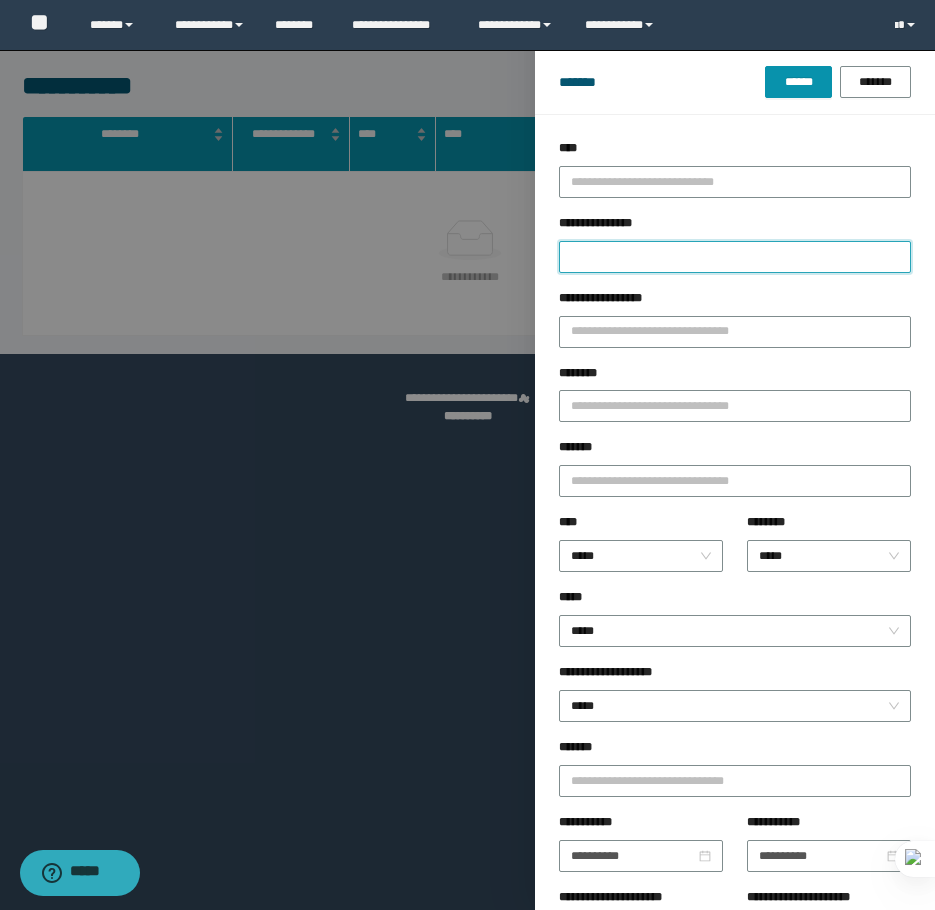 click on "**********" at bounding box center [735, 257] 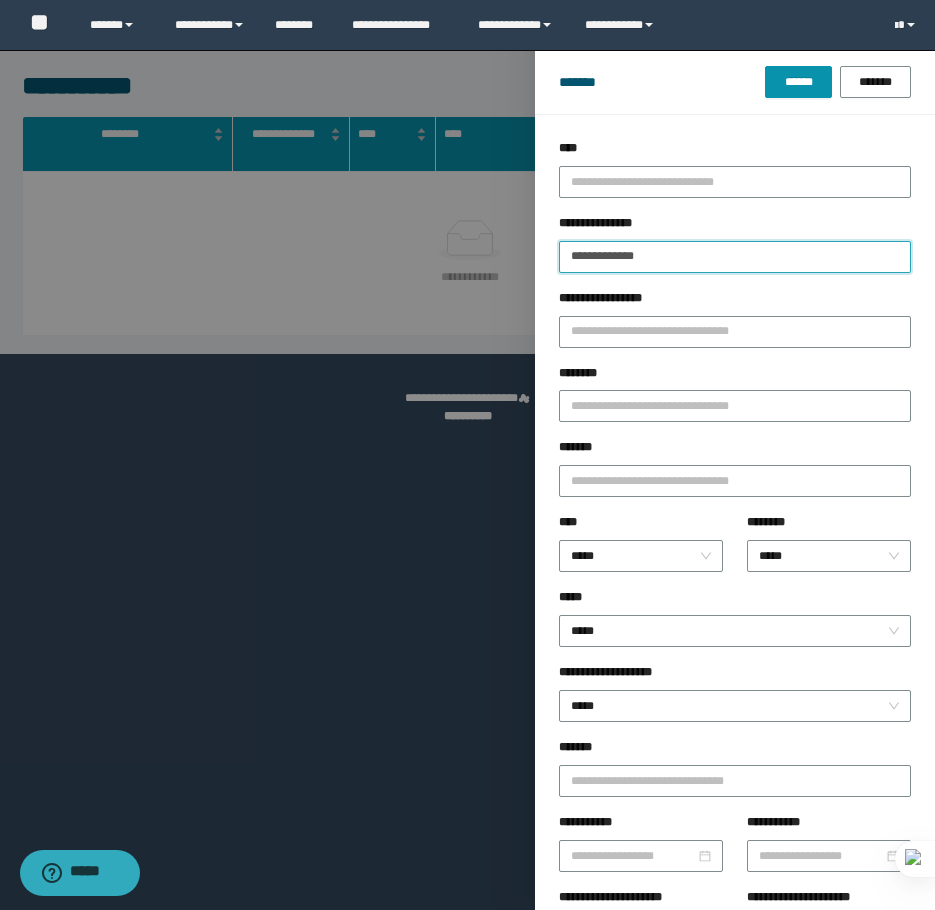 type on "**********" 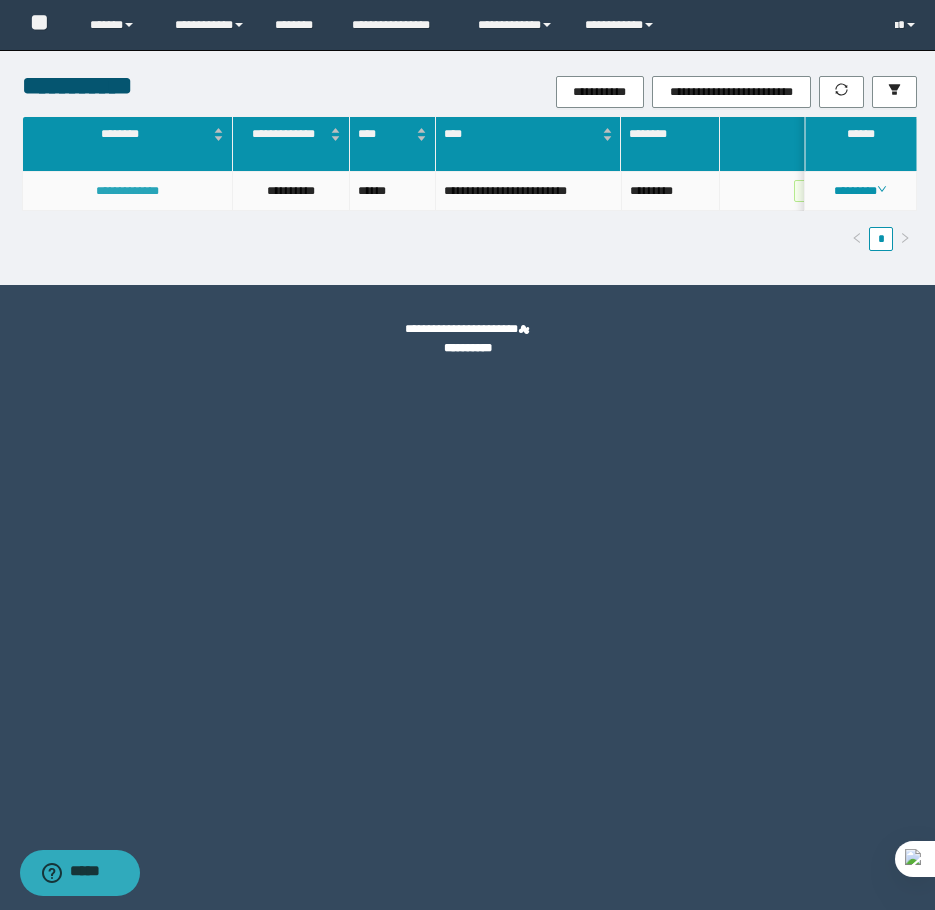 click on "**********" at bounding box center (127, 191) 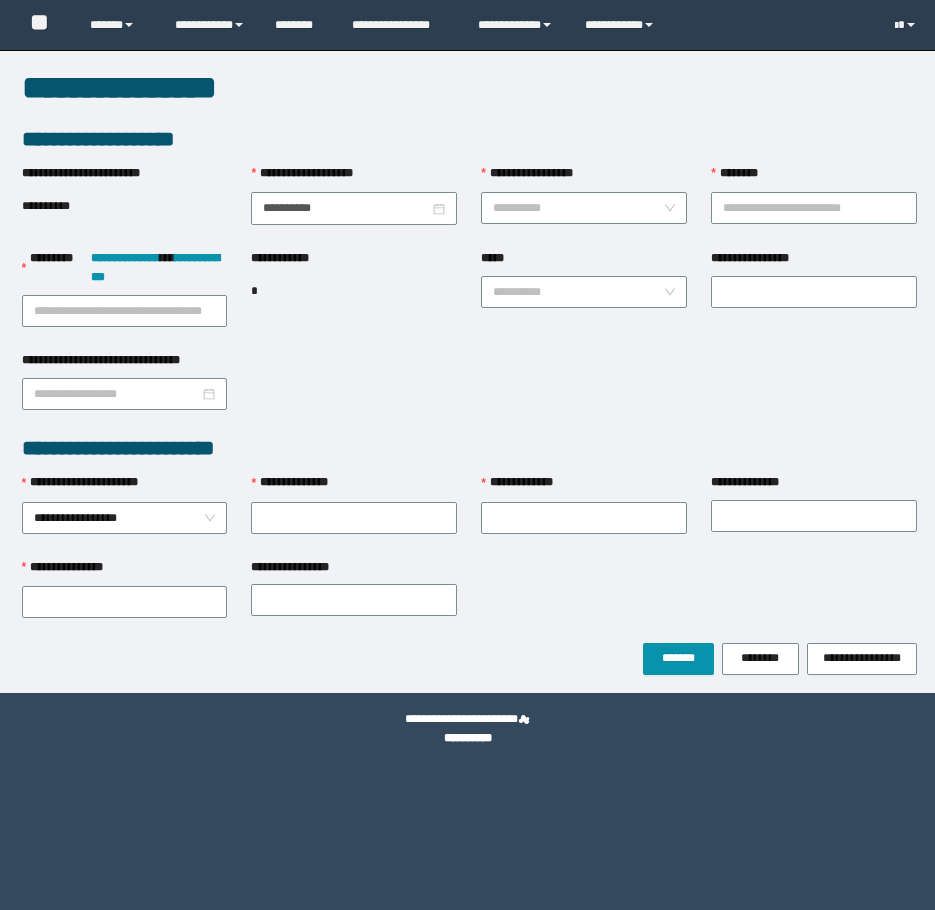 scroll, scrollTop: 0, scrollLeft: 0, axis: both 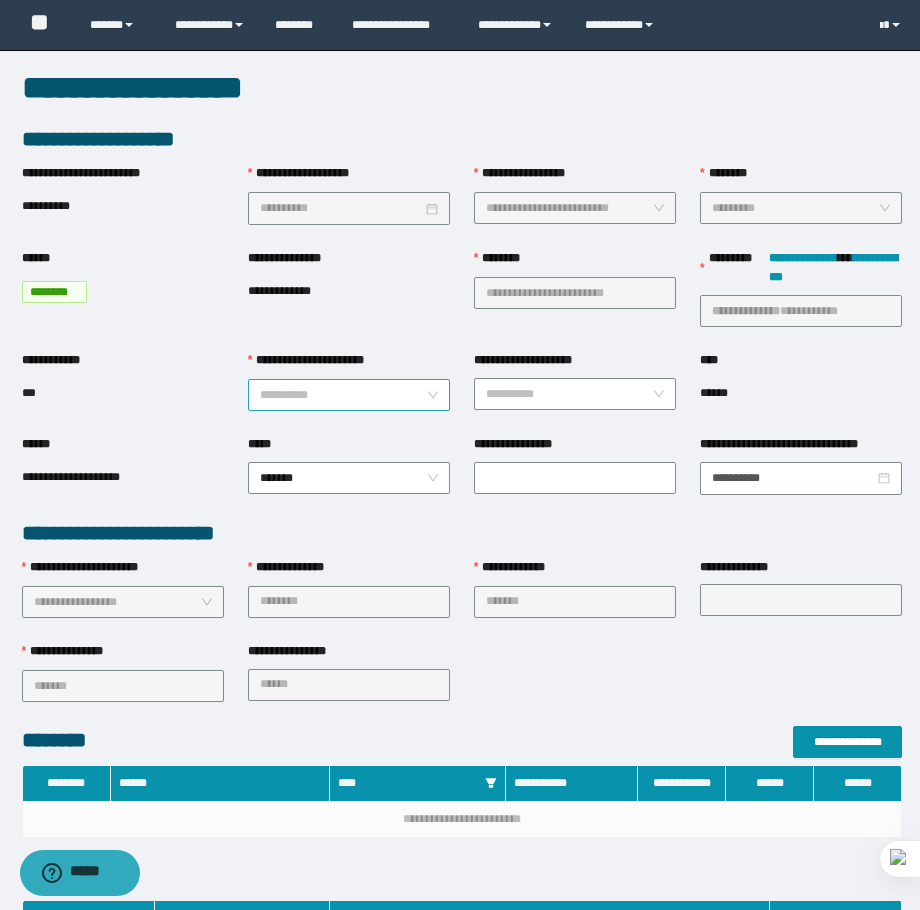 click on "**********" at bounding box center [343, 395] 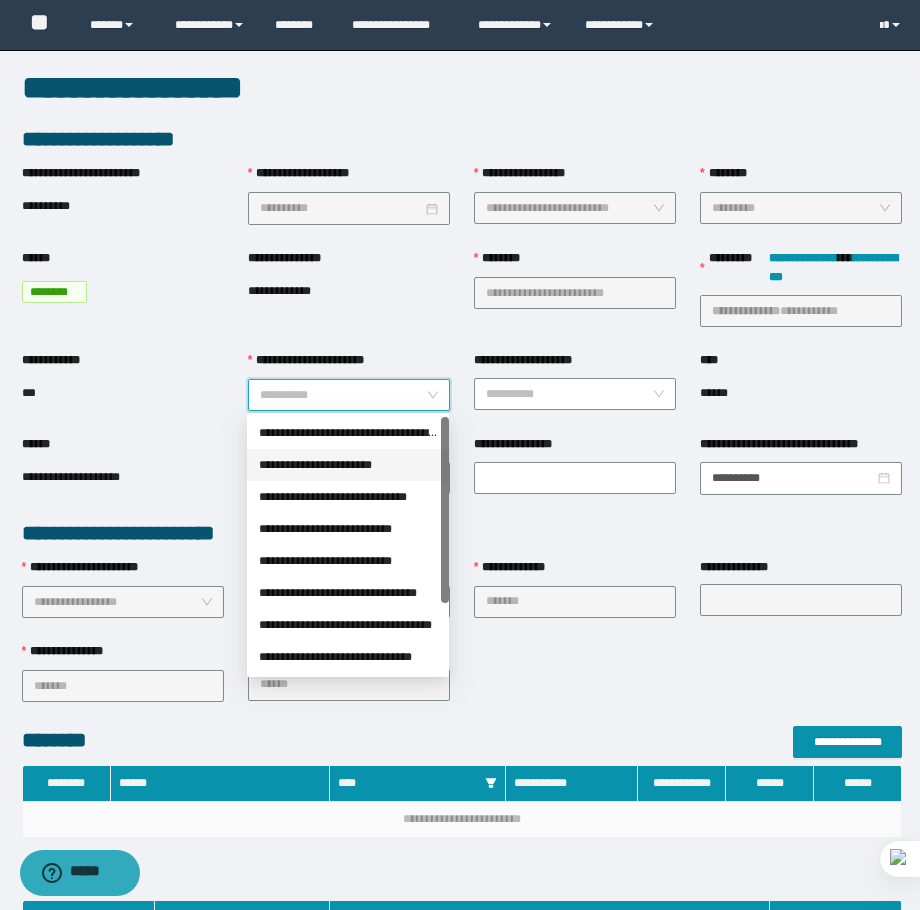 click on "**********" at bounding box center [348, 465] 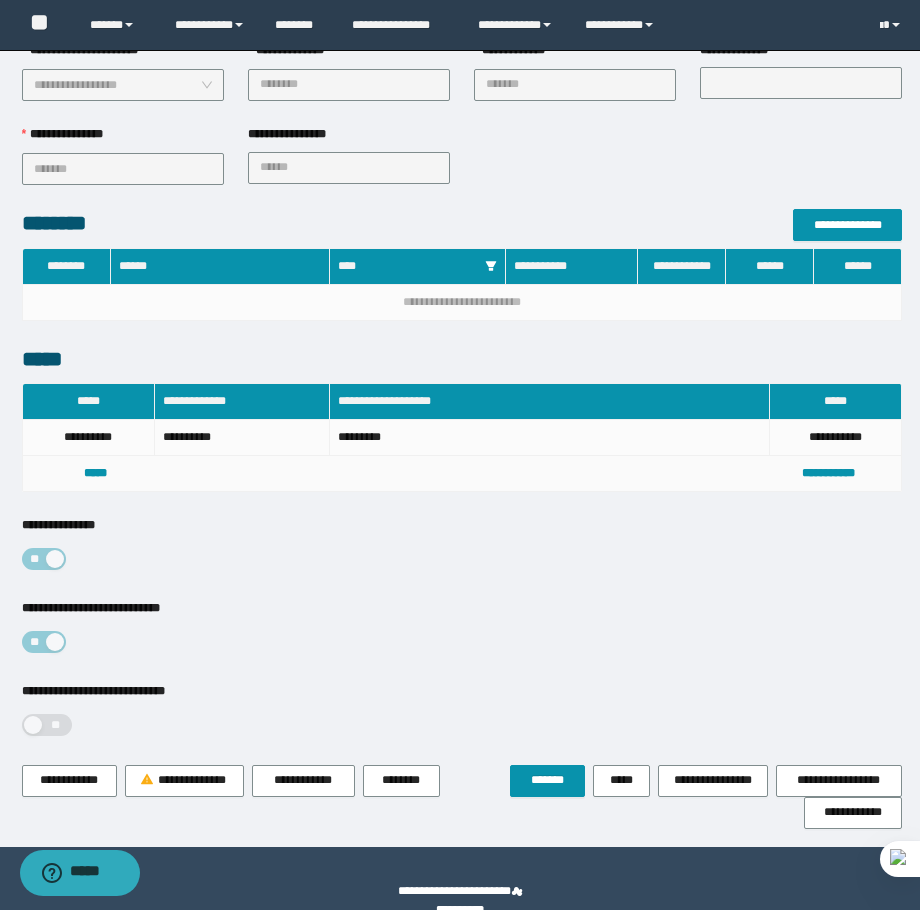 scroll, scrollTop: 547, scrollLeft: 0, axis: vertical 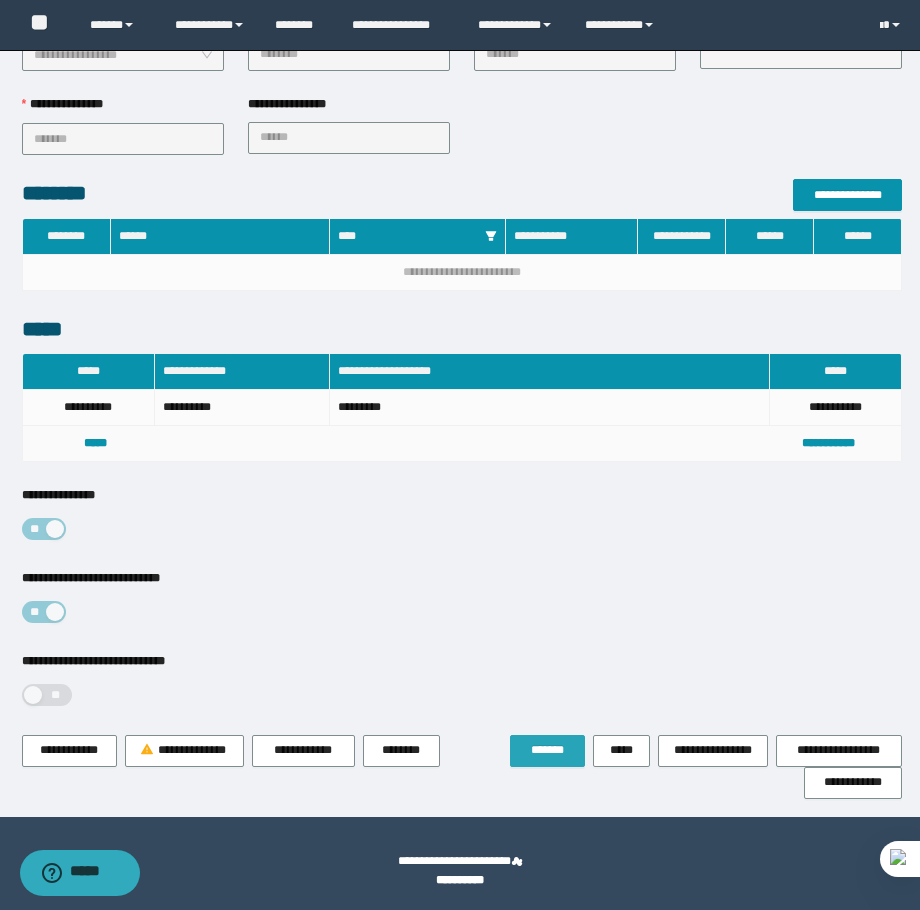 click on "*******" at bounding box center (547, 750) 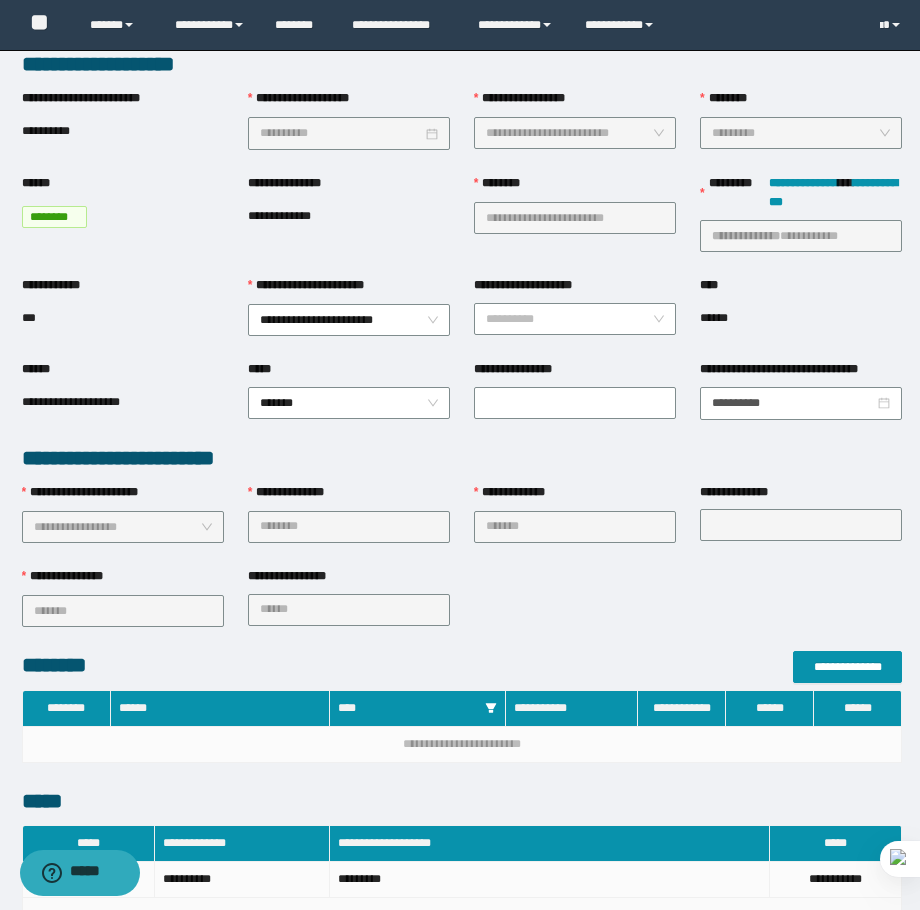 scroll, scrollTop: 0, scrollLeft: 0, axis: both 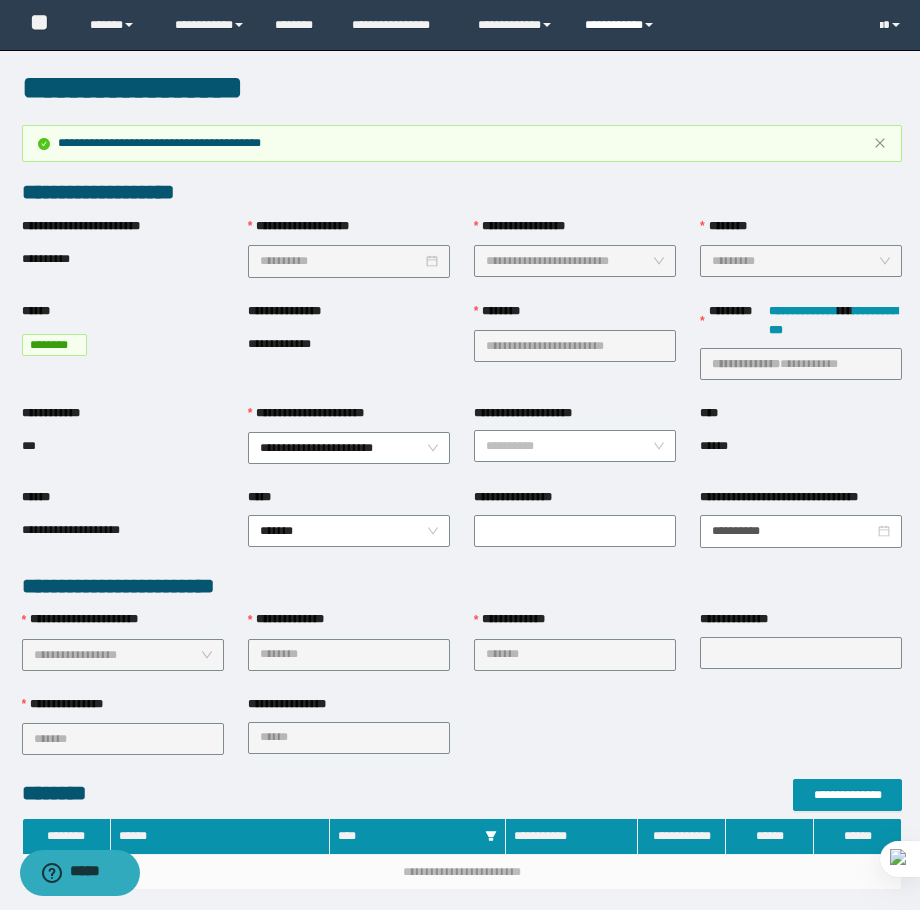 click on "**********" at bounding box center (622, 25) 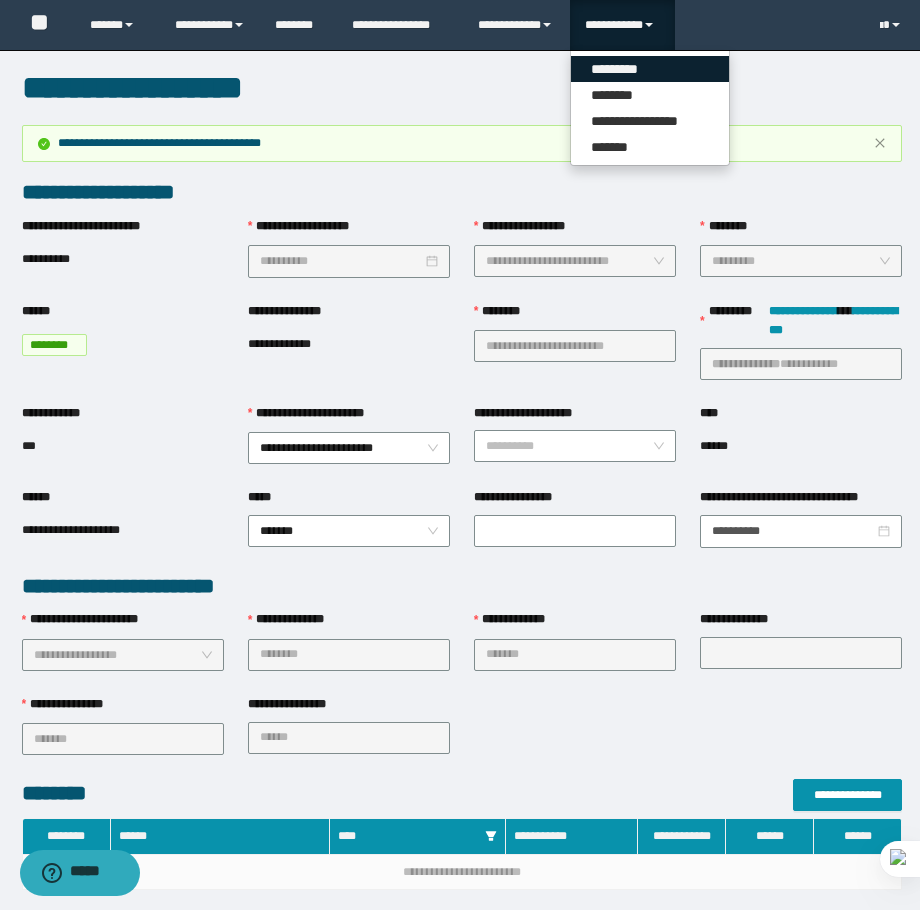click on "*********" at bounding box center (650, 69) 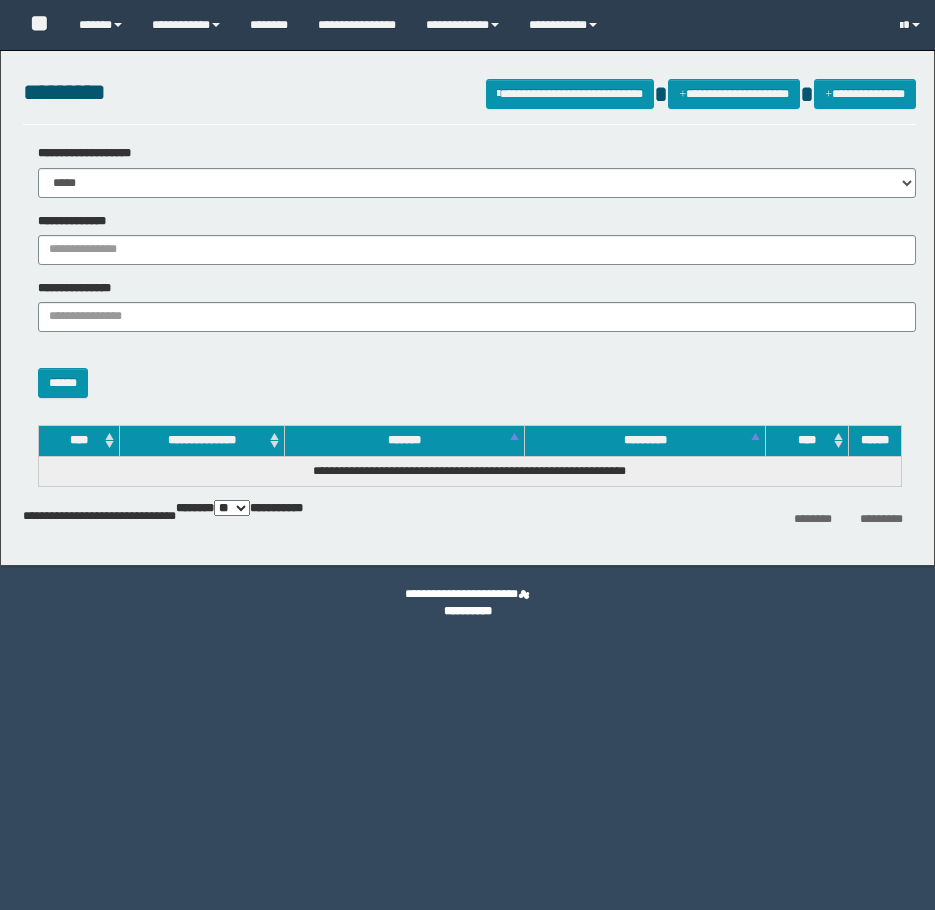 scroll, scrollTop: 0, scrollLeft: 0, axis: both 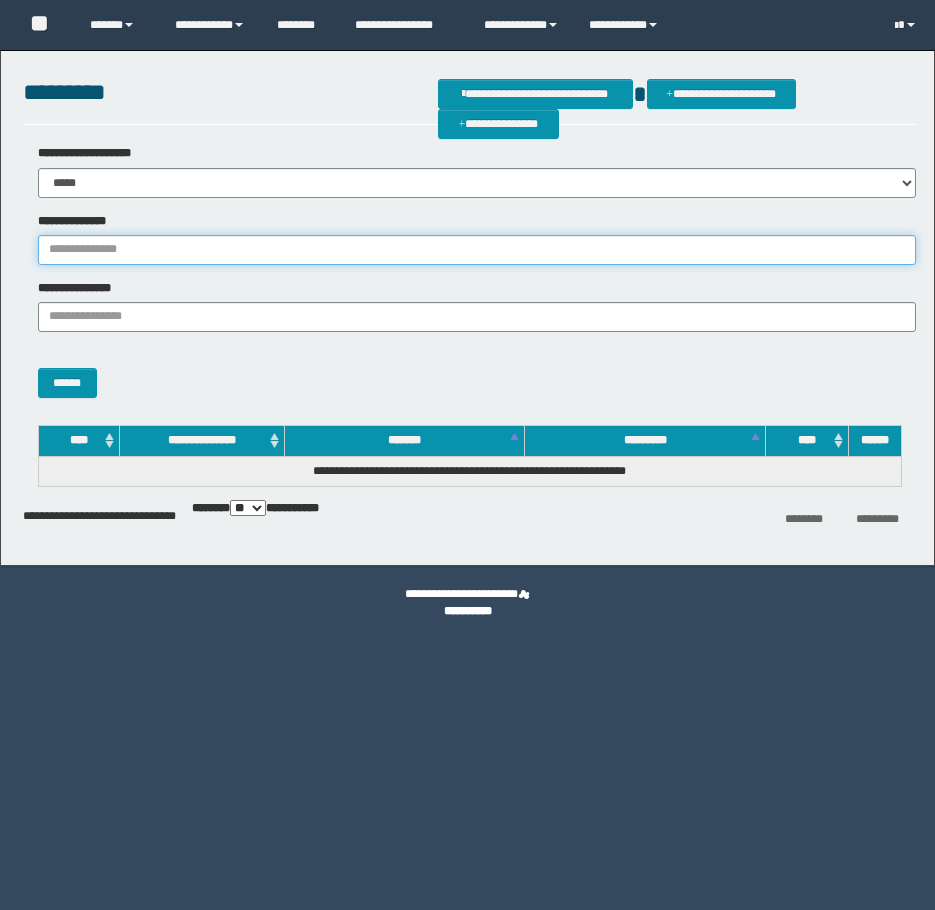 click on "**********" at bounding box center [477, 250] 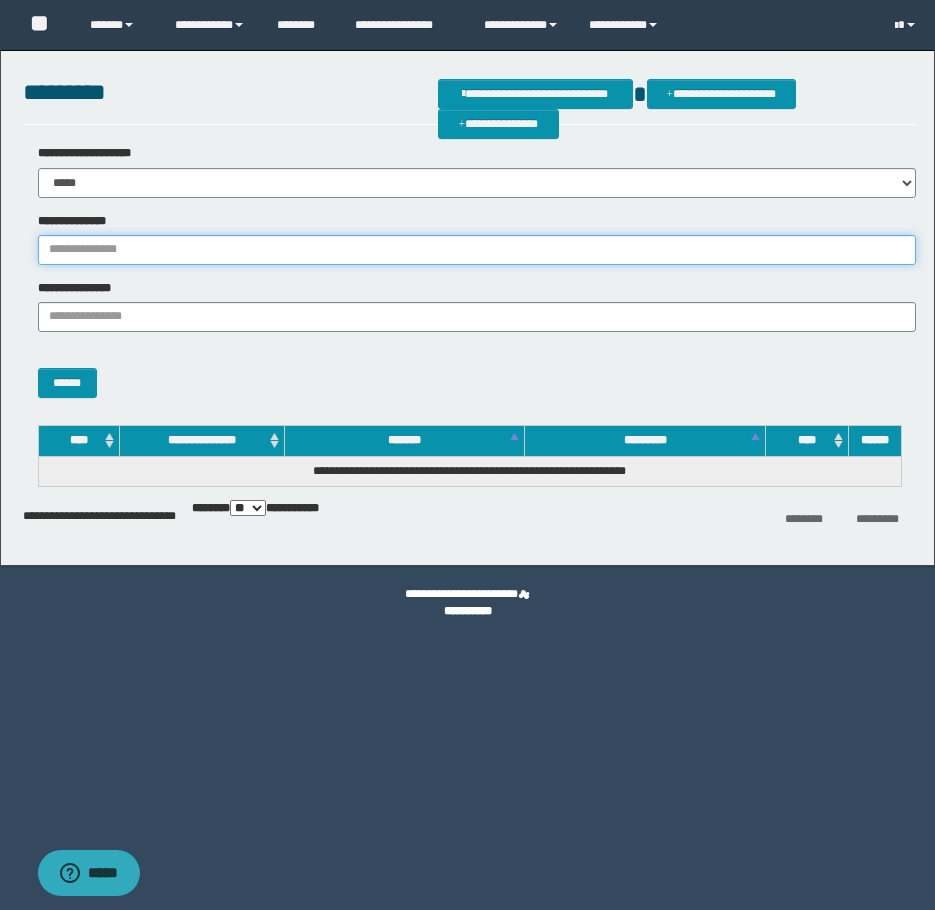 scroll, scrollTop: 0, scrollLeft: 0, axis: both 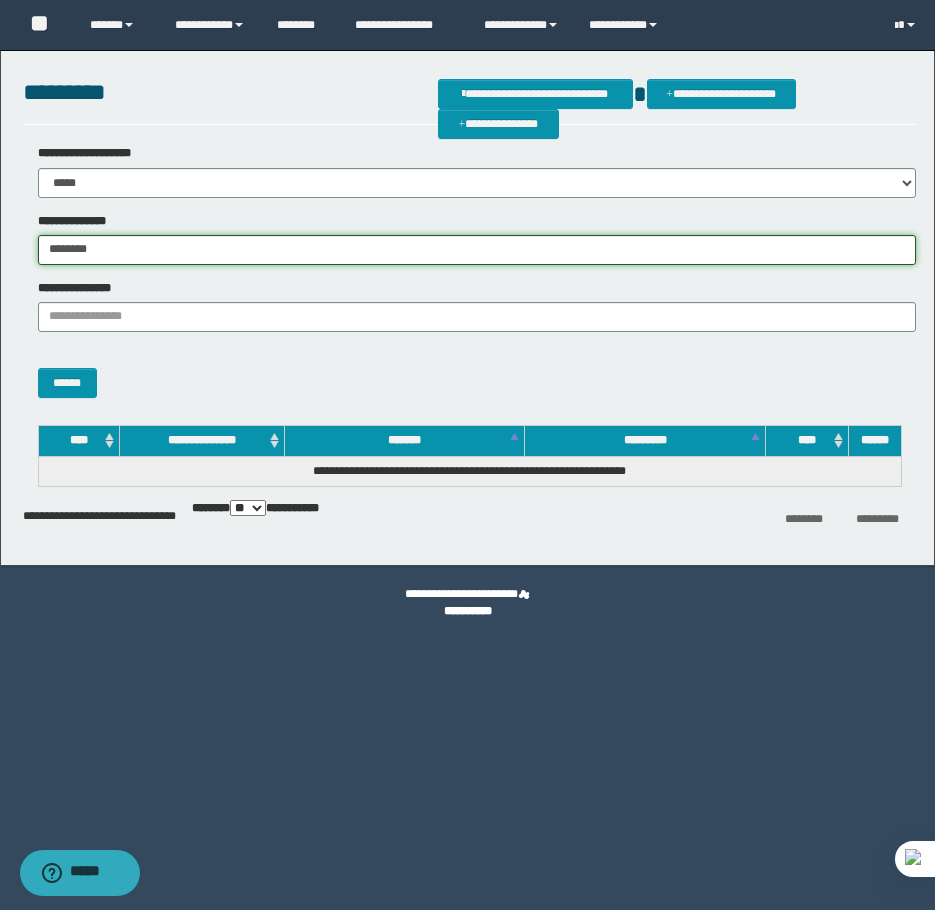 type on "********" 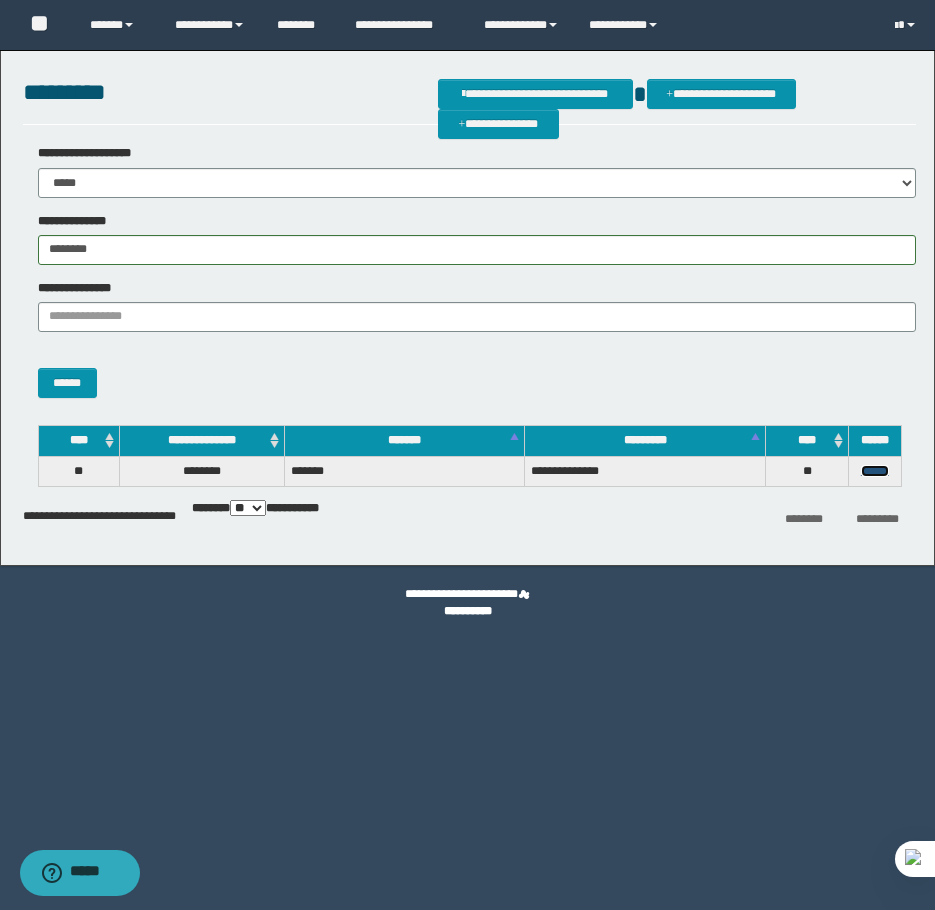 click on "******" at bounding box center [875, 471] 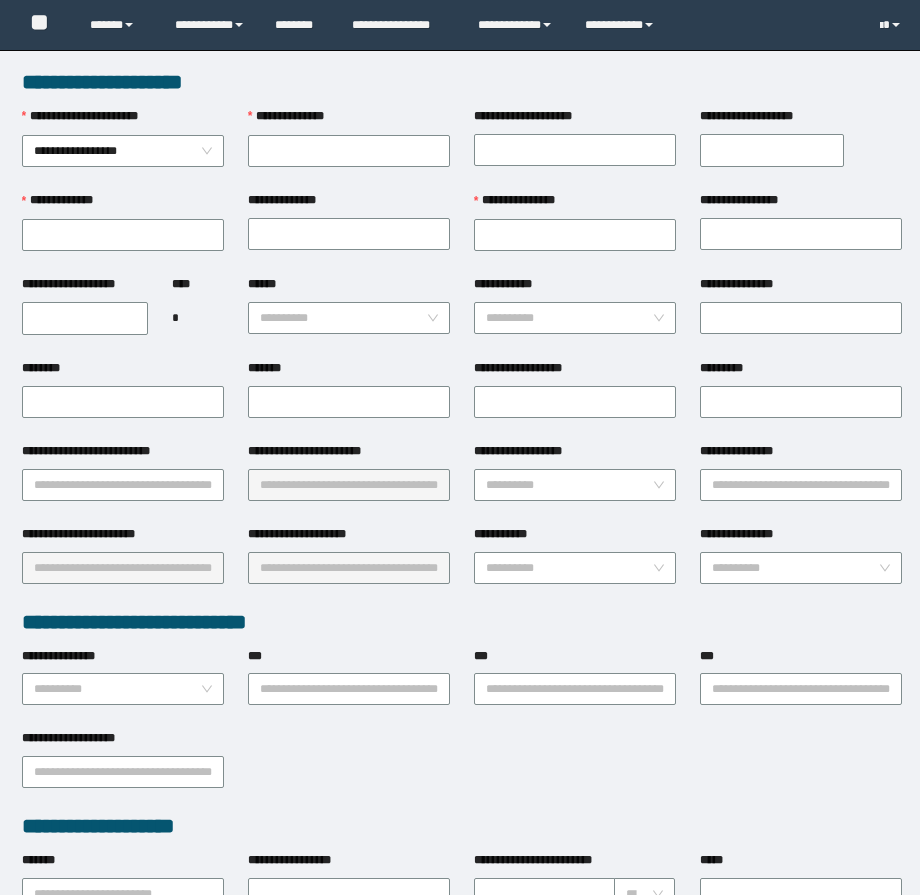 scroll, scrollTop: 0, scrollLeft: 0, axis: both 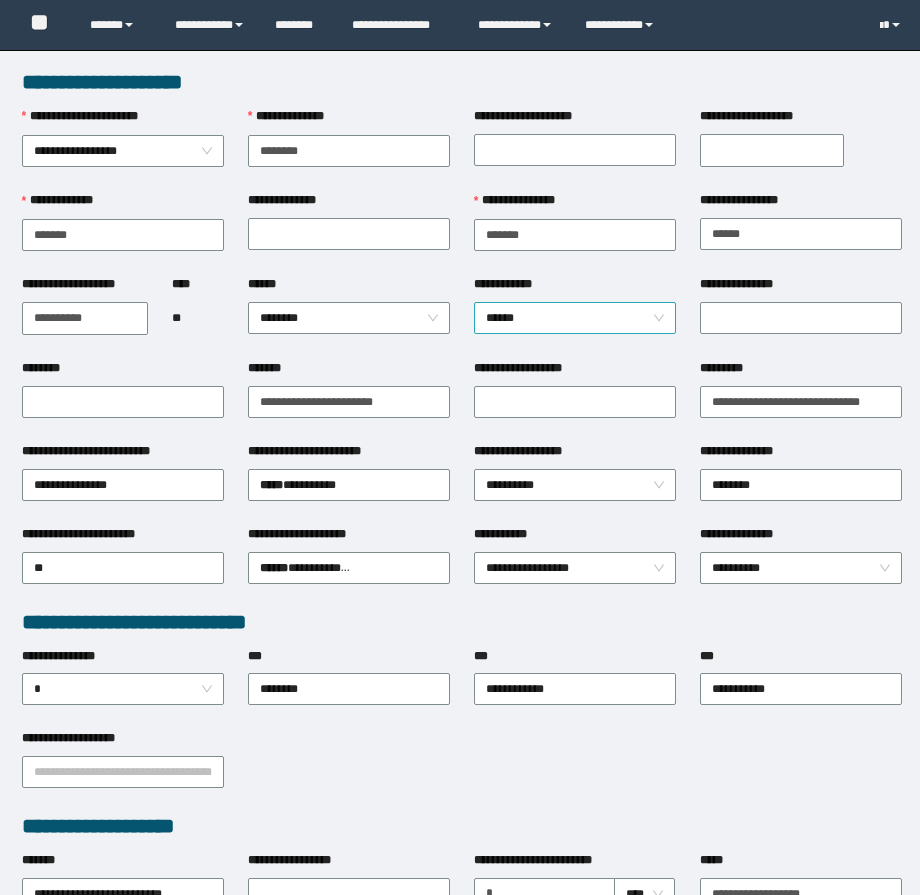 click on "******" at bounding box center (575, 318) 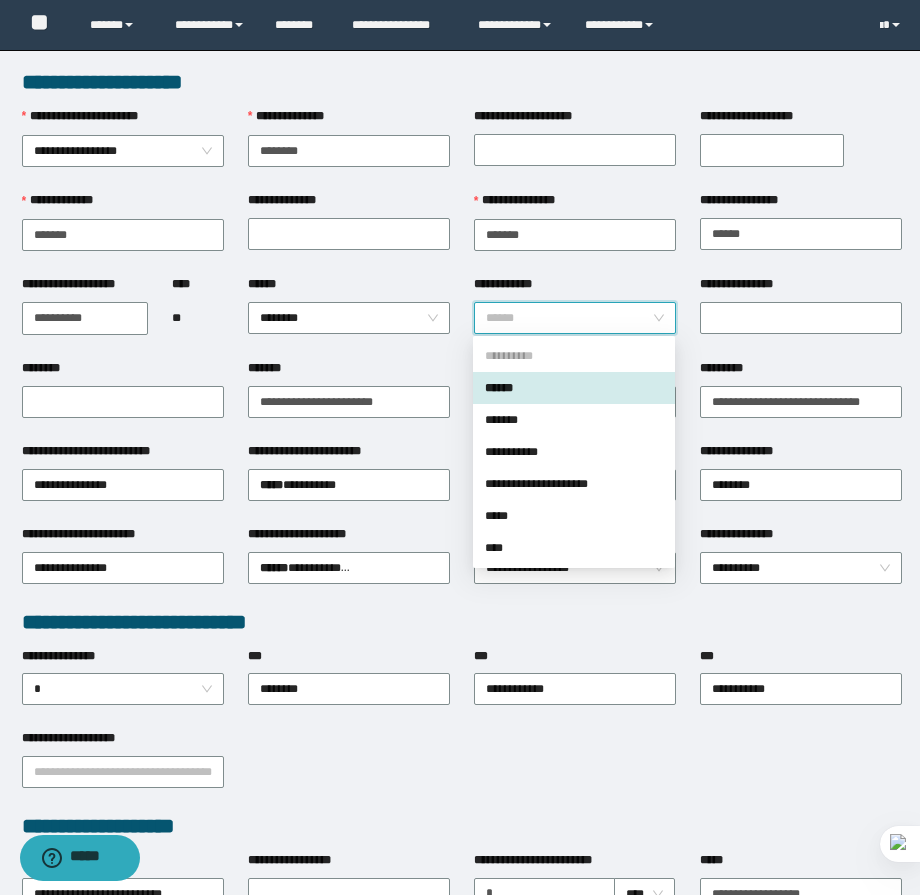 scroll, scrollTop: 0, scrollLeft: 0, axis: both 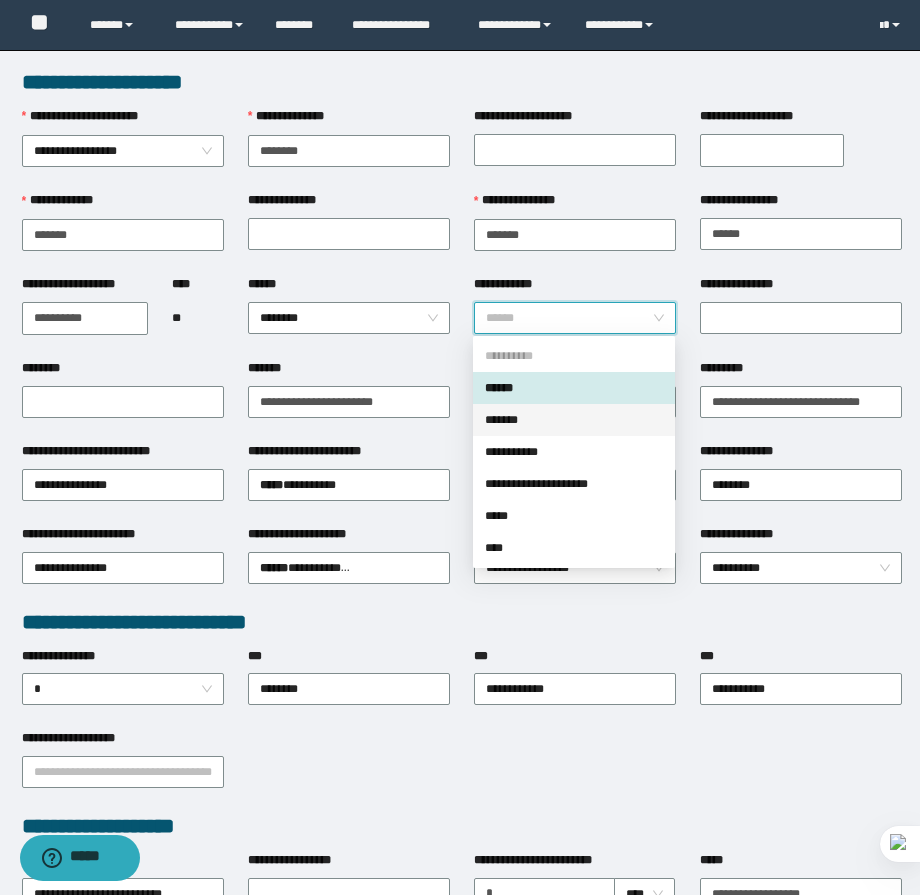 click on "*******" at bounding box center [574, 420] 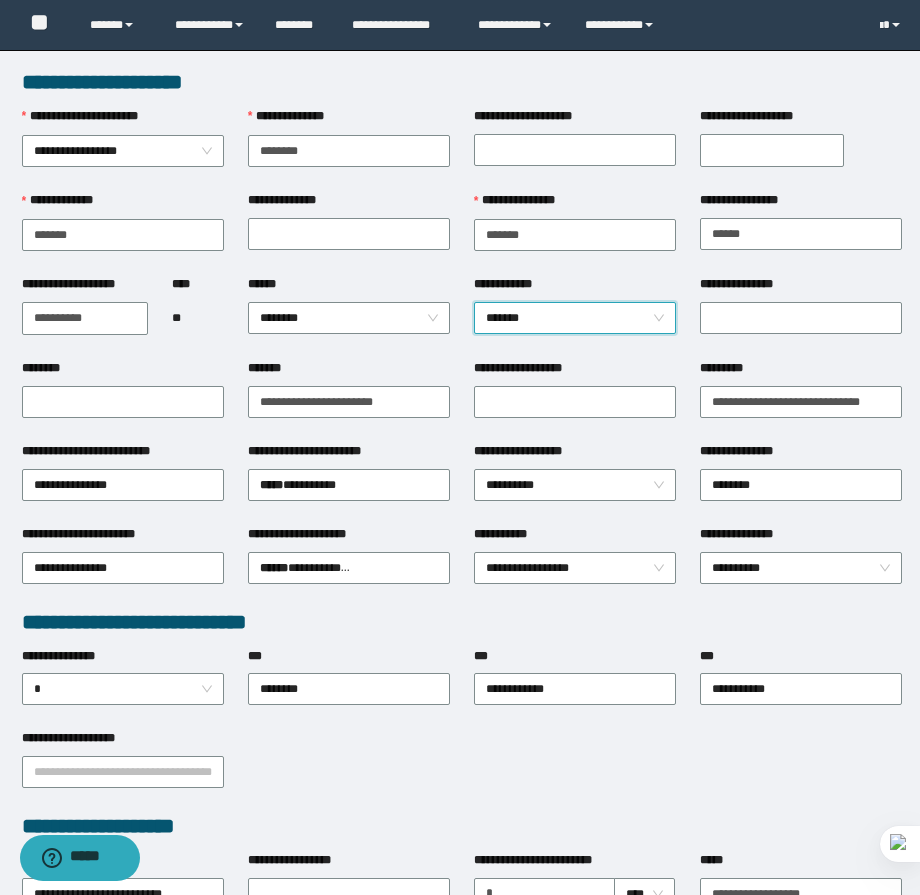 click on "********" at bounding box center [123, 372] 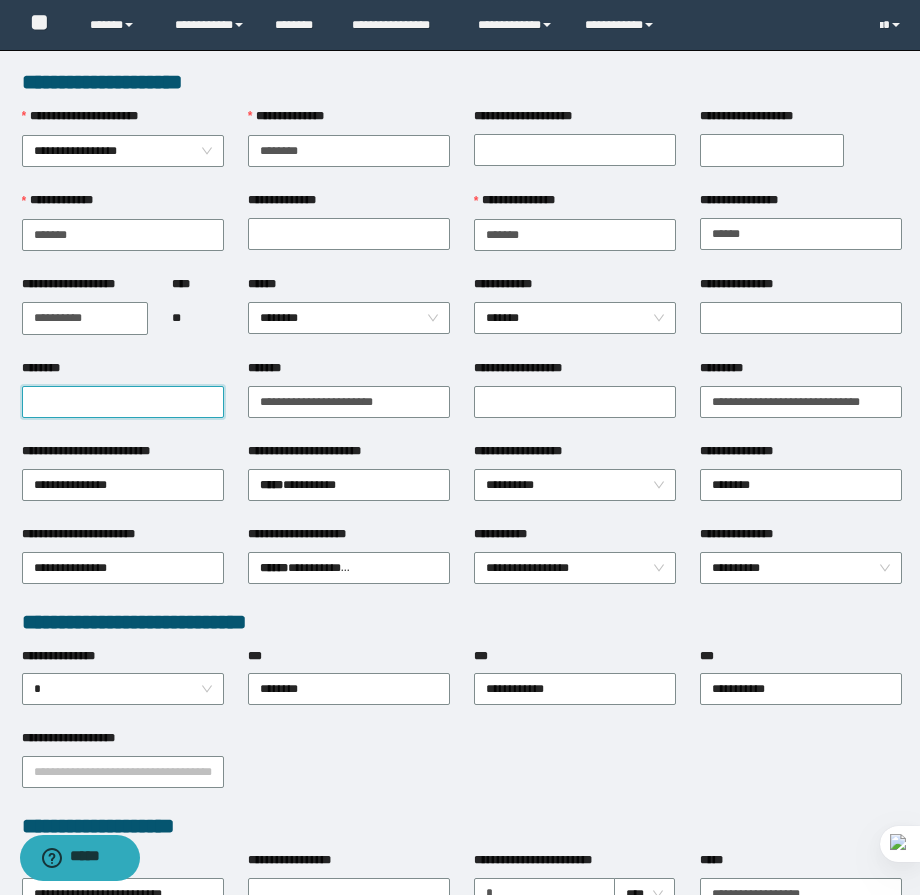 click on "********" at bounding box center (123, 402) 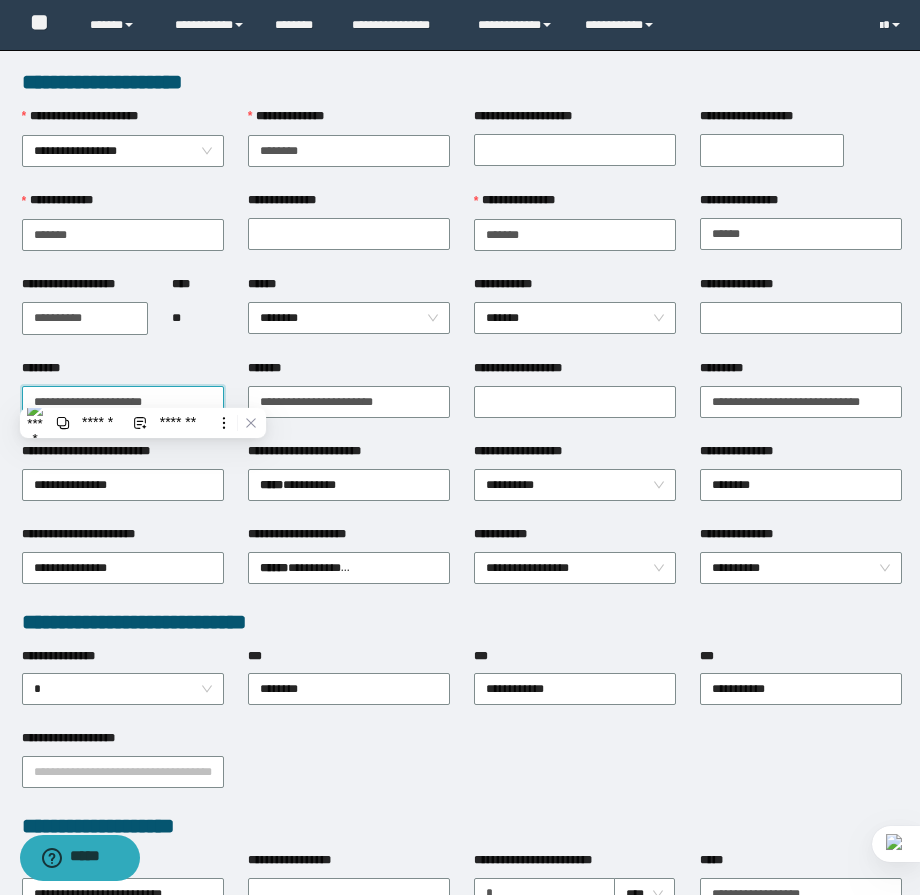 type on "**********" 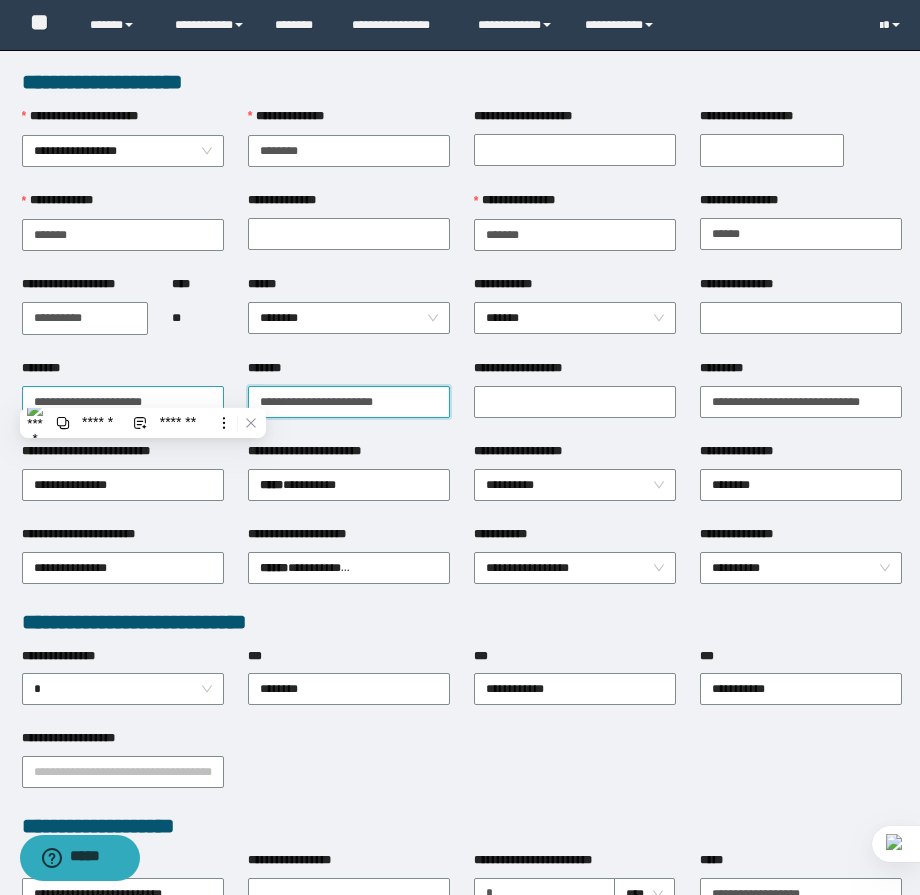 paste 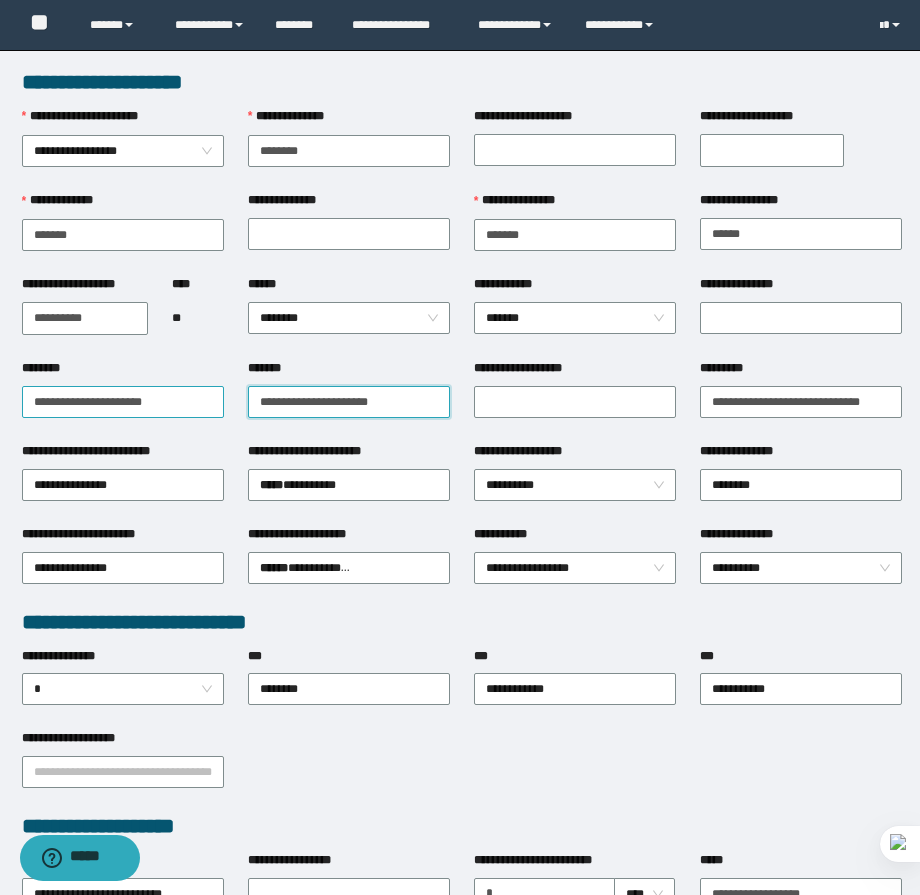 type on "**********" 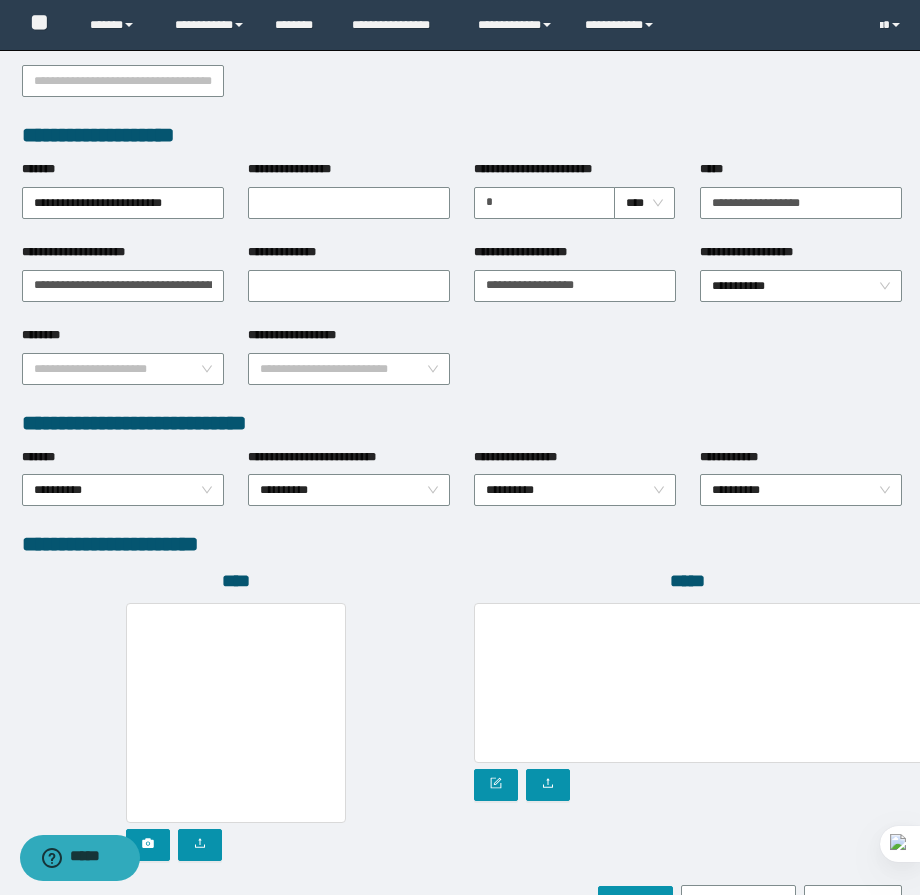 scroll, scrollTop: 783, scrollLeft: 0, axis: vertical 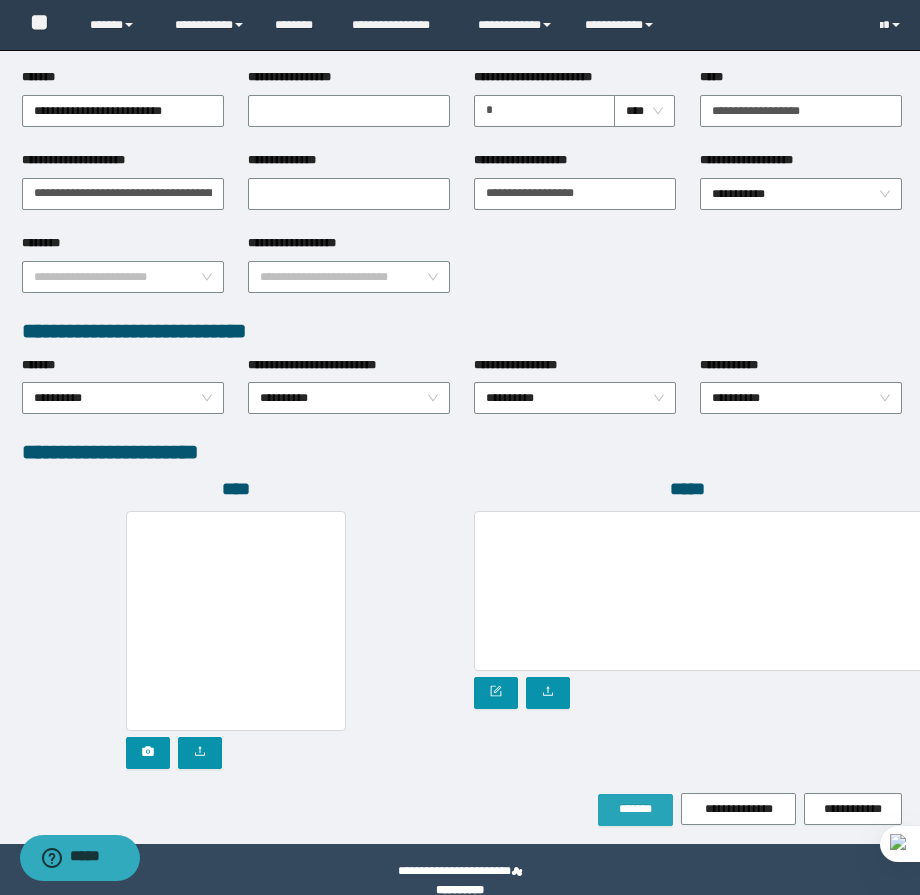 click on "*******" at bounding box center [635, 810] 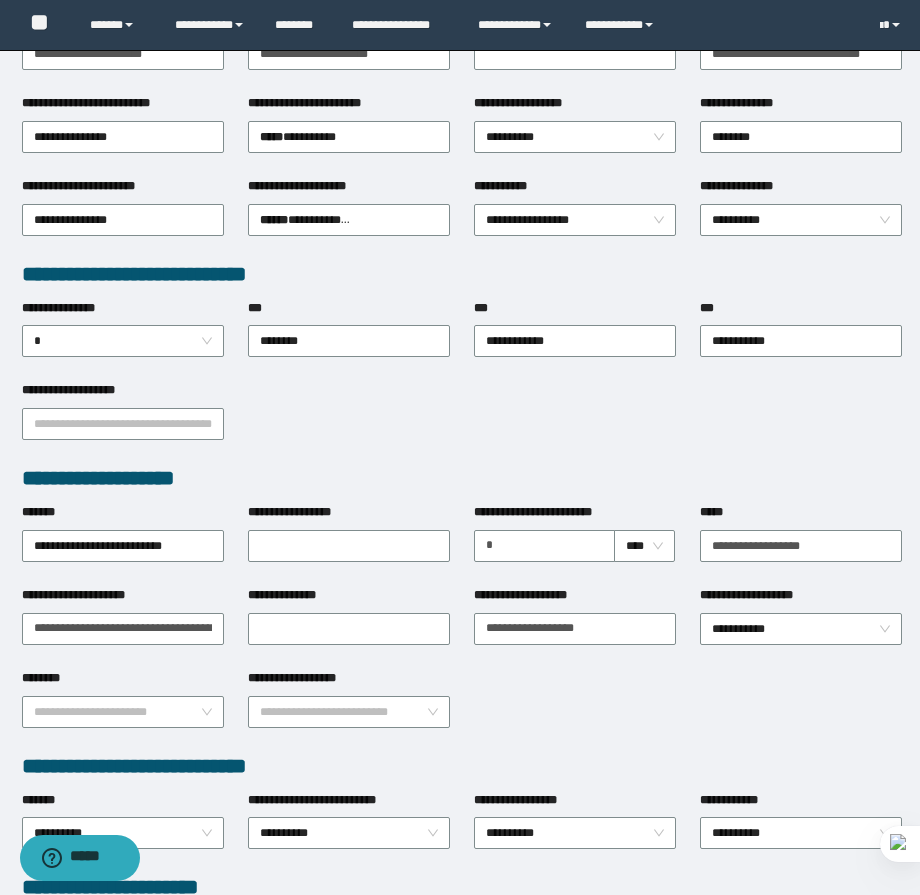 scroll, scrollTop: 0, scrollLeft: 0, axis: both 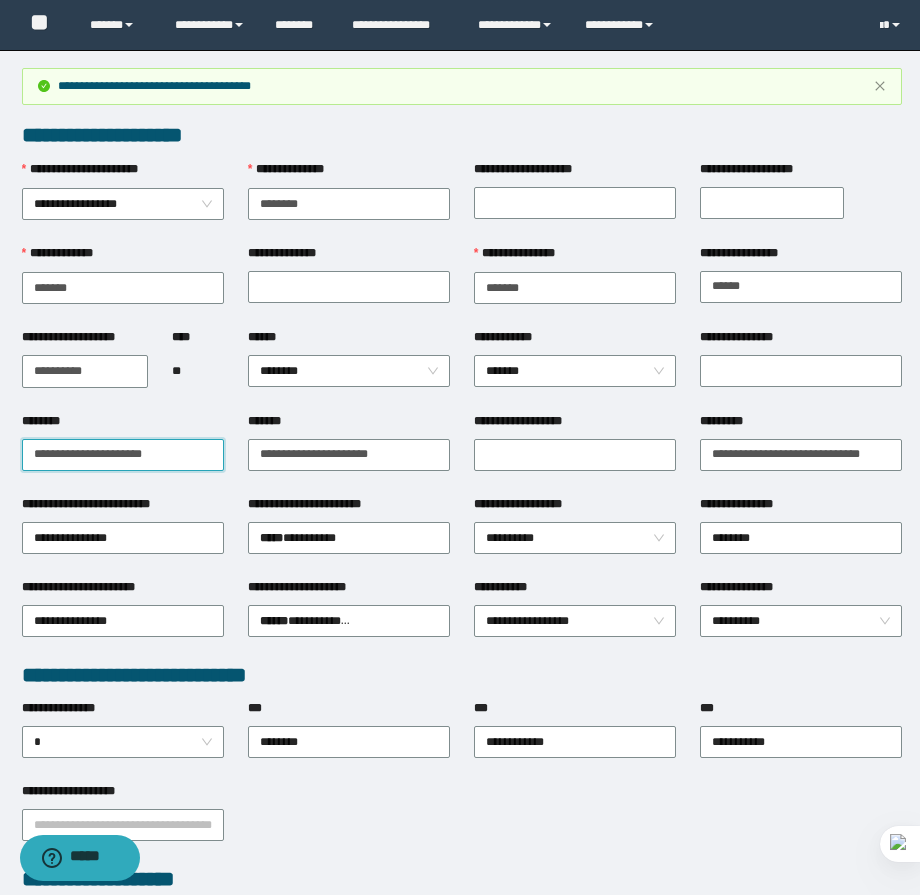click on "**********" at bounding box center (123, 455) 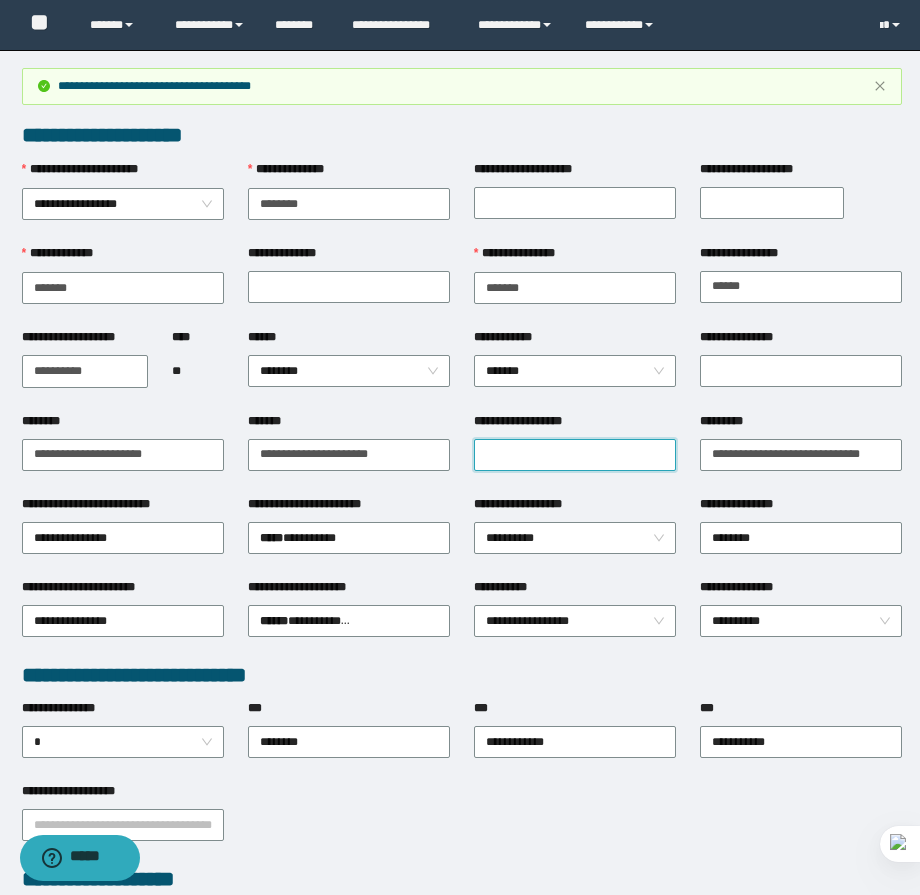 drag, startPoint x: 647, startPoint y: 439, endPoint x: 657, endPoint y: 449, distance: 14.142136 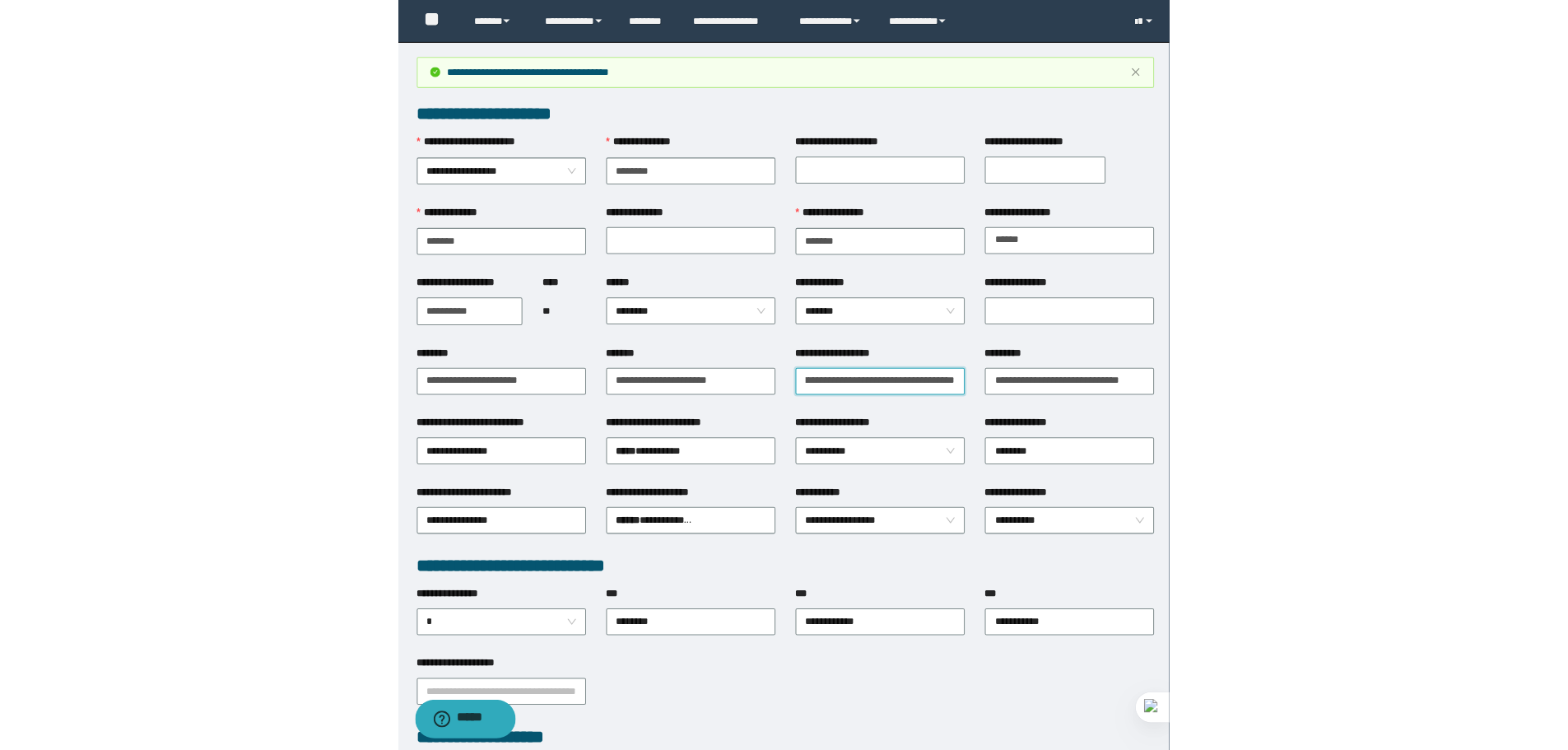 scroll, scrollTop: 0, scrollLeft: 0, axis: both 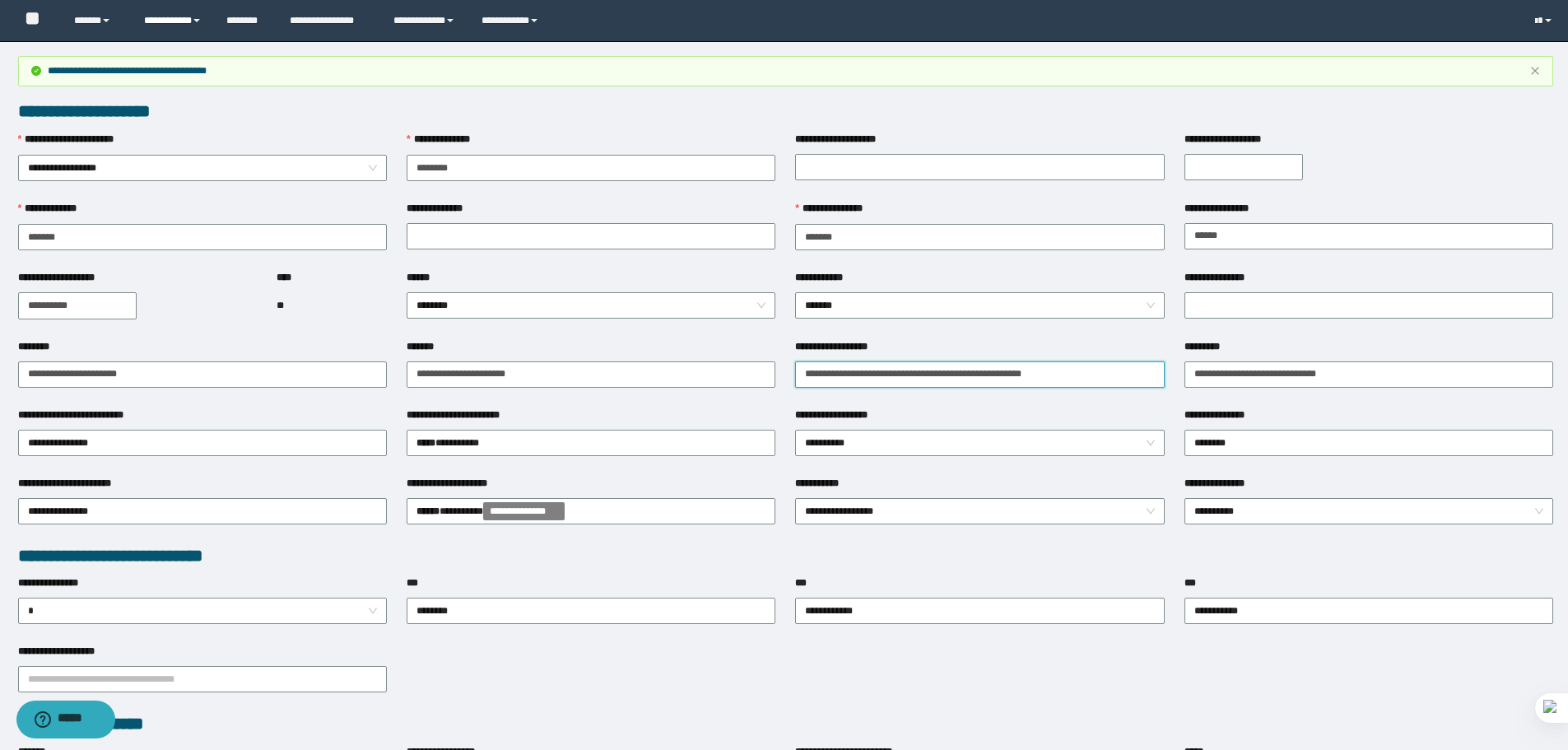 type on "**********" 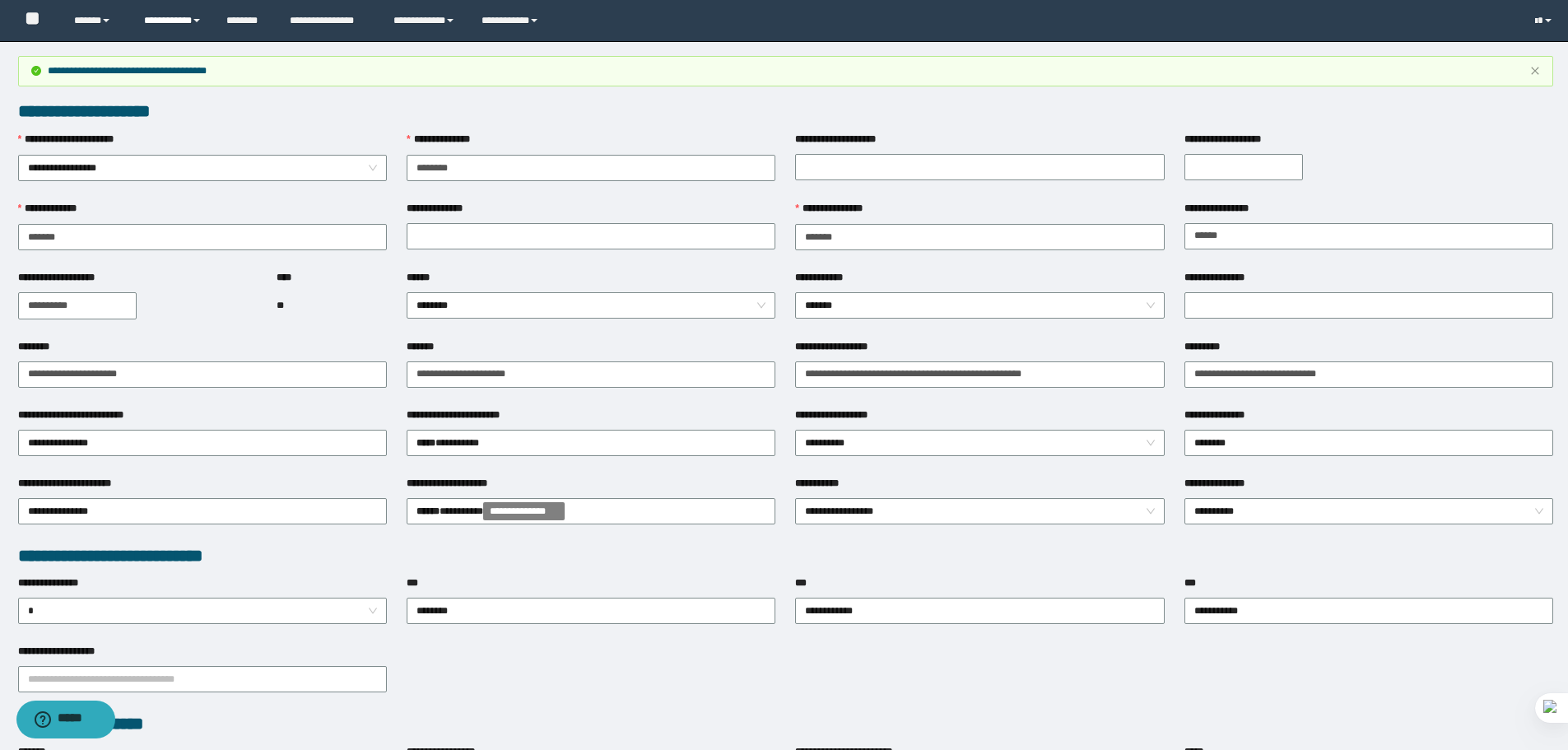 click on "**********" at bounding box center [173, 21] 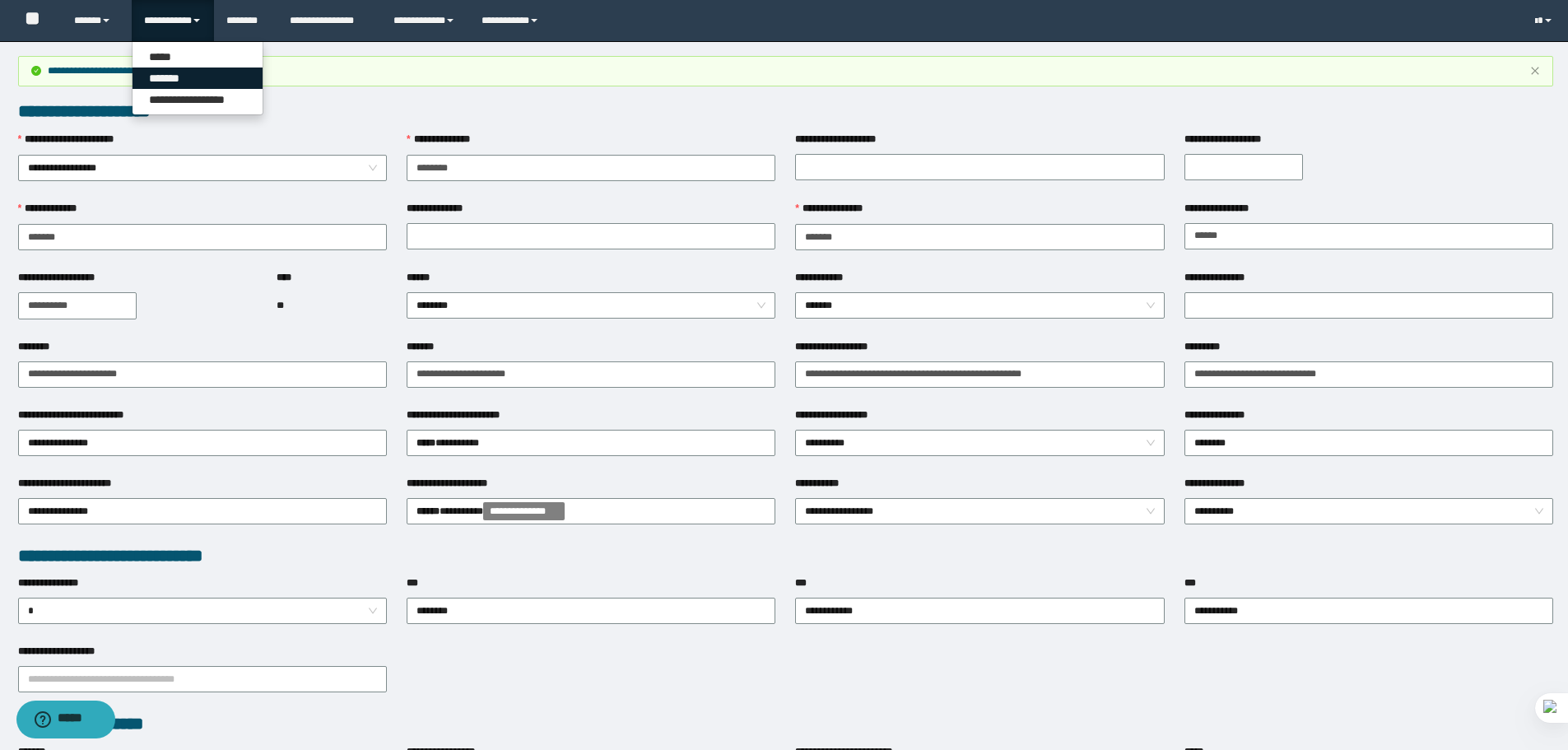 click on "*******" at bounding box center [198, 78] 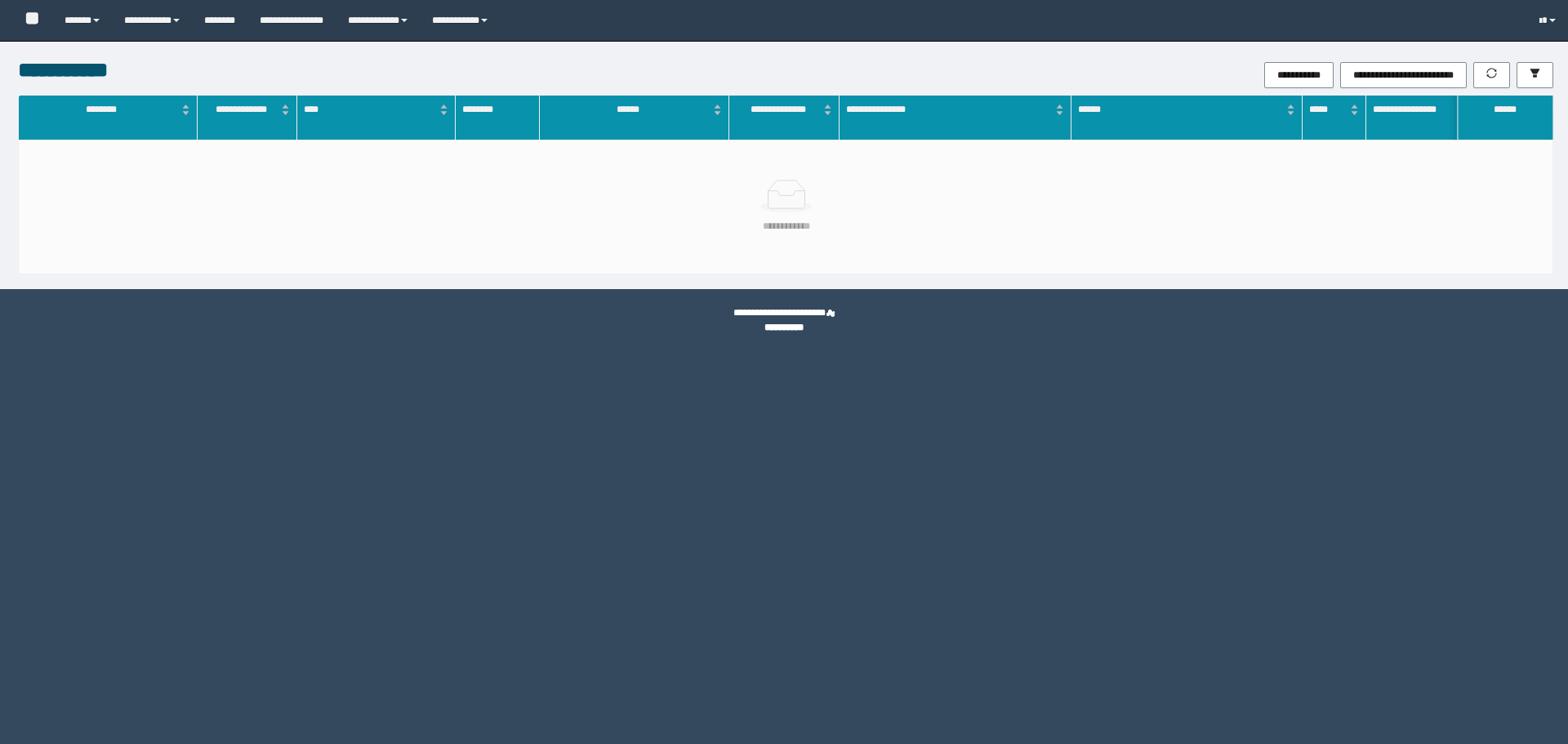 scroll, scrollTop: 0, scrollLeft: 0, axis: both 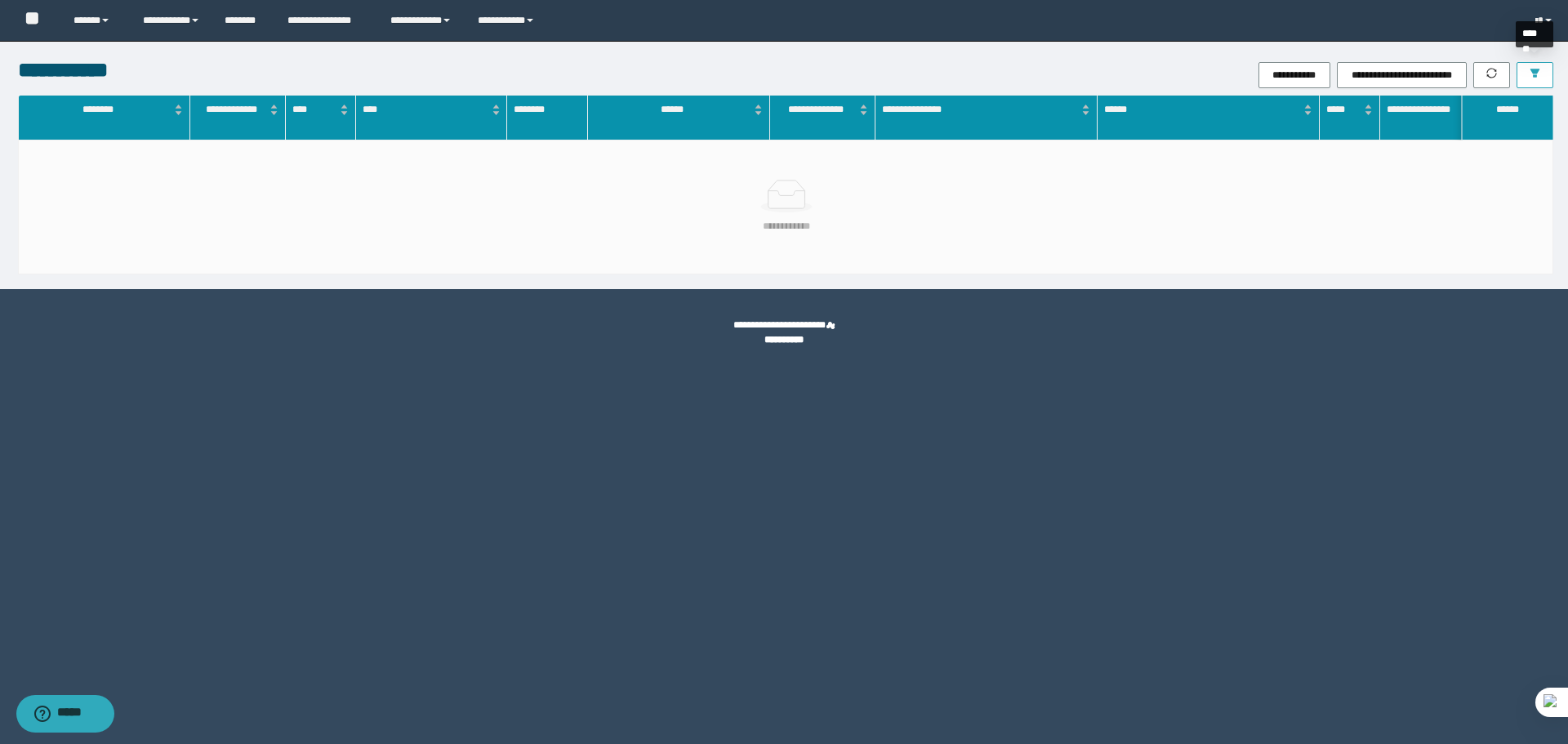 click at bounding box center (1535, 74) 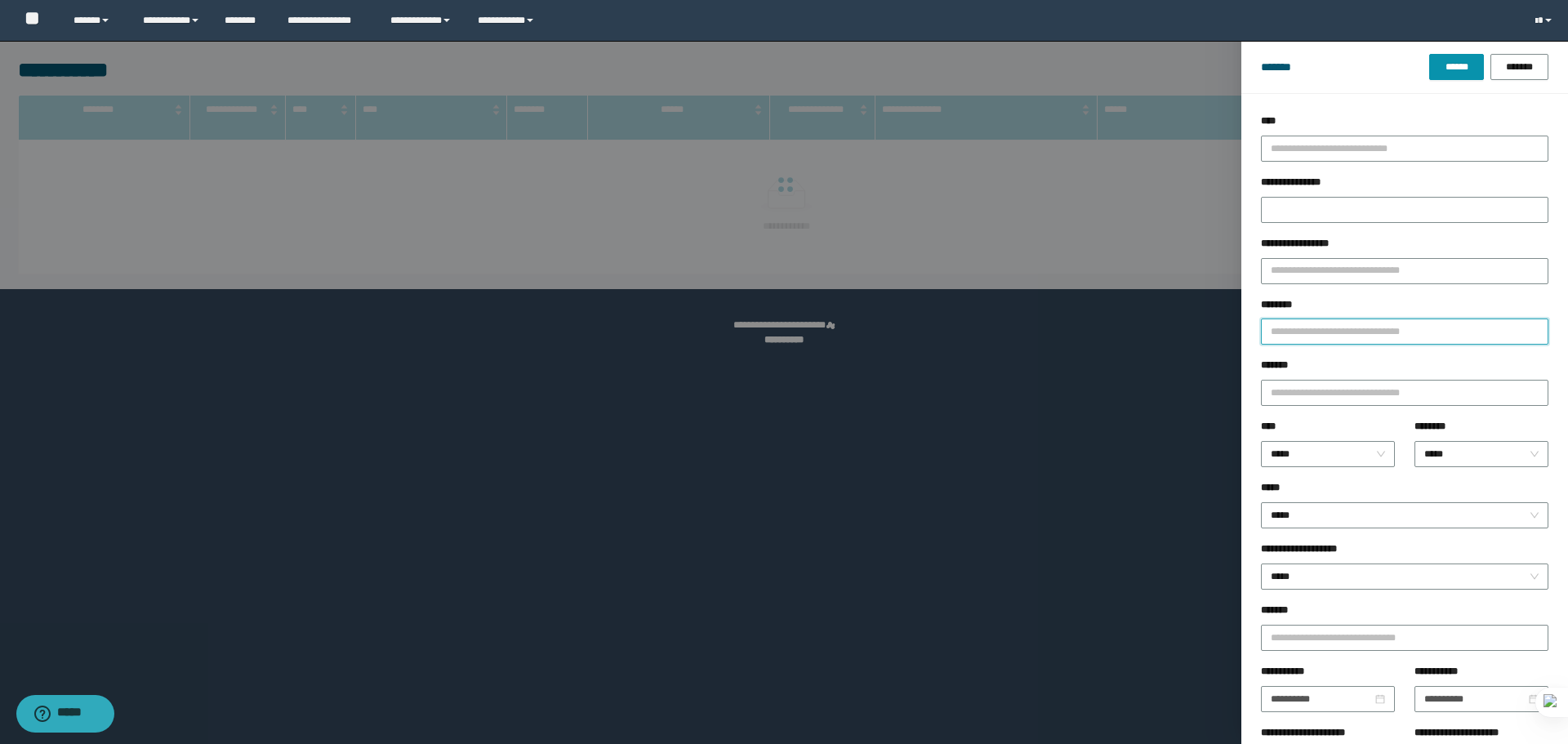 click on "********" at bounding box center [1405, 332] 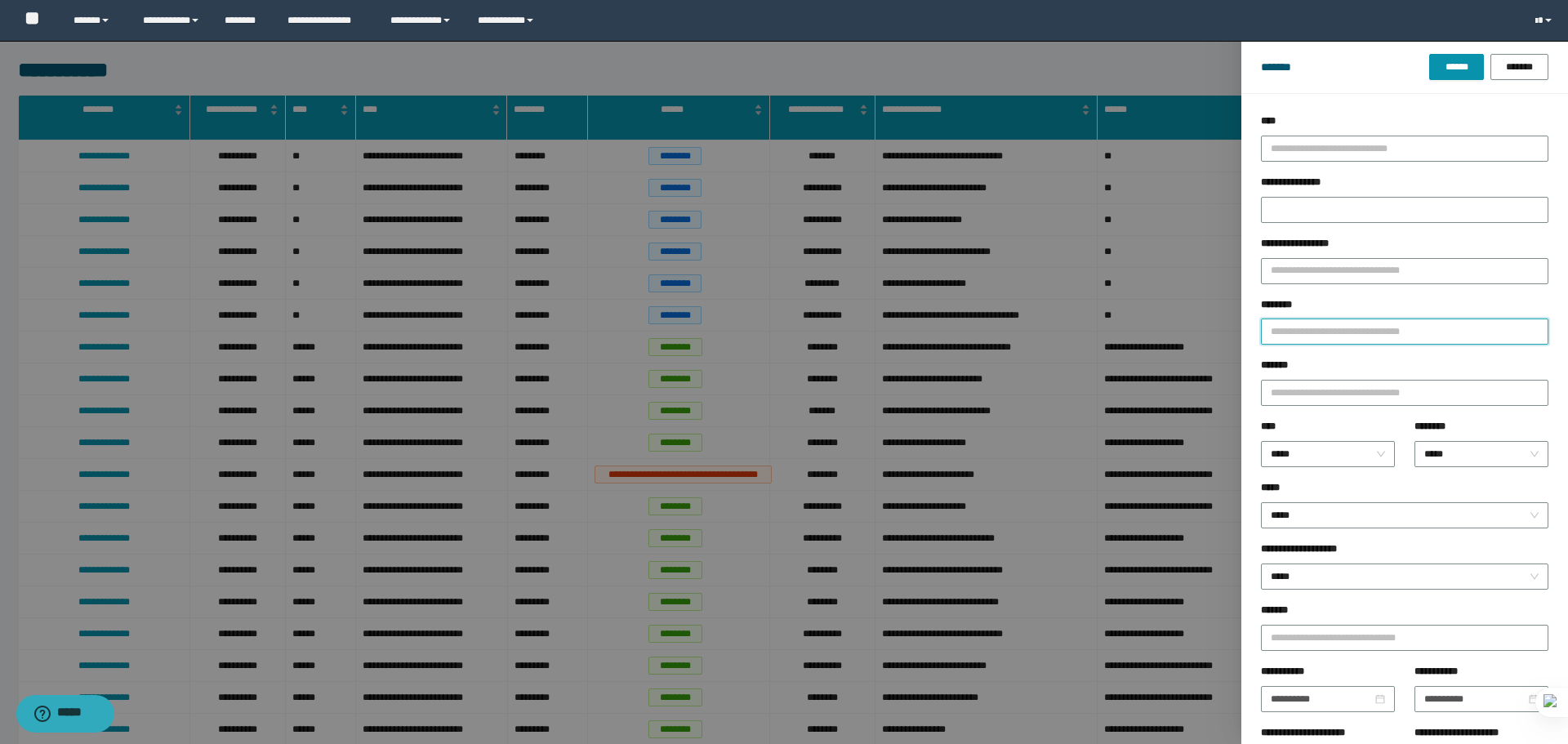 click on "********" at bounding box center [1405, 332] 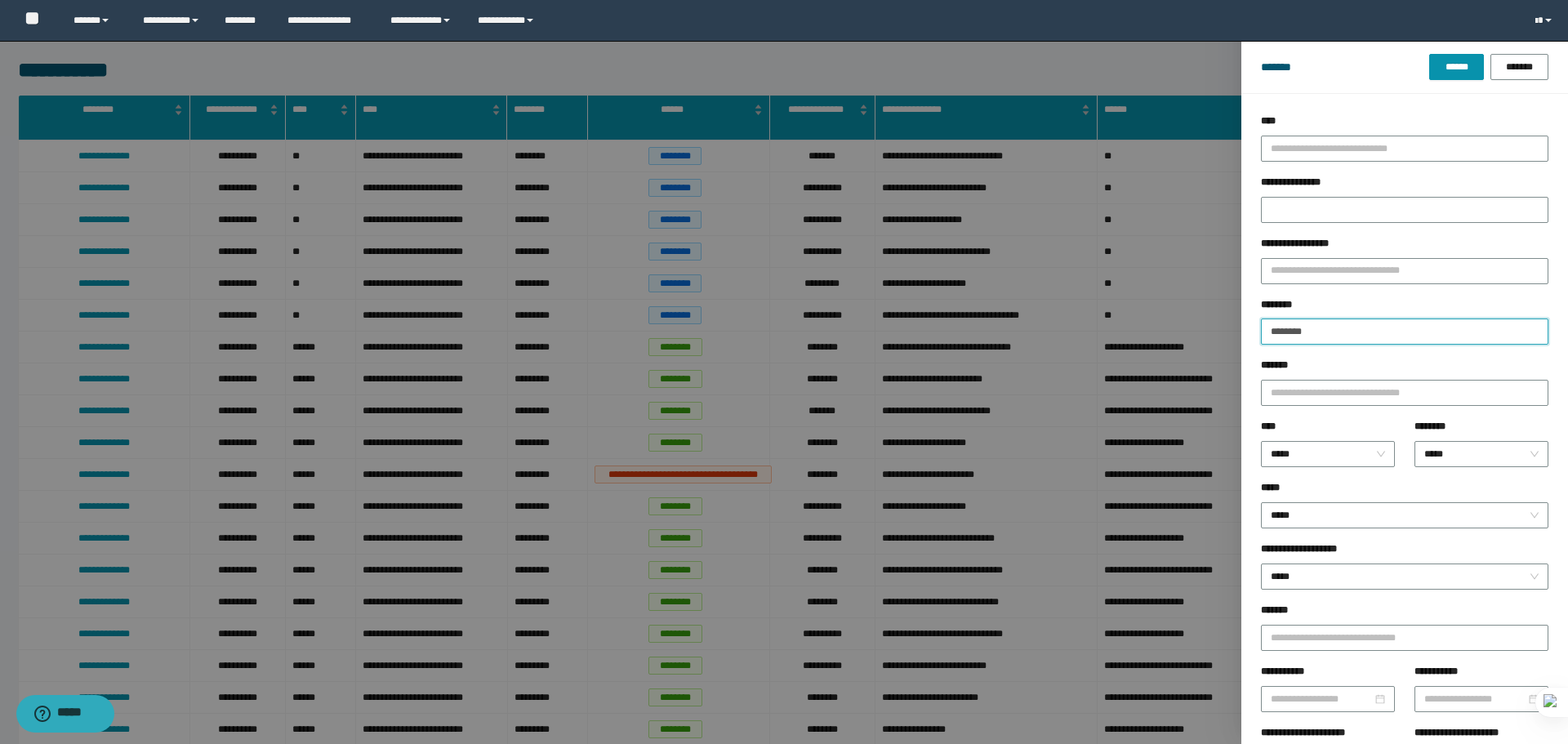 type on "********" 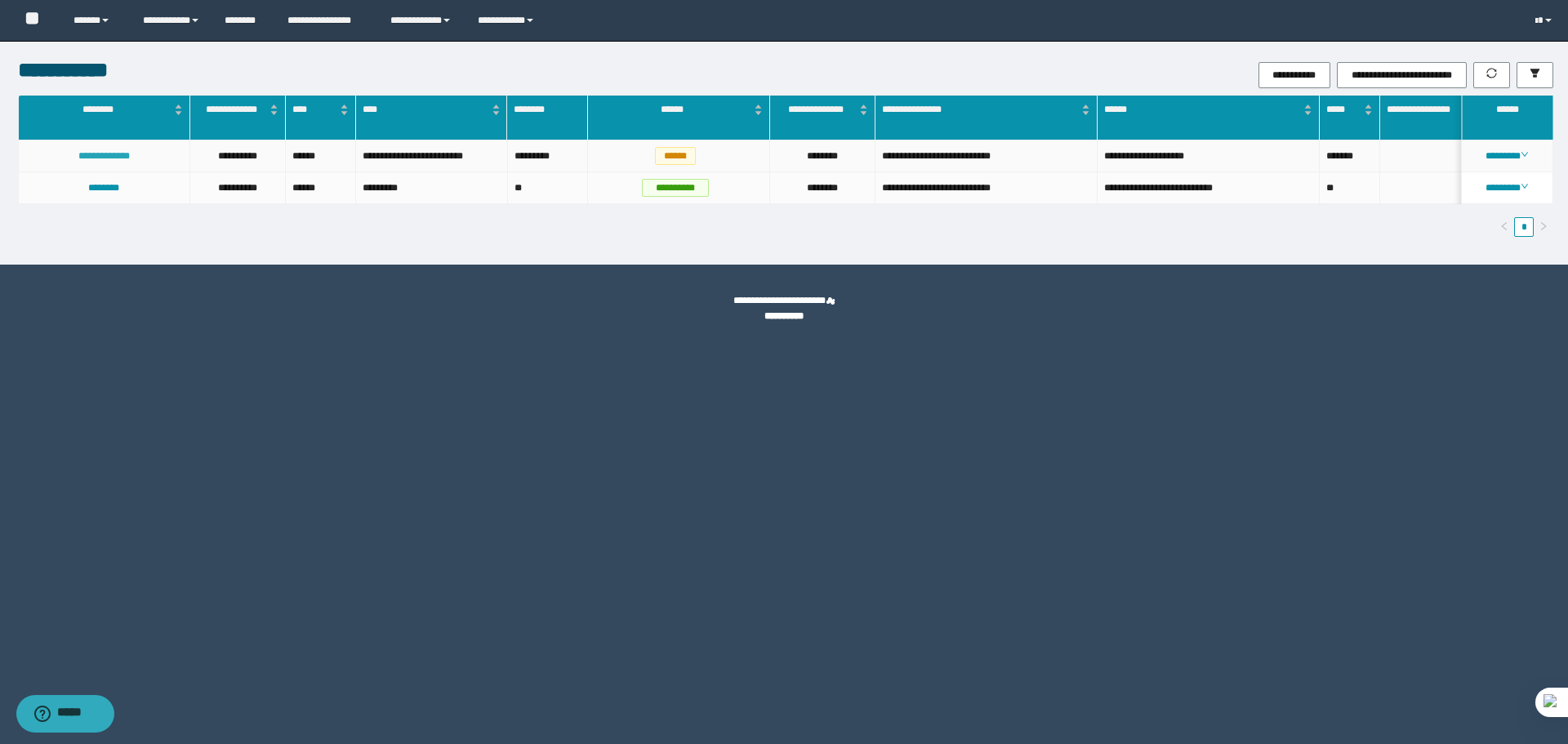 click on "**********" at bounding box center [104, 156] 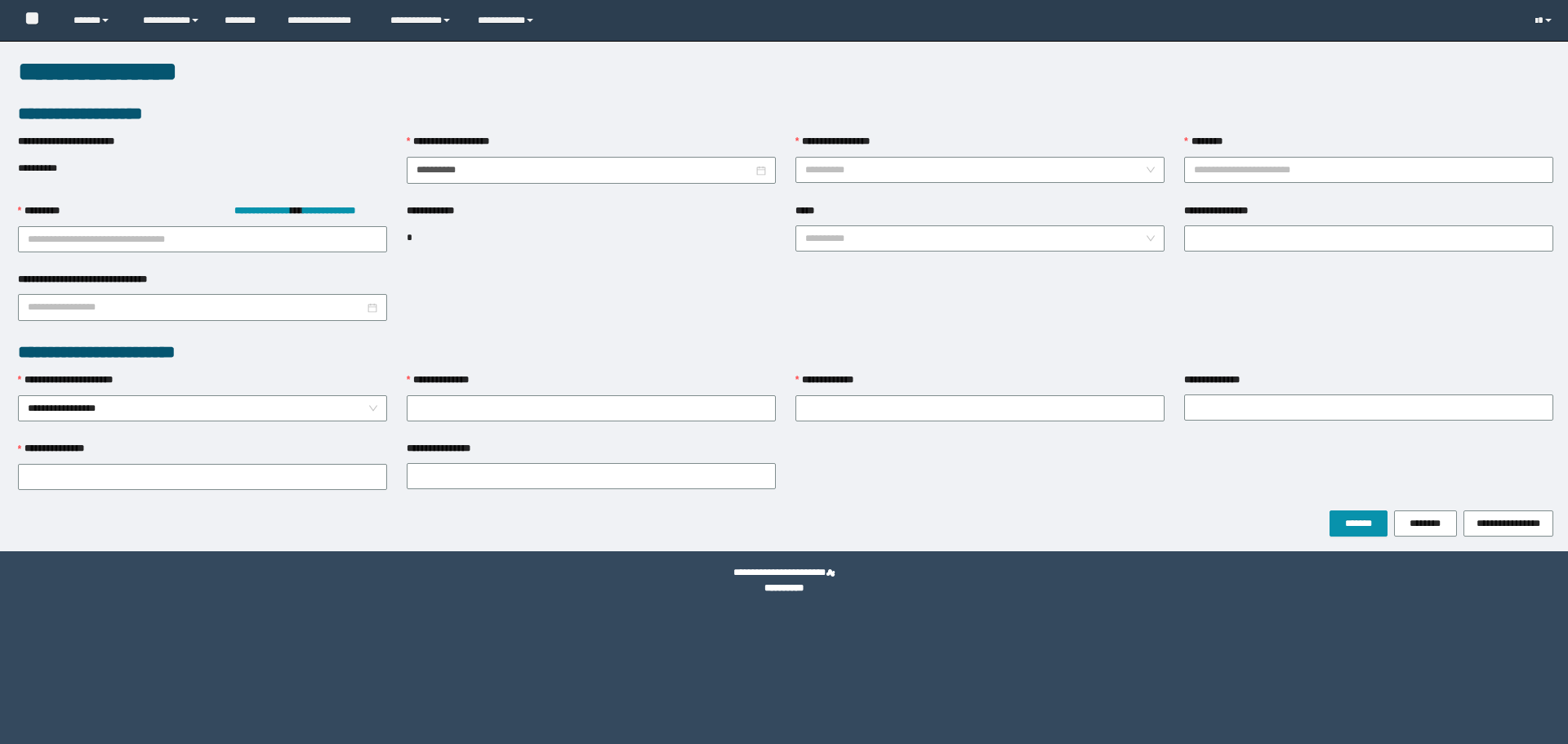 scroll, scrollTop: 0, scrollLeft: 0, axis: both 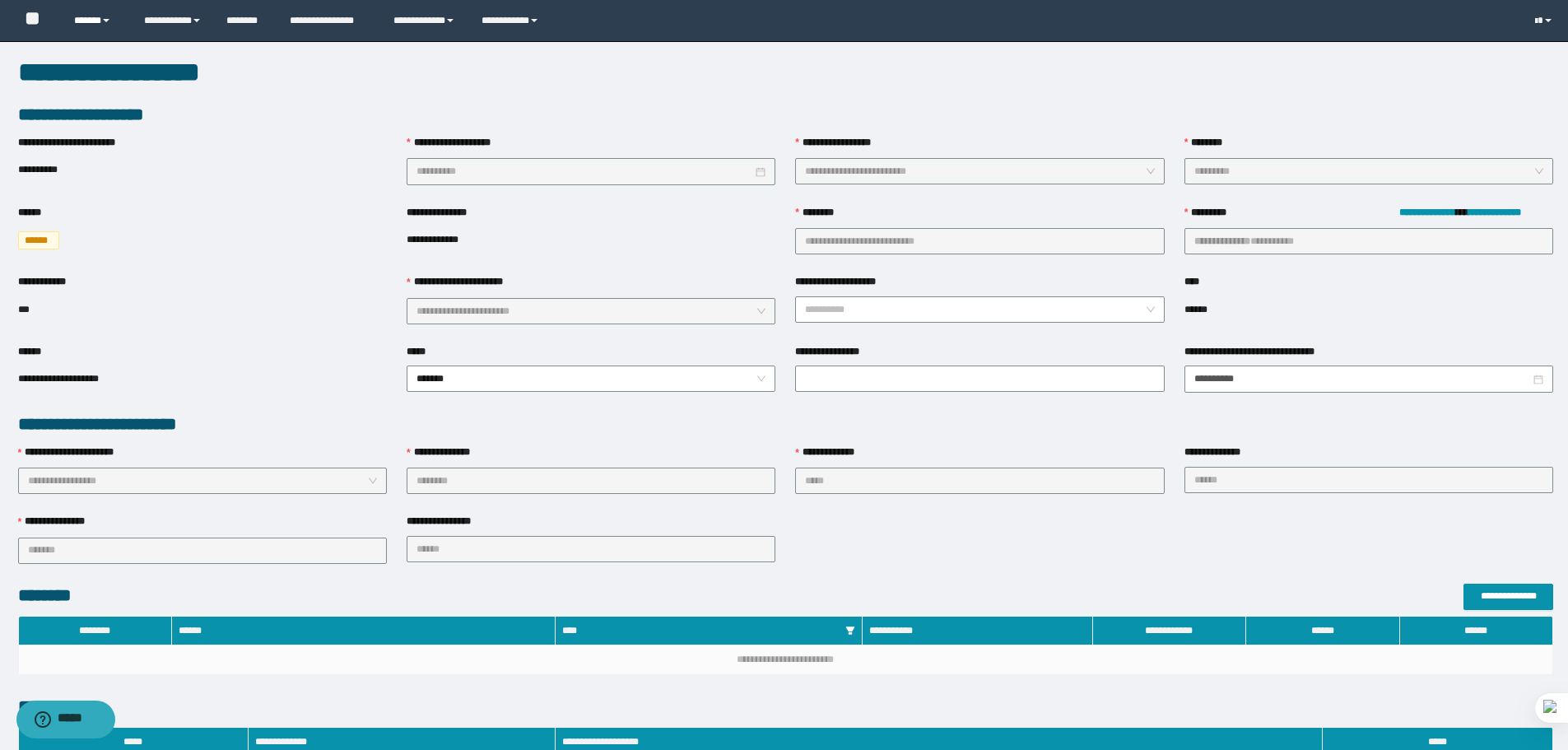 click on "******" at bounding box center [96, 21] 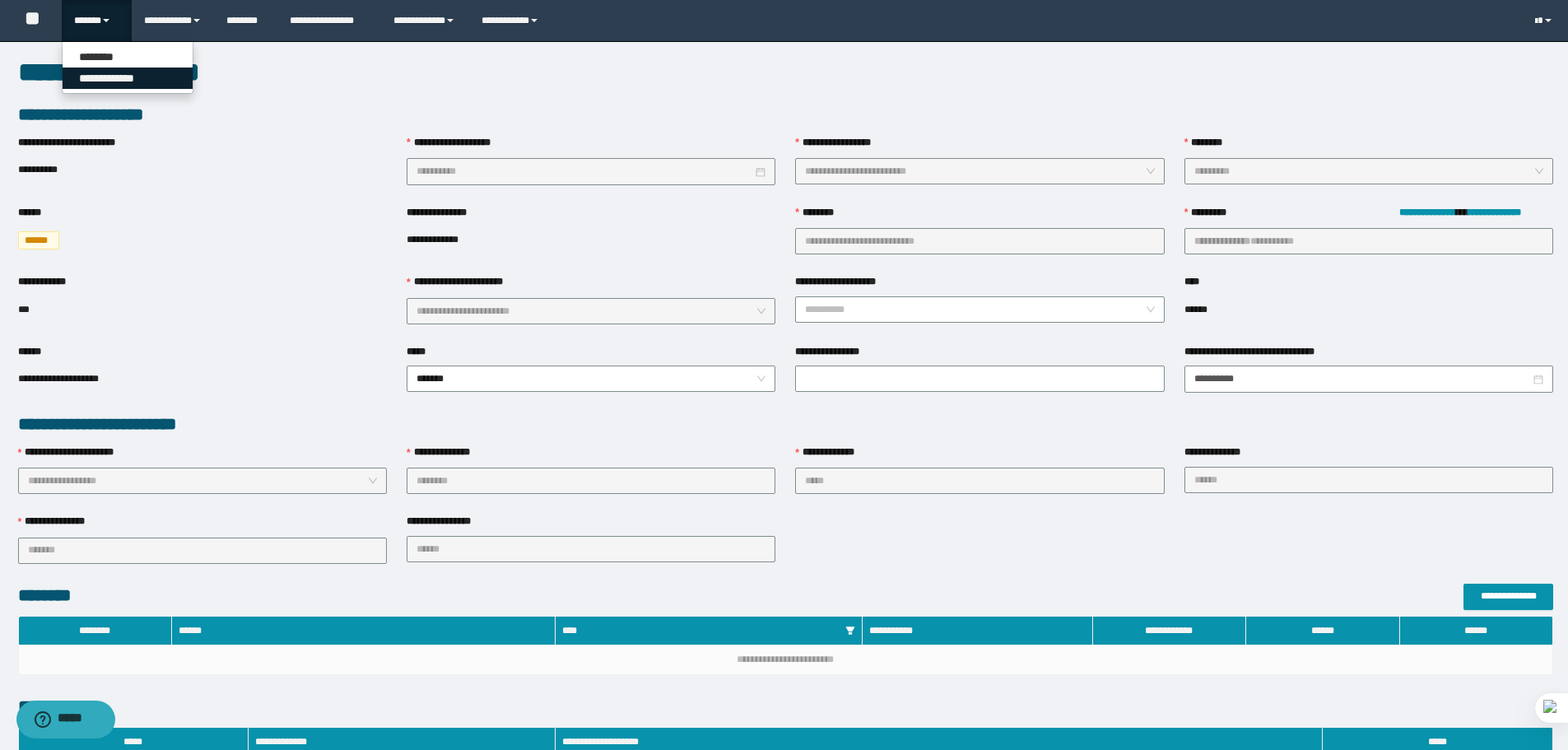 click on "**********" at bounding box center [128, 78] 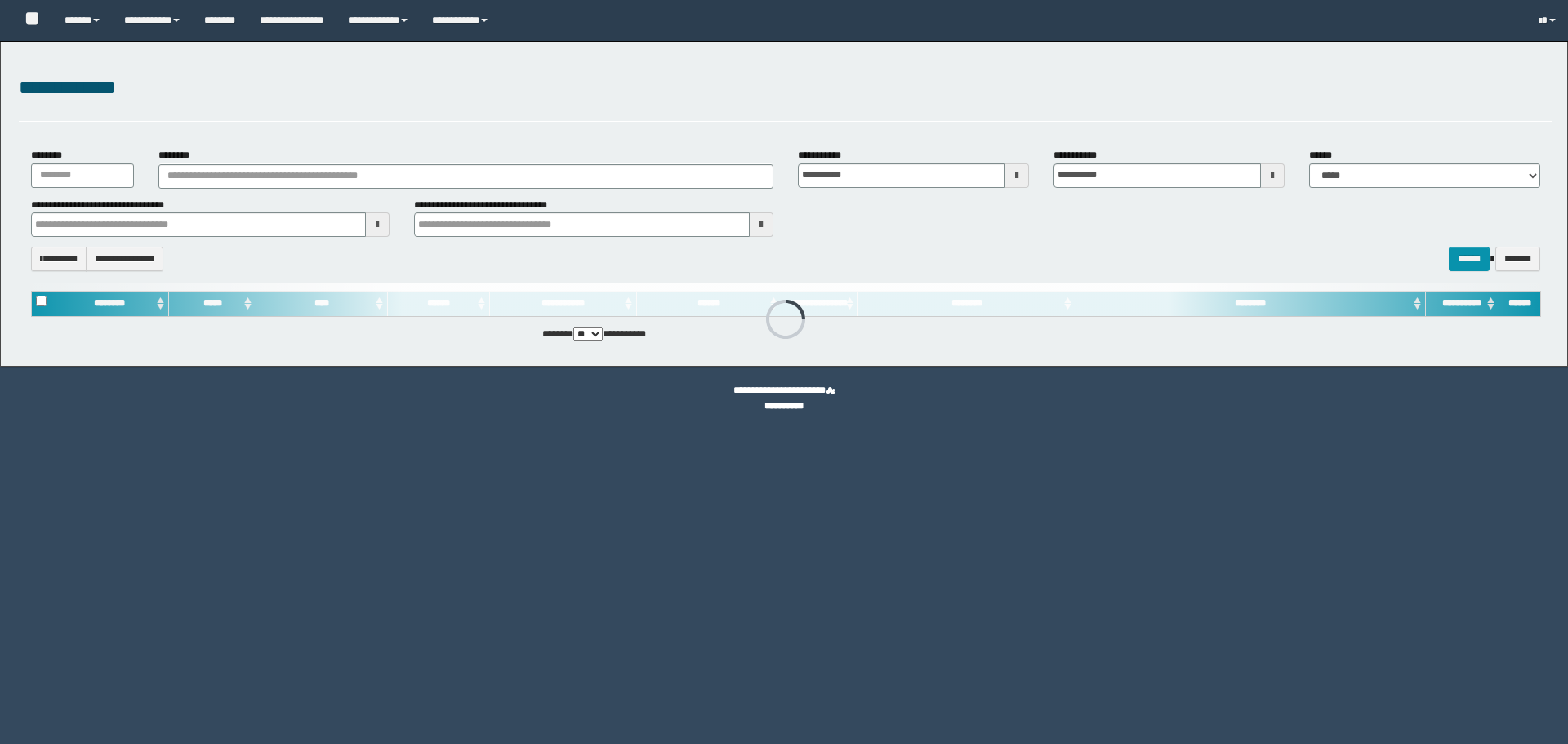 scroll, scrollTop: 0, scrollLeft: 0, axis: both 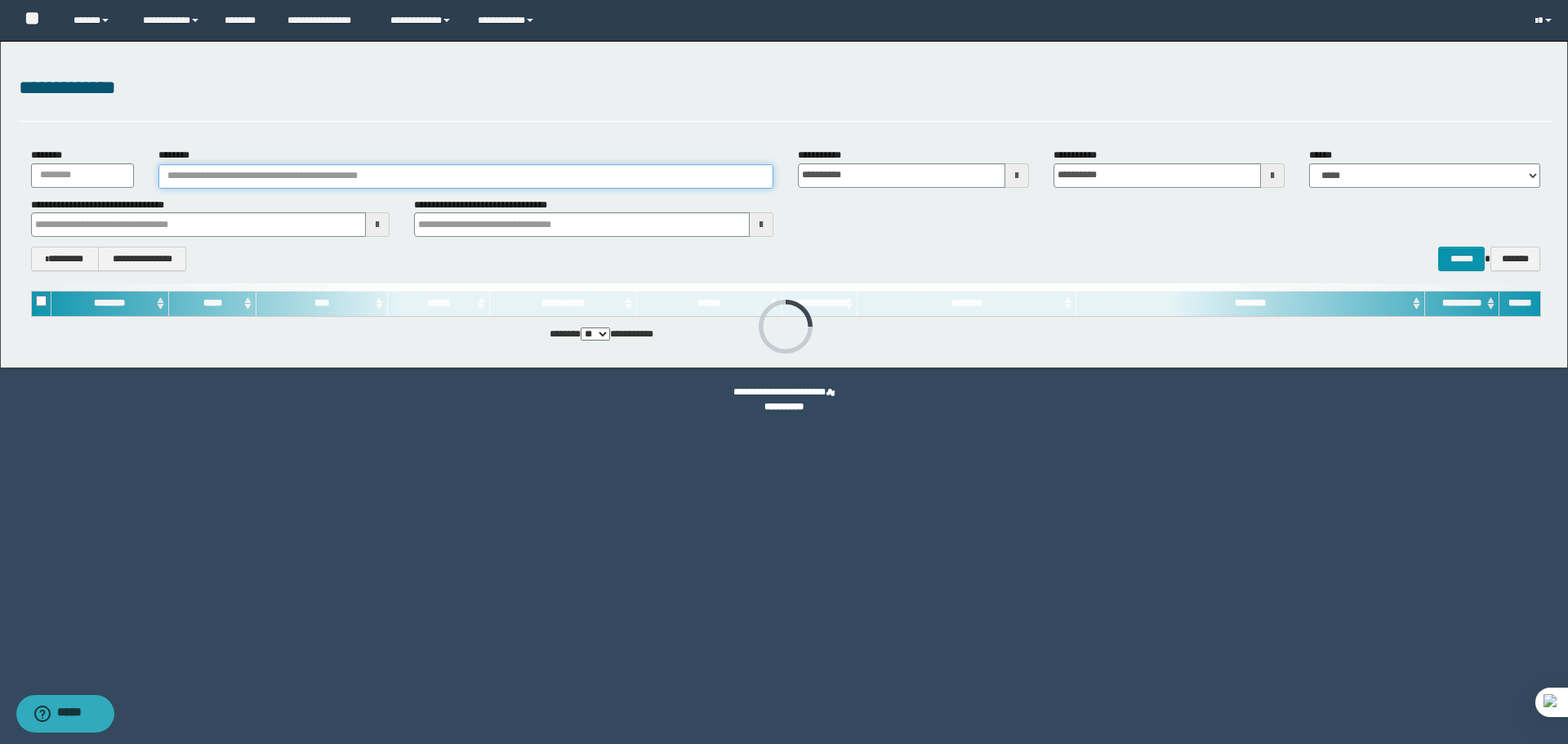 click on "********" at bounding box center (466, 176) 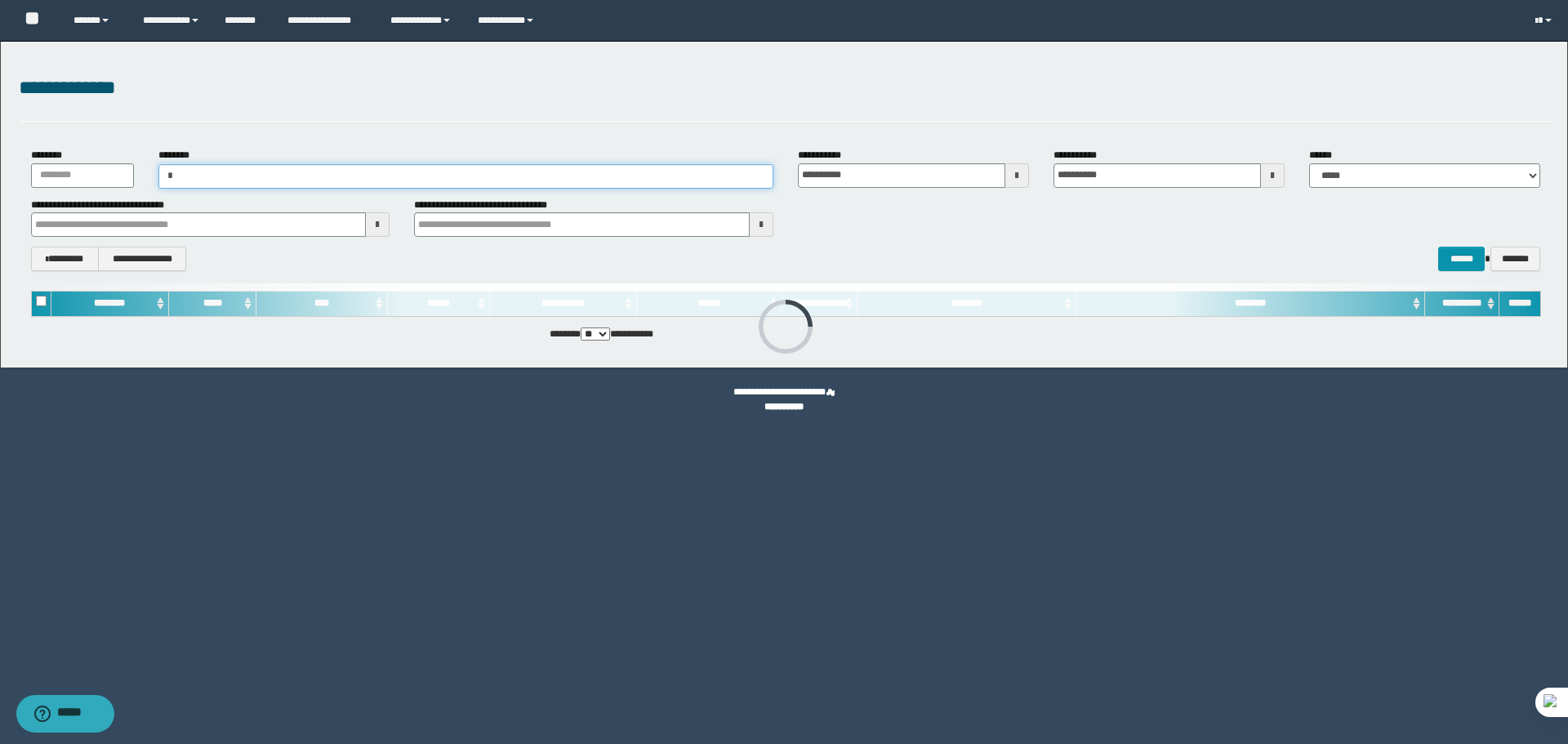 type on "**" 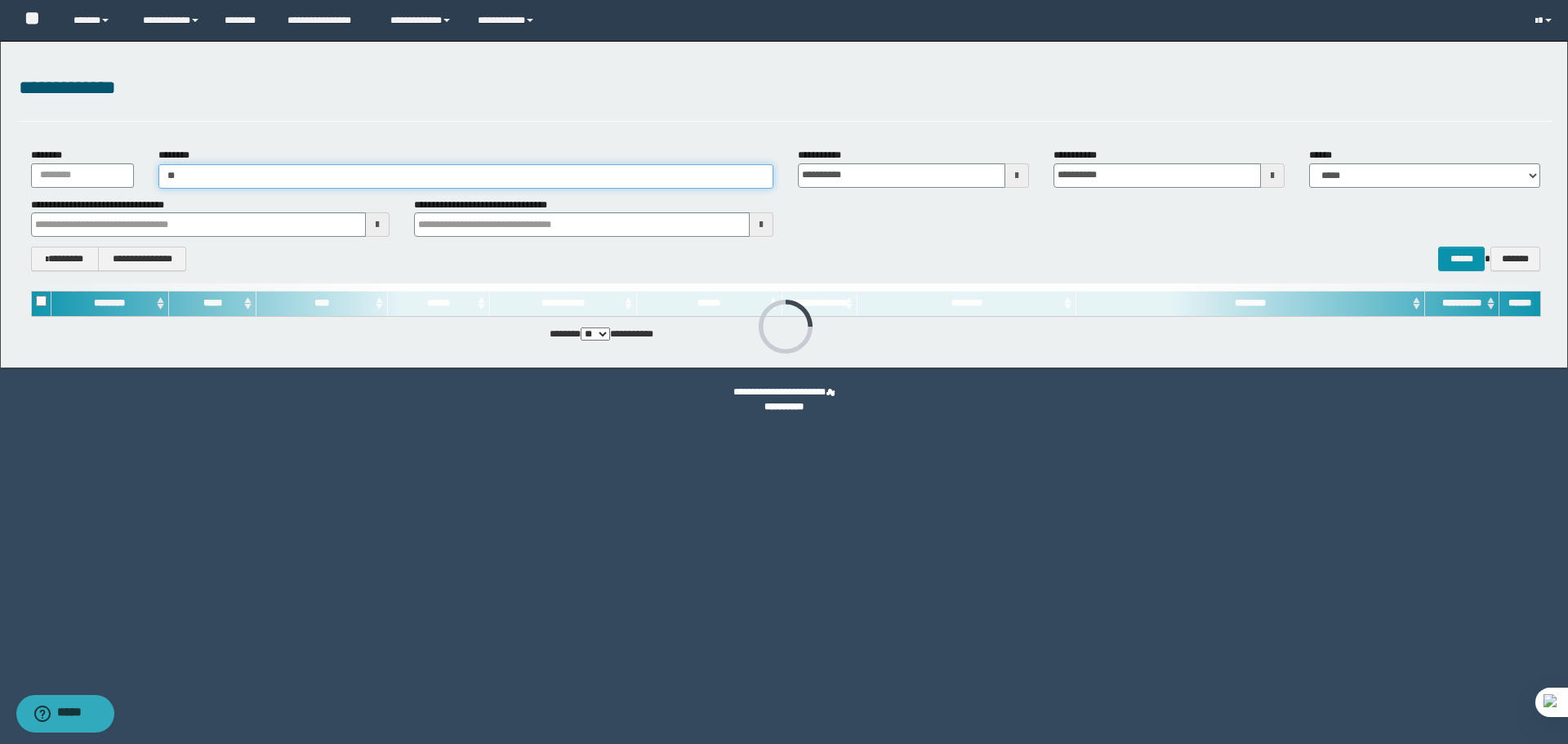type on "**" 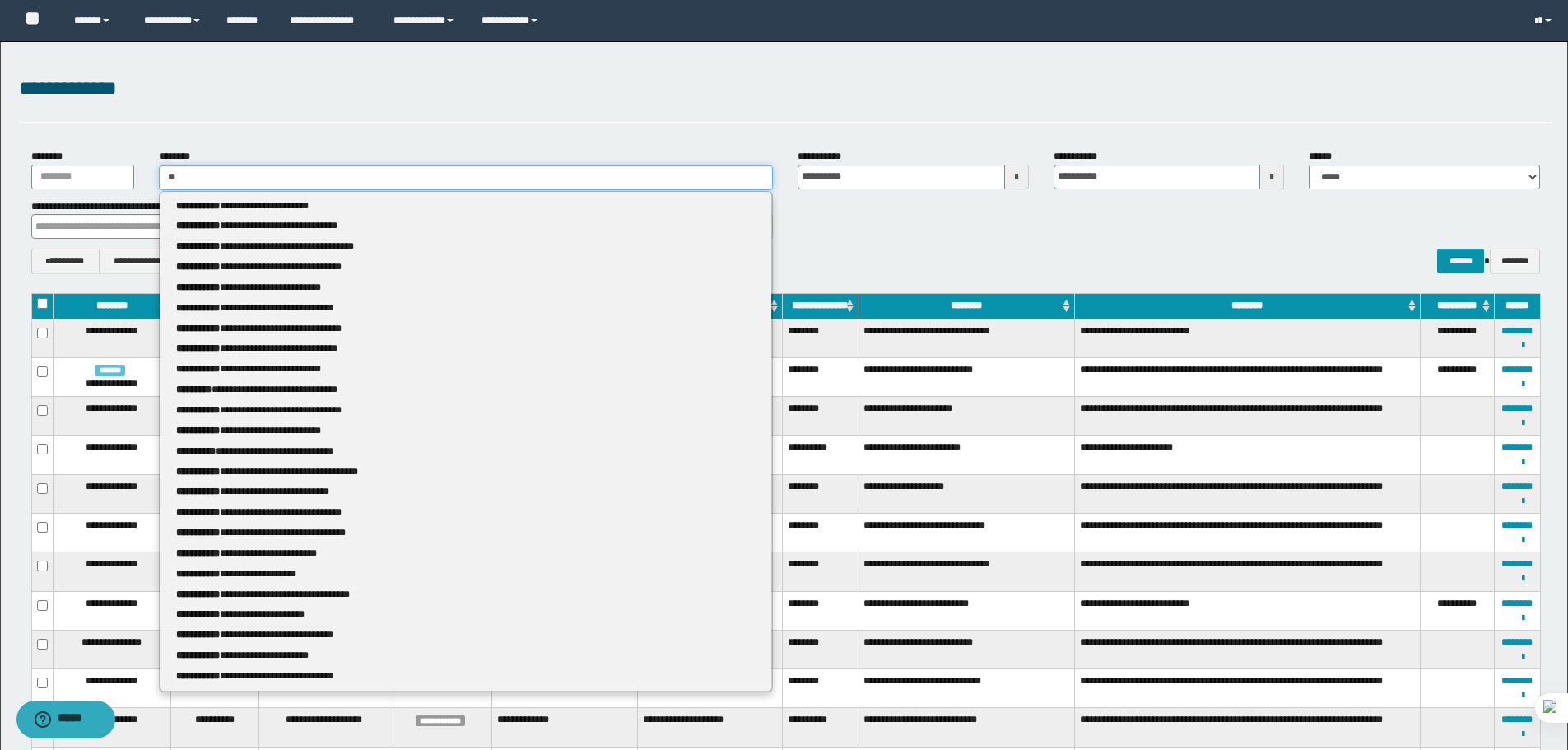 type 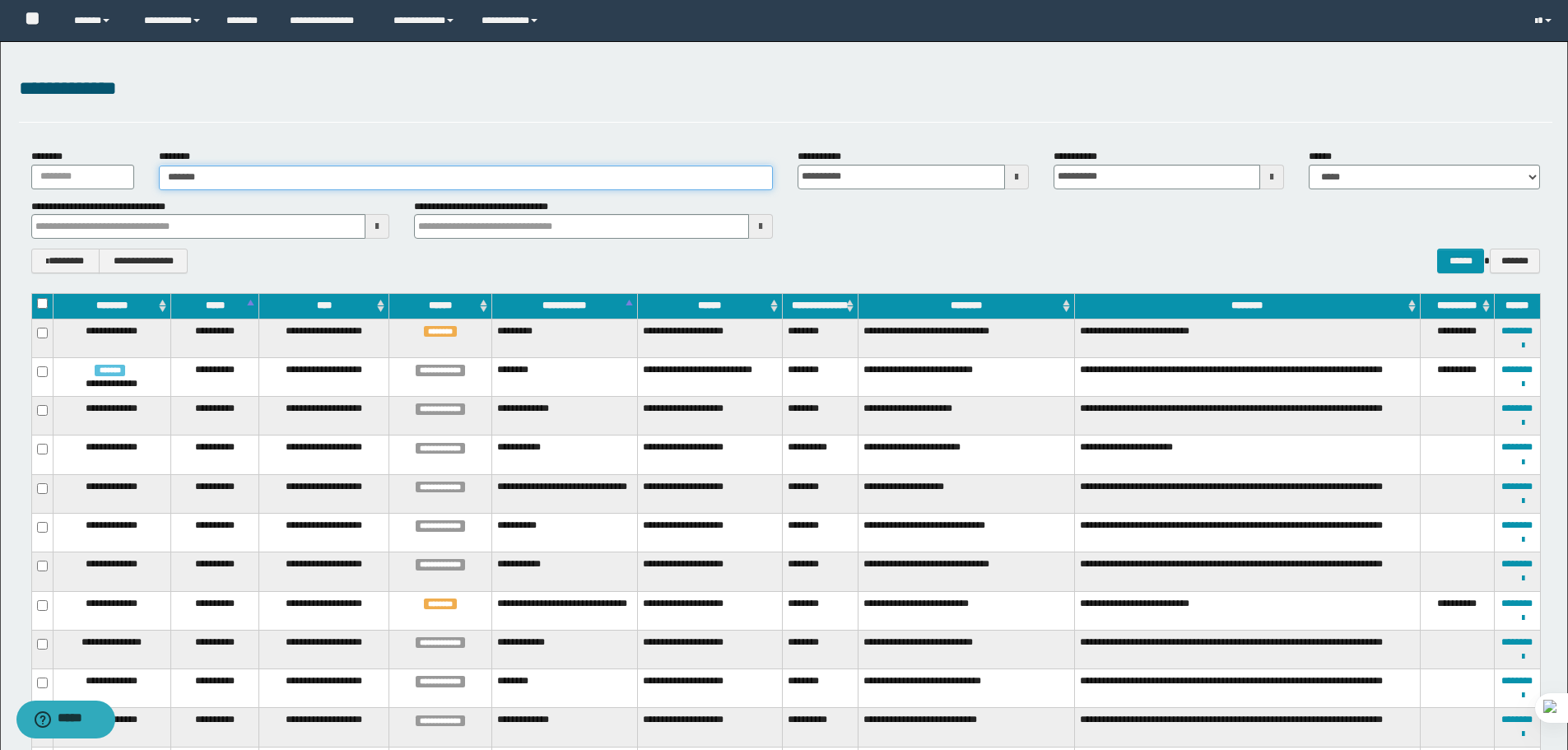 type on "********" 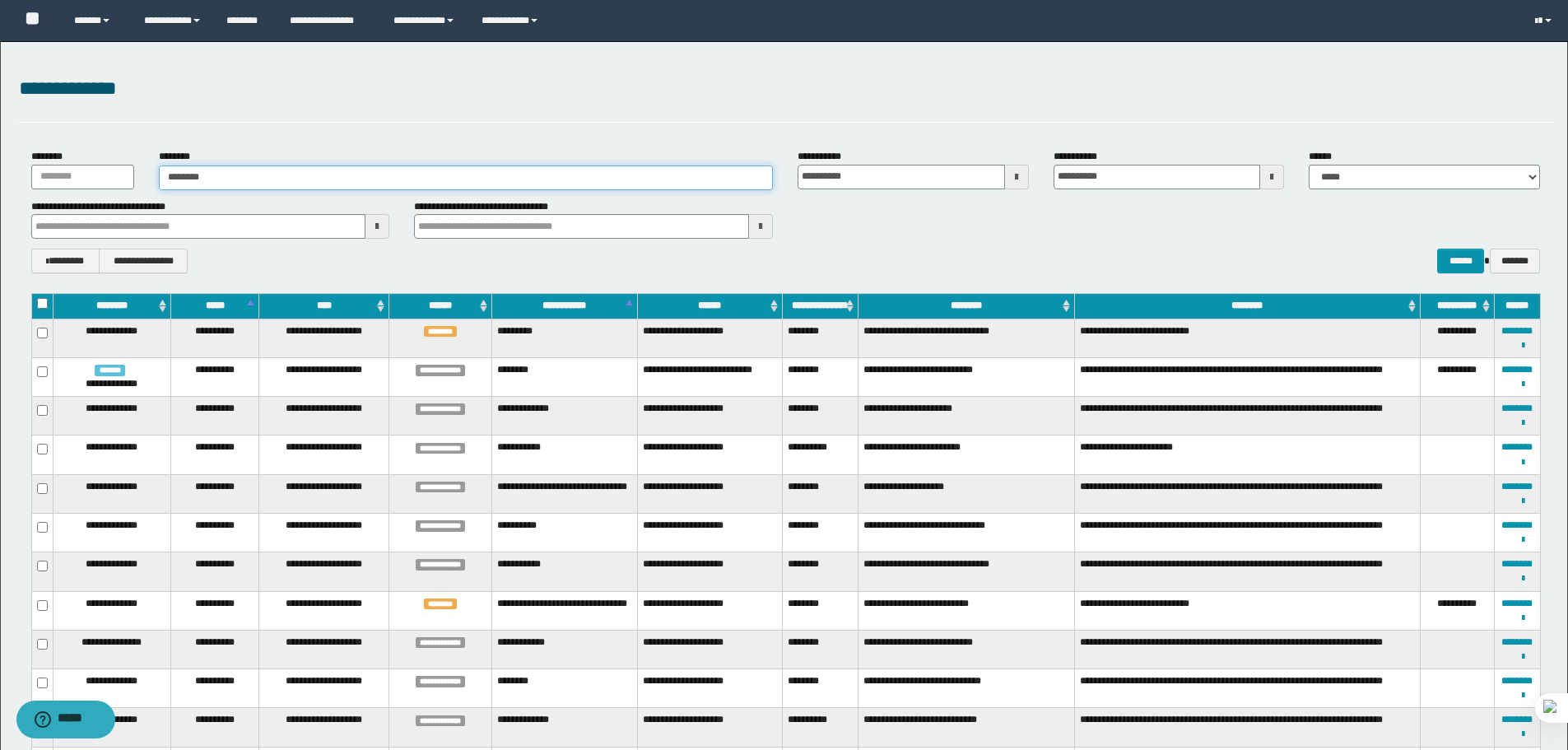 type on "********" 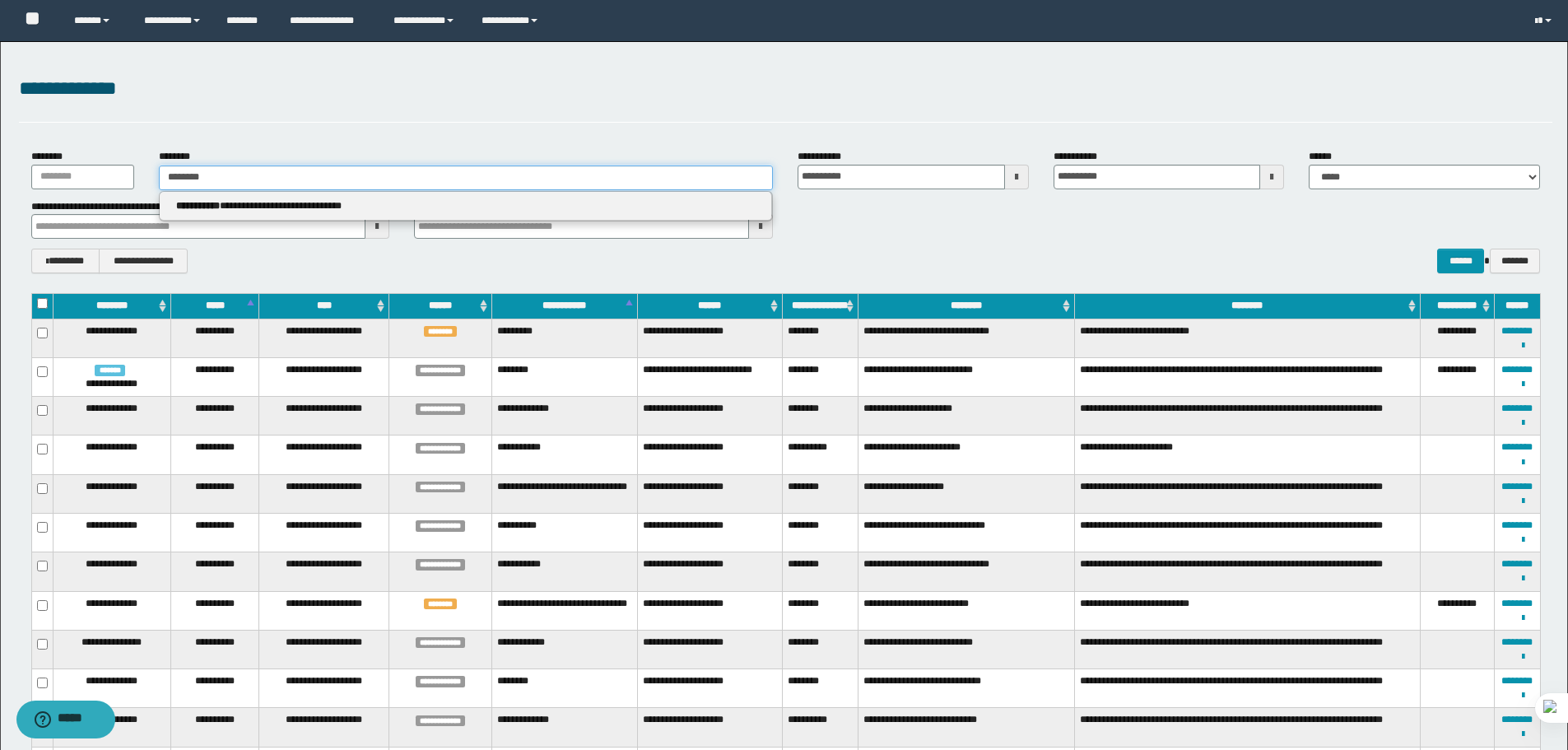 type 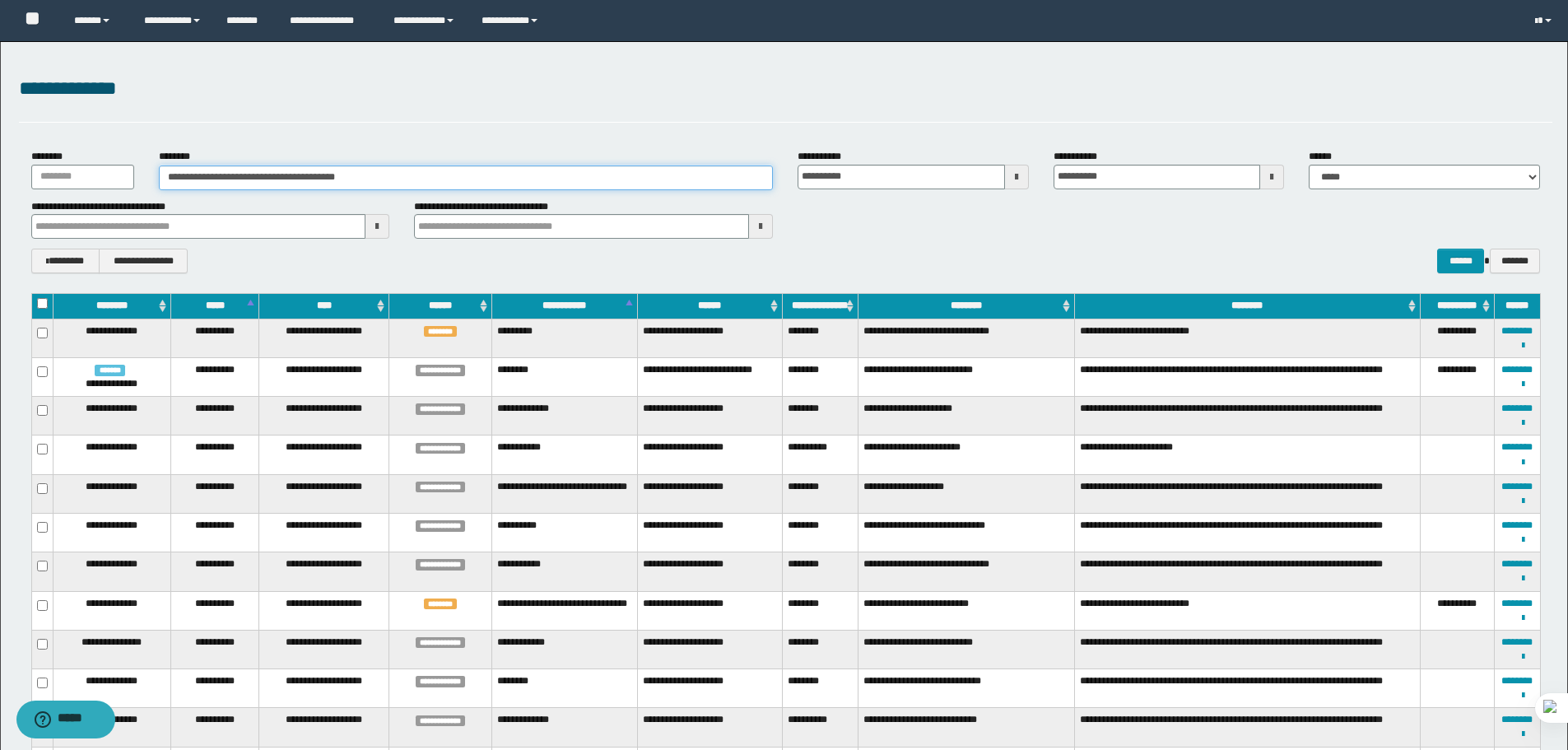 type on "**********" 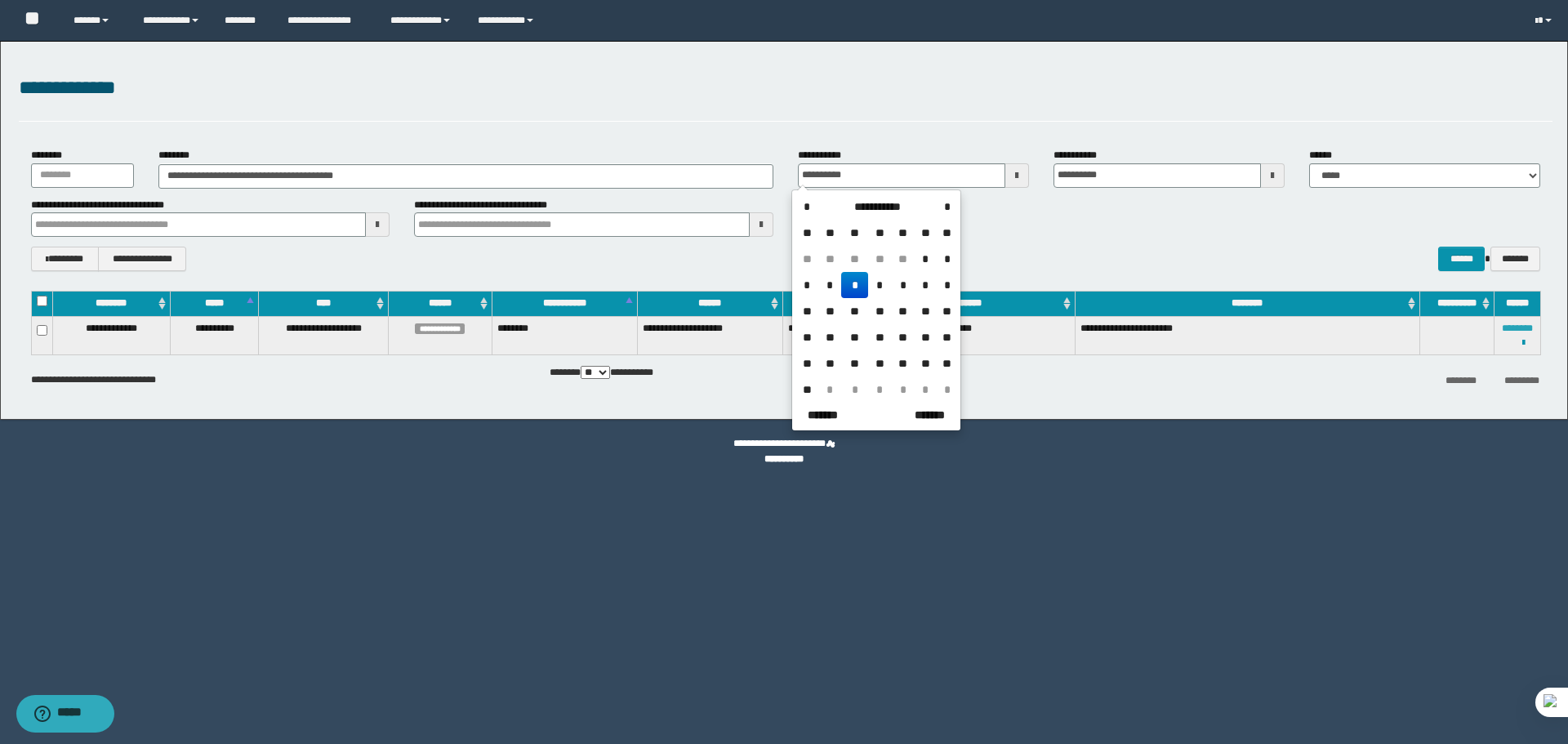 click on "********" at bounding box center (1517, 328) 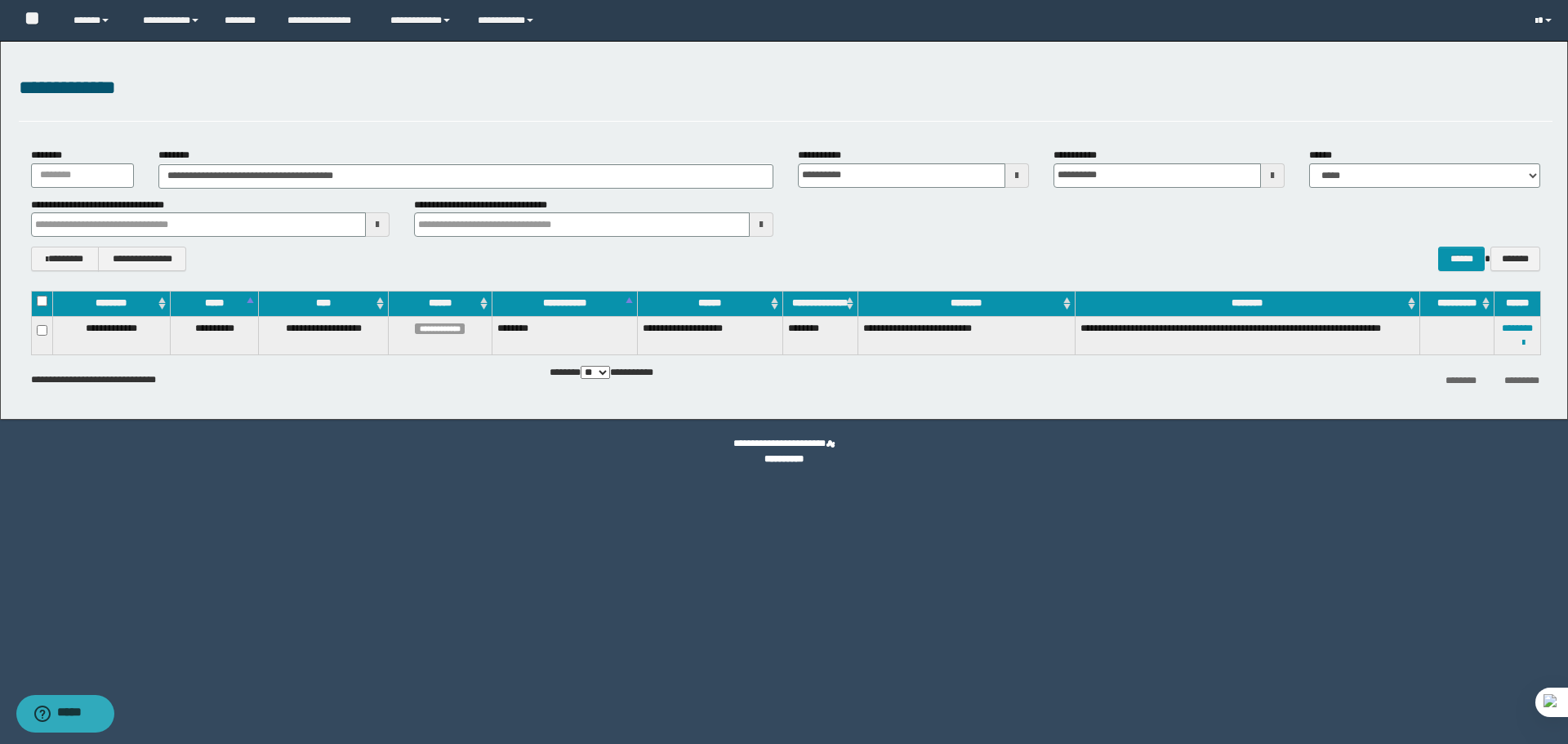 click at bounding box center (1545, 20) 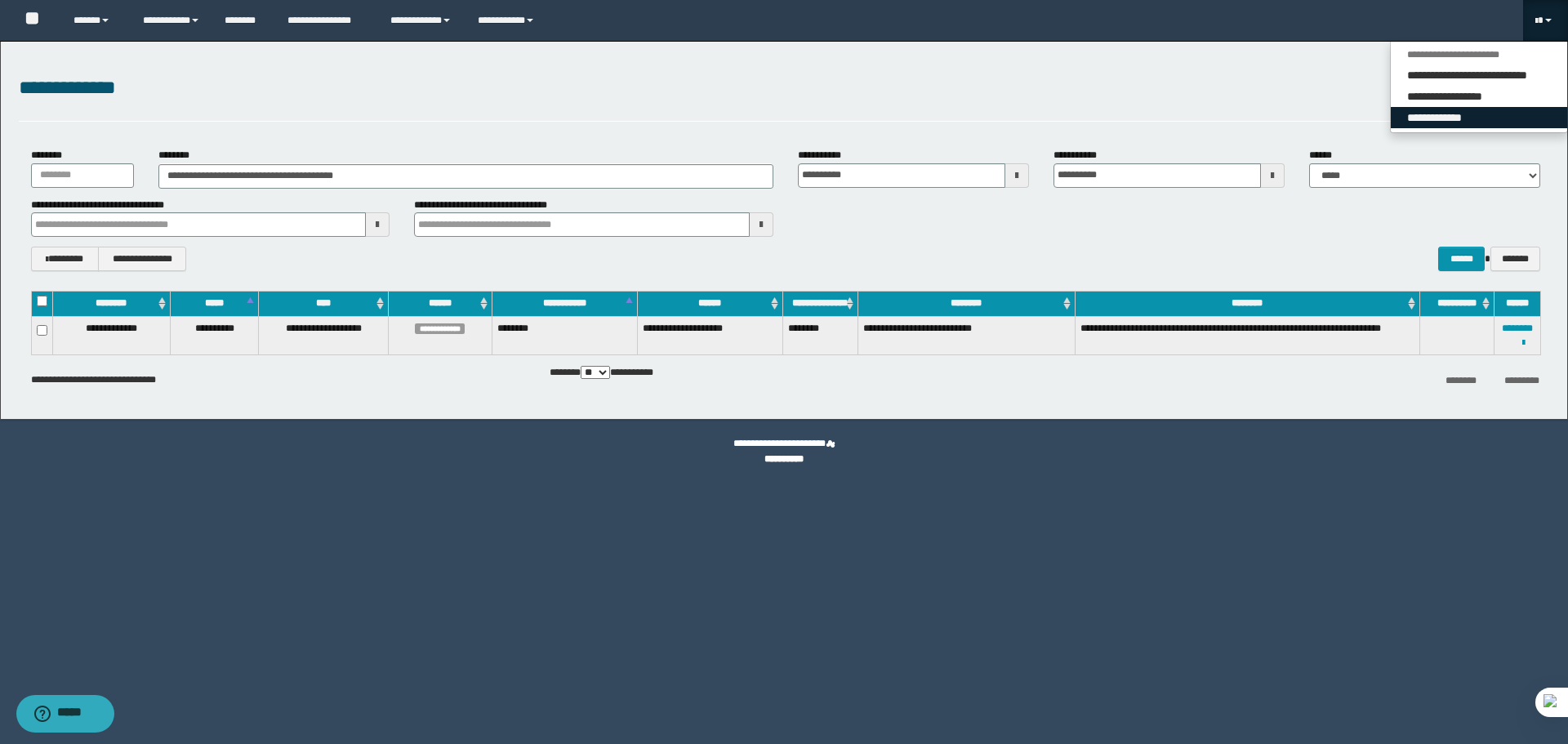 click on "**********" at bounding box center (1479, 118) 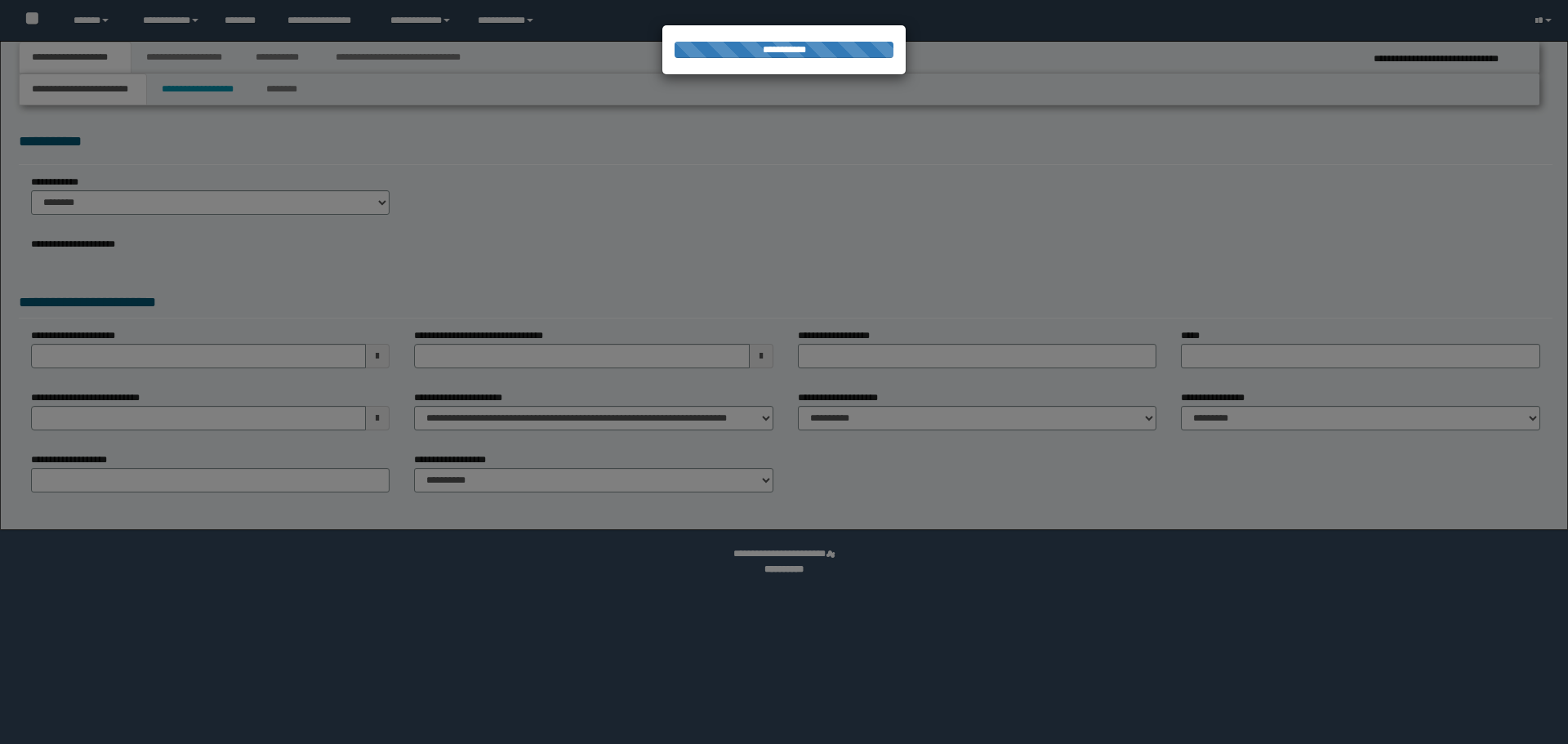 select on "*" 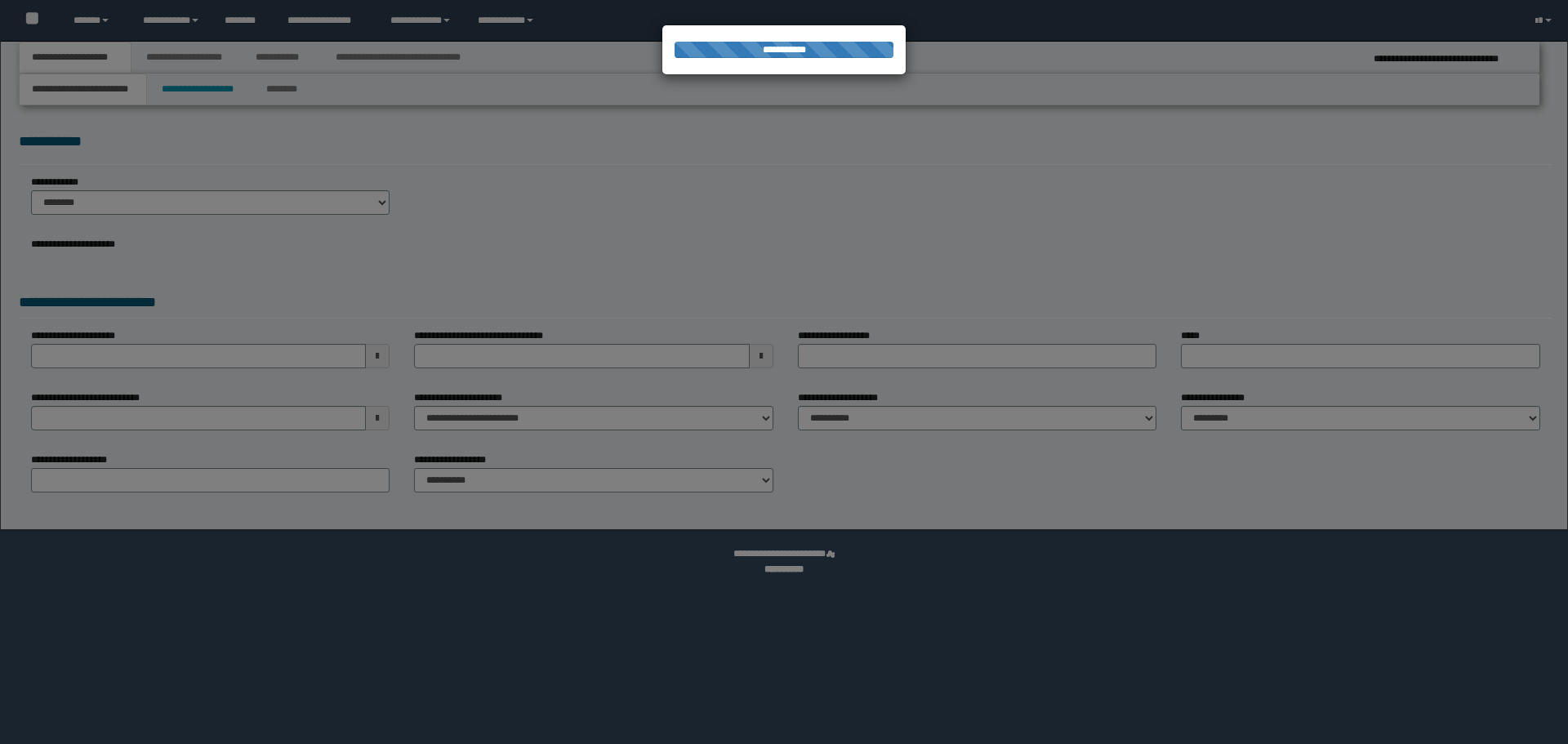 scroll, scrollTop: 0, scrollLeft: 0, axis: both 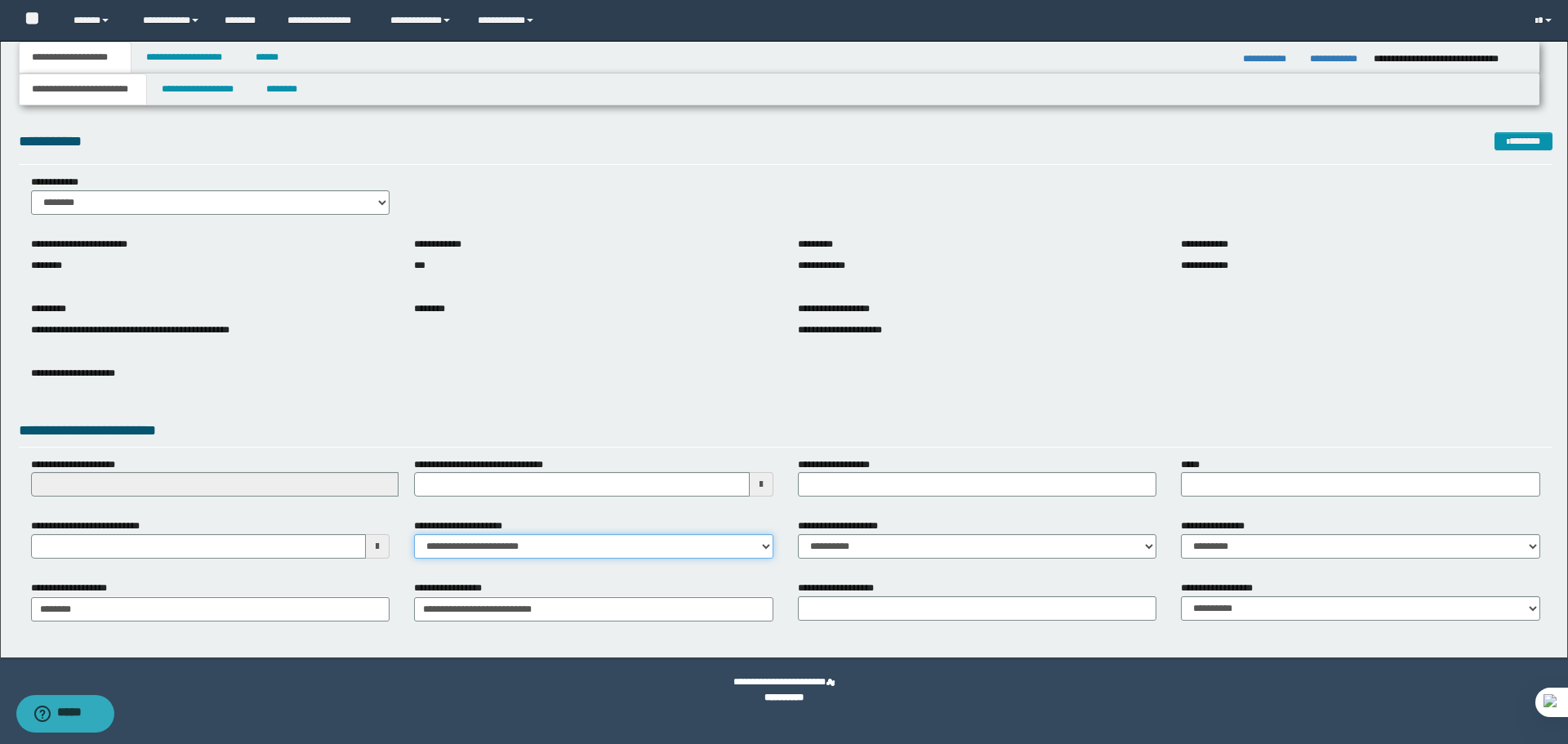 click on "**********" at bounding box center [594, 546] 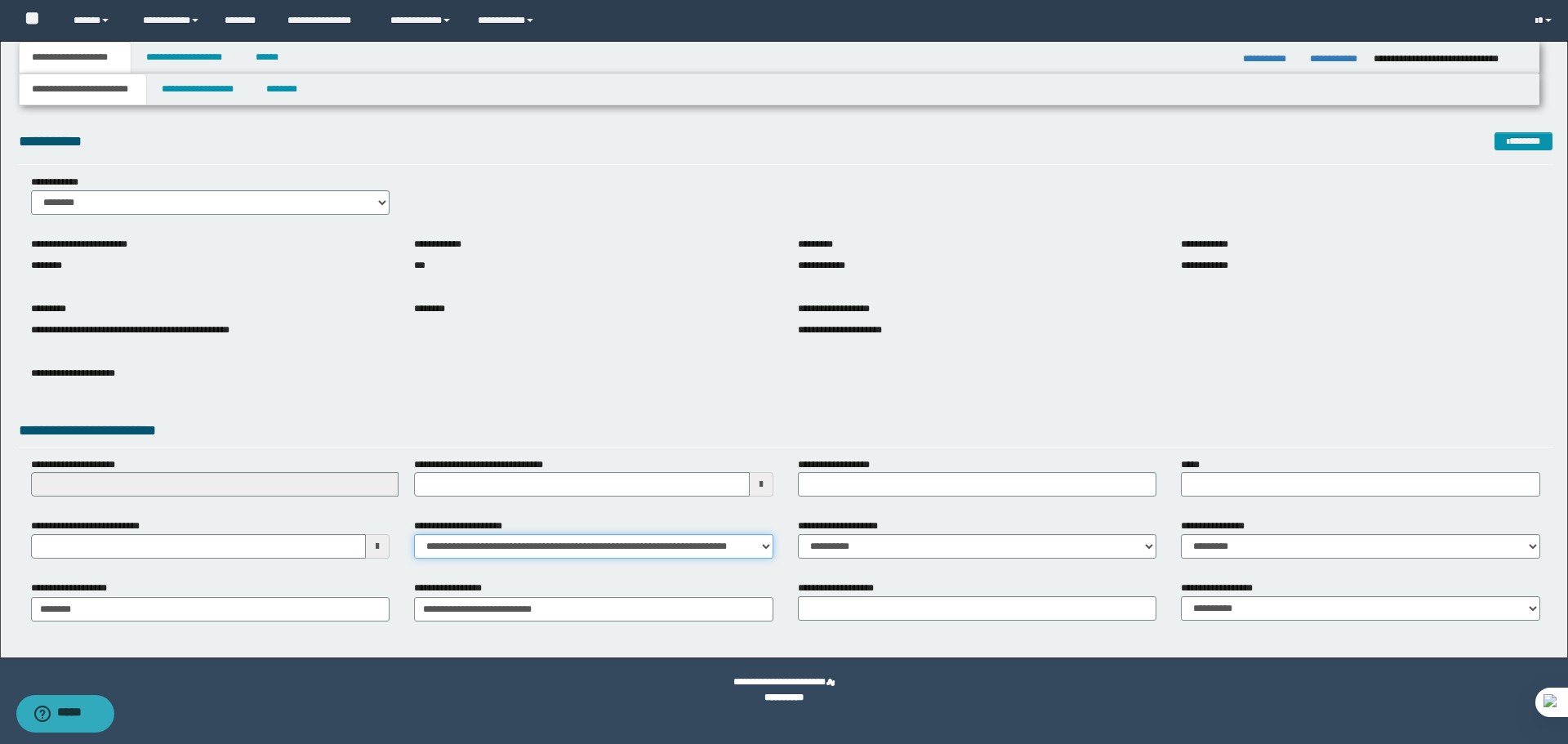 click on "**********" at bounding box center [594, 546] 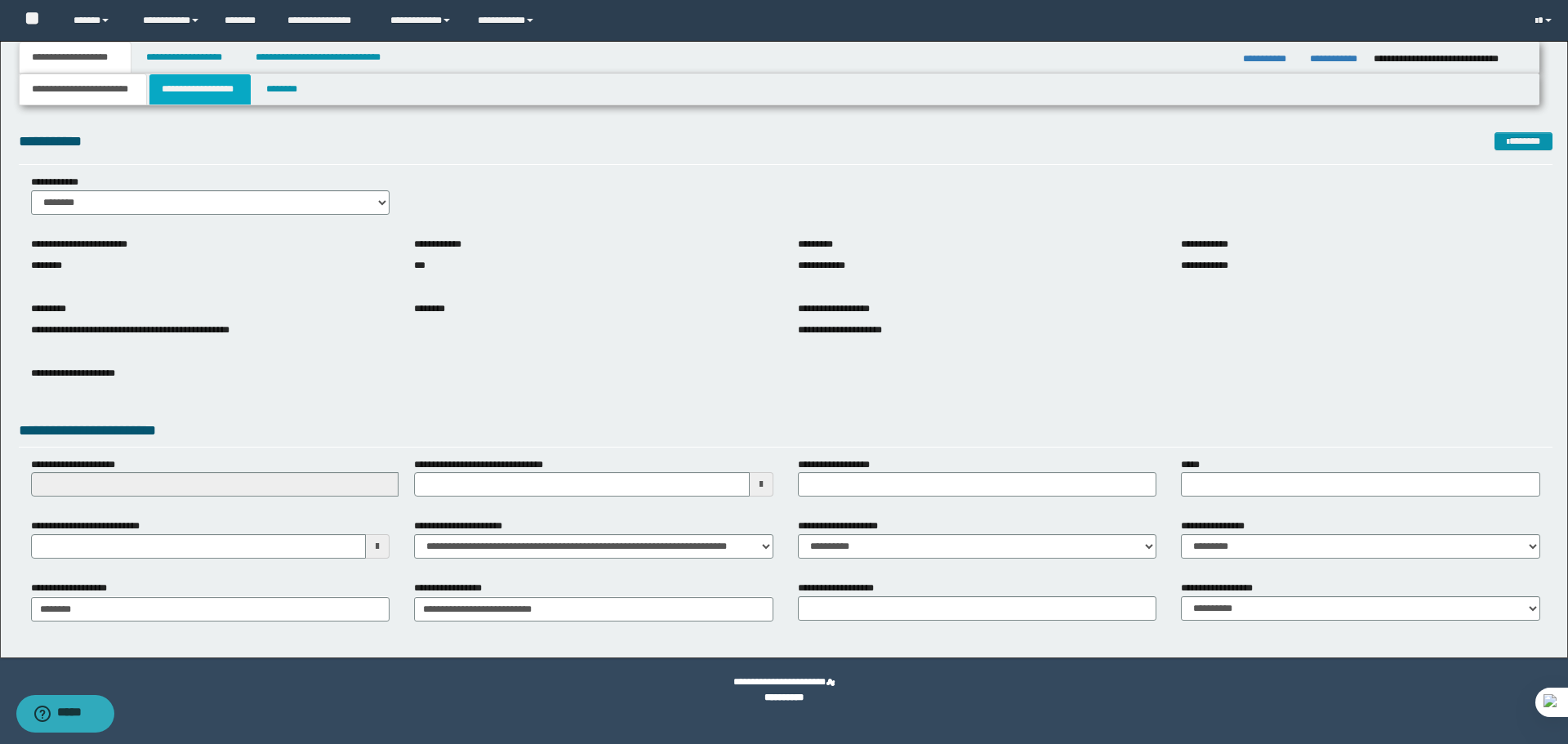 click on "**********" at bounding box center [200, 89] 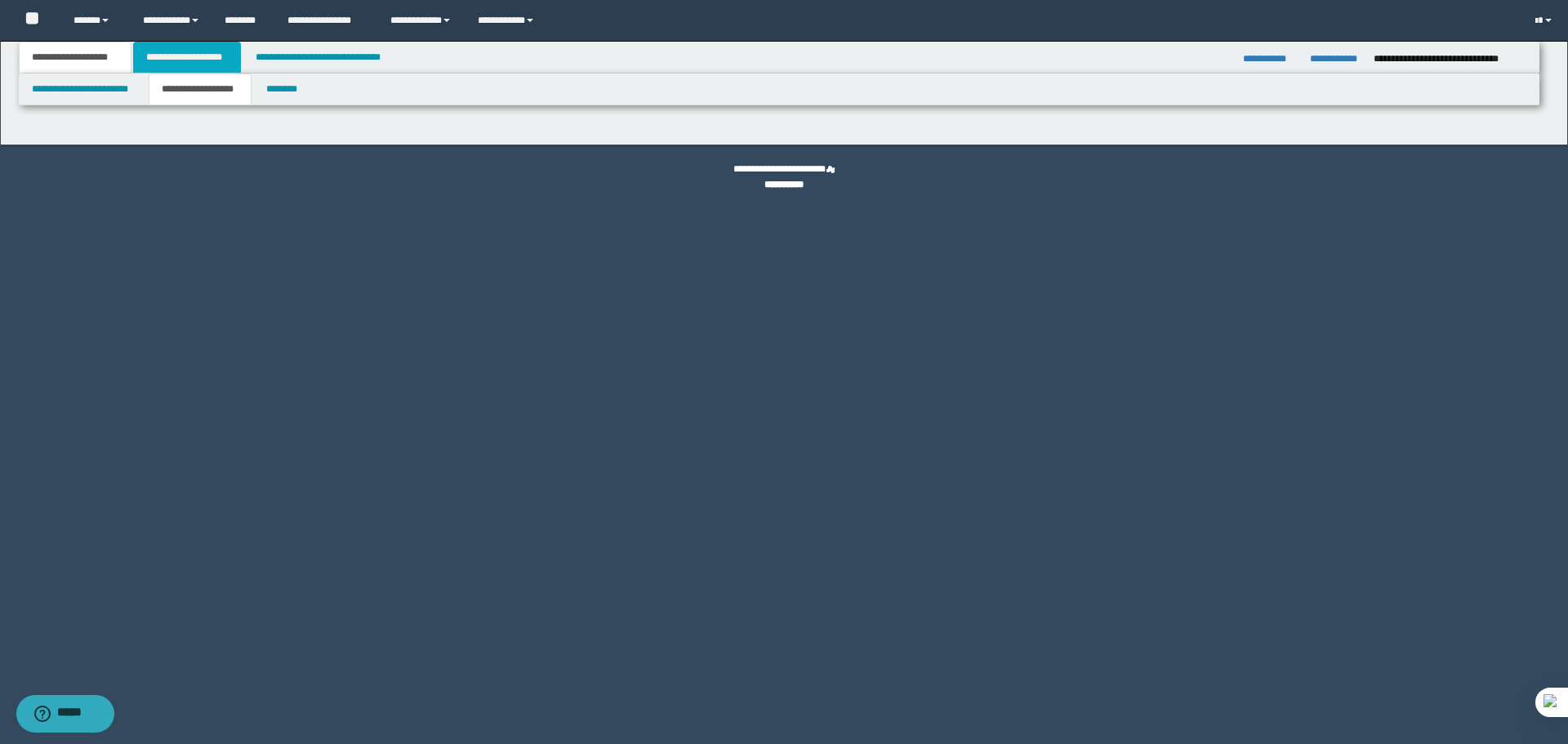 click on "**********" at bounding box center [187, 57] 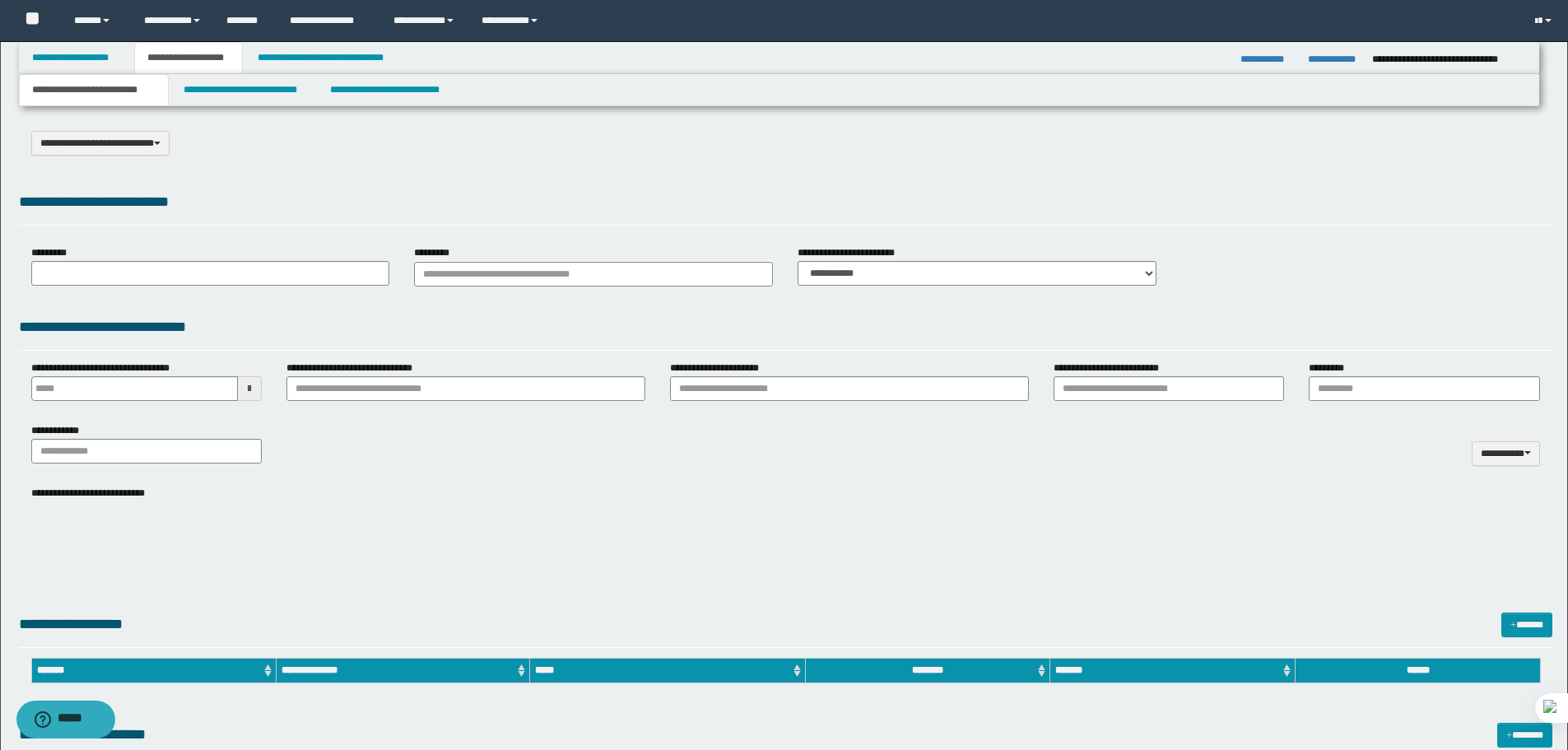 type on "********" 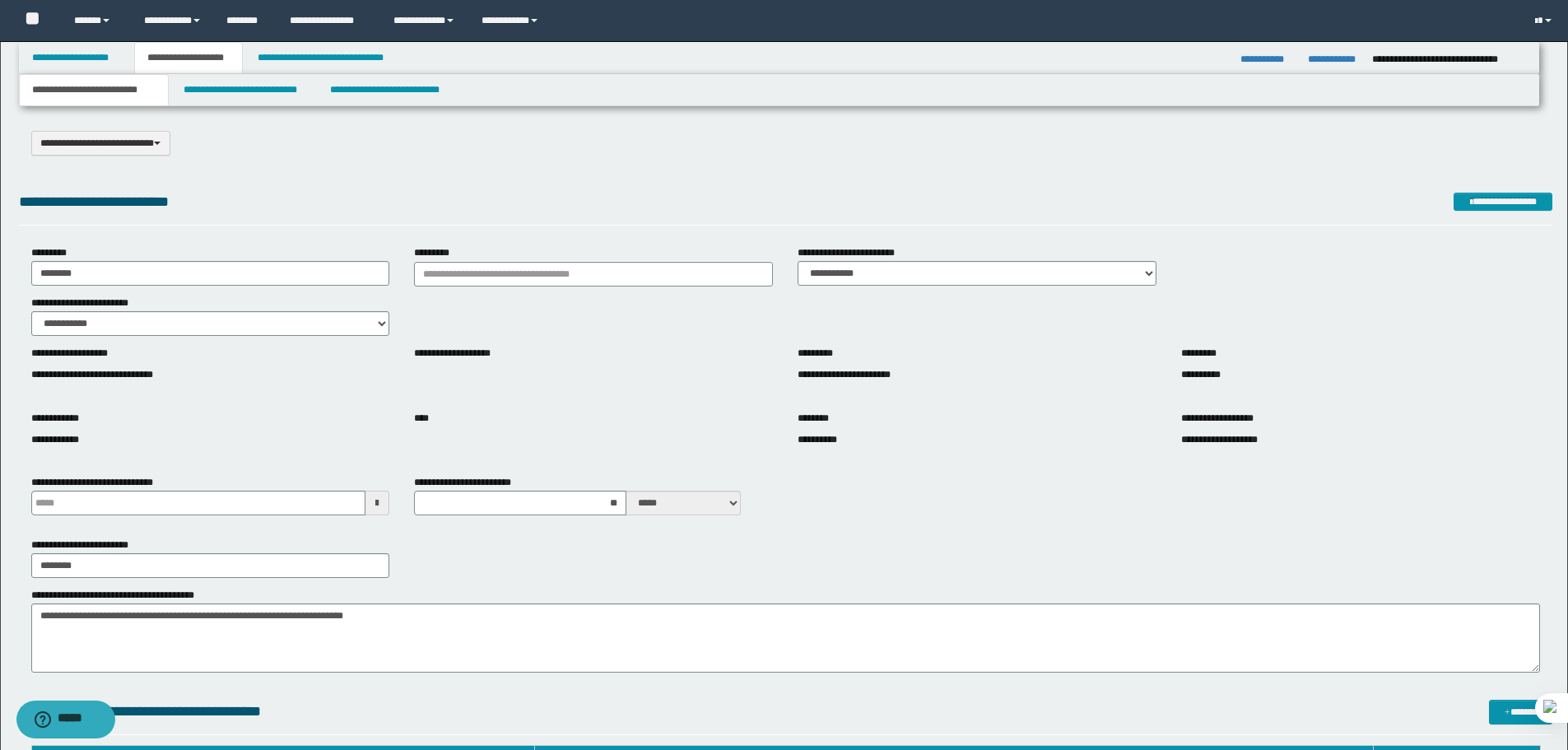 scroll, scrollTop: 0, scrollLeft: 0, axis: both 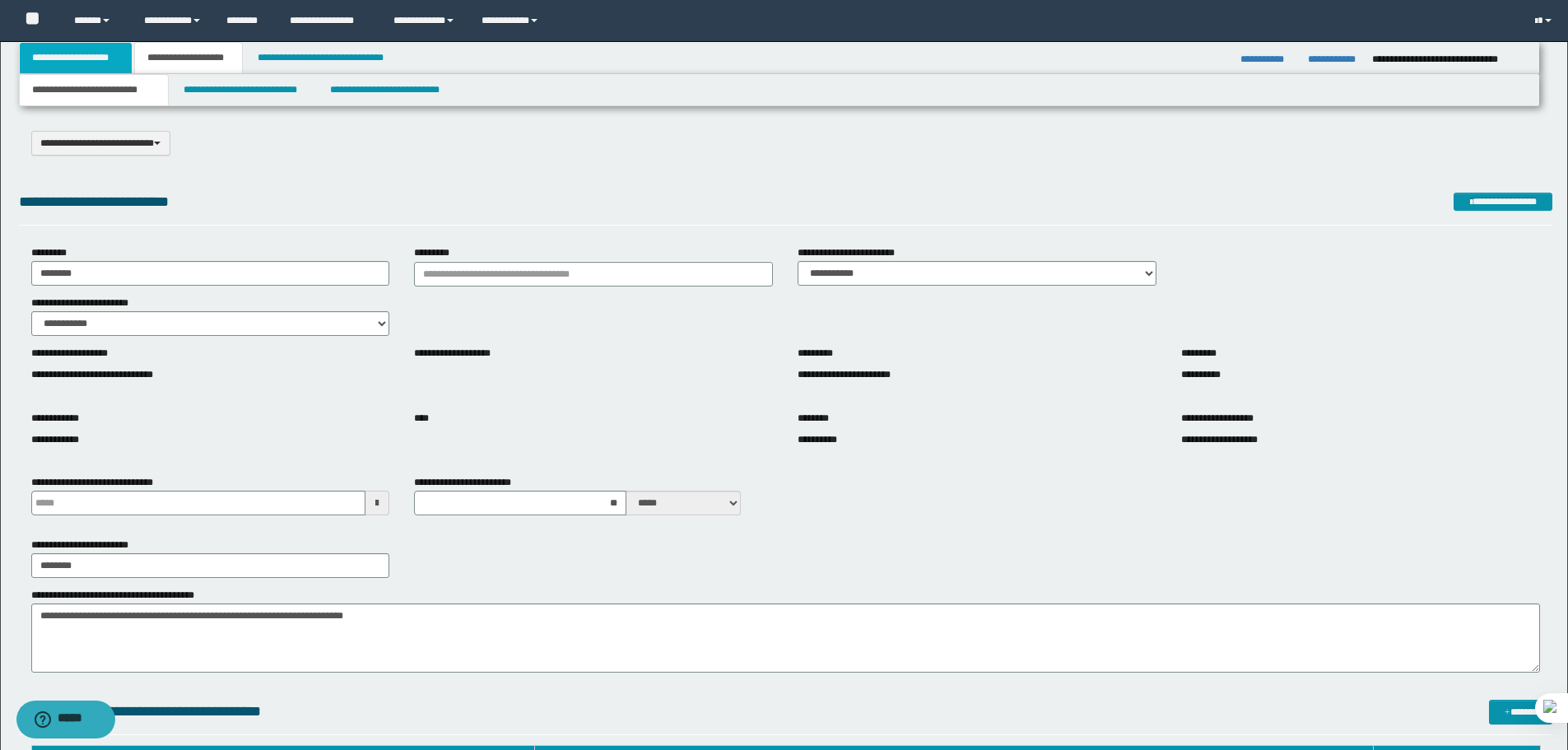 click on "**********" at bounding box center [76, 58] 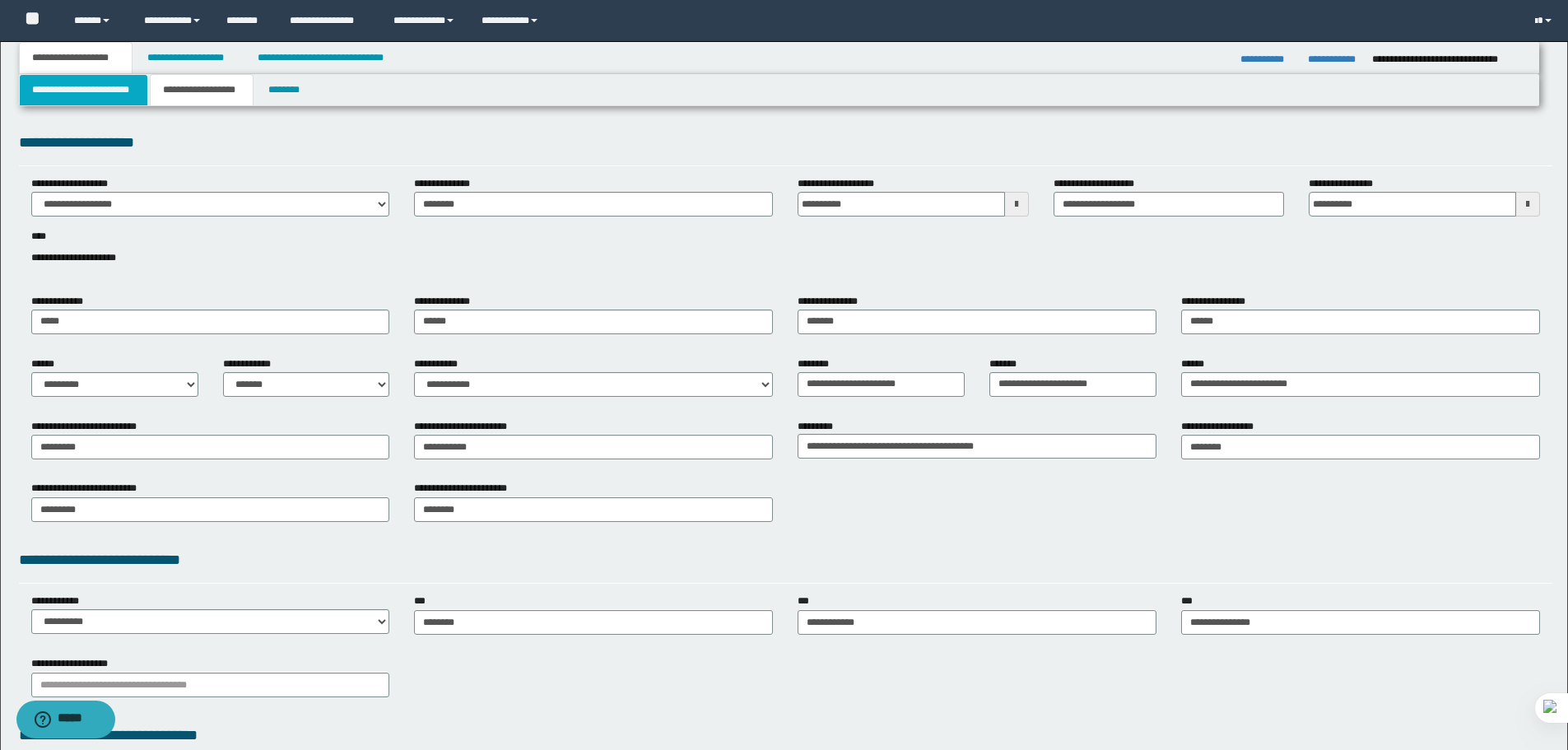 click on "**********" at bounding box center (83, 90) 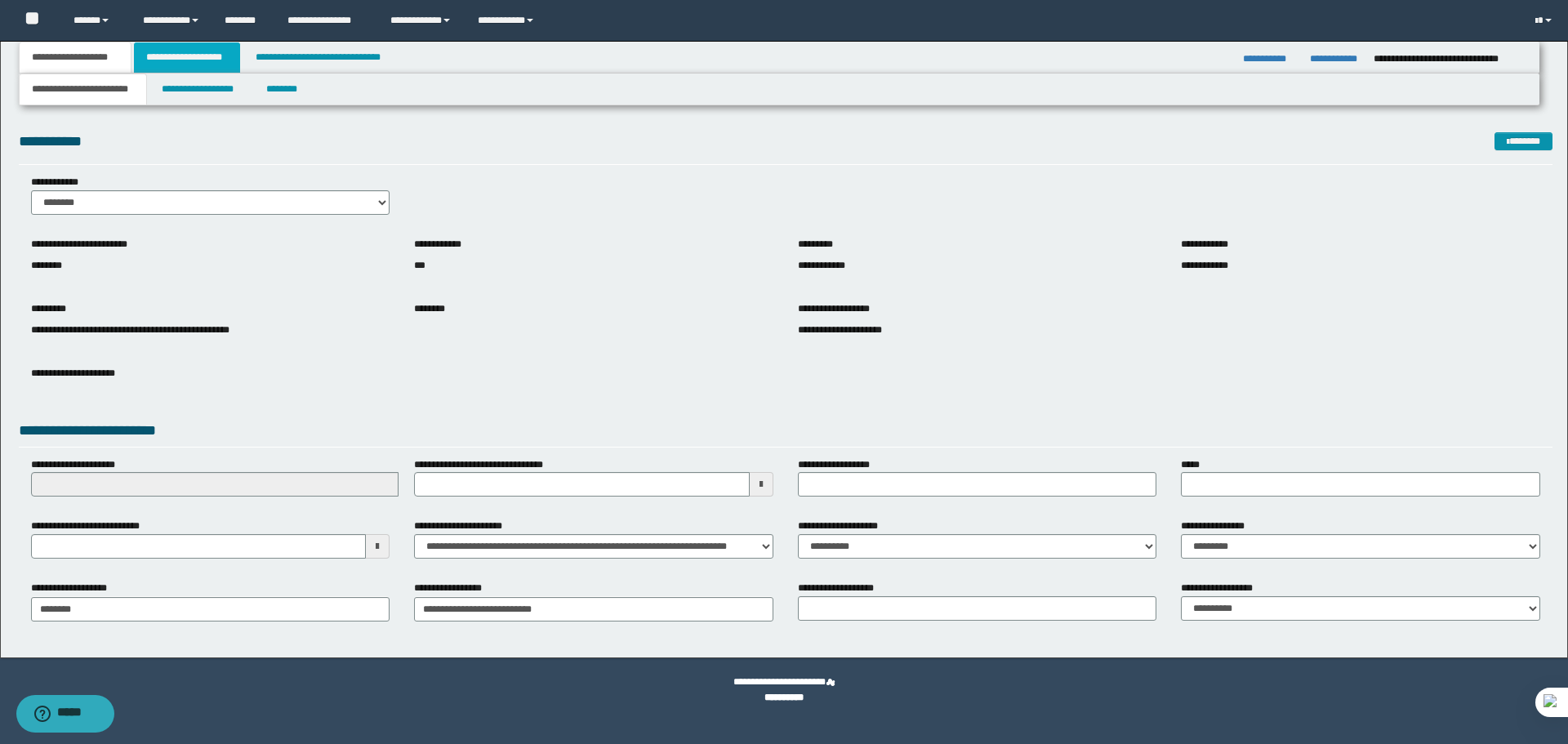 click on "**********" at bounding box center [187, 57] 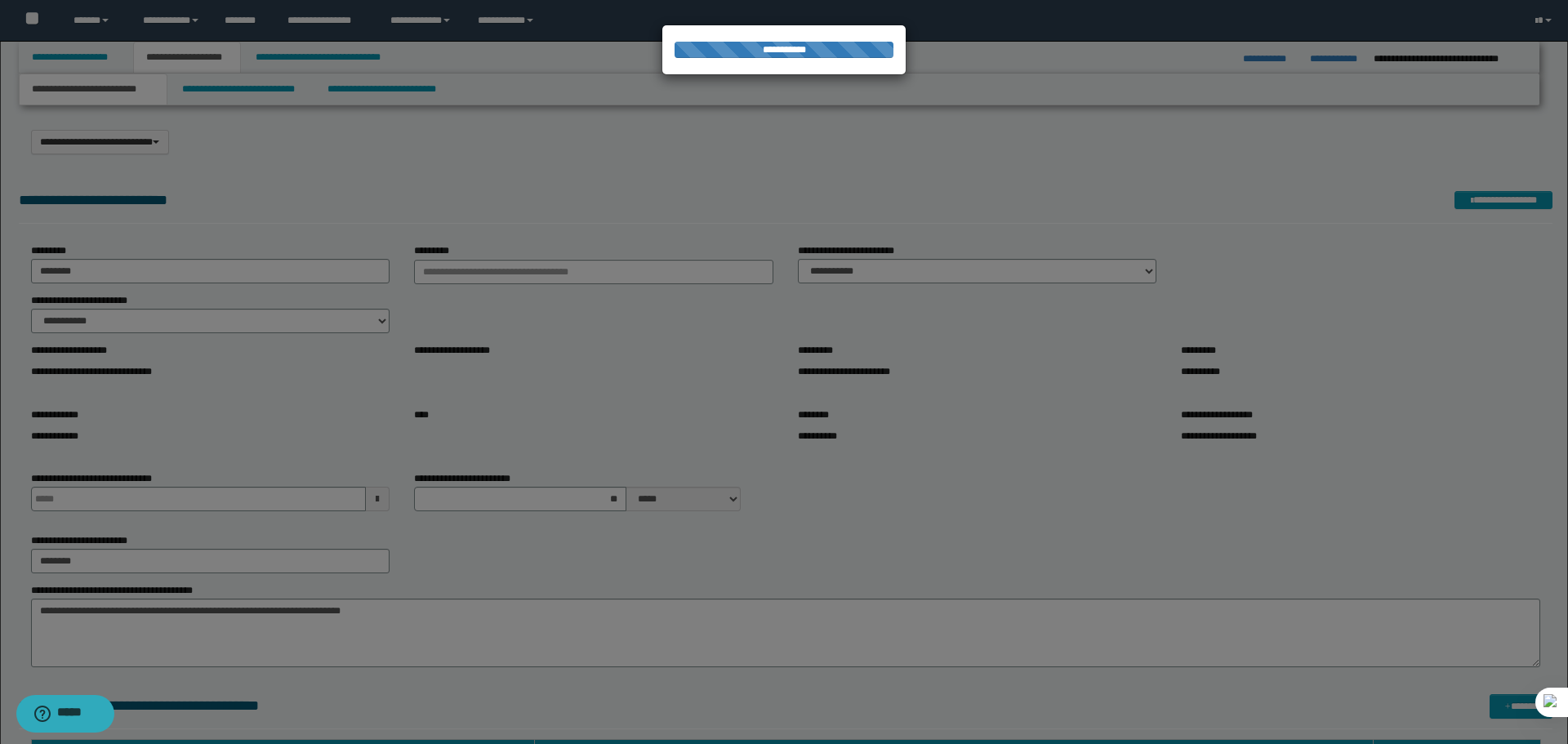 type 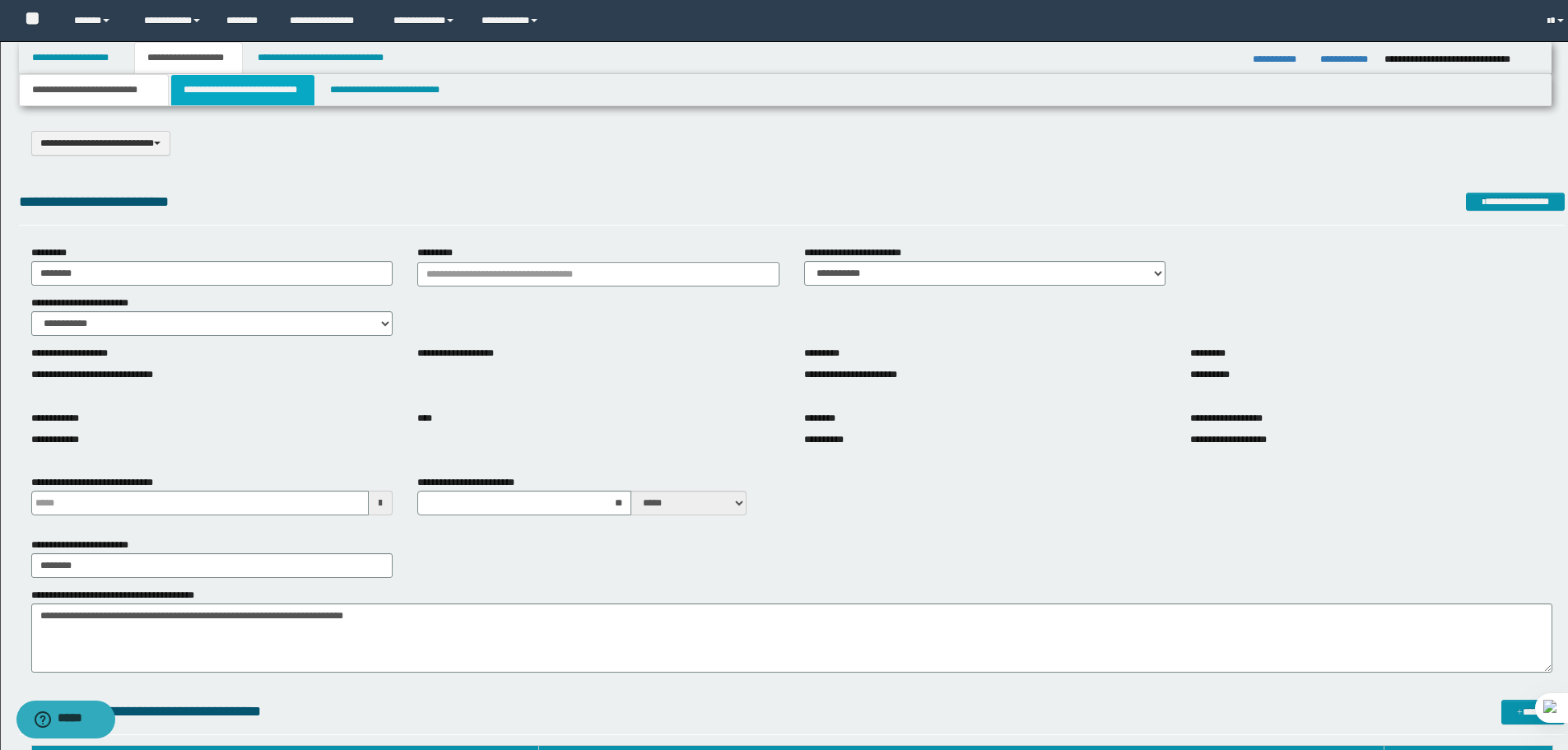 click on "**********" at bounding box center (243, 90) 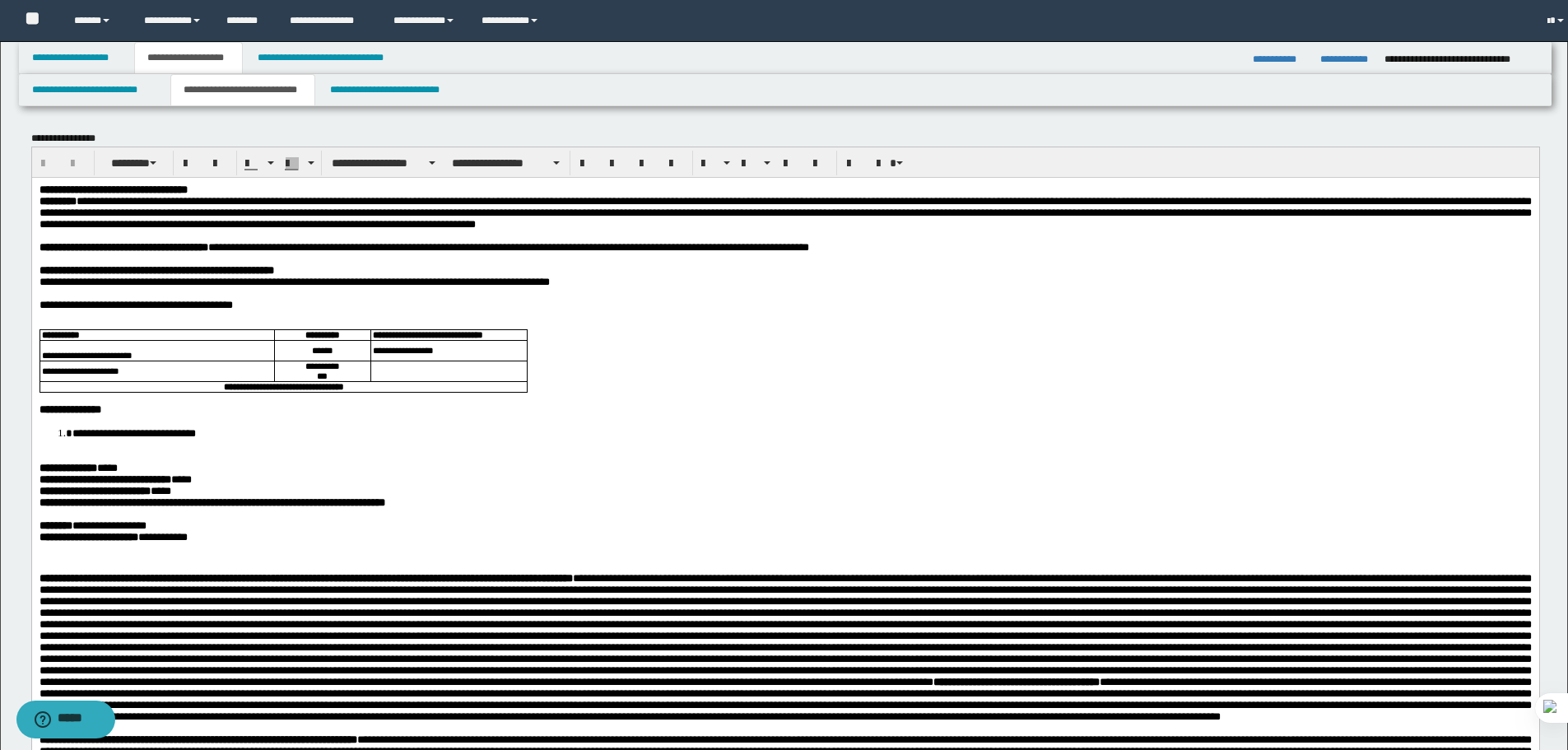 scroll, scrollTop: 0, scrollLeft: 0, axis: both 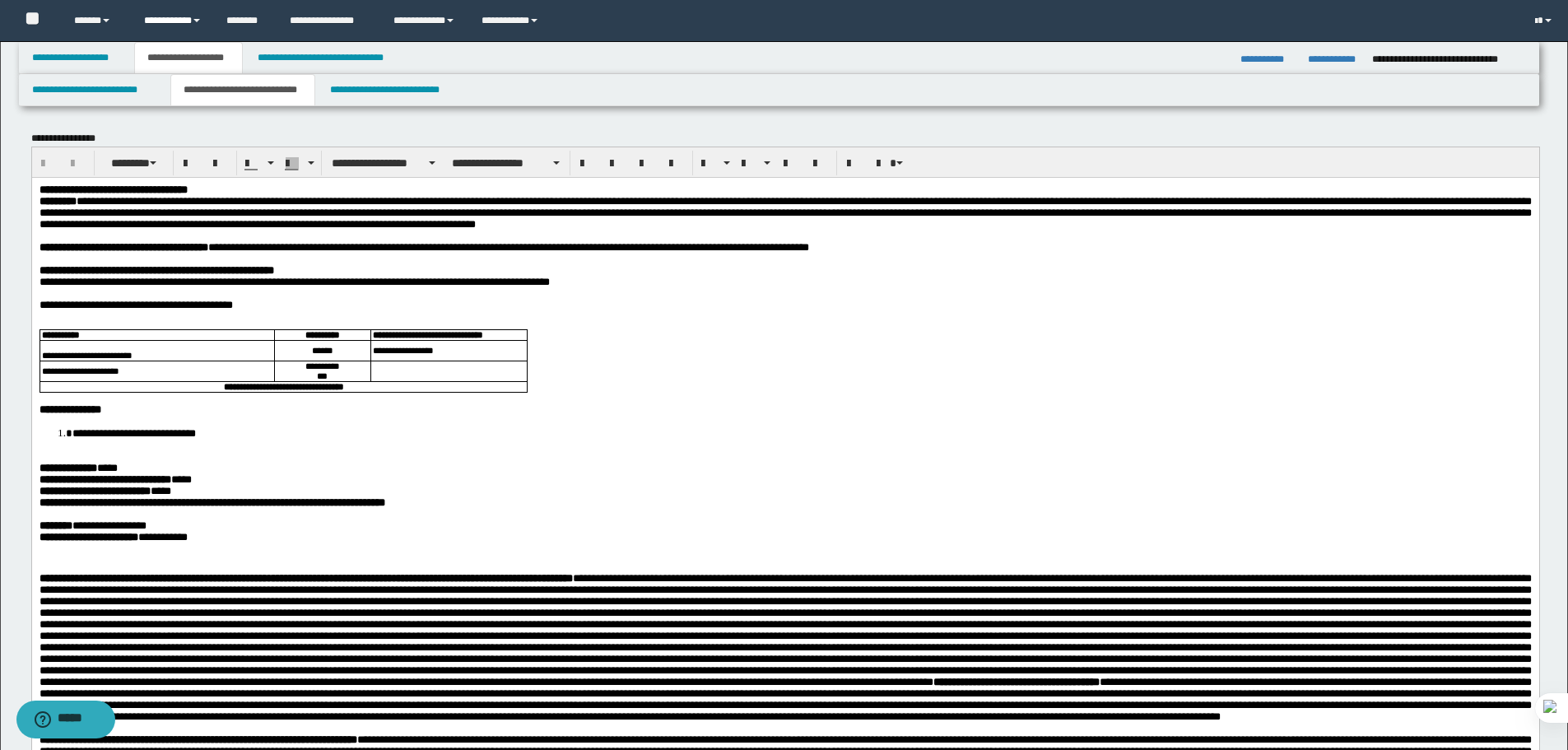 click on "**********" at bounding box center [173, 21] 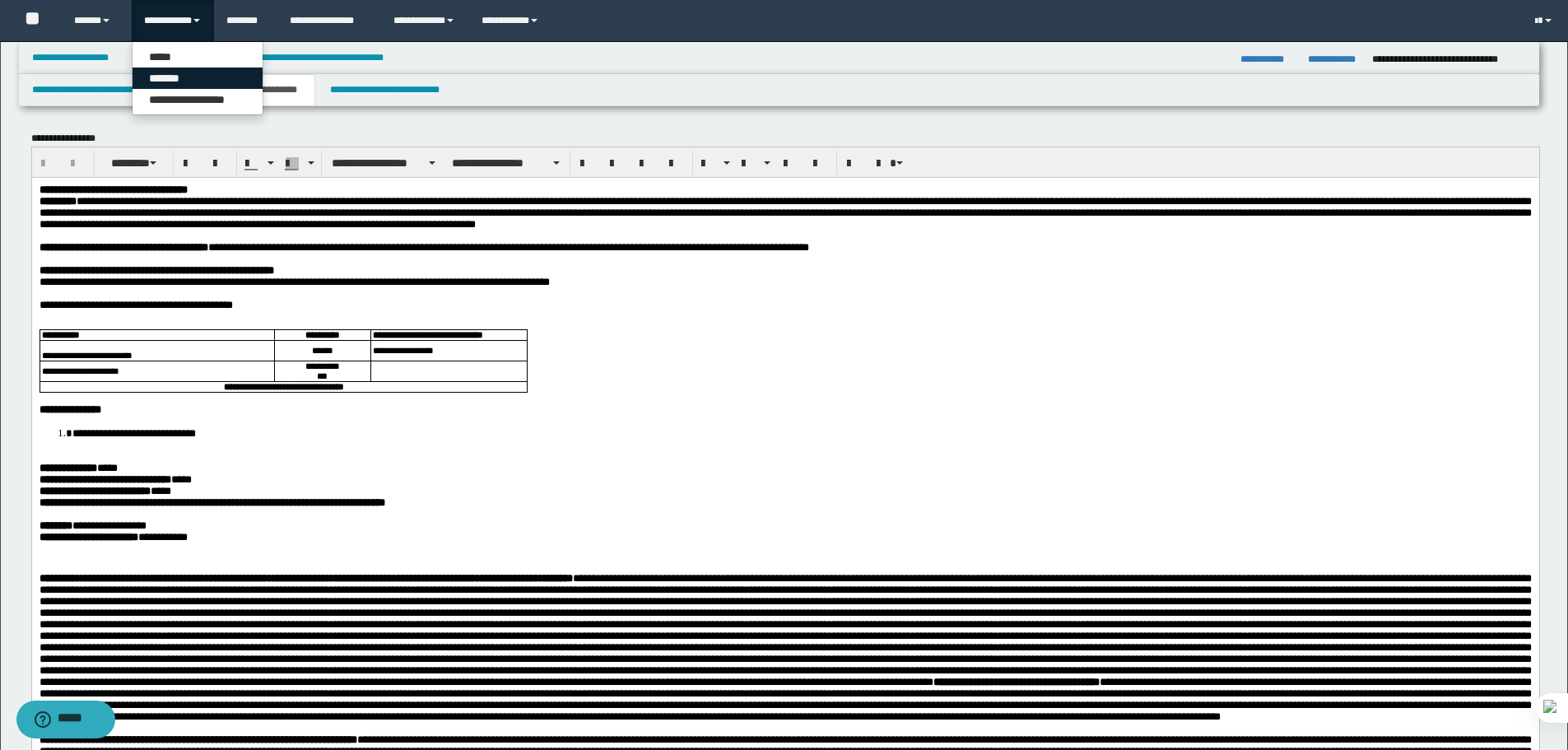 click on "*******" at bounding box center [198, 78] 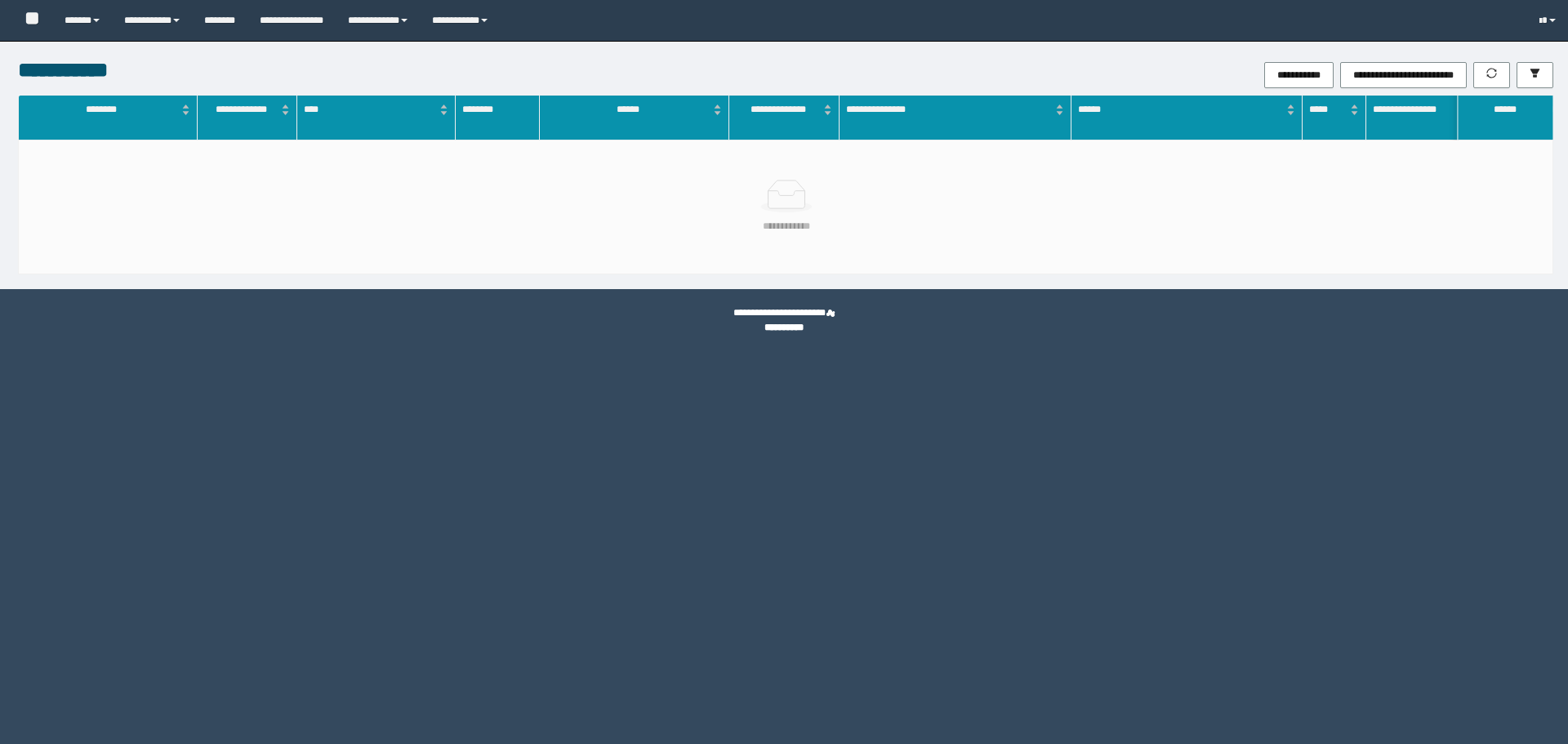 scroll, scrollTop: 0, scrollLeft: 0, axis: both 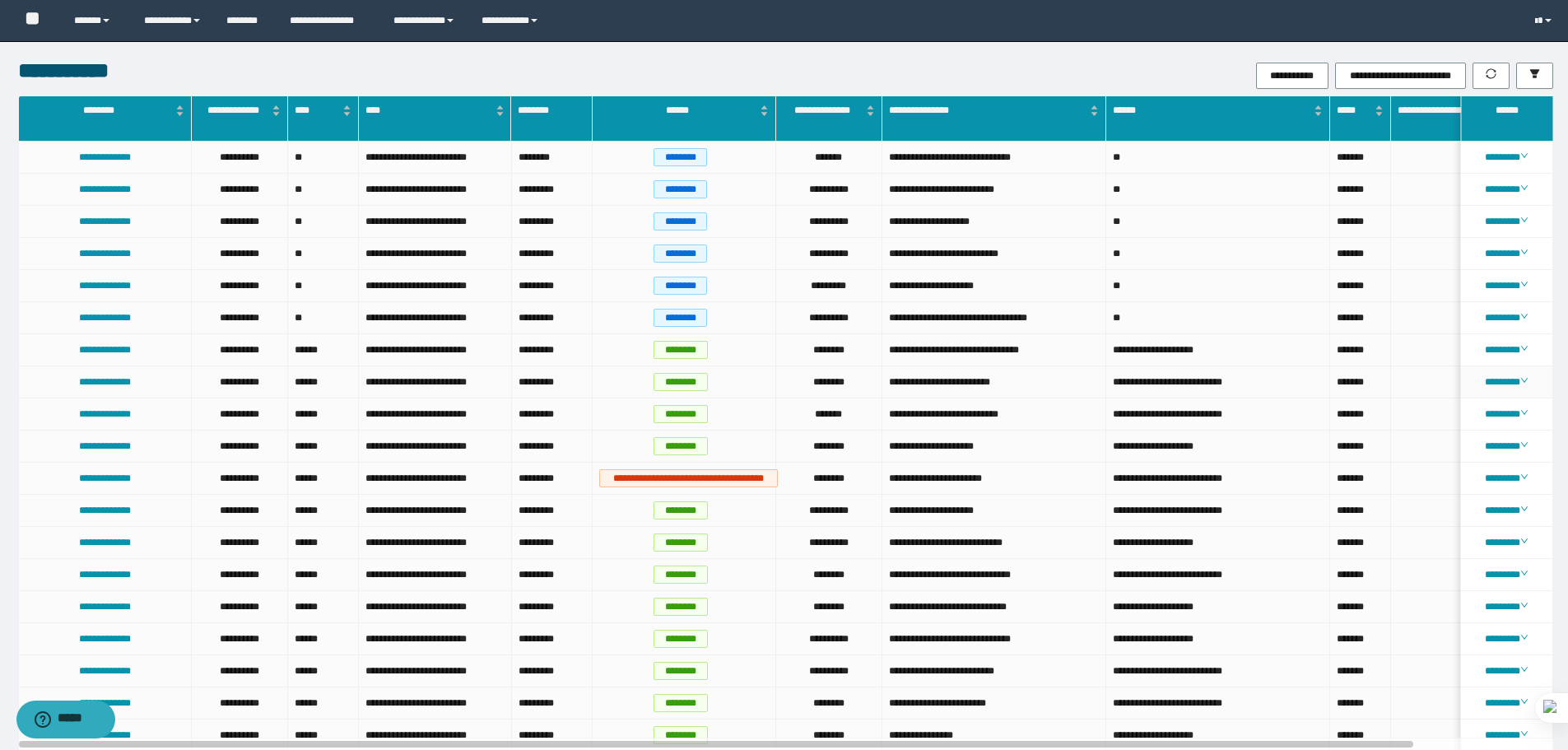click on "******" at bounding box center (323, 382) 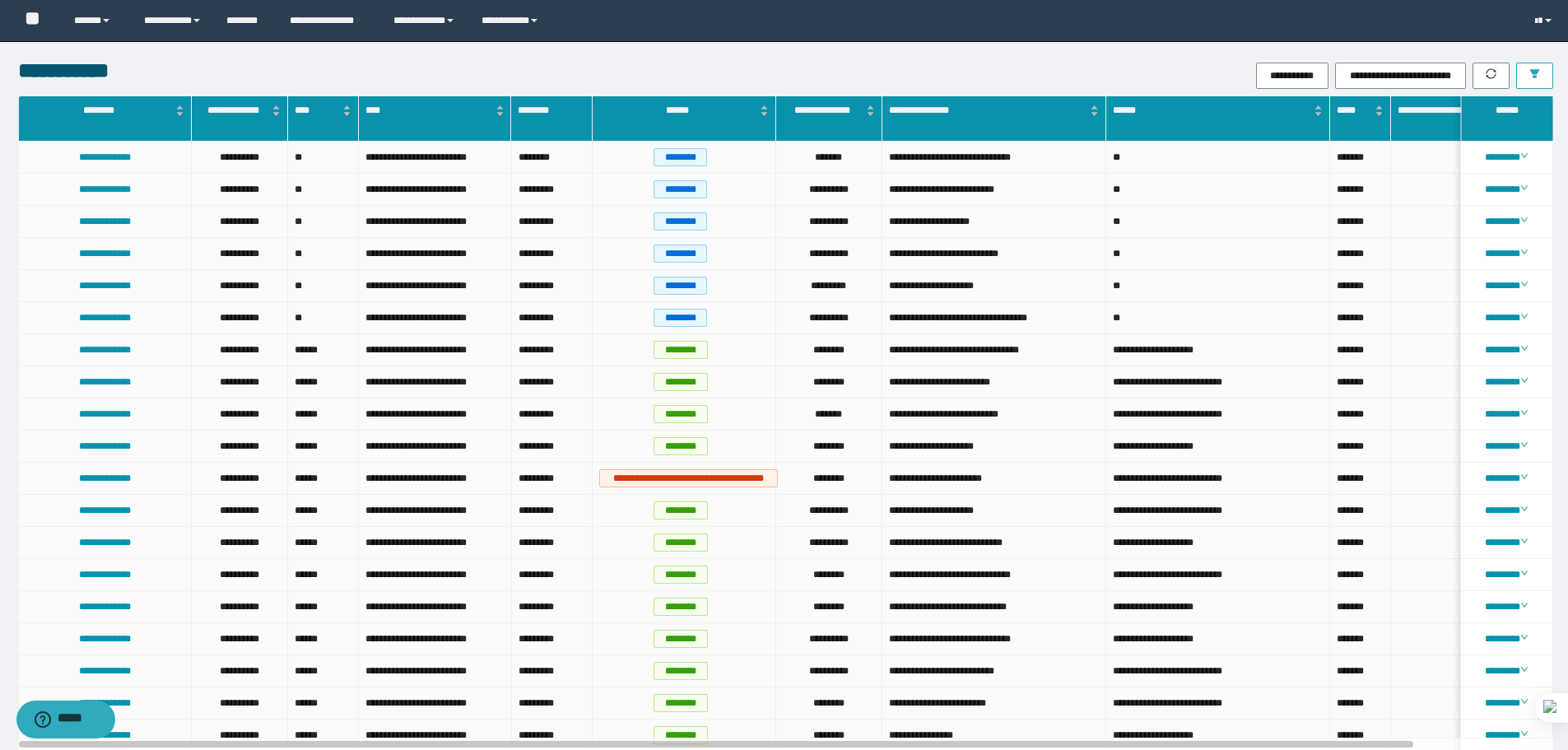 click 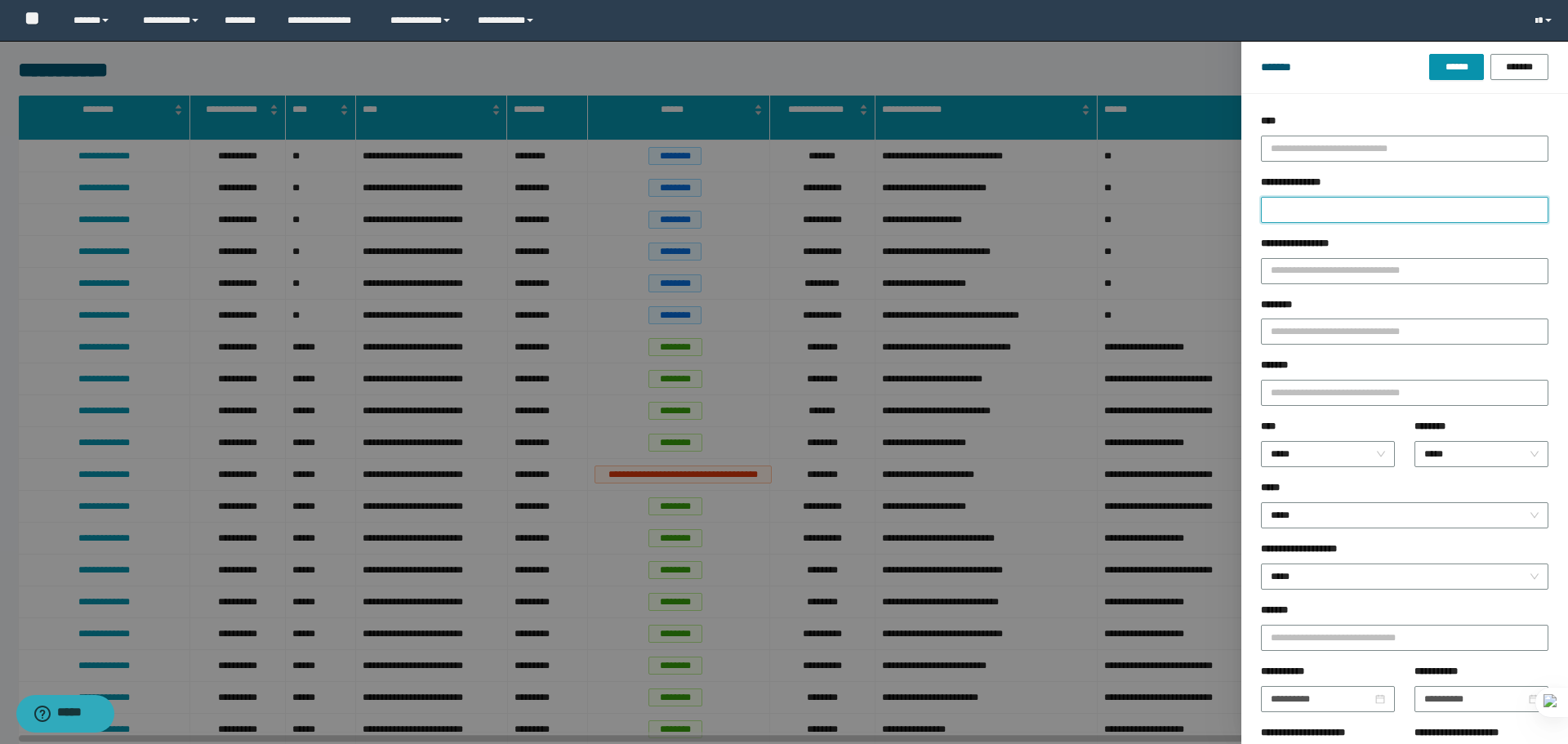 click on "**********" at bounding box center (1405, 210) 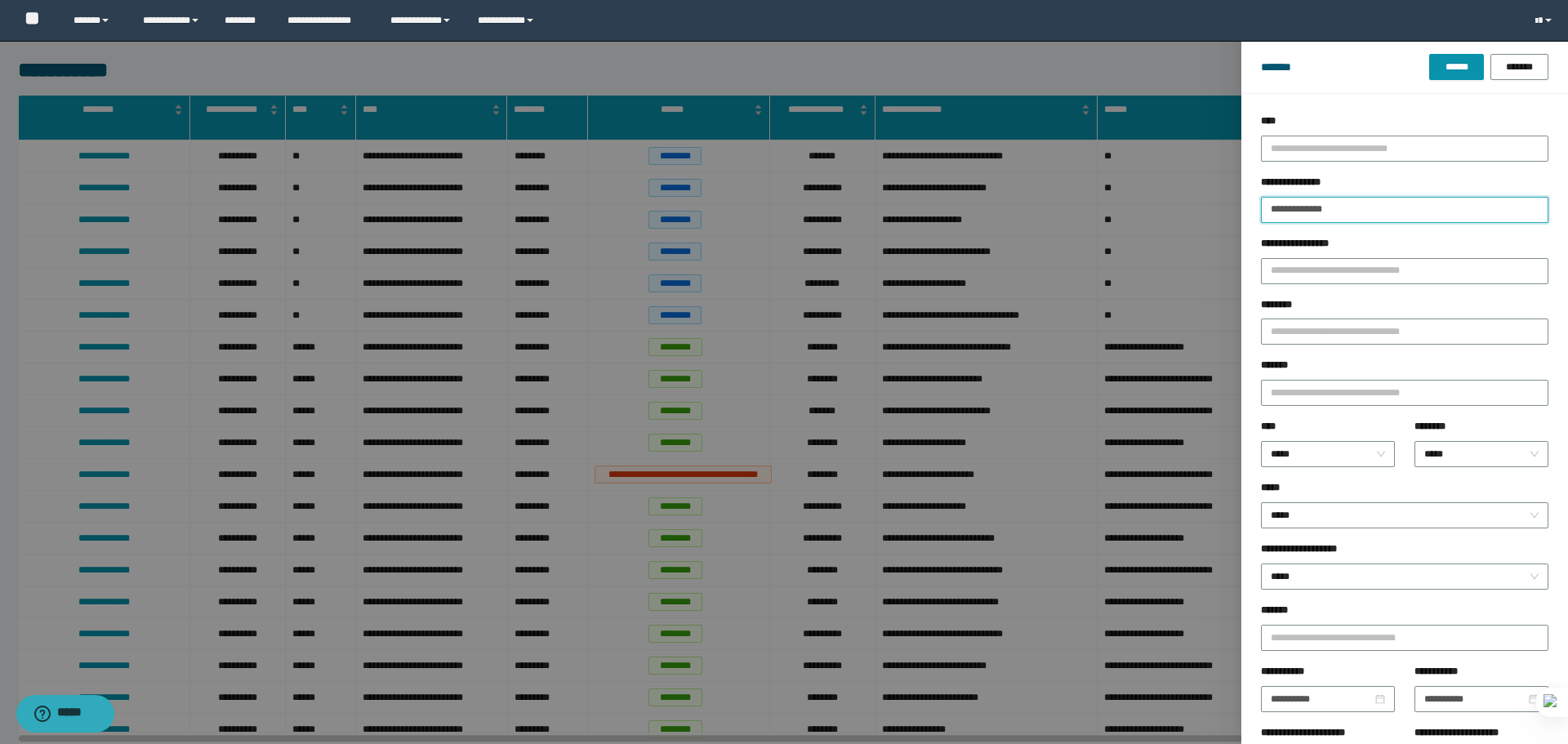 type 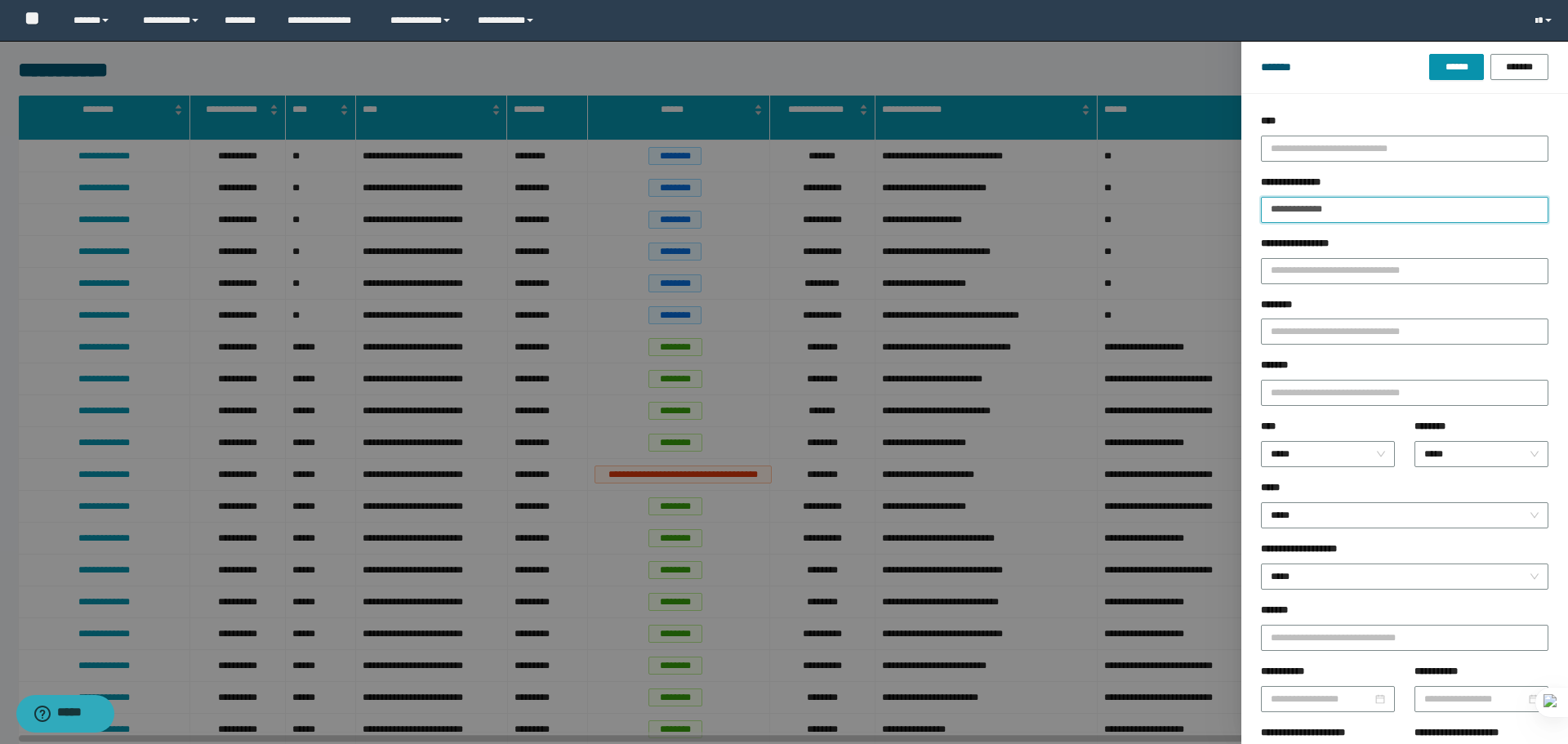 type on "**********" 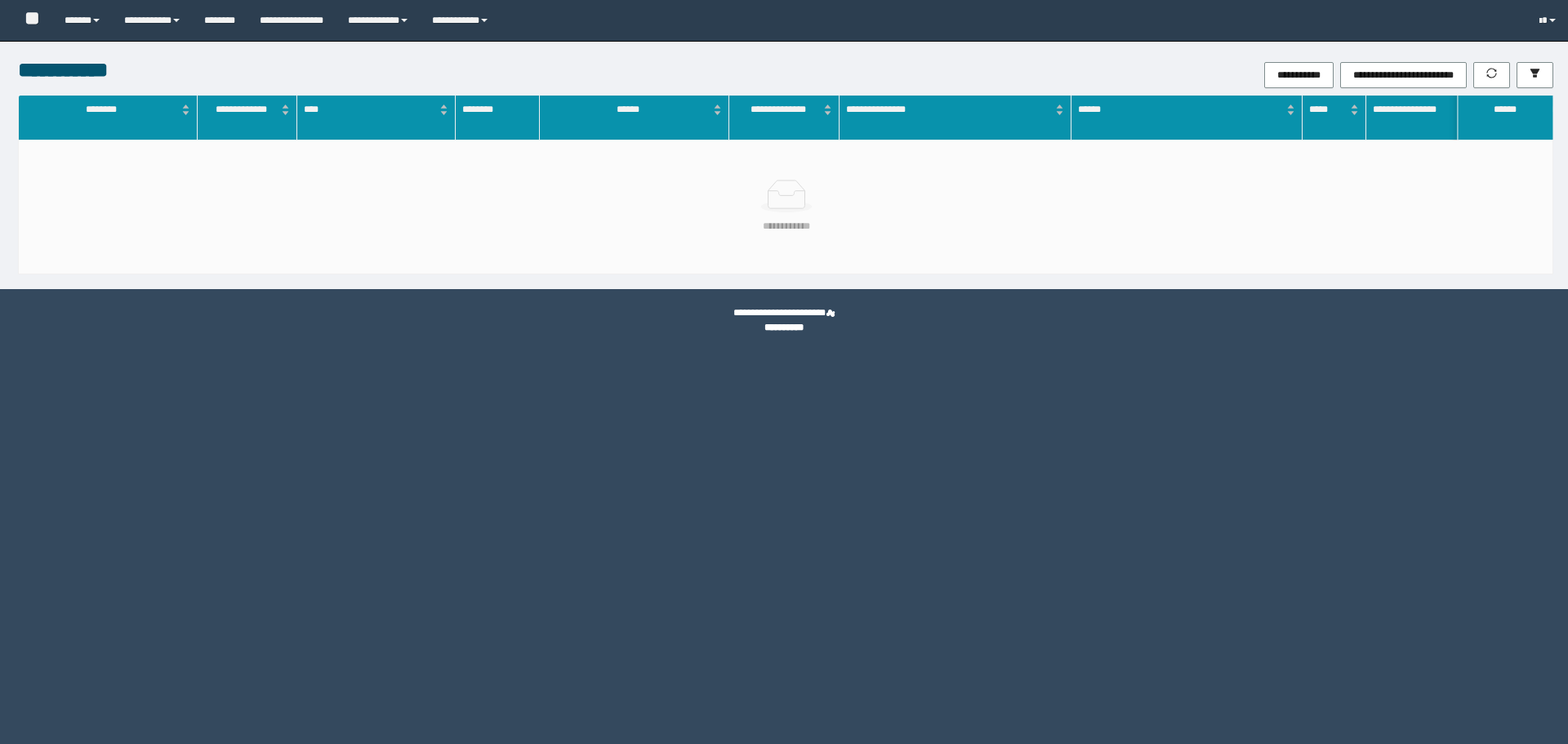 scroll, scrollTop: 0, scrollLeft: 0, axis: both 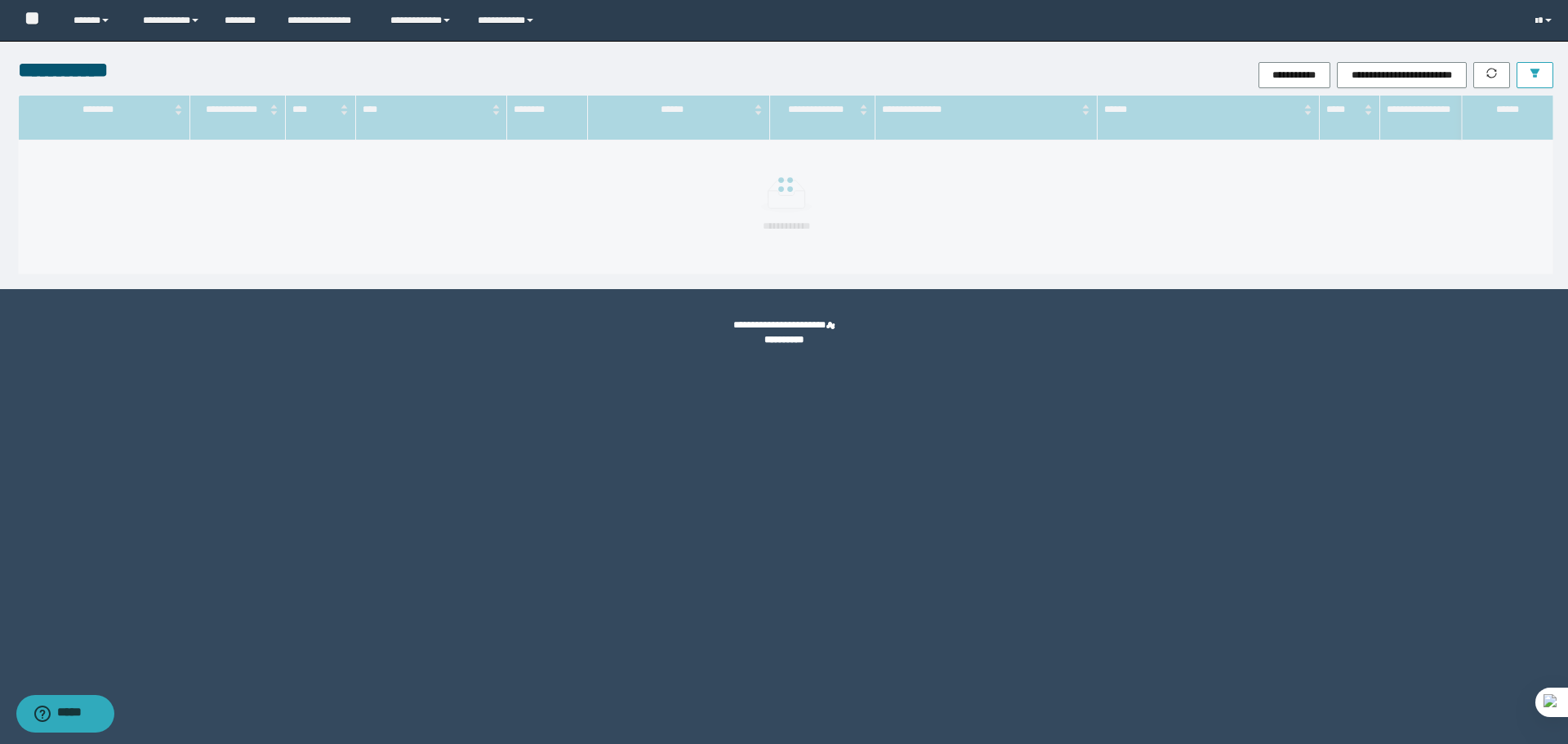 click at bounding box center (1535, 75) 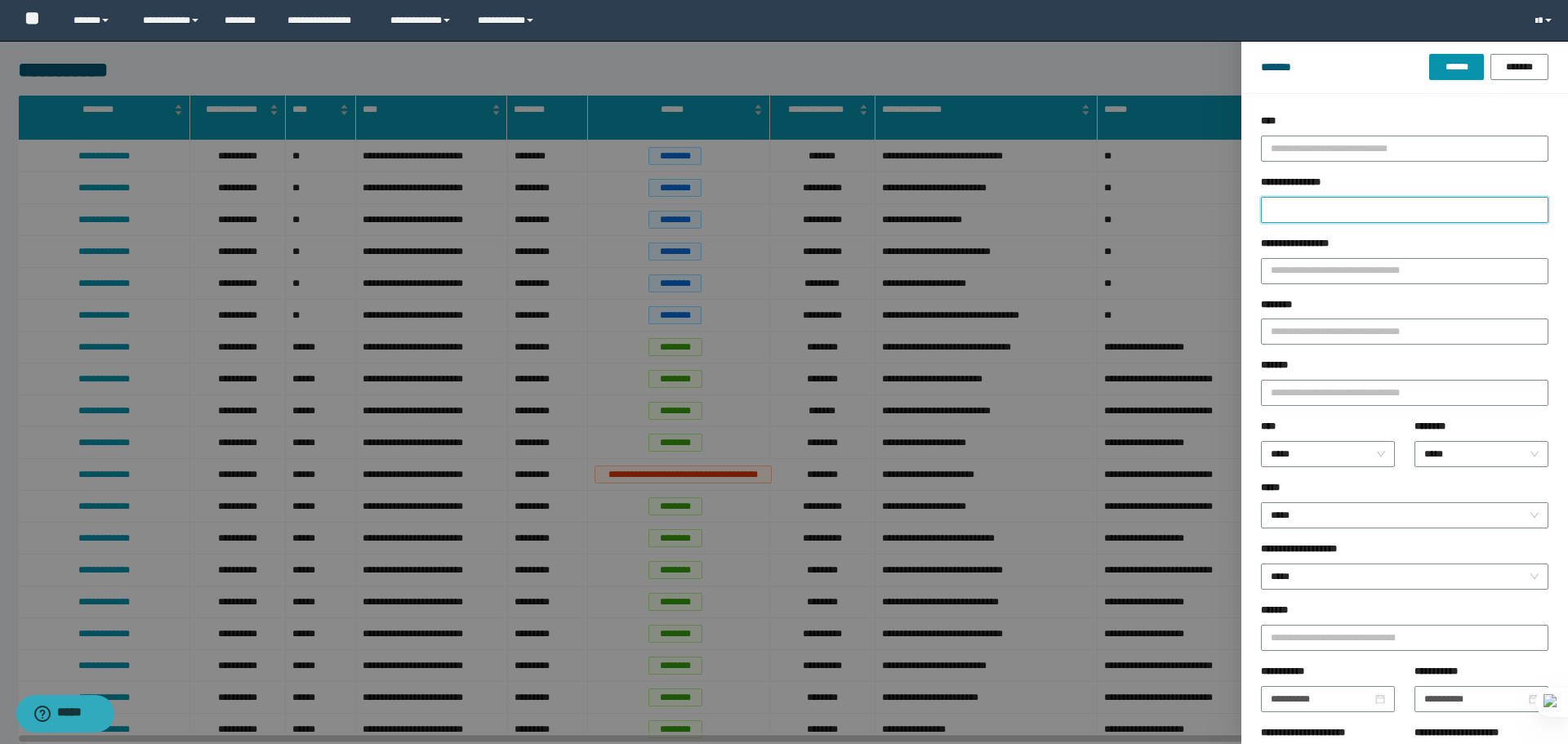 click on "**********" at bounding box center [1405, 210] 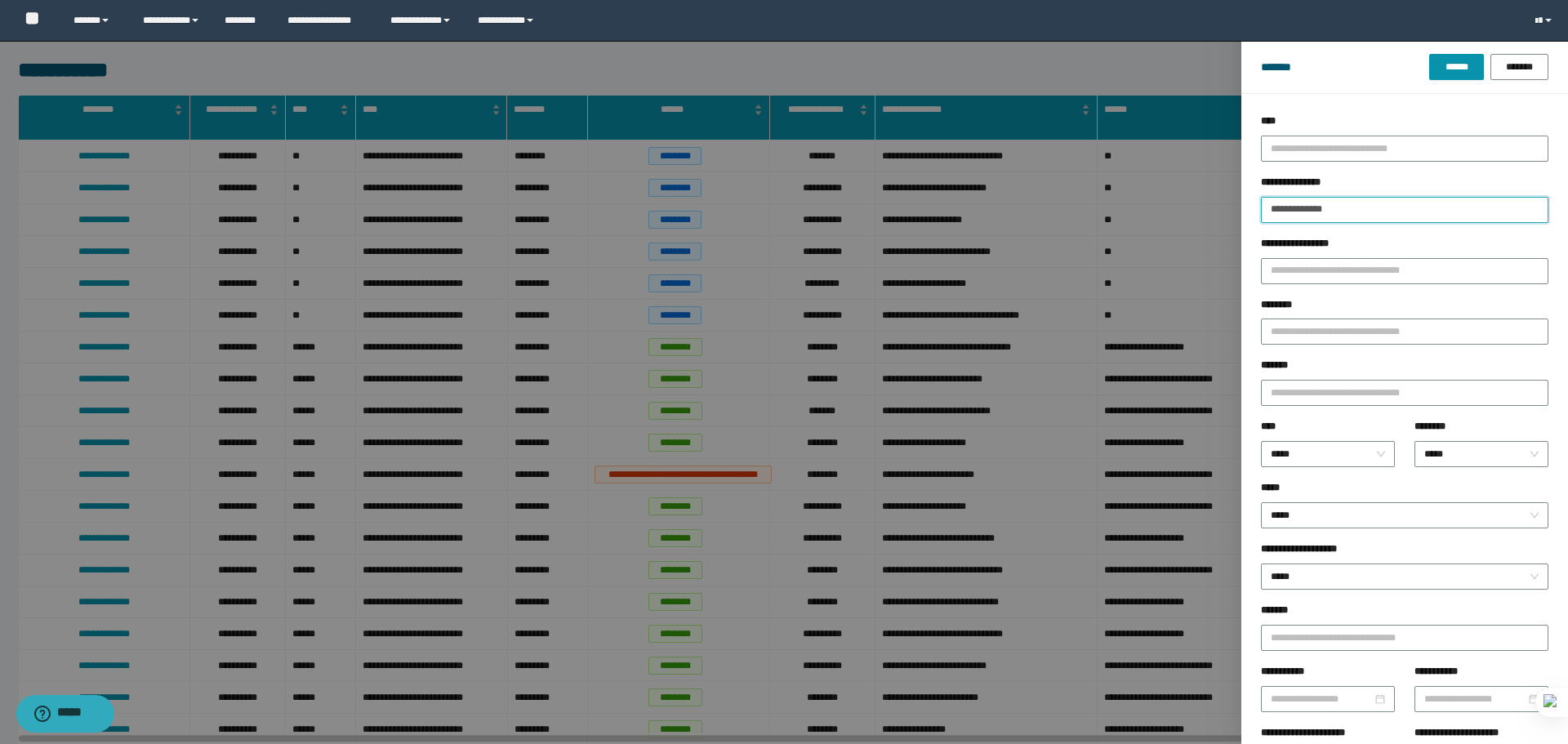 type on "**********" 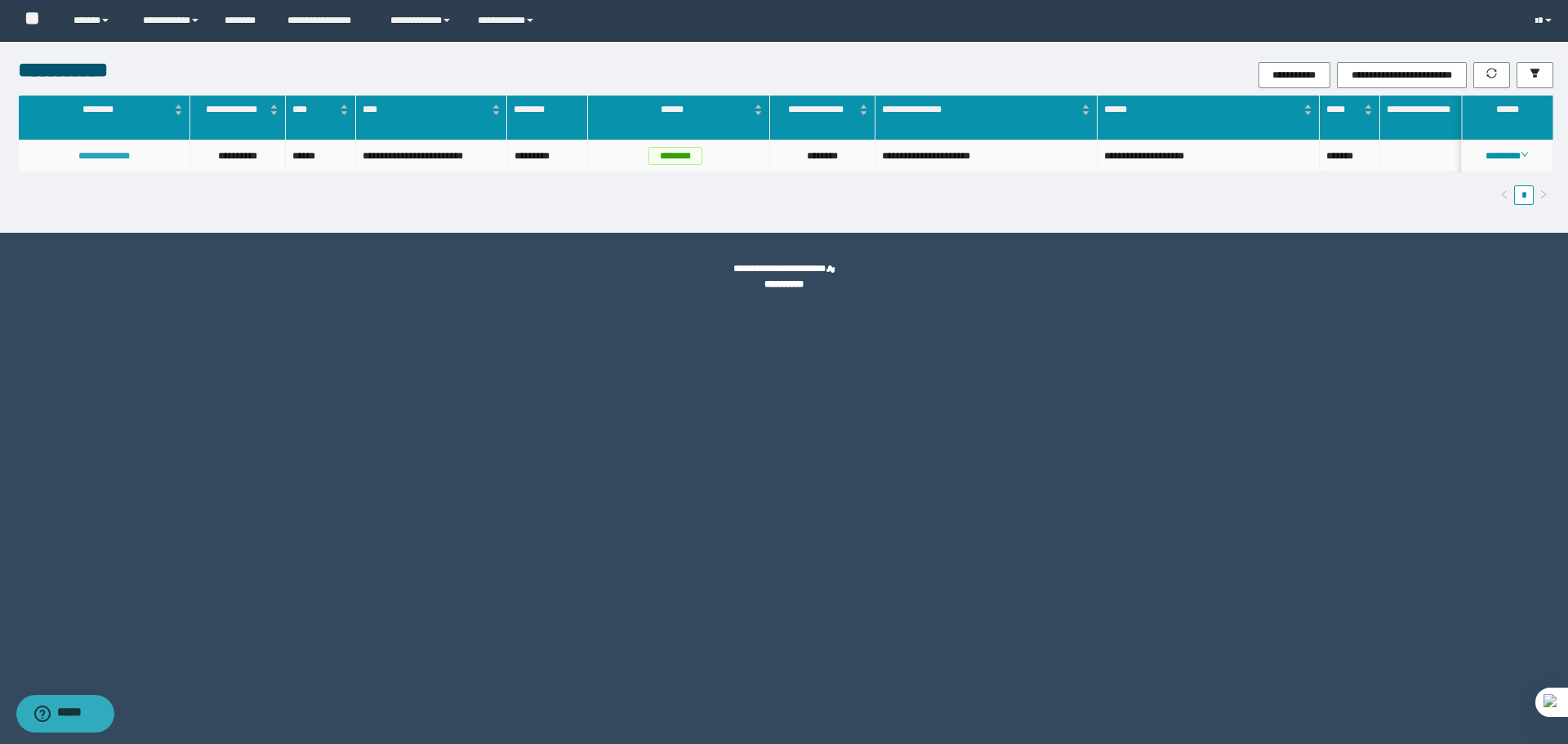 click on "**********" at bounding box center [104, 156] 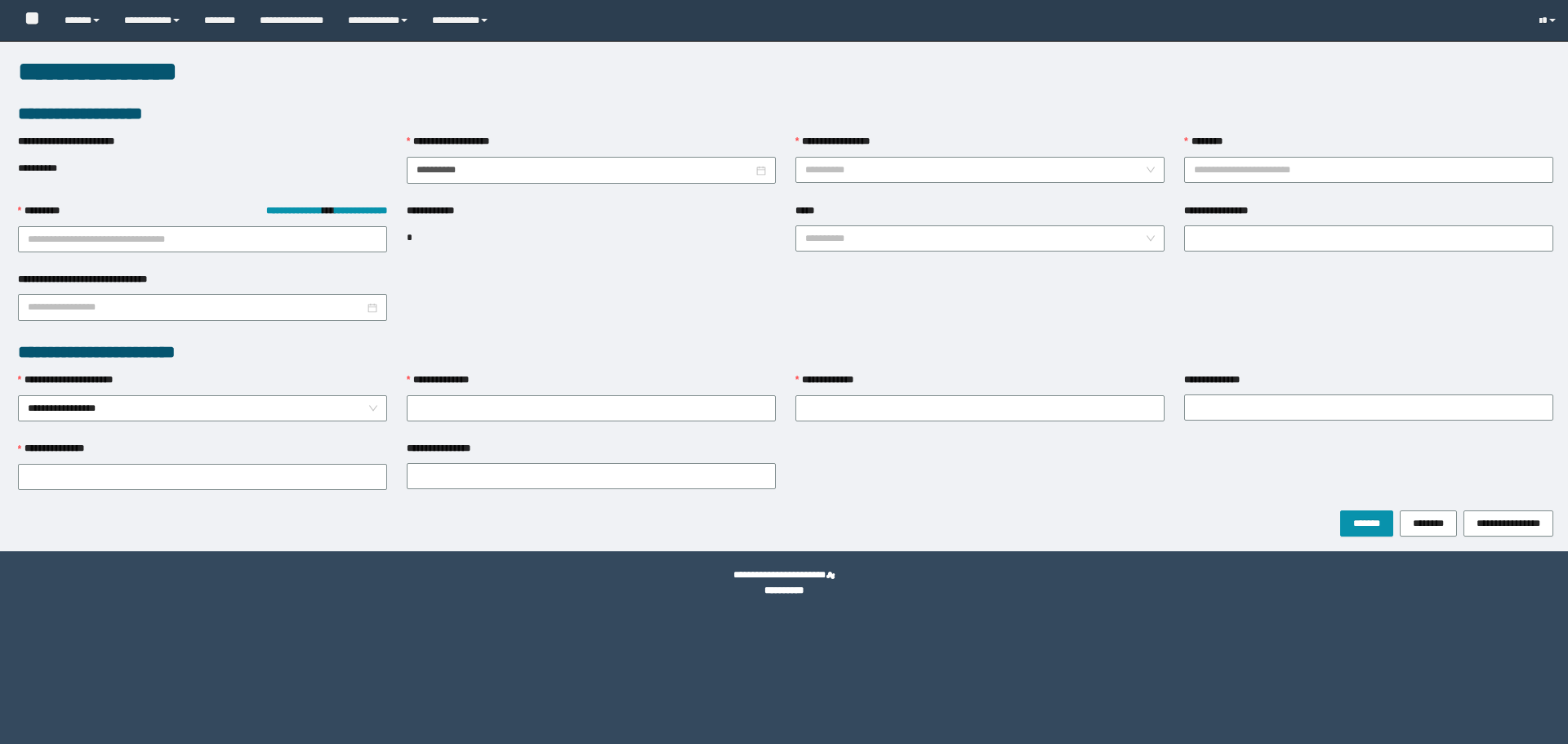 scroll, scrollTop: 0, scrollLeft: 0, axis: both 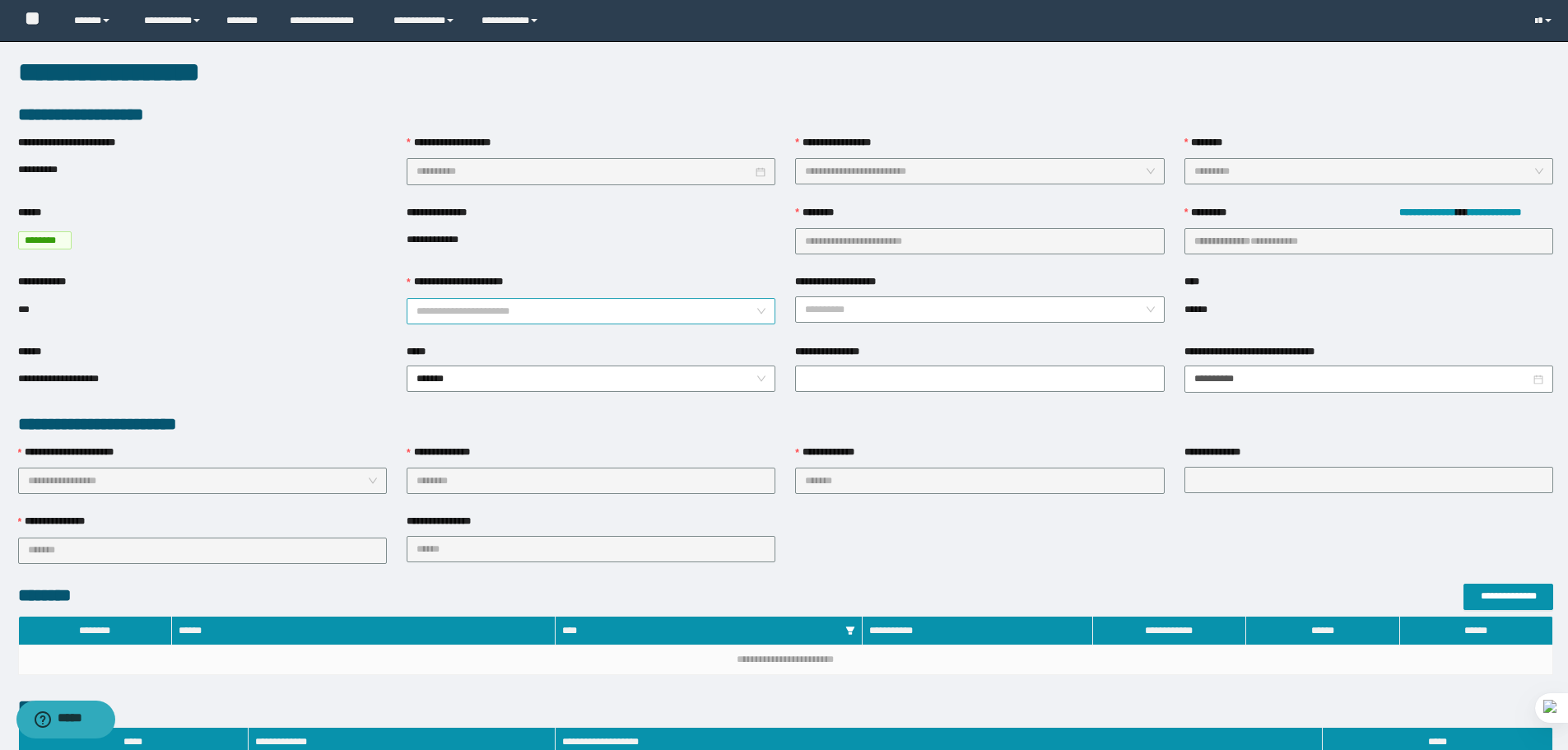 click on "**********" at bounding box center (591, 311) 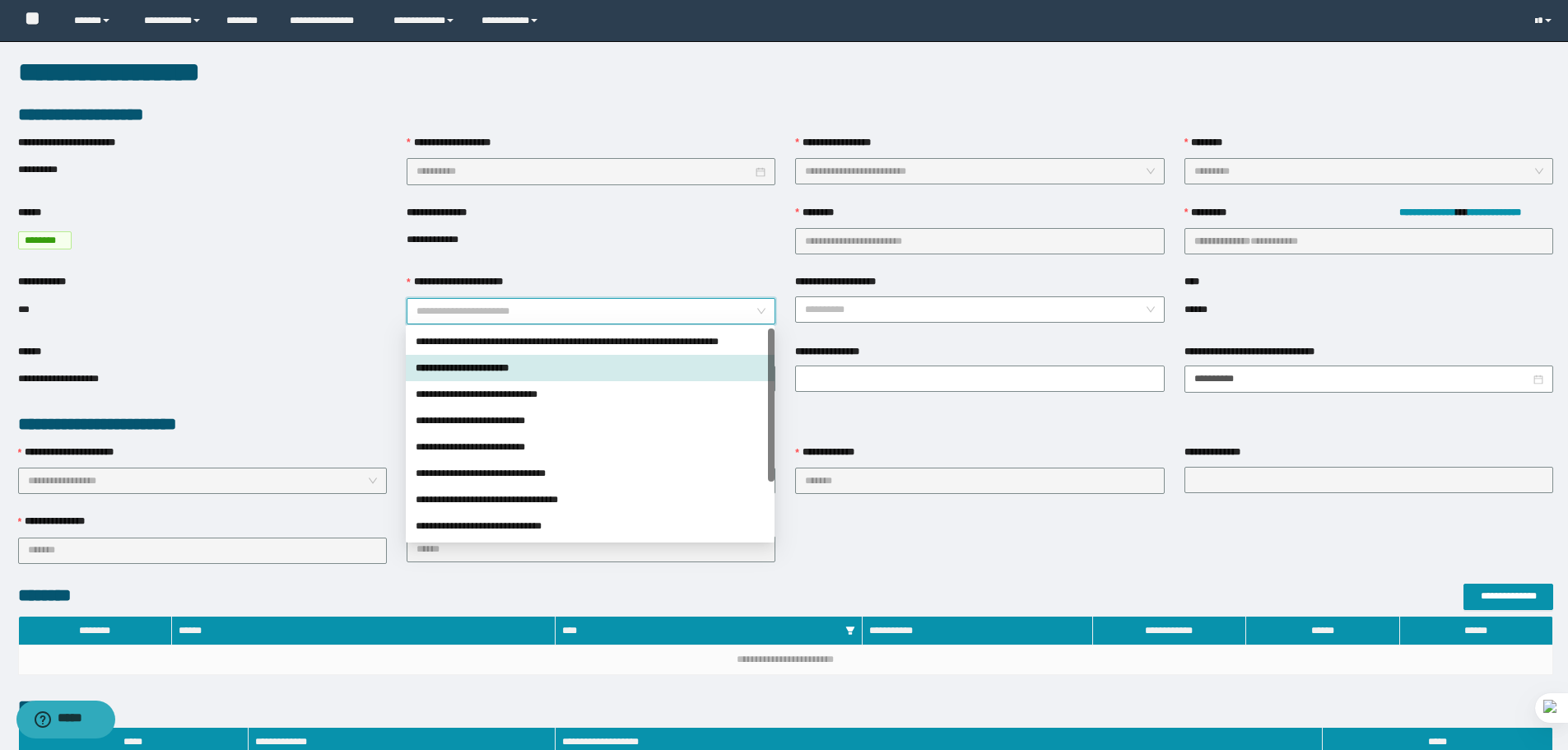 click on "**********" at bounding box center [590, 368] 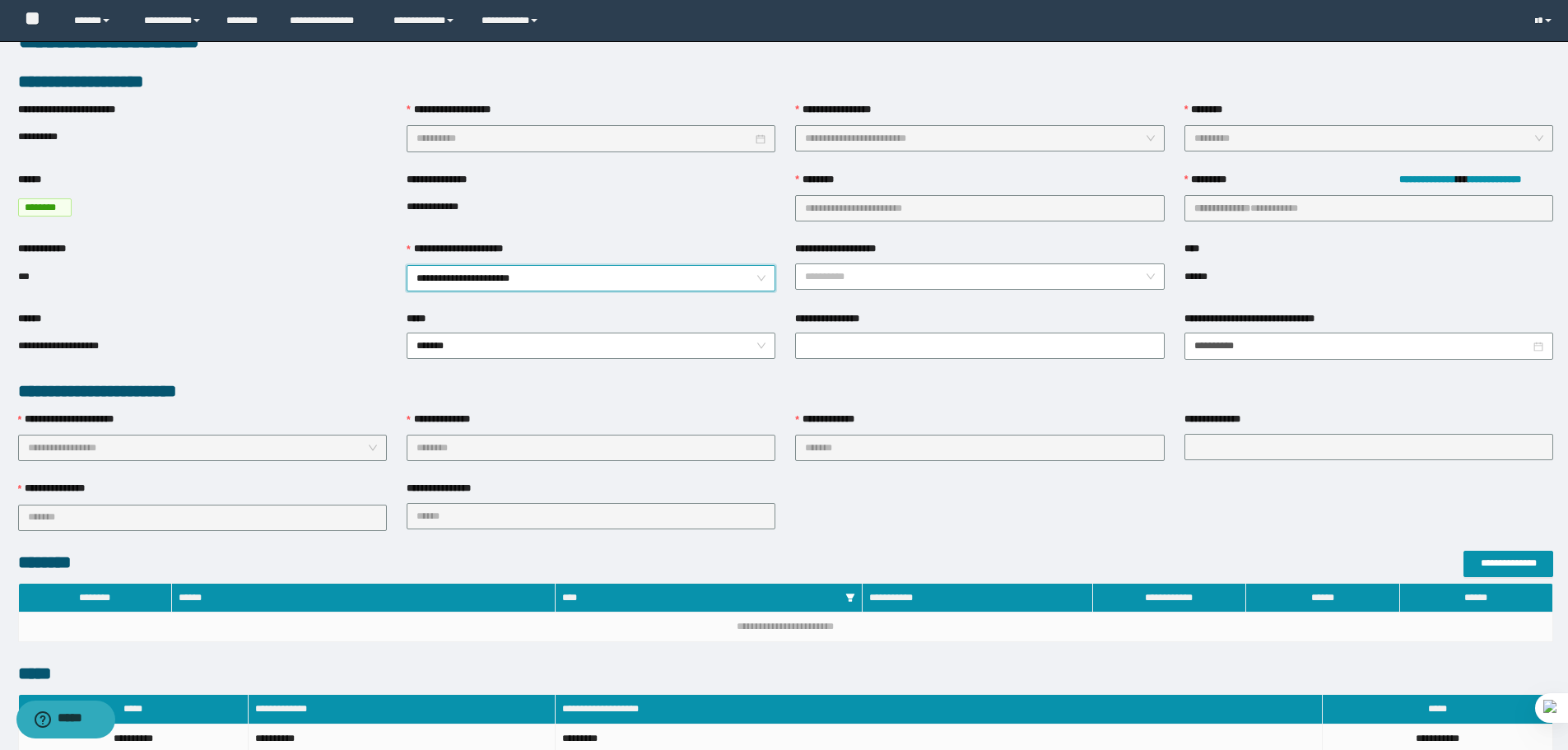 scroll, scrollTop: 393, scrollLeft: 0, axis: vertical 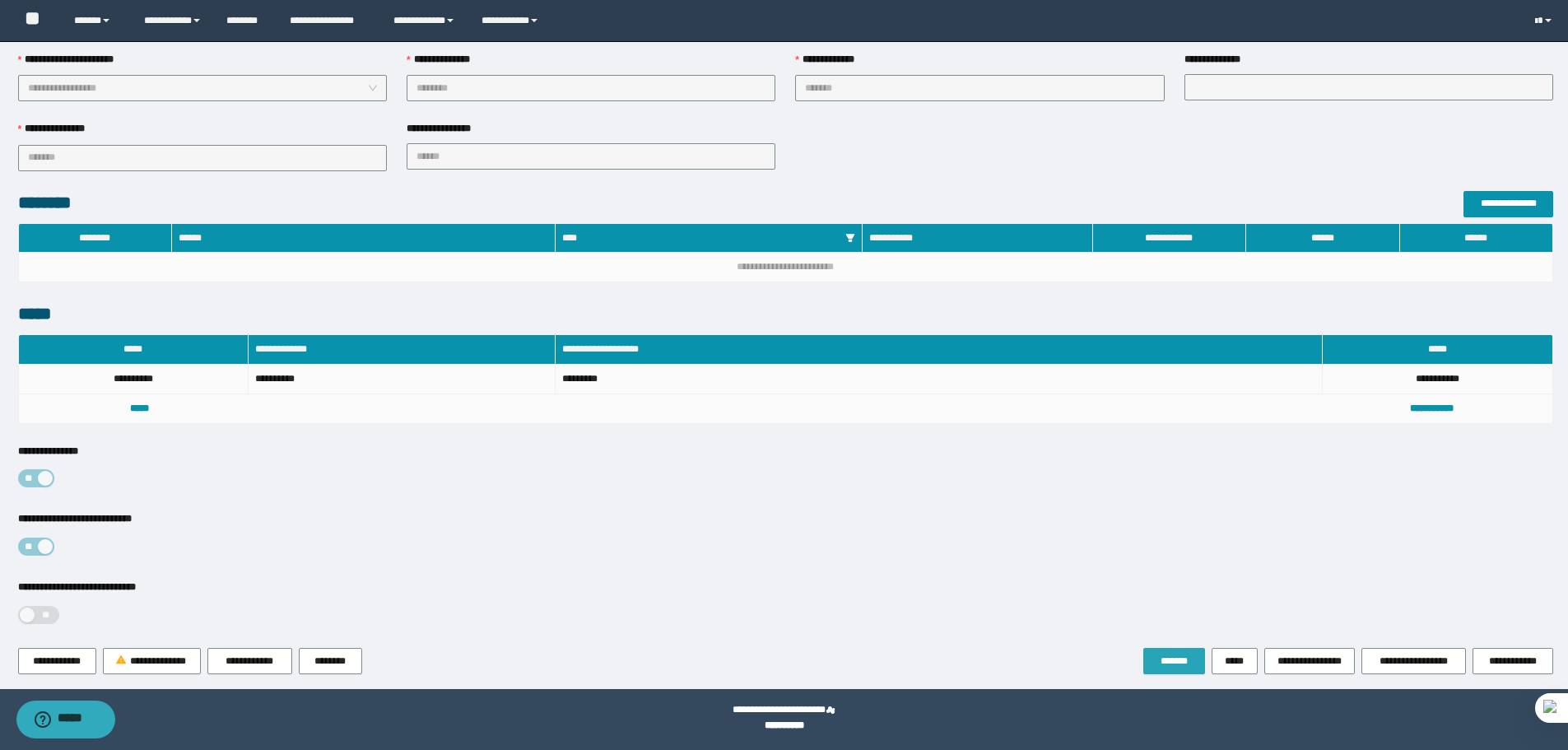 click on "*******" at bounding box center (1174, 661) 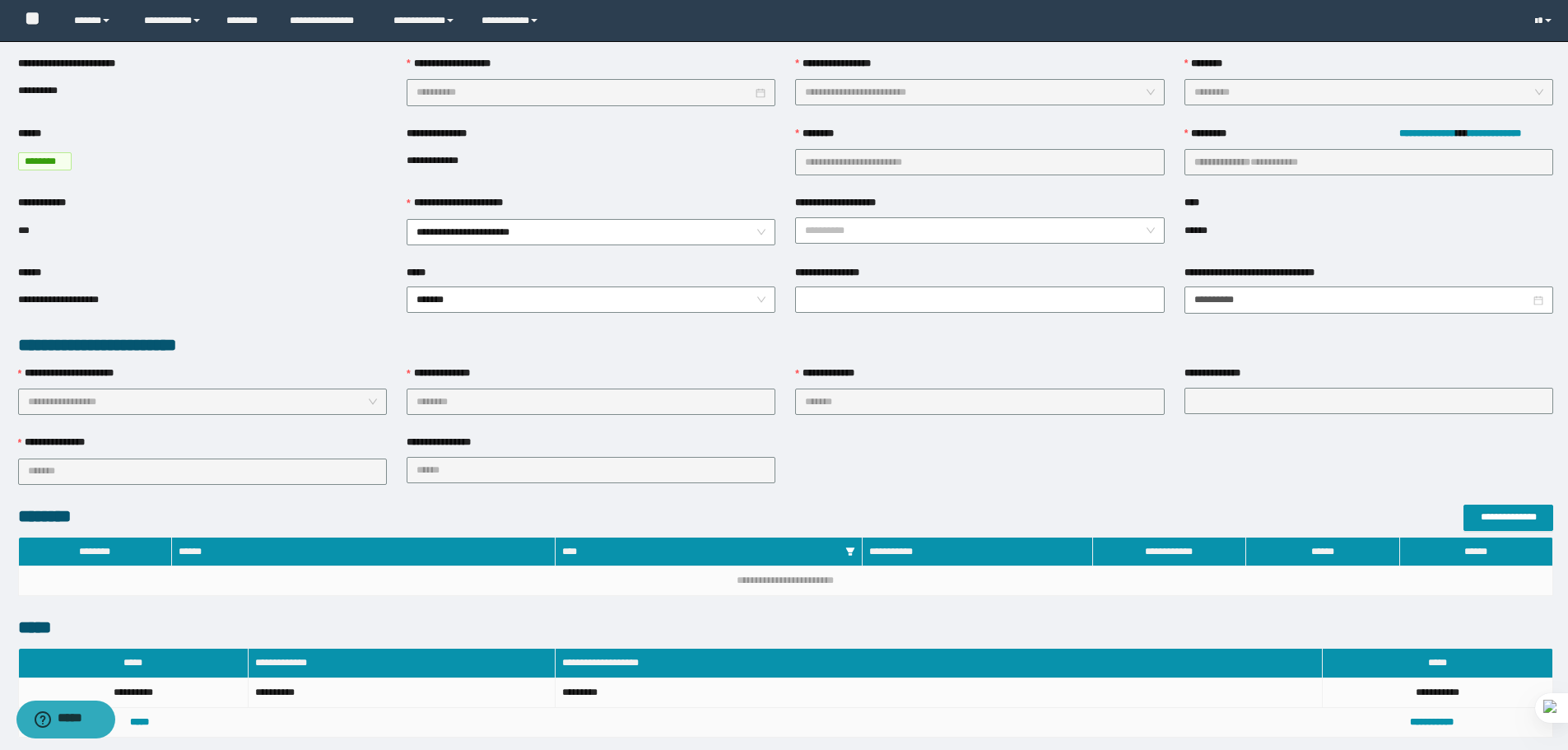 scroll, scrollTop: 0, scrollLeft: 0, axis: both 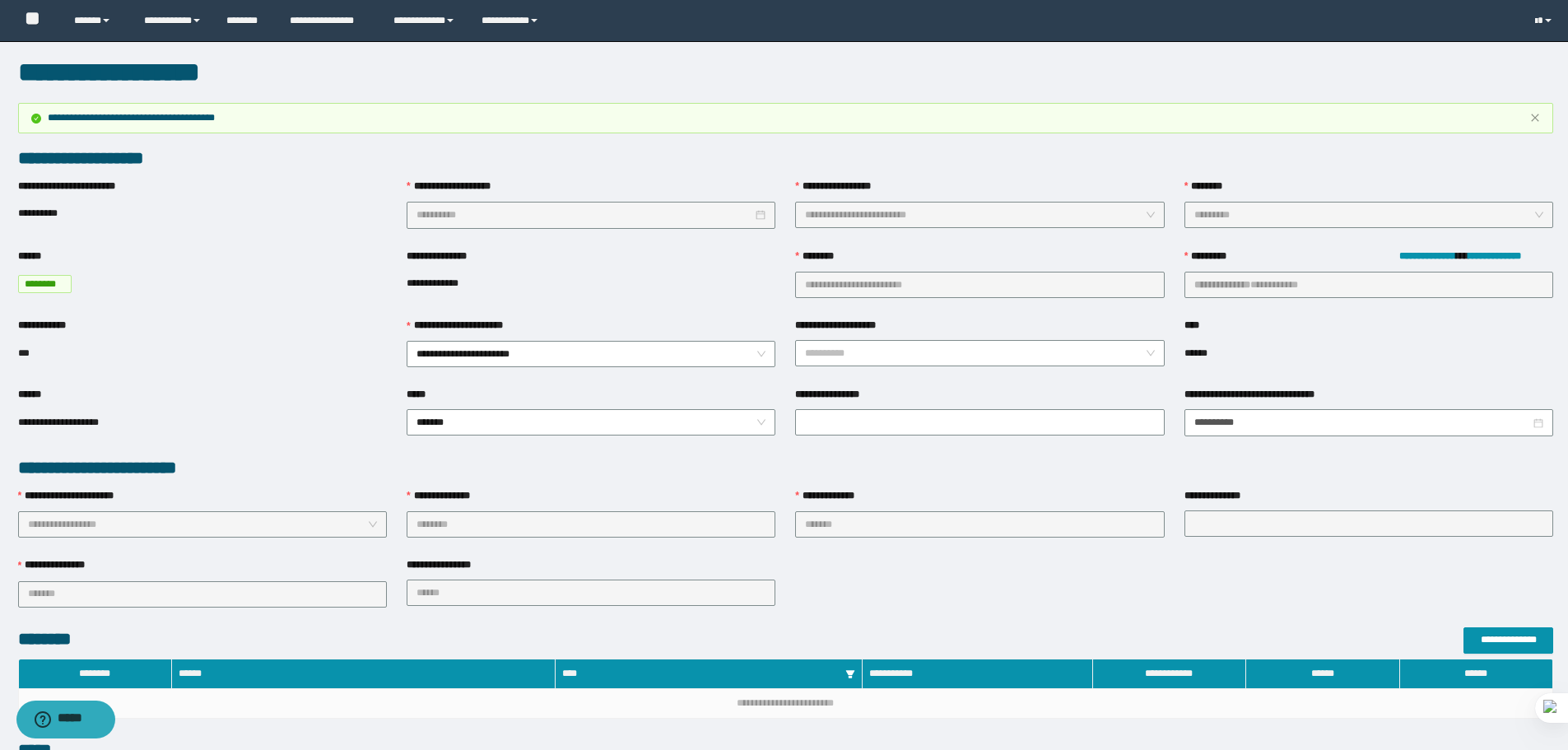 type 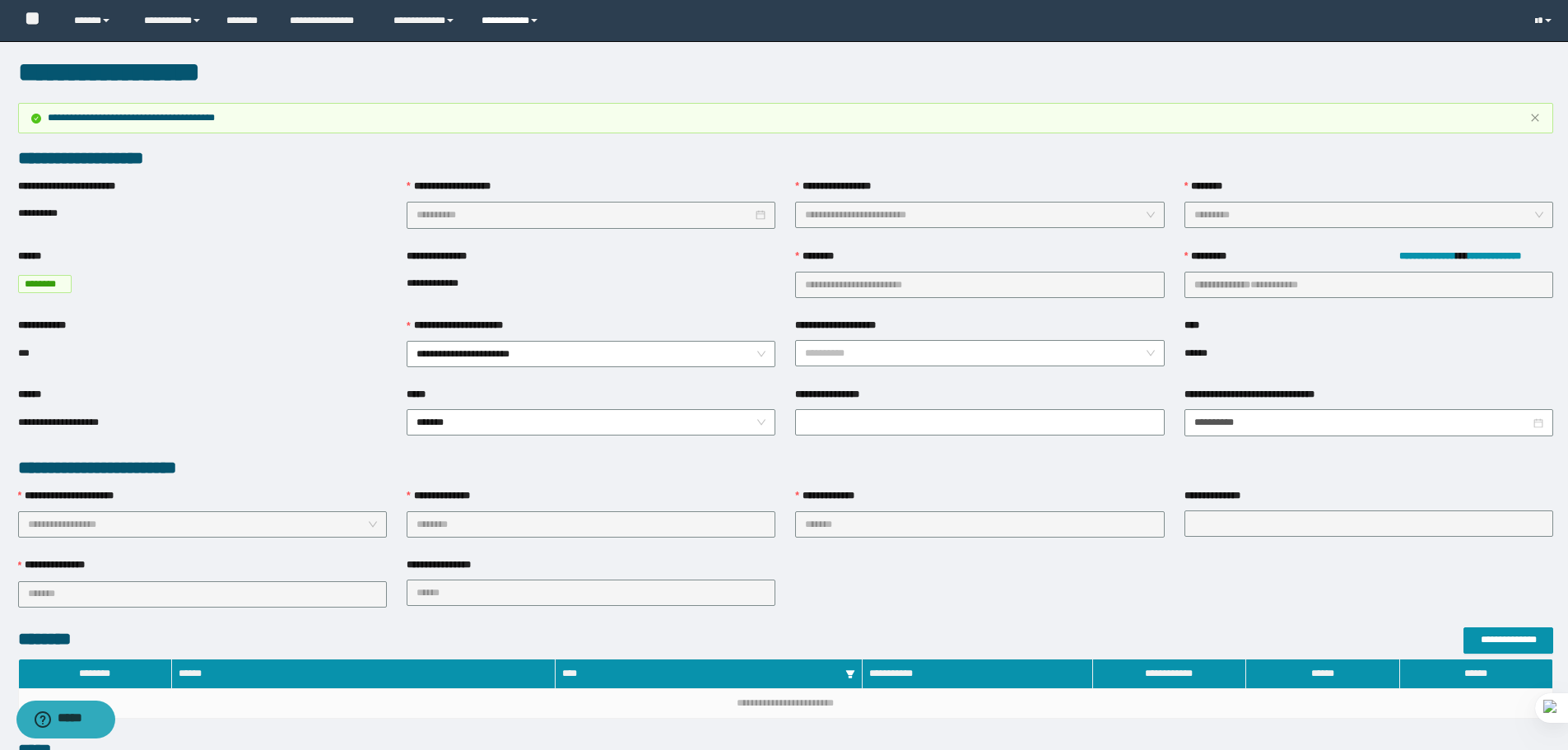 click on "**********" at bounding box center (512, 21) 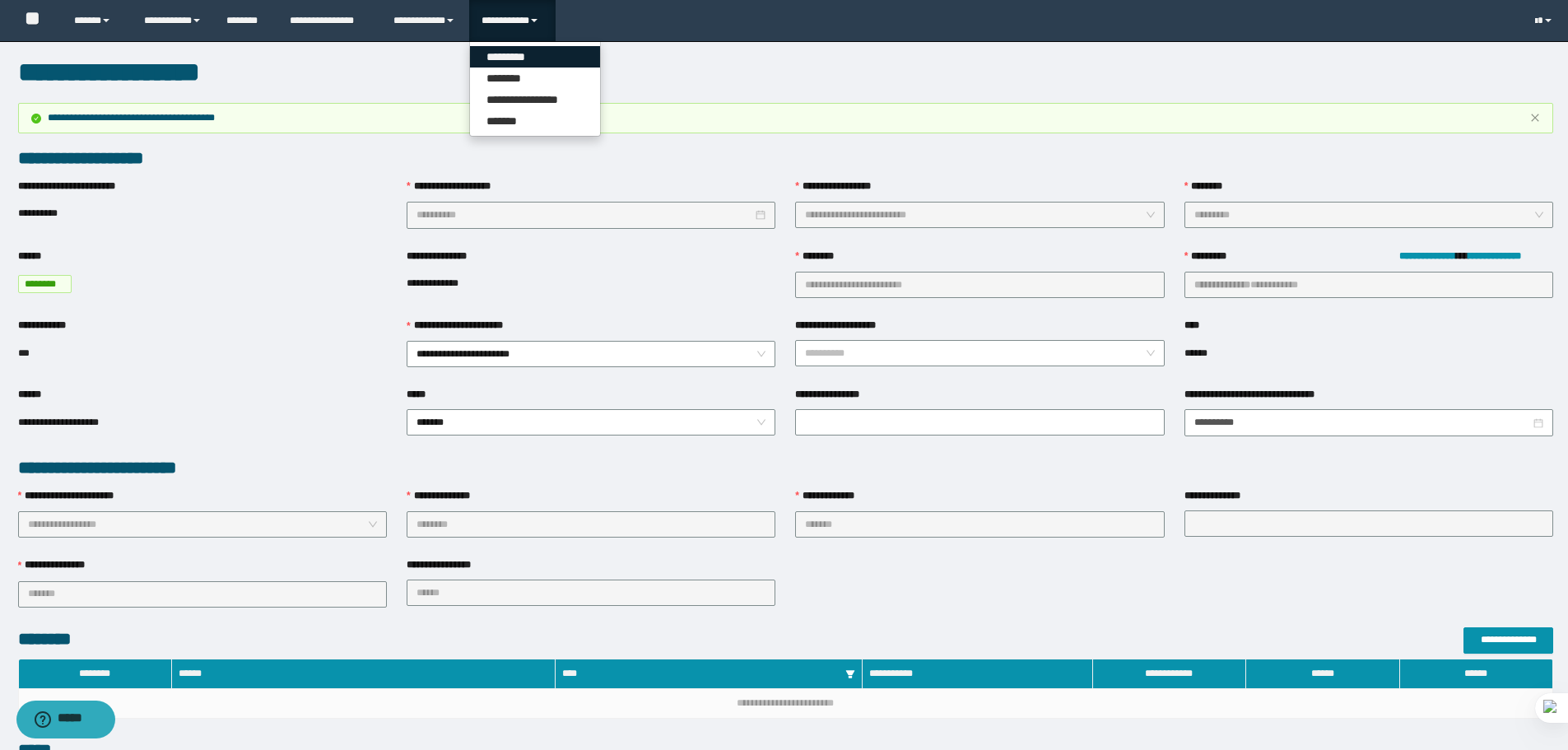 click on "*********" at bounding box center [535, 57] 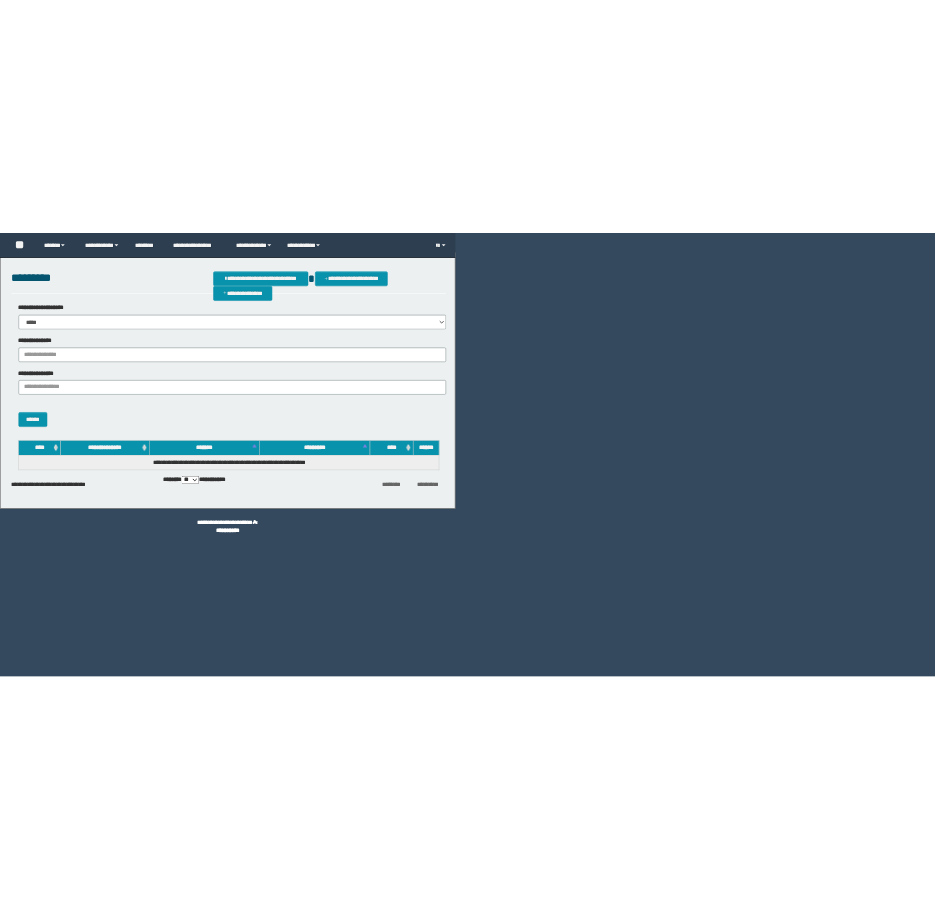 scroll, scrollTop: 0, scrollLeft: 0, axis: both 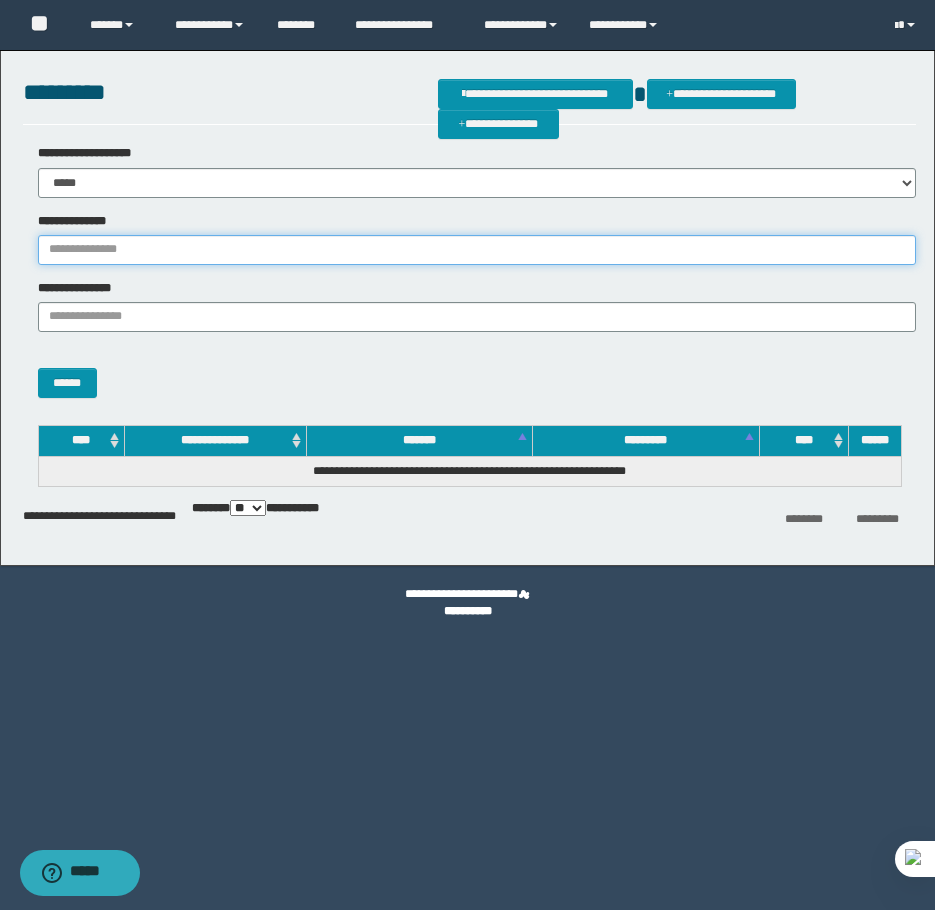 drag, startPoint x: 53, startPoint y: 250, endPoint x: 128, endPoint y: 288, distance: 84.07735 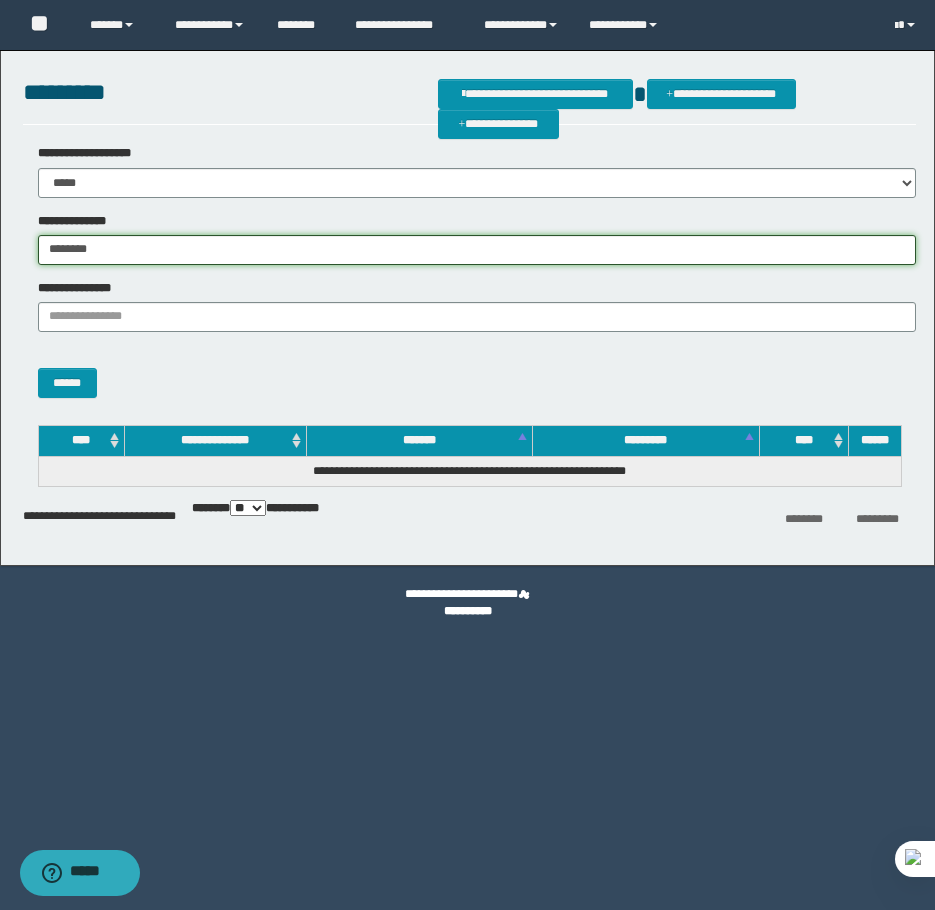 type on "********" 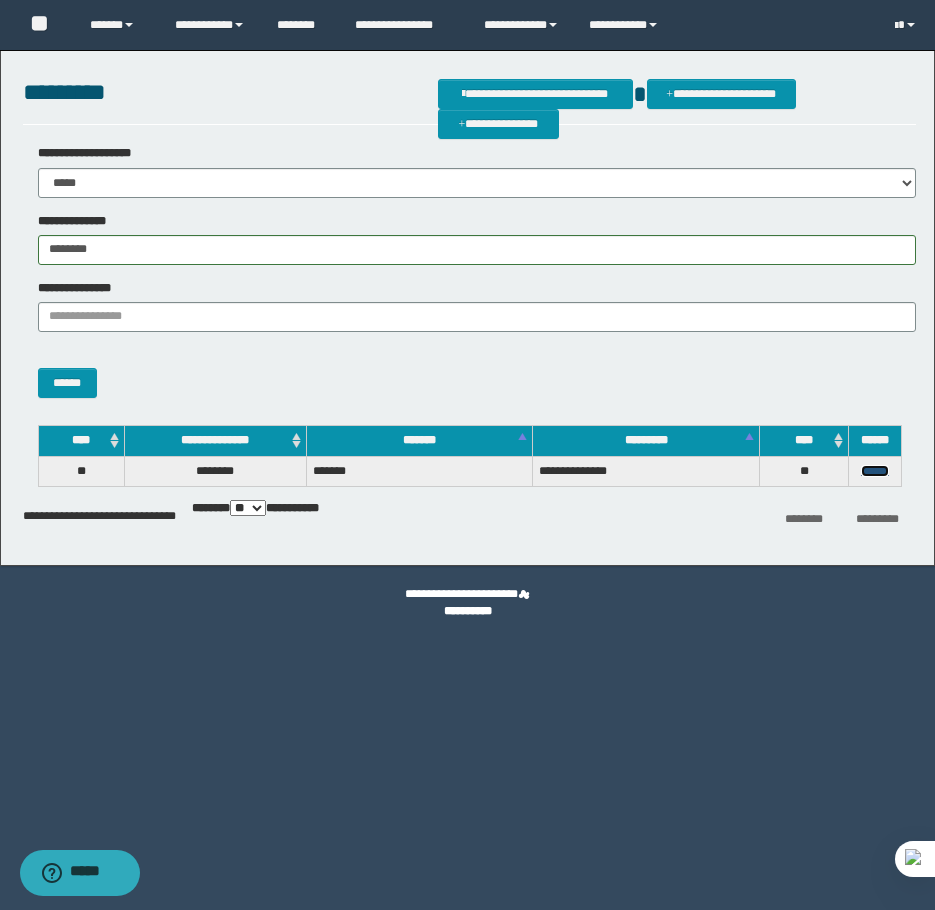 click on "******" at bounding box center [875, 471] 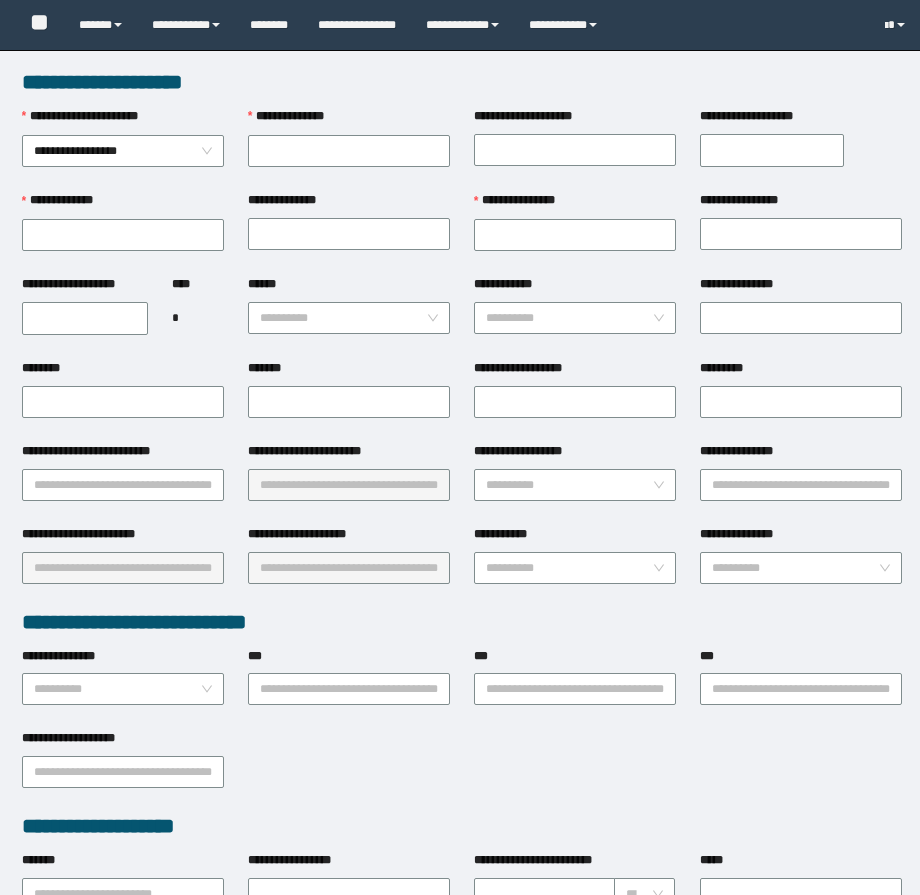 scroll, scrollTop: 0, scrollLeft: 0, axis: both 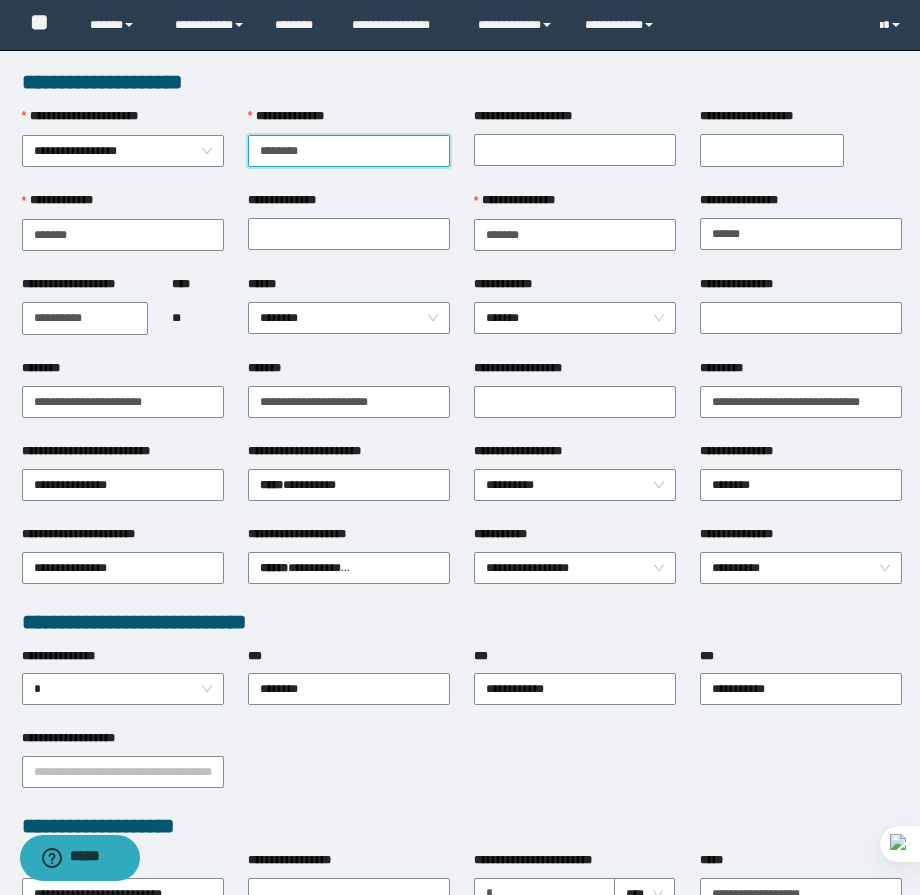 type on "********" 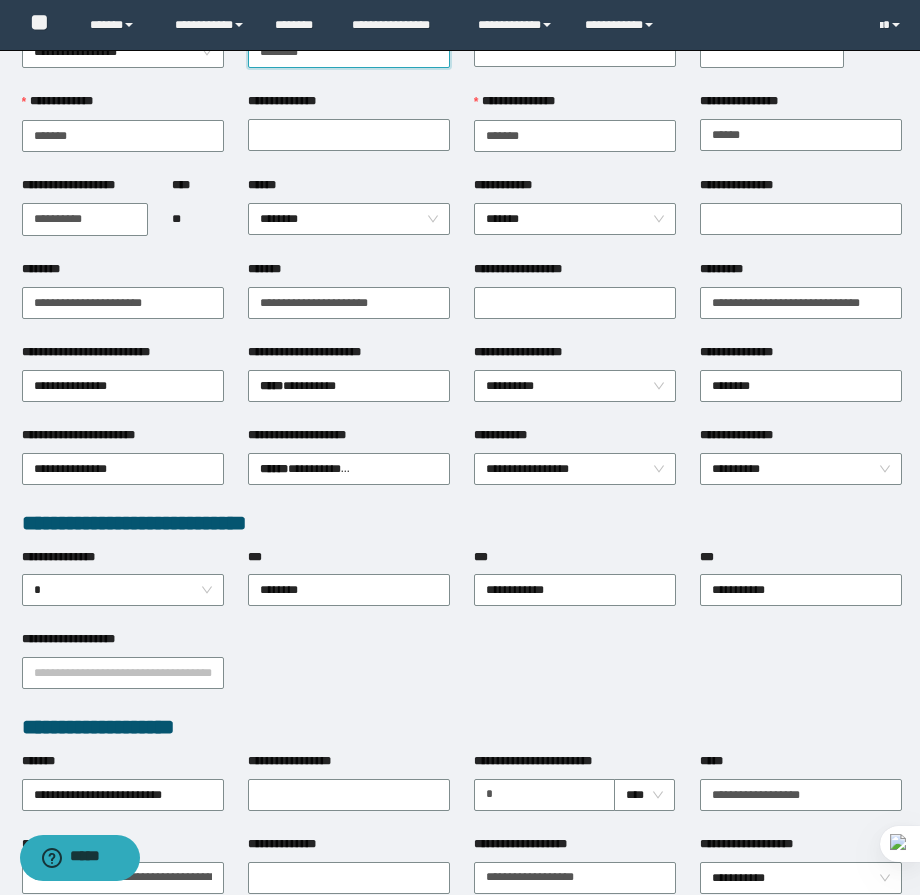 scroll, scrollTop: 25, scrollLeft: 0, axis: vertical 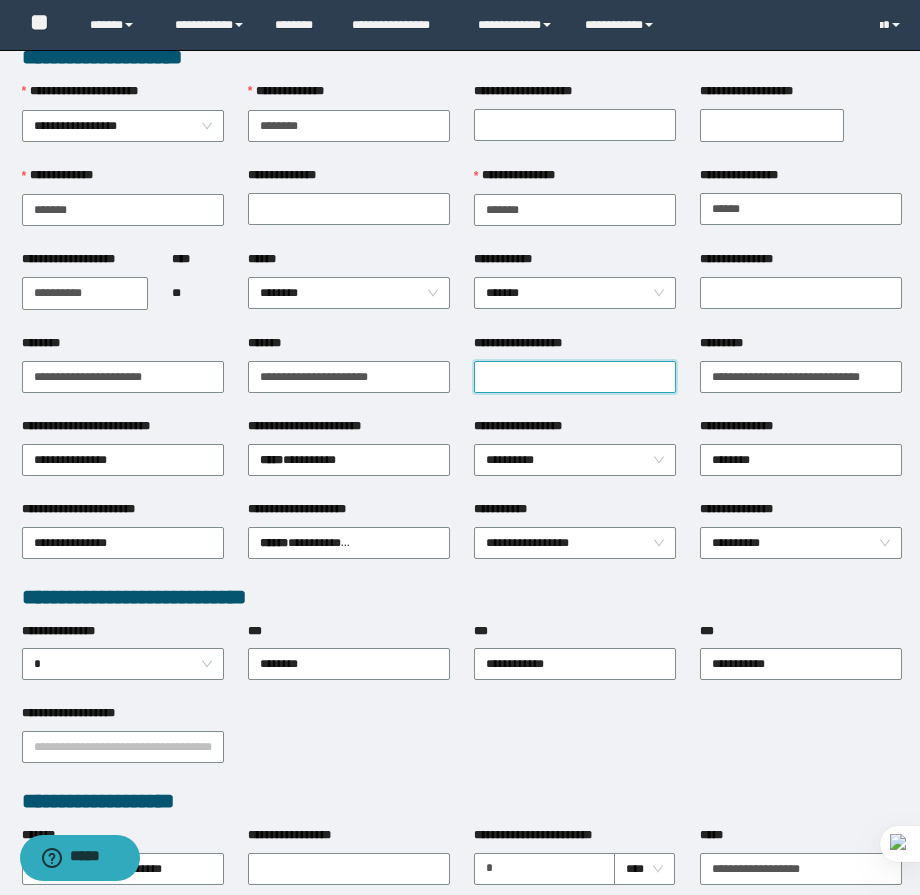 click on "**********" at bounding box center (575, 377) 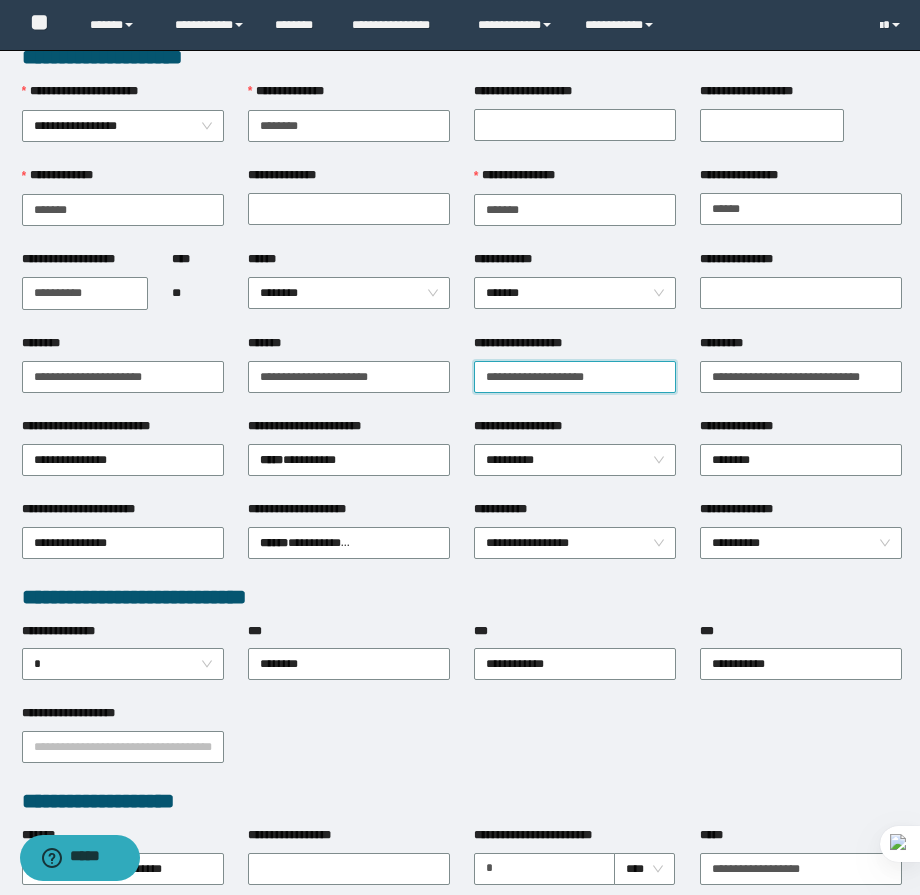 paste on "**********" 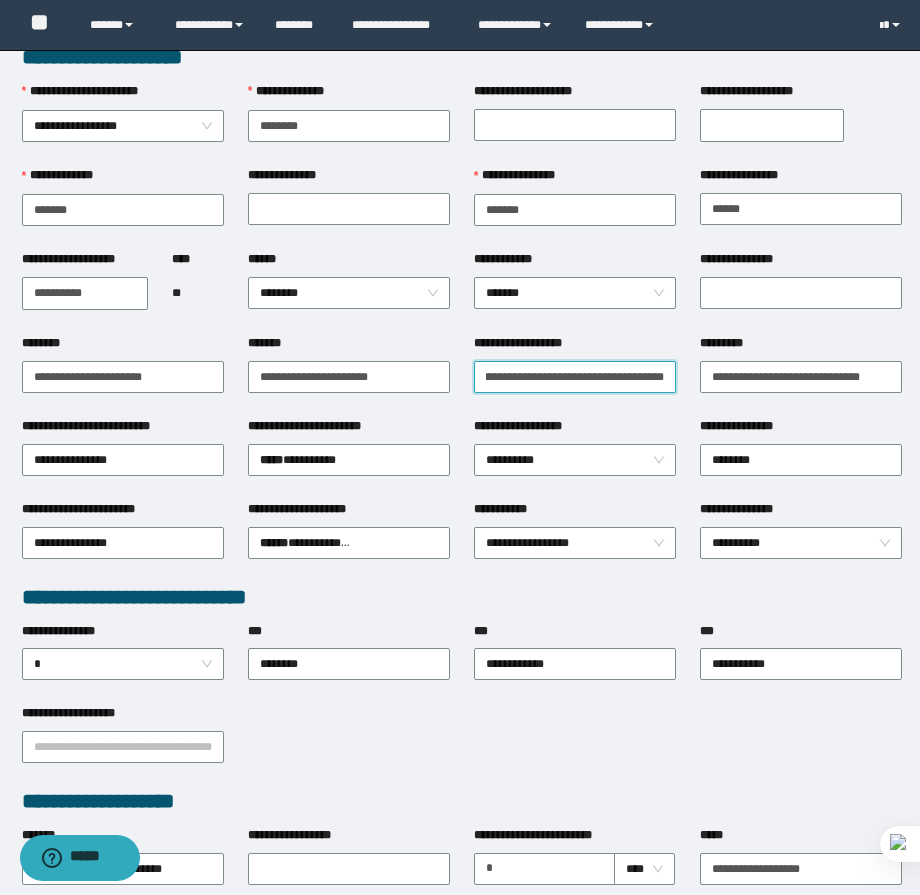 scroll, scrollTop: 0, scrollLeft: 149, axis: horizontal 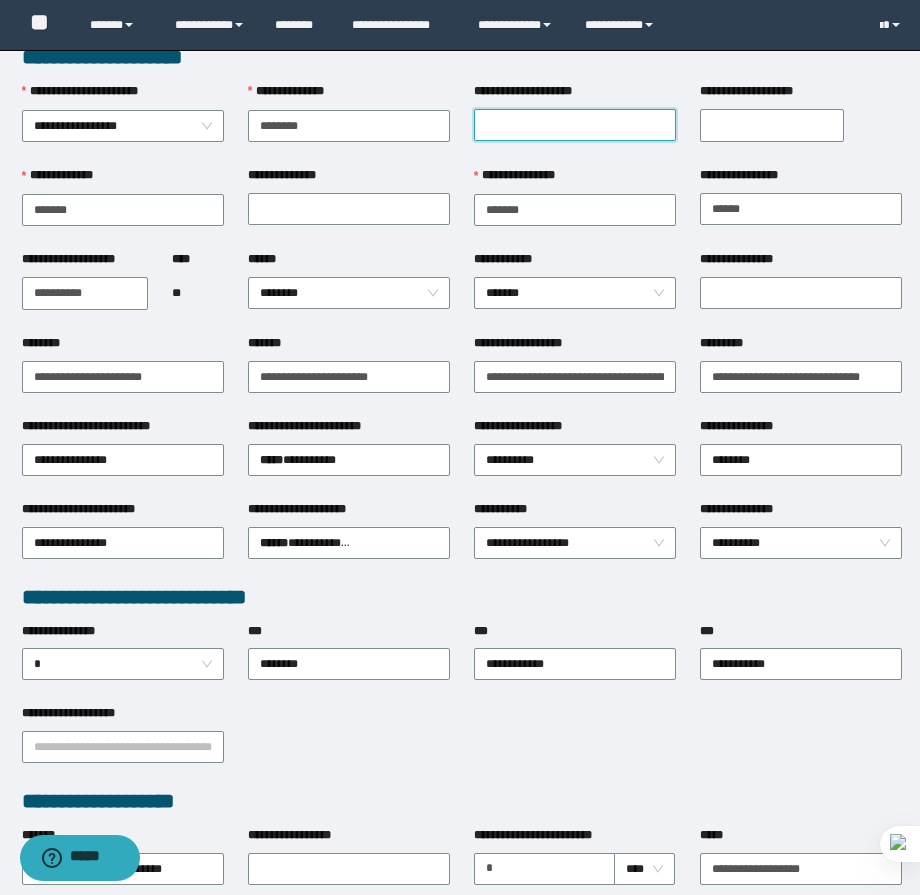 click on "**********" at bounding box center (575, 125) 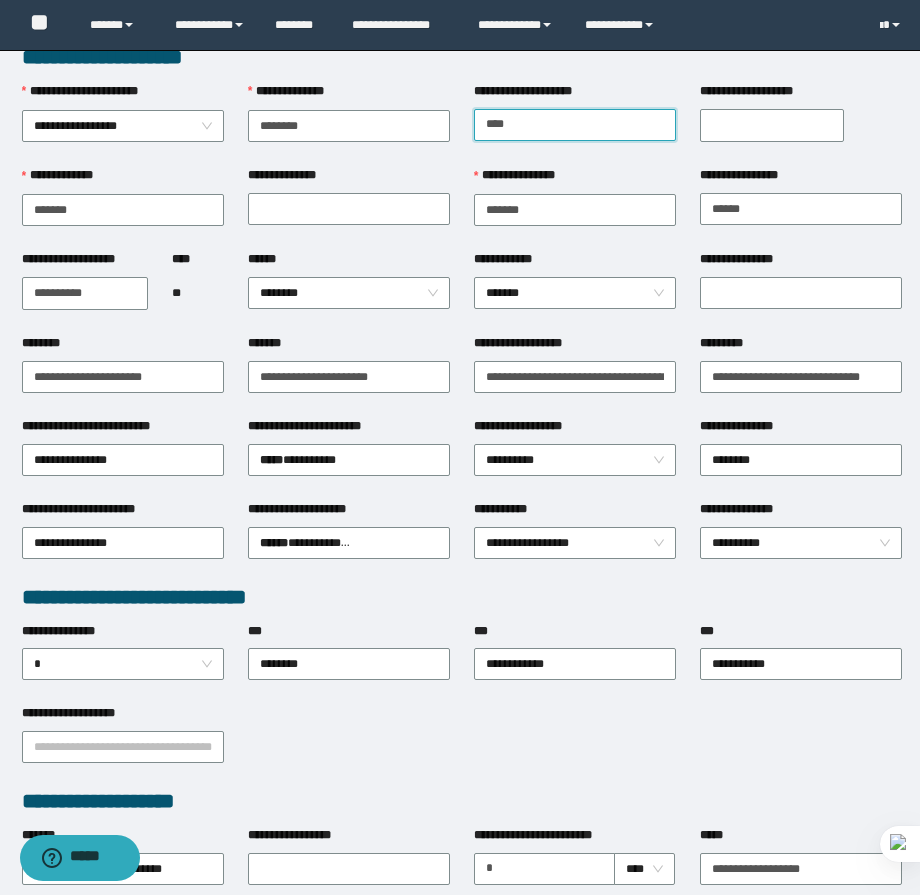 type on "*******" 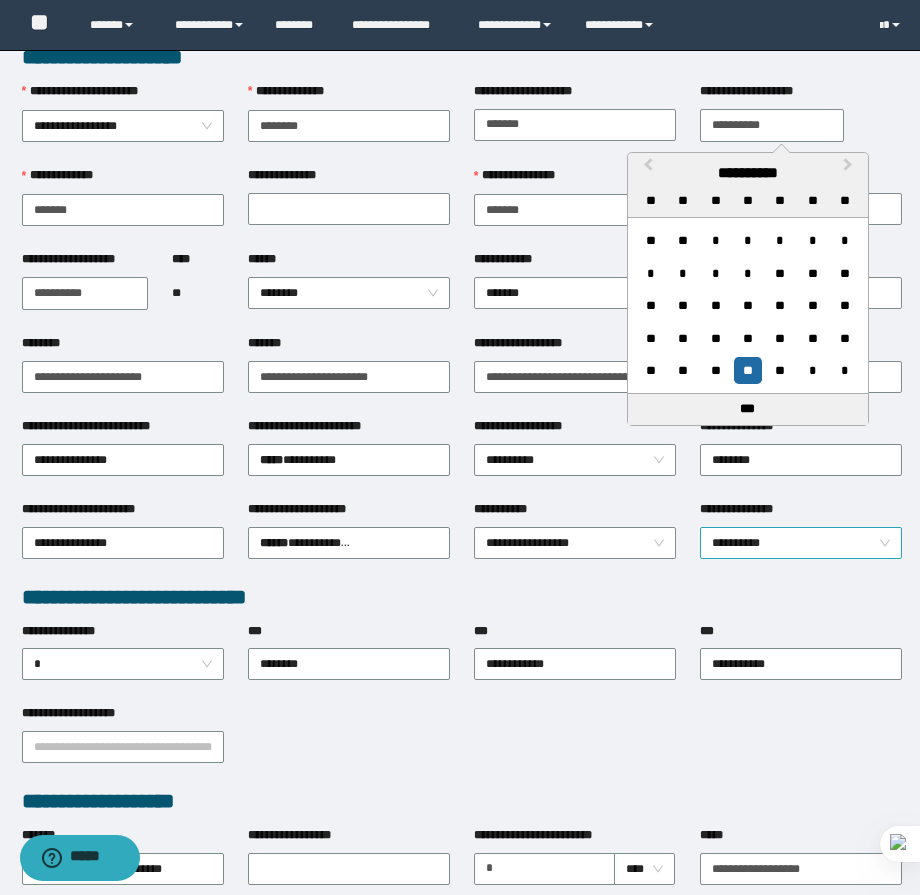 type on "**********" 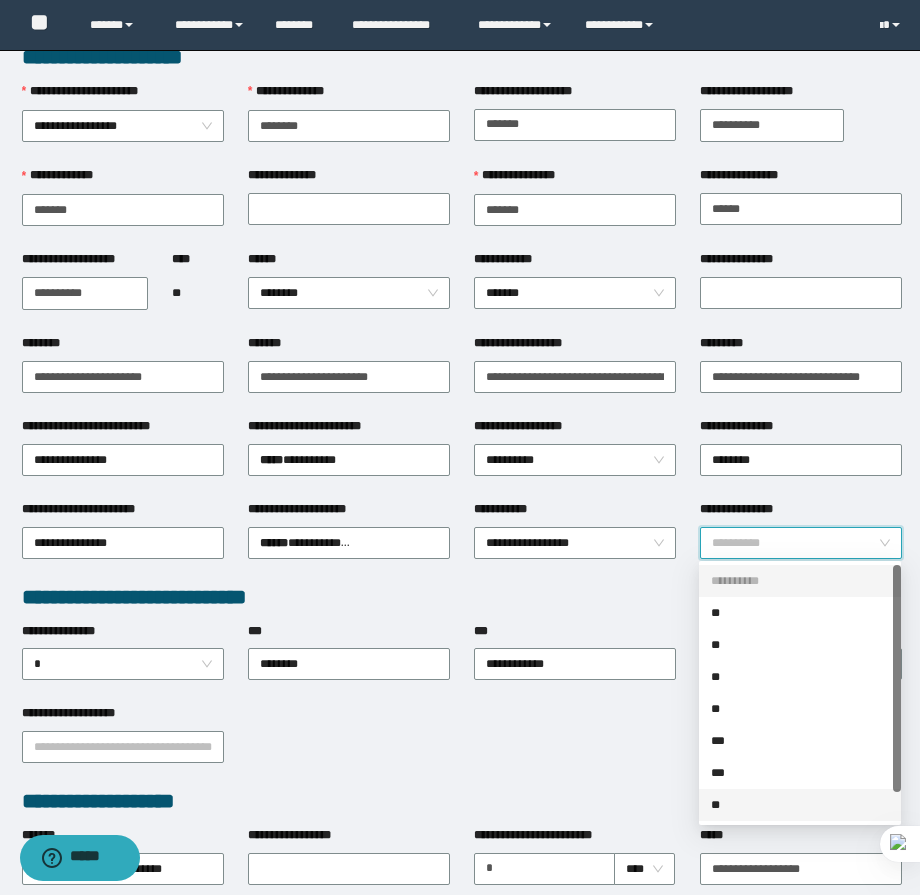 click on "**" at bounding box center (800, 805) 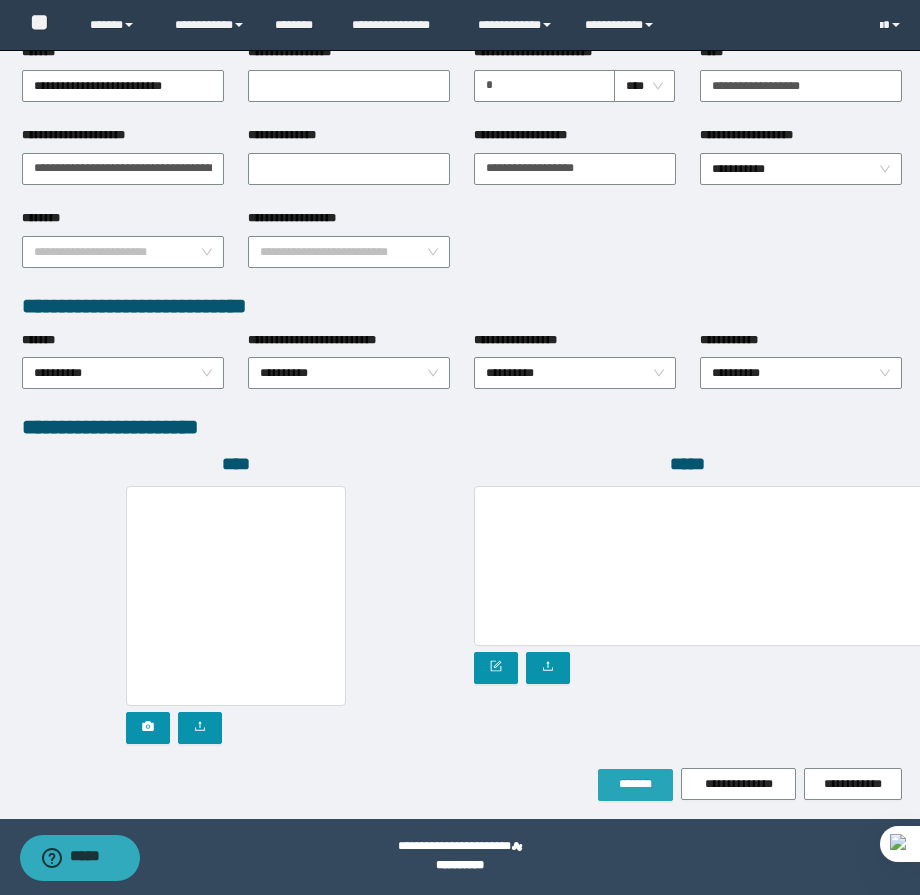 click on "*******" at bounding box center (635, 784) 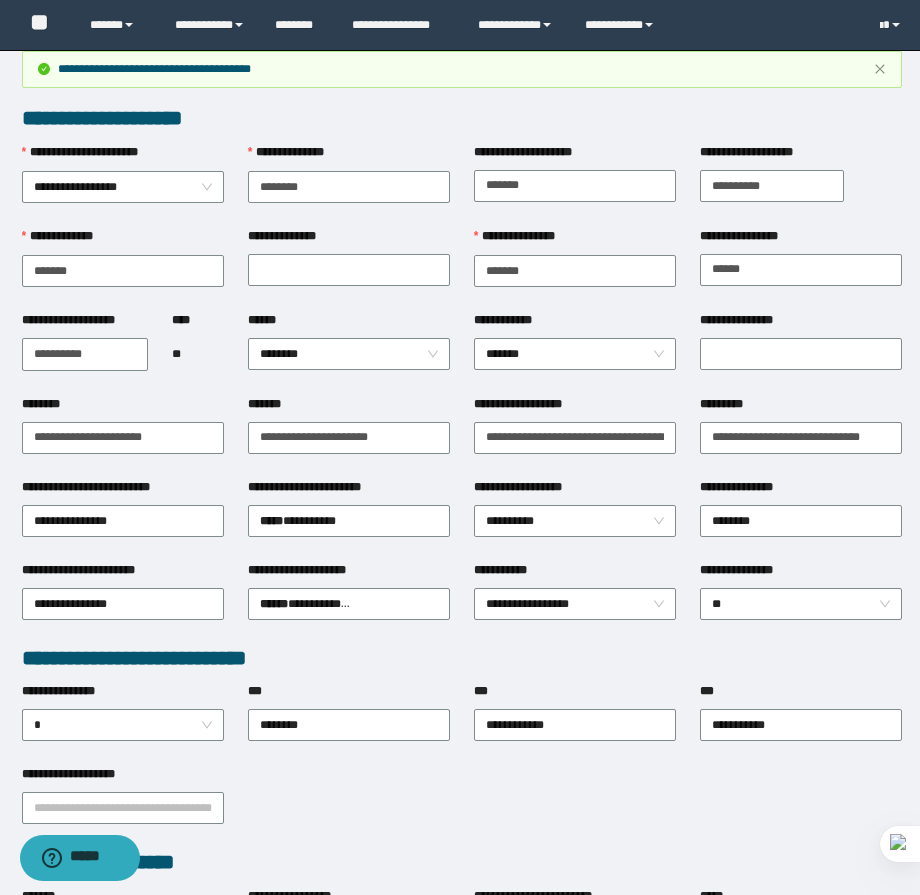 scroll, scrollTop: 0, scrollLeft: 0, axis: both 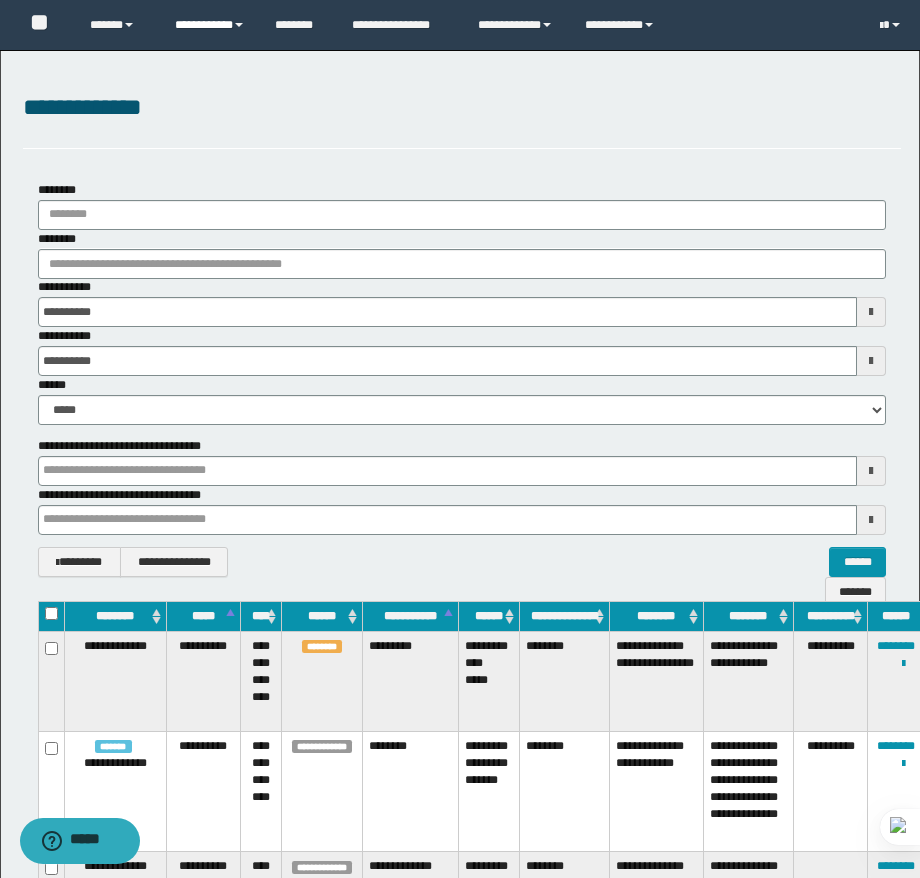 click on "**********" at bounding box center [210, 25] 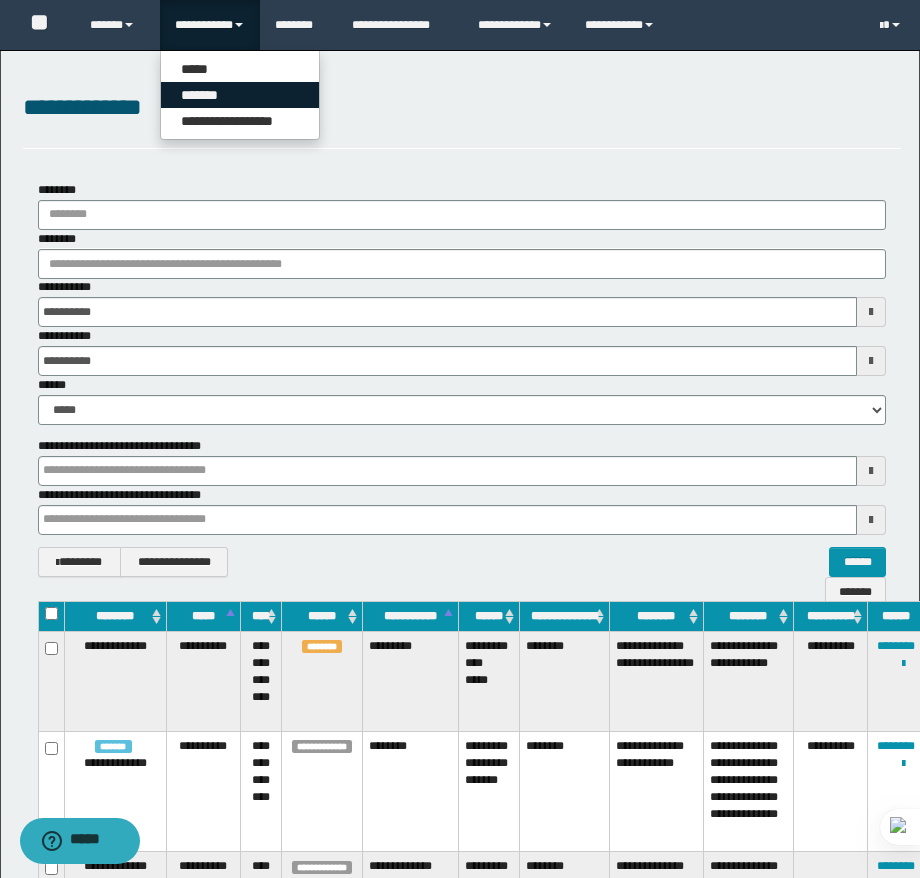 click on "*******" at bounding box center [240, 95] 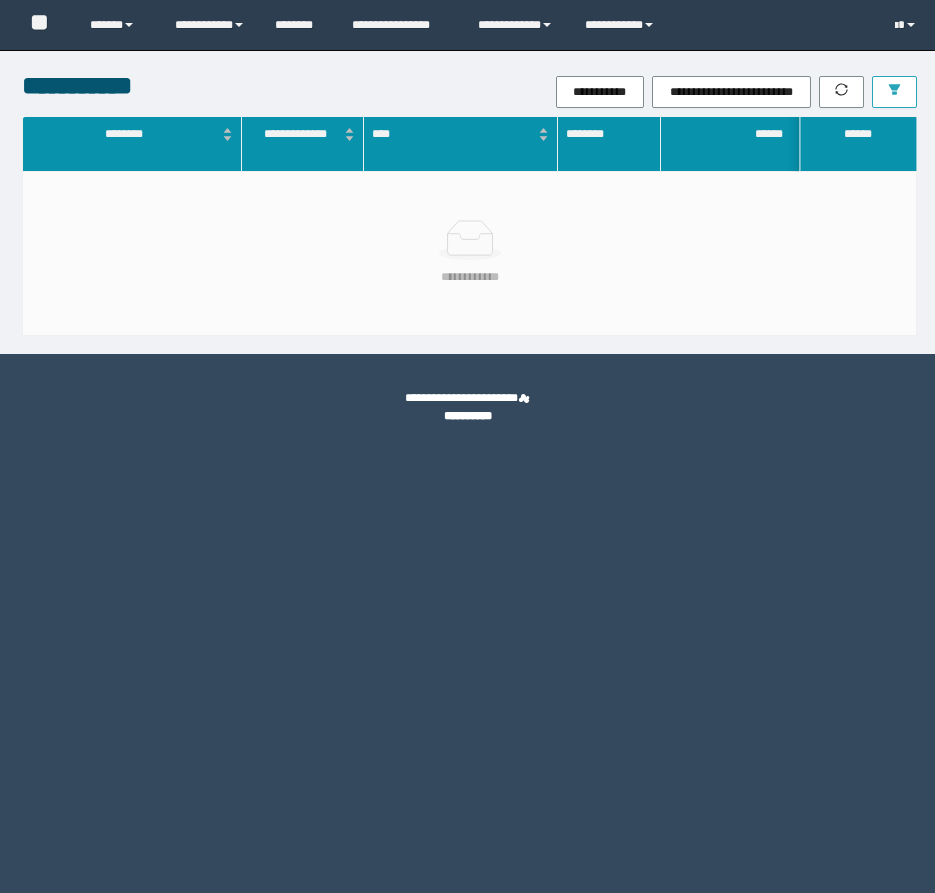 scroll, scrollTop: 0, scrollLeft: 0, axis: both 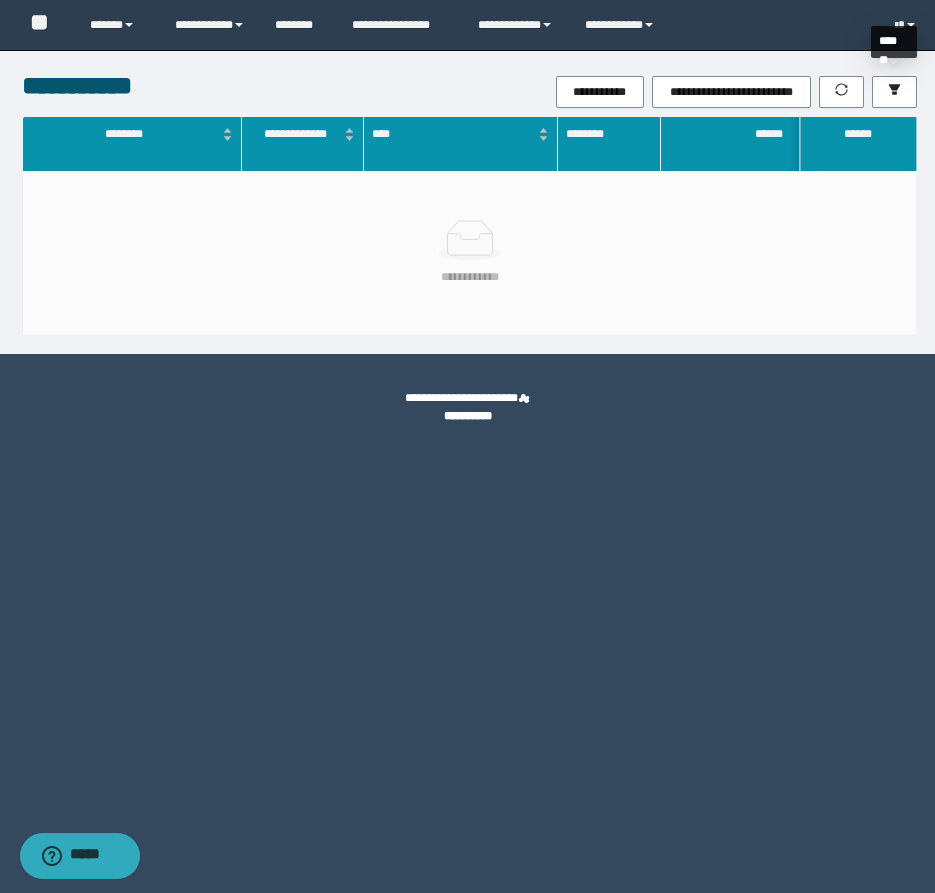 click on "*******" at bounding box center (894, 49) 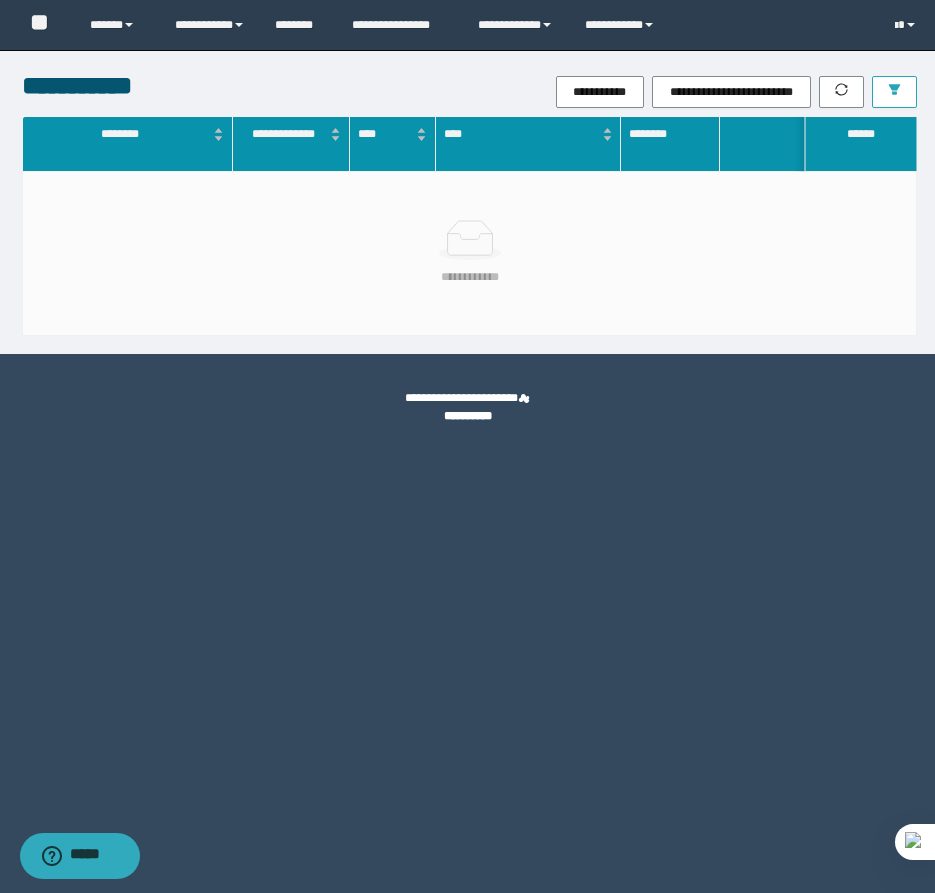 click 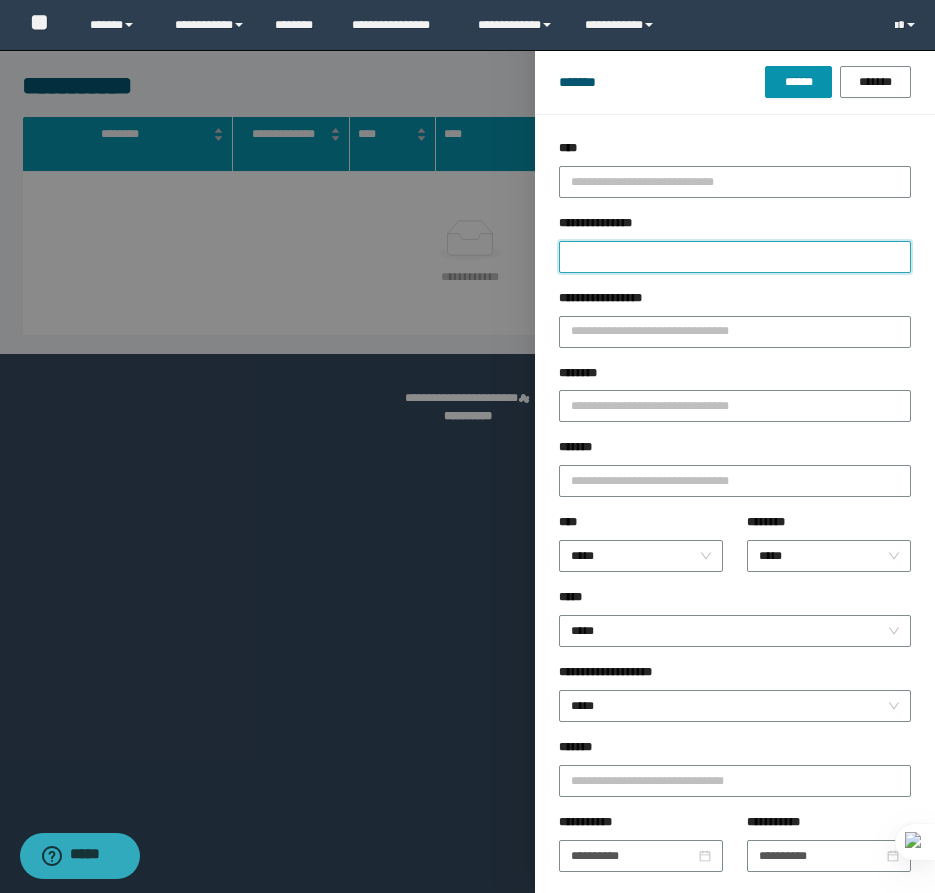 click on "**********" at bounding box center (735, 257) 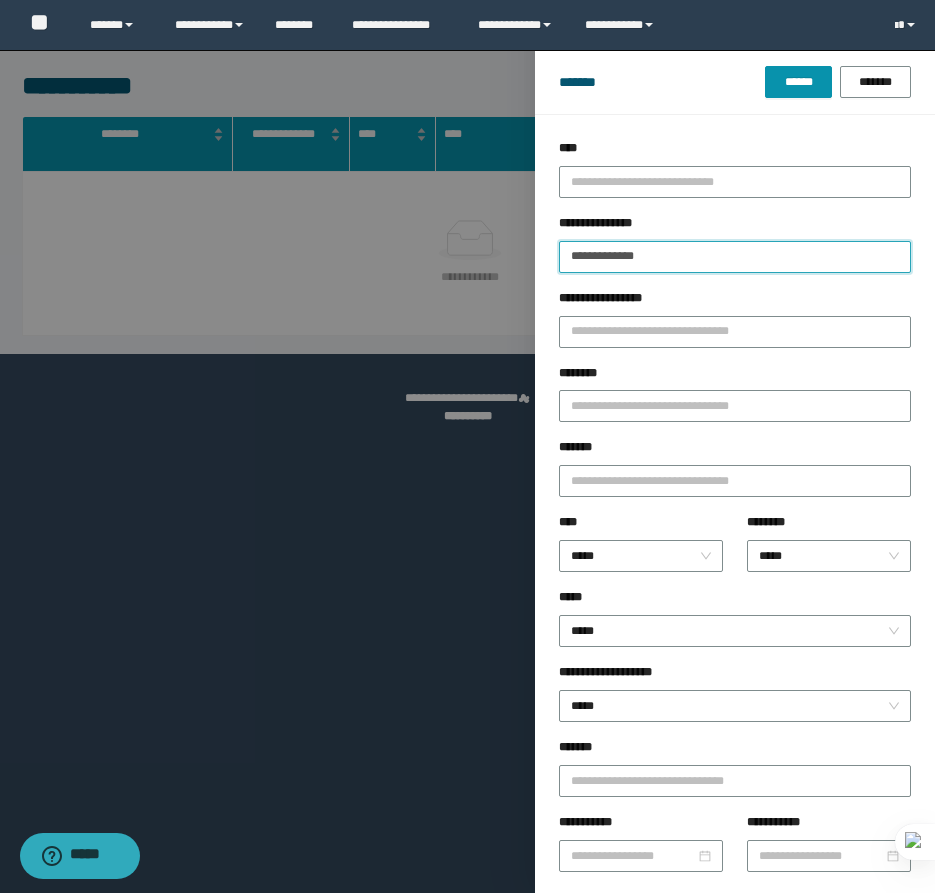 type on "**********" 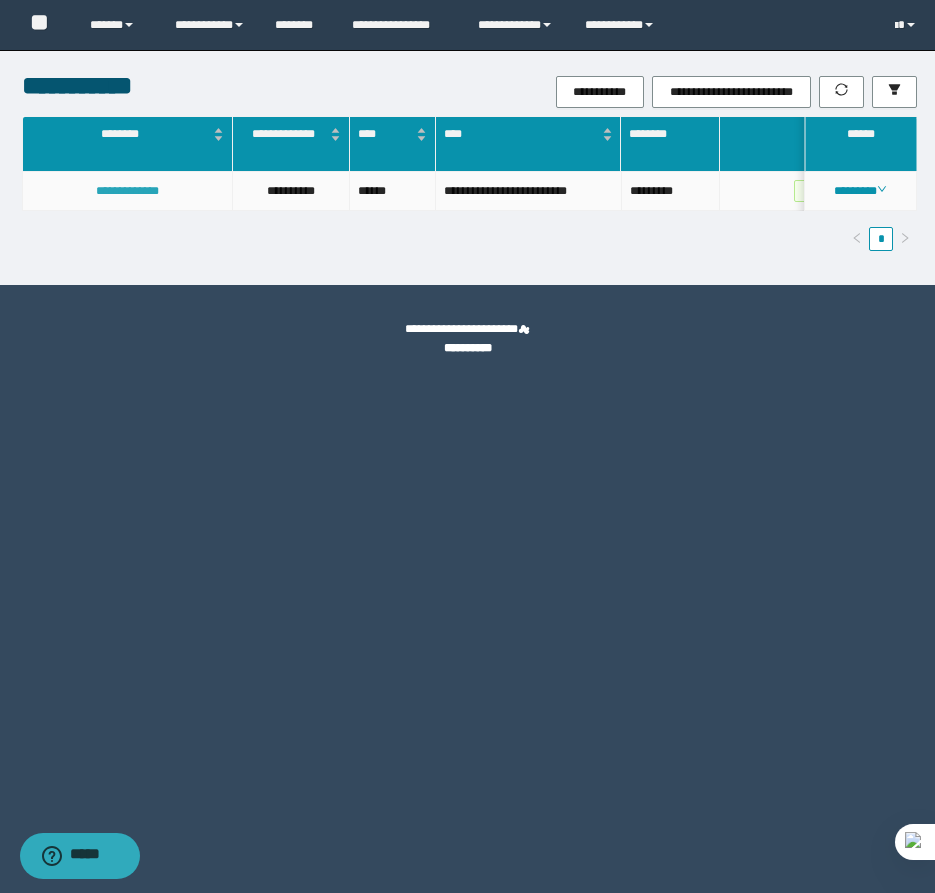 click on "**********" at bounding box center [127, 191] 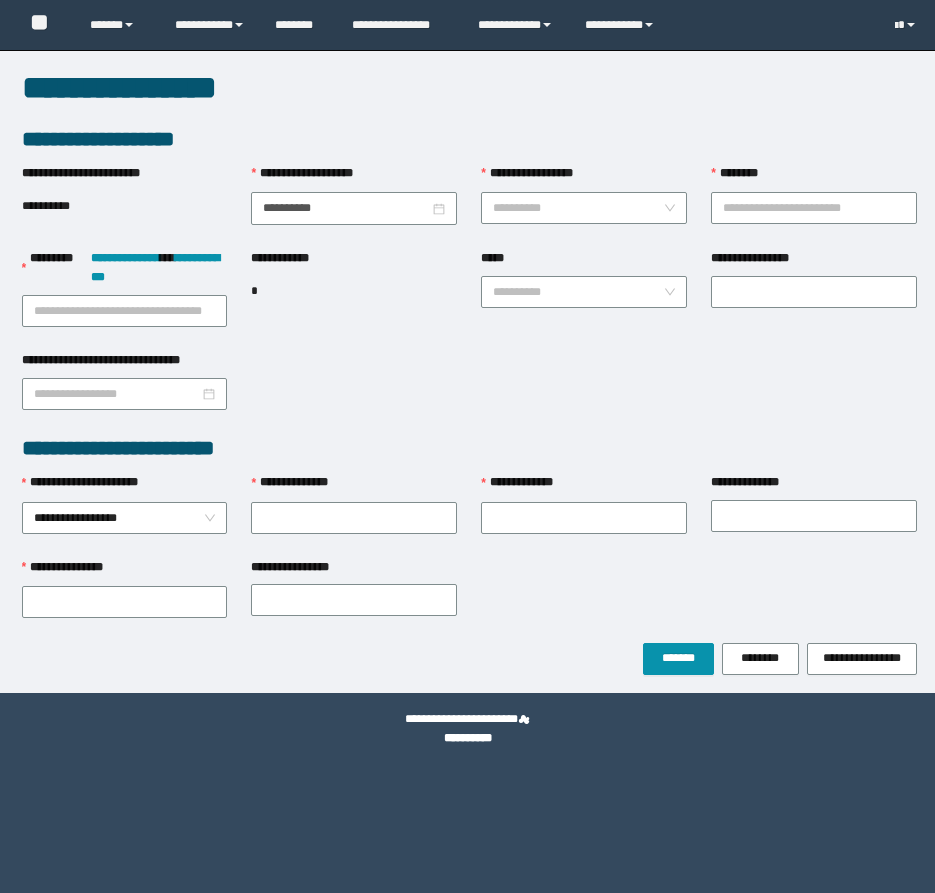 scroll, scrollTop: 0, scrollLeft: 0, axis: both 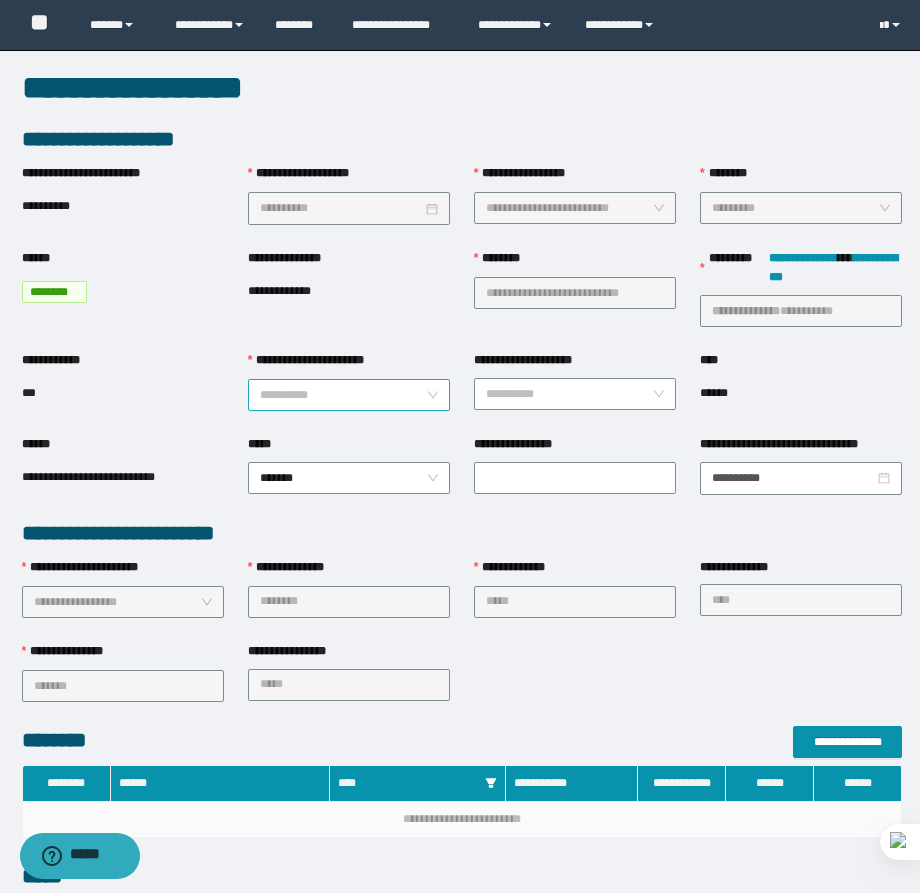 click on "**********" at bounding box center [343, 395] 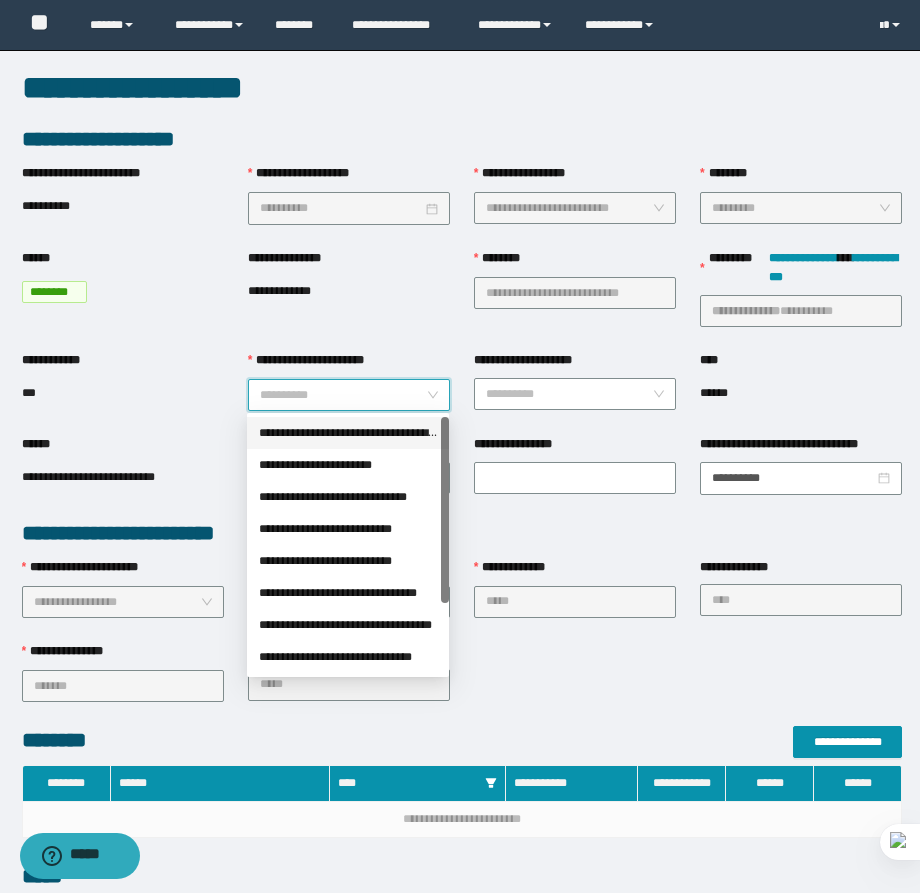 click on "**********" at bounding box center (348, 433) 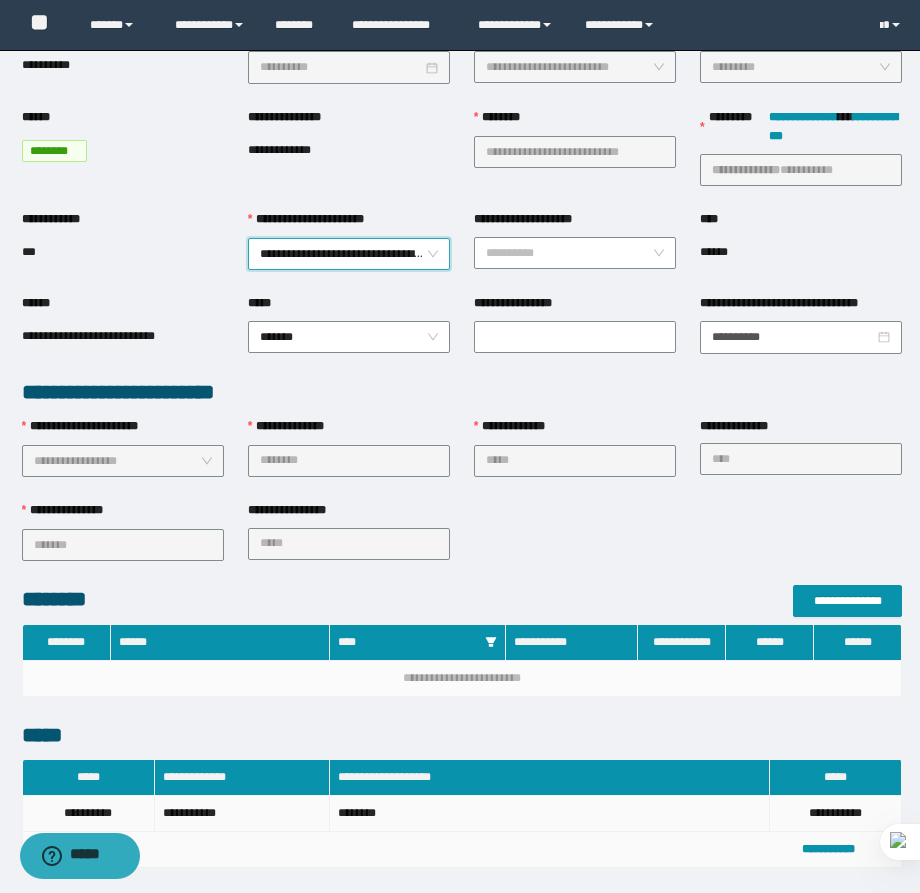 scroll, scrollTop: 500, scrollLeft: 0, axis: vertical 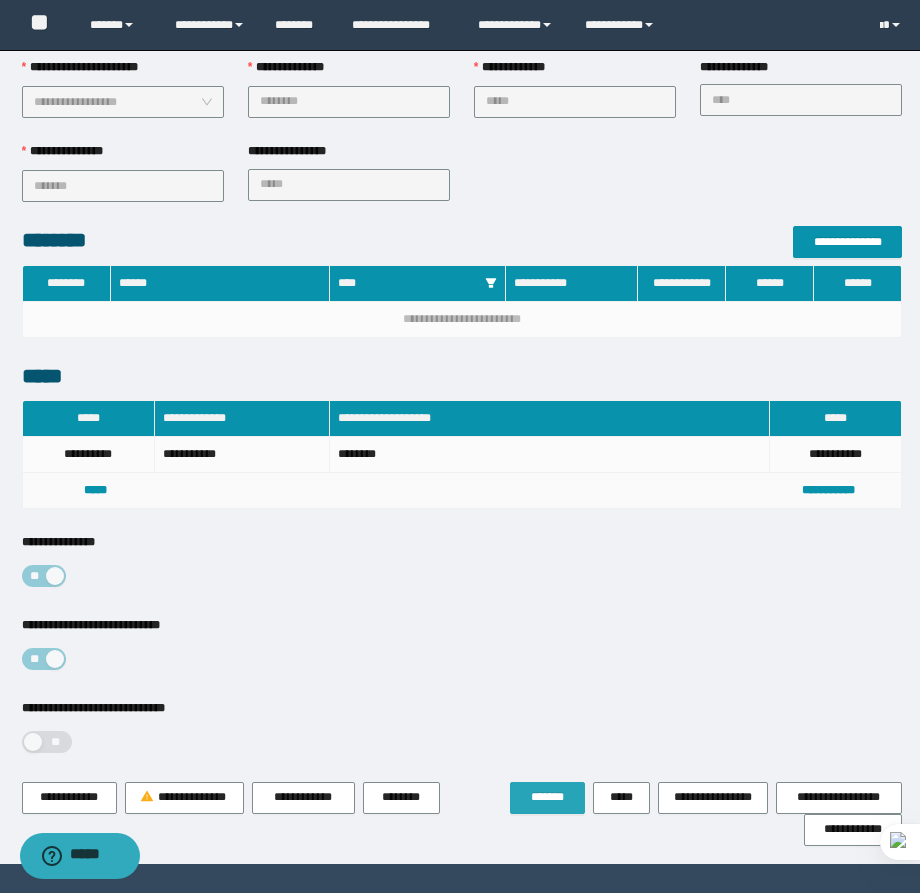 drag, startPoint x: 546, startPoint y: 823, endPoint x: 571, endPoint y: 808, distance: 29.15476 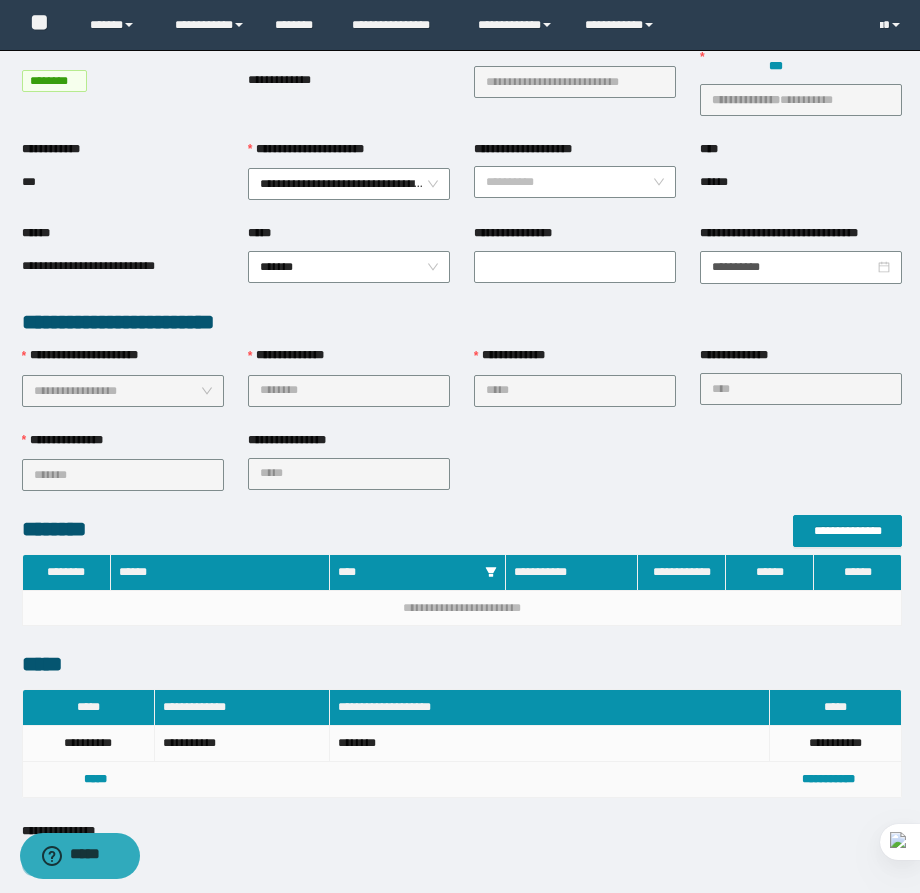 scroll, scrollTop: 0, scrollLeft: 0, axis: both 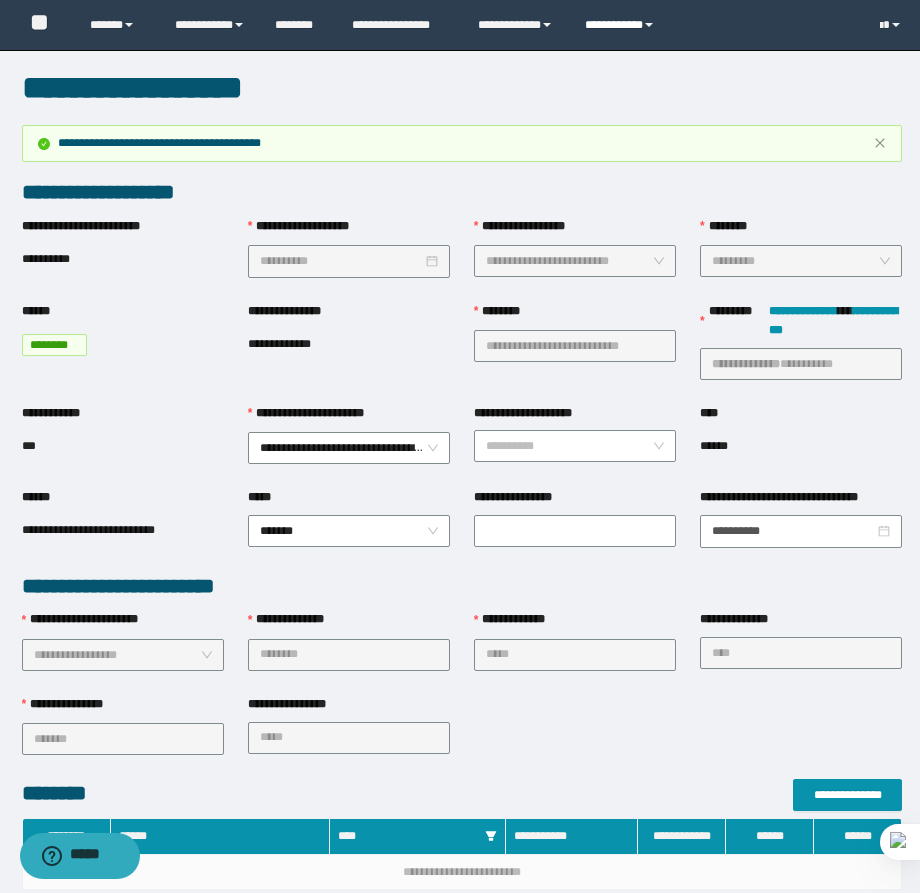 click on "**********" at bounding box center (622, 25) 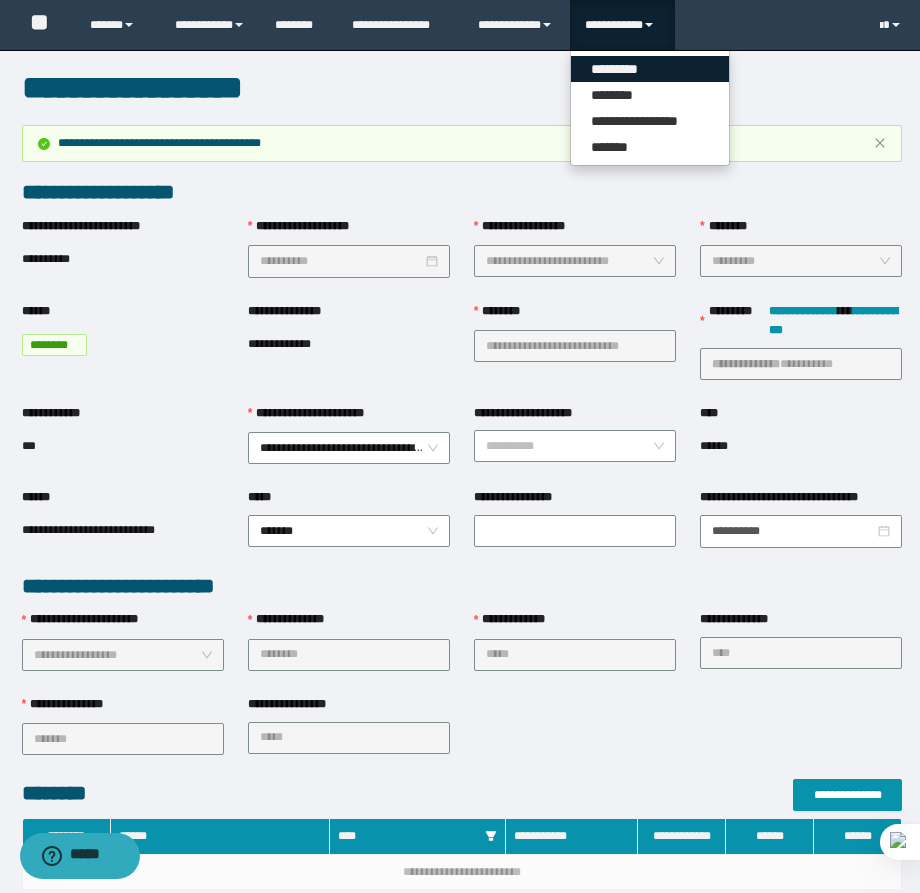 click on "*********" at bounding box center [650, 69] 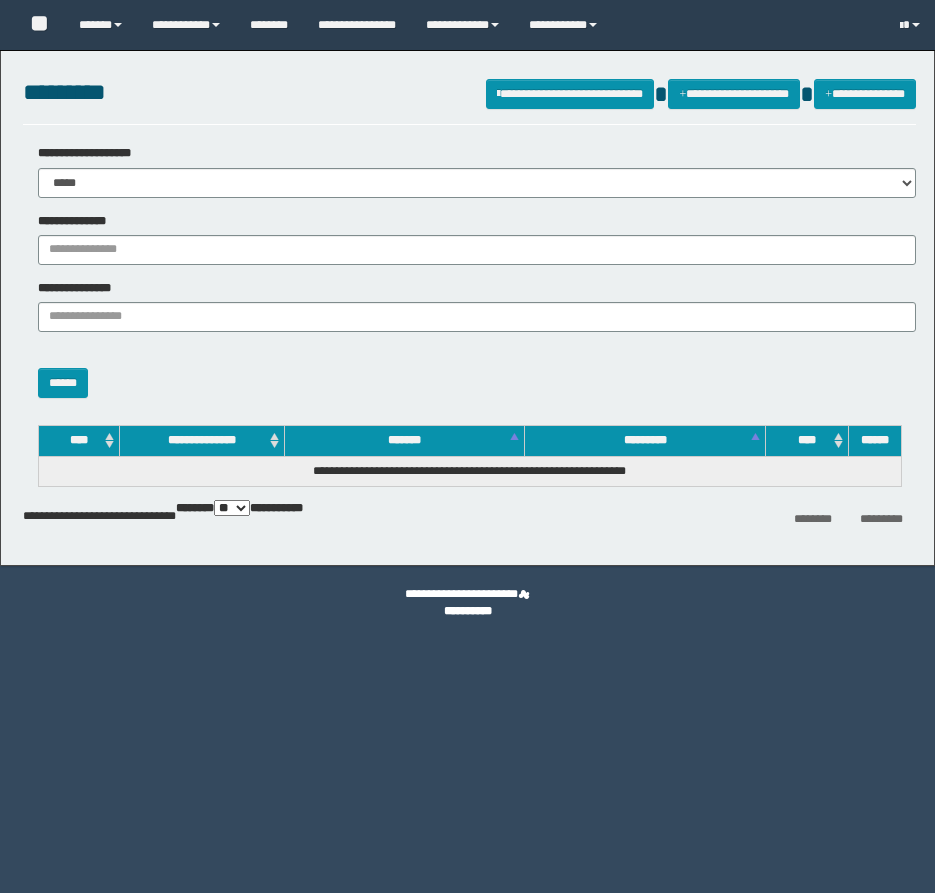 scroll, scrollTop: 0, scrollLeft: 0, axis: both 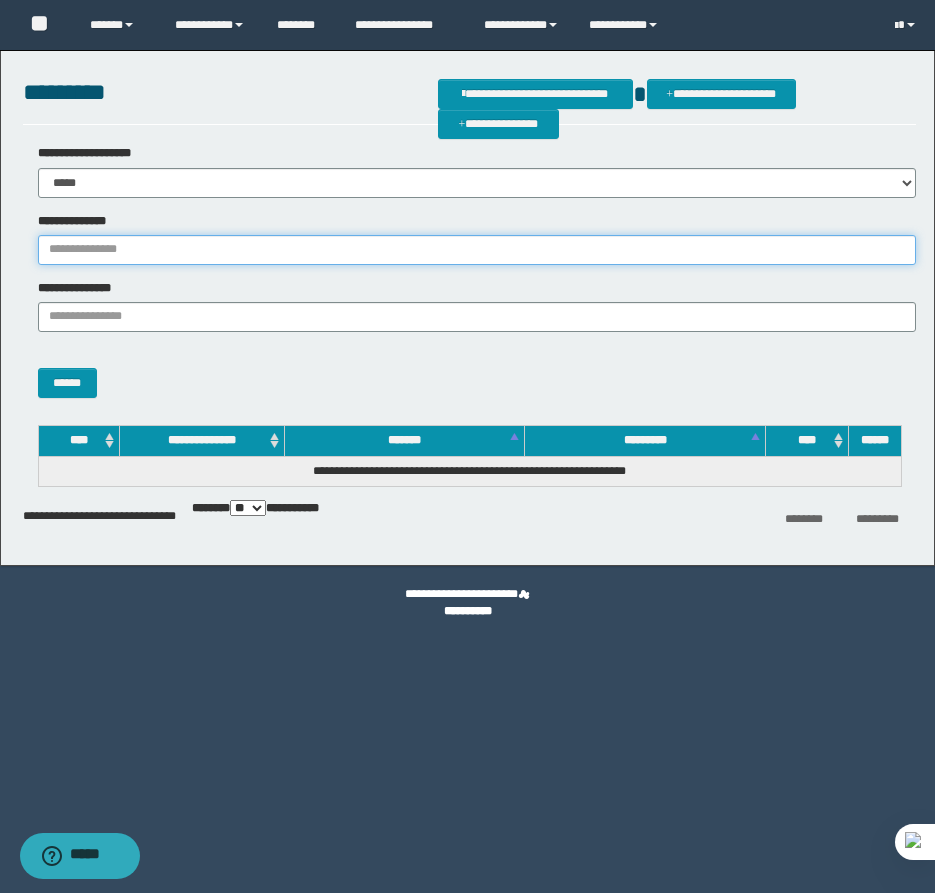 click on "**********" at bounding box center (477, 250) 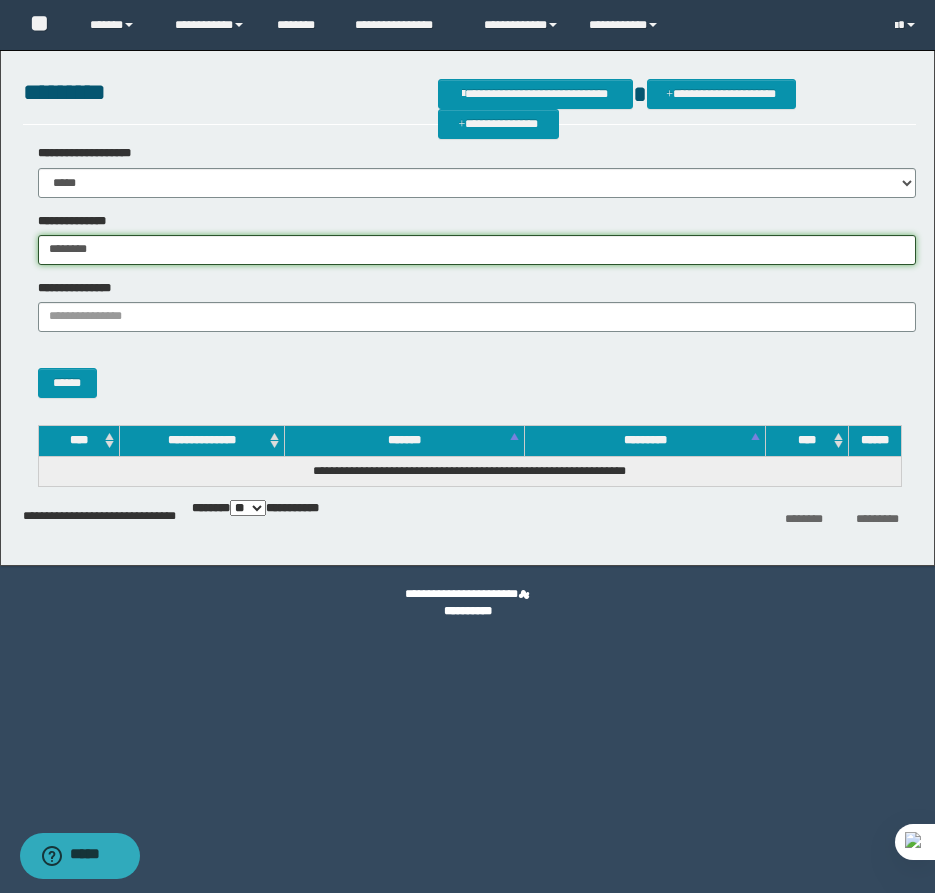 type on "********" 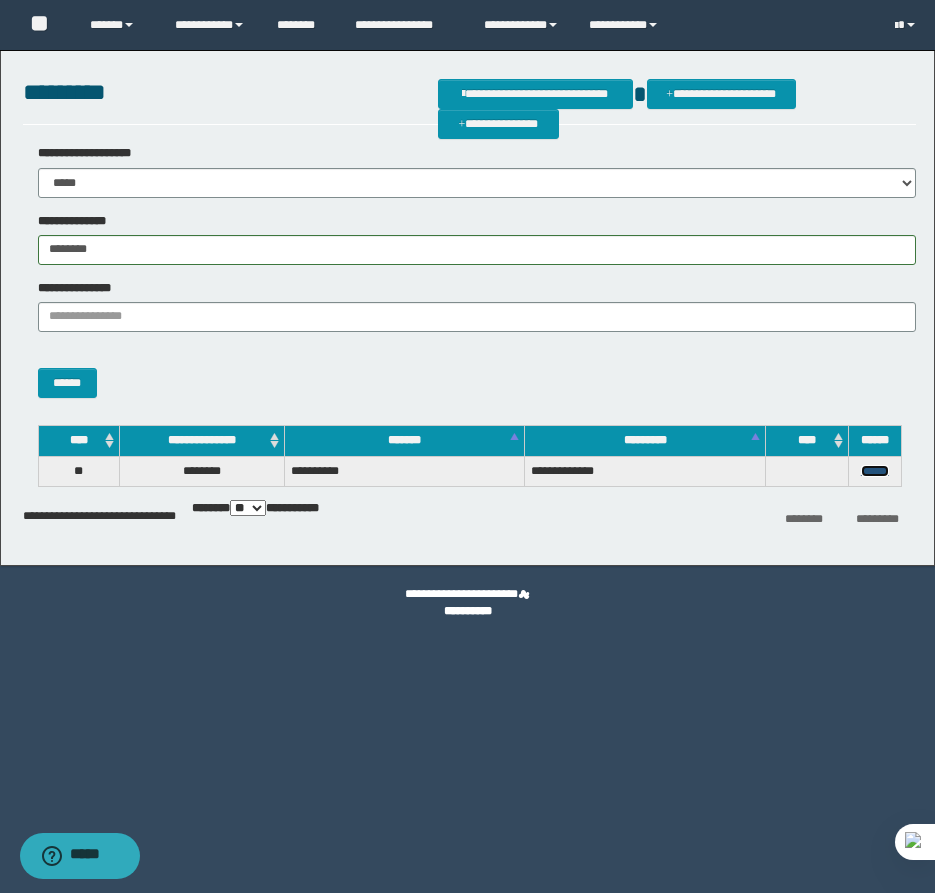 click on "******" at bounding box center (875, 471) 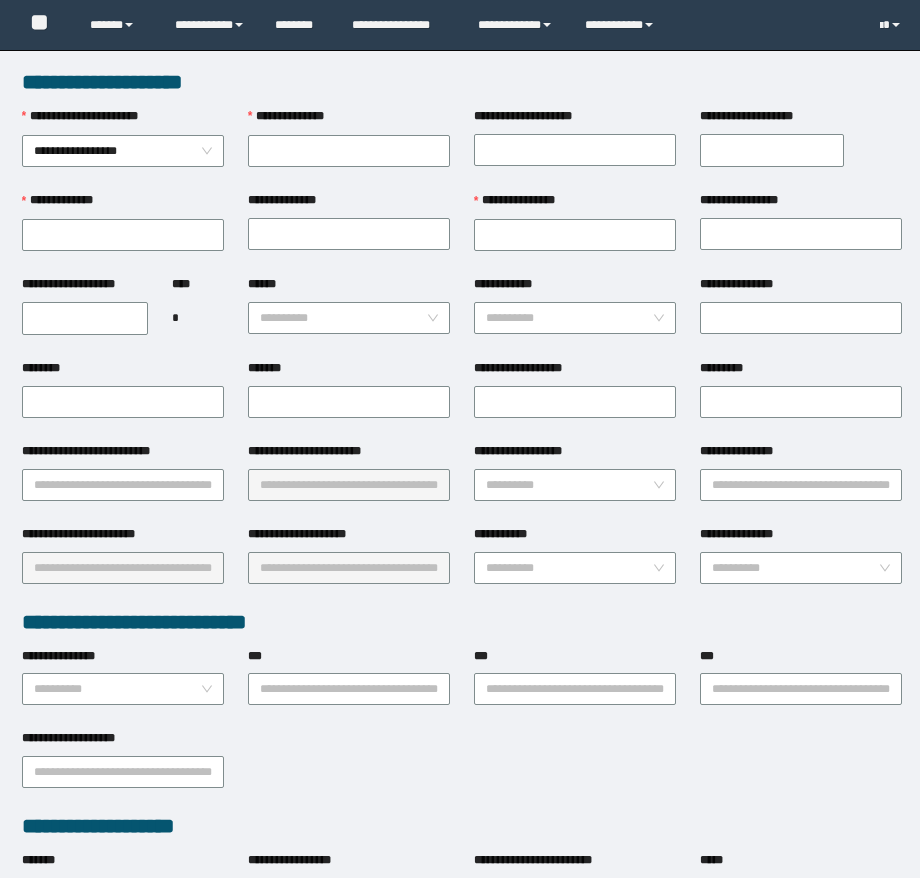 scroll, scrollTop: 0, scrollLeft: 0, axis: both 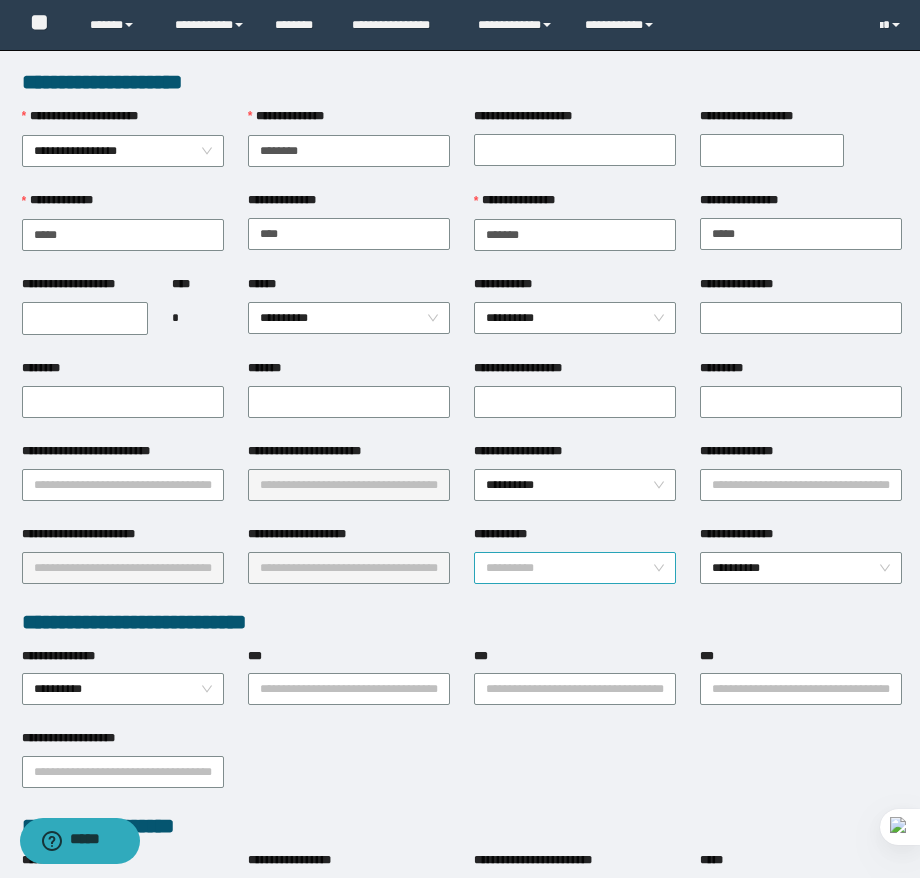 click on "**********" at bounding box center (575, 568) 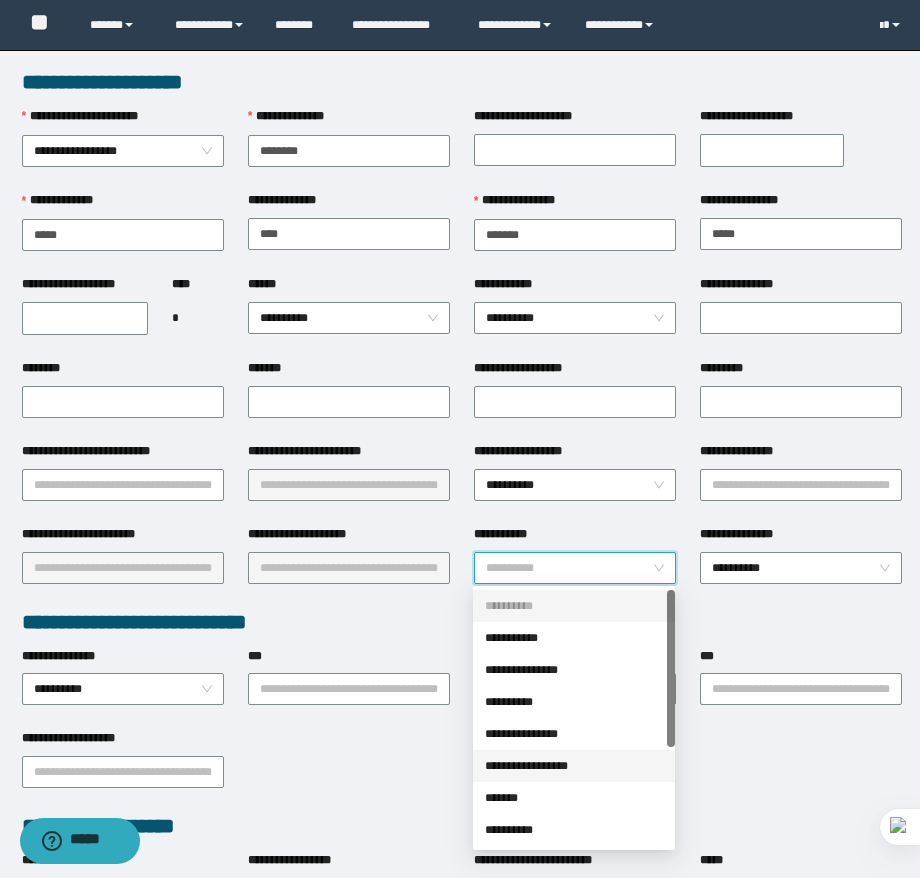 click on "**********" at bounding box center (574, 766) 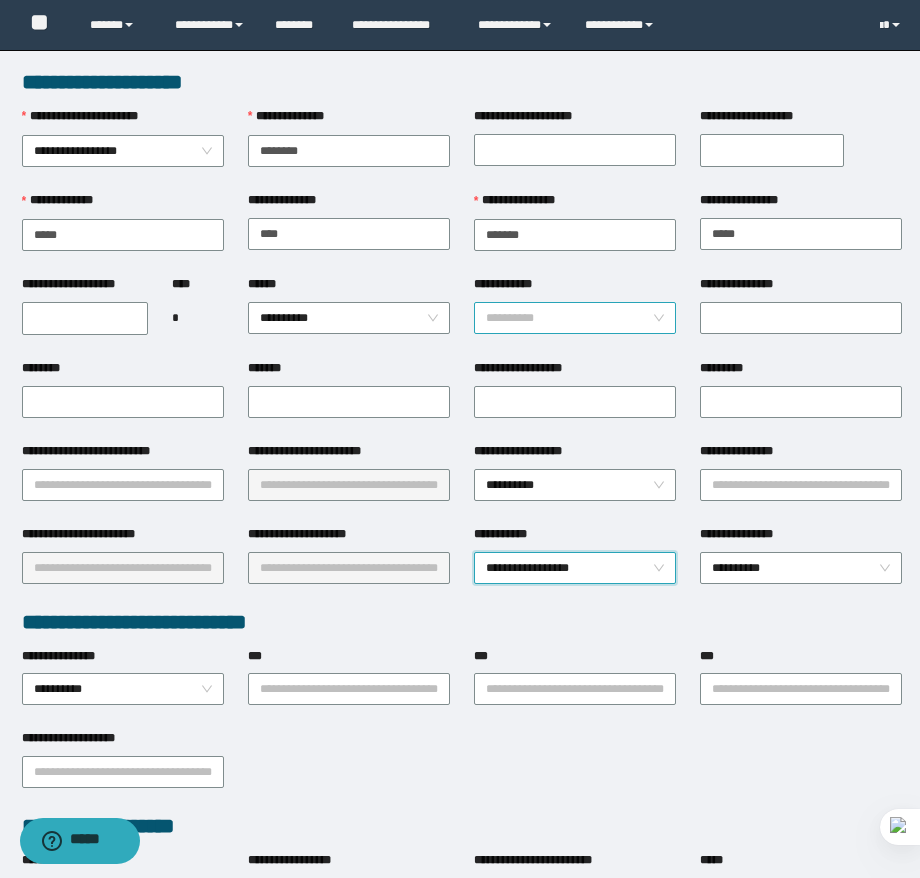 click on "**********" at bounding box center [575, 318] 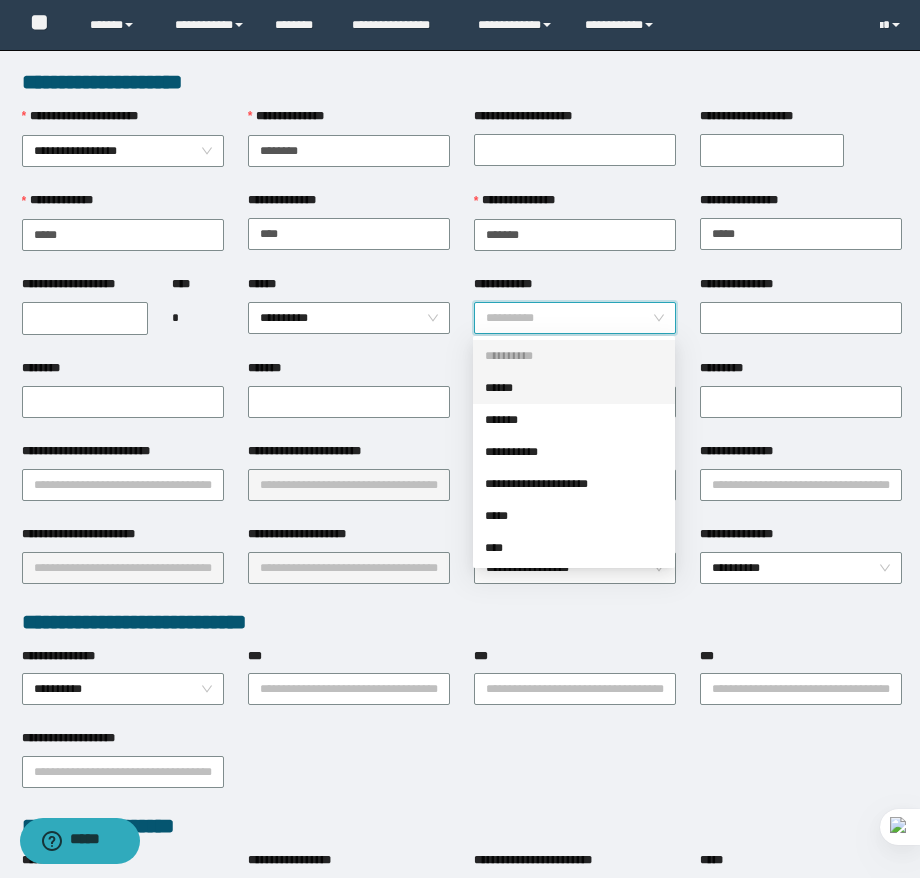 click on "******" at bounding box center [574, 388] 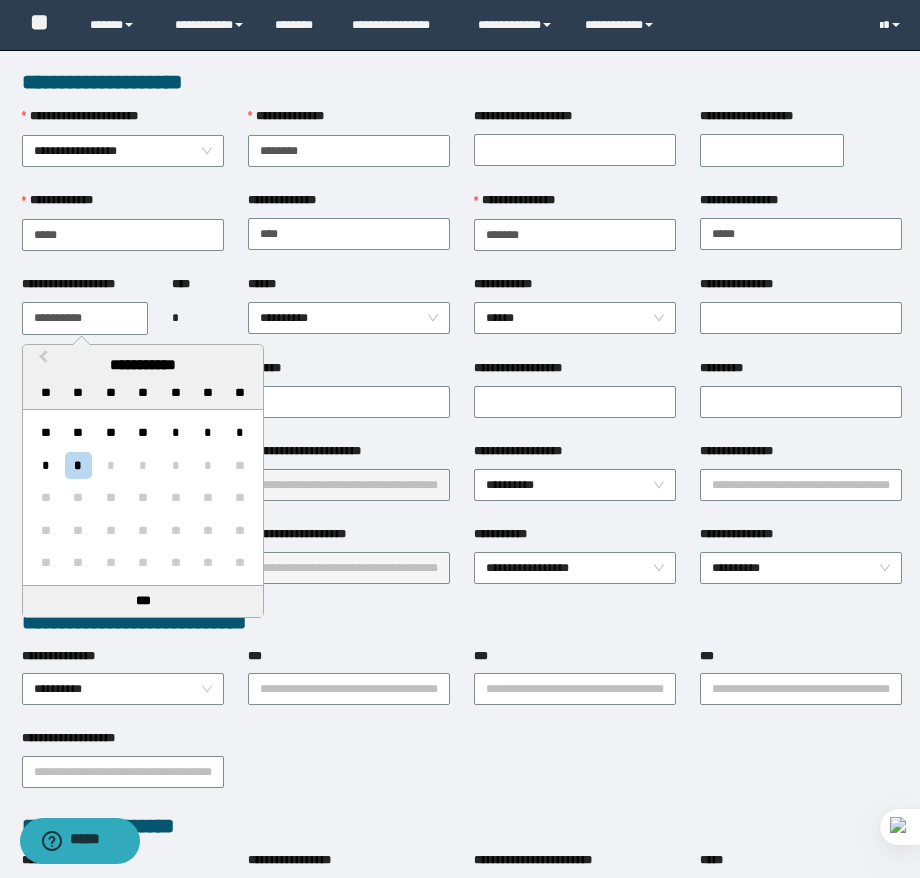 click on "**********" at bounding box center (85, 318) 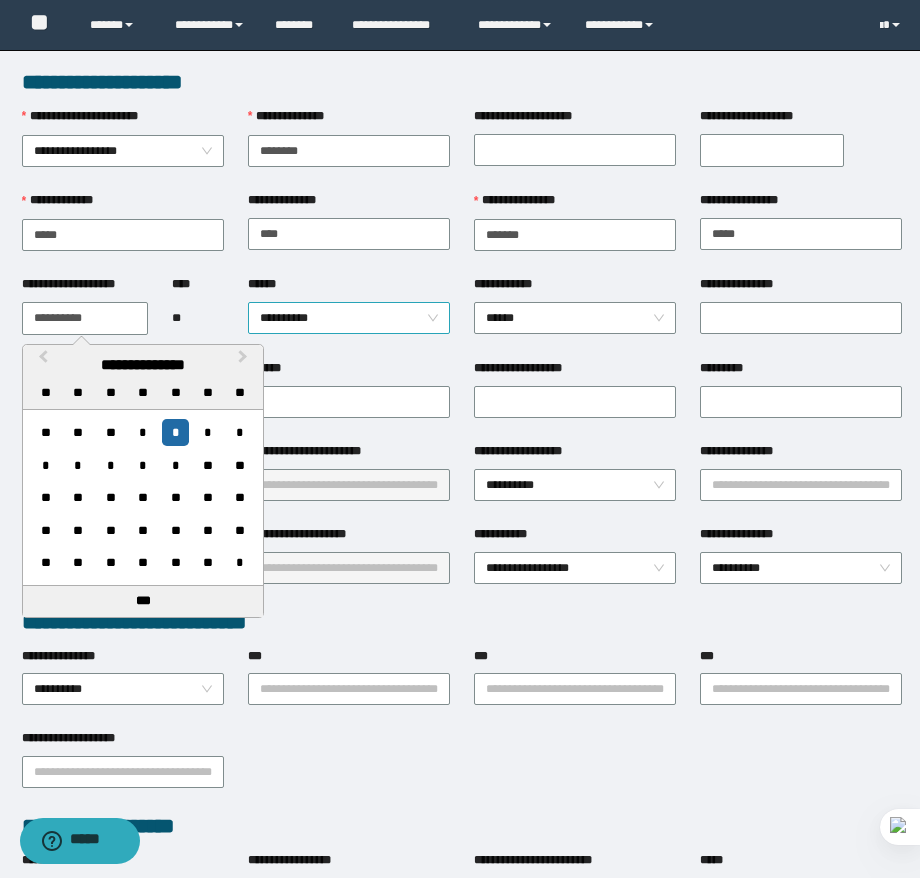 type on "**********" 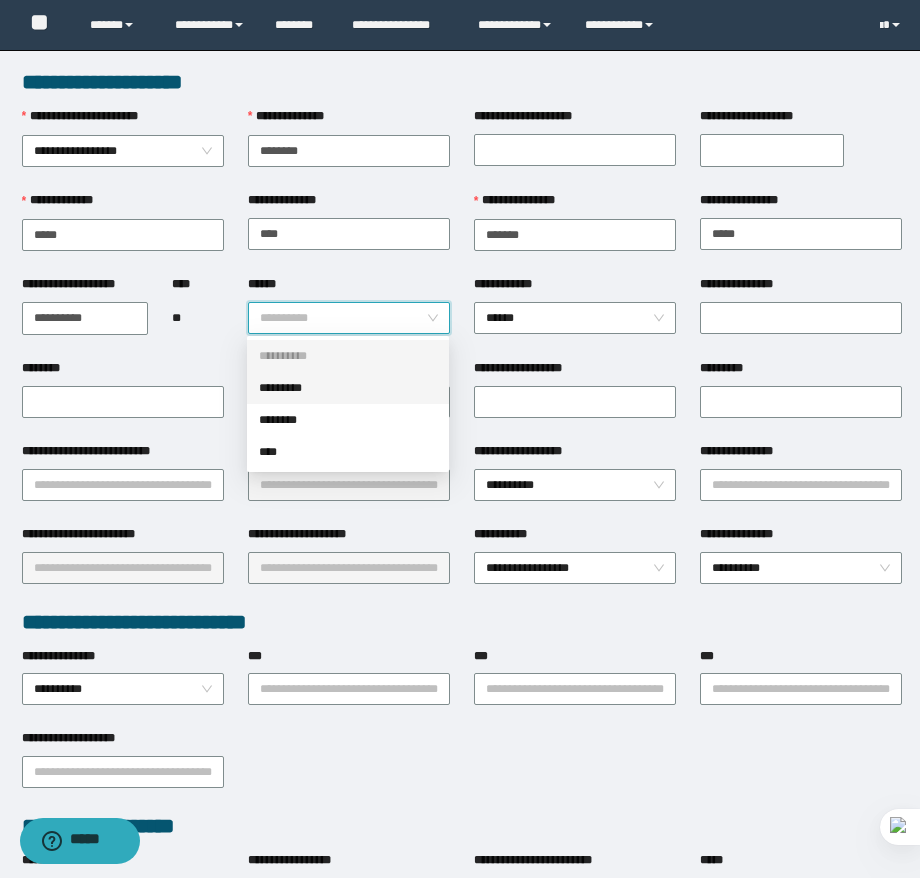 click on "*********" at bounding box center (348, 388) 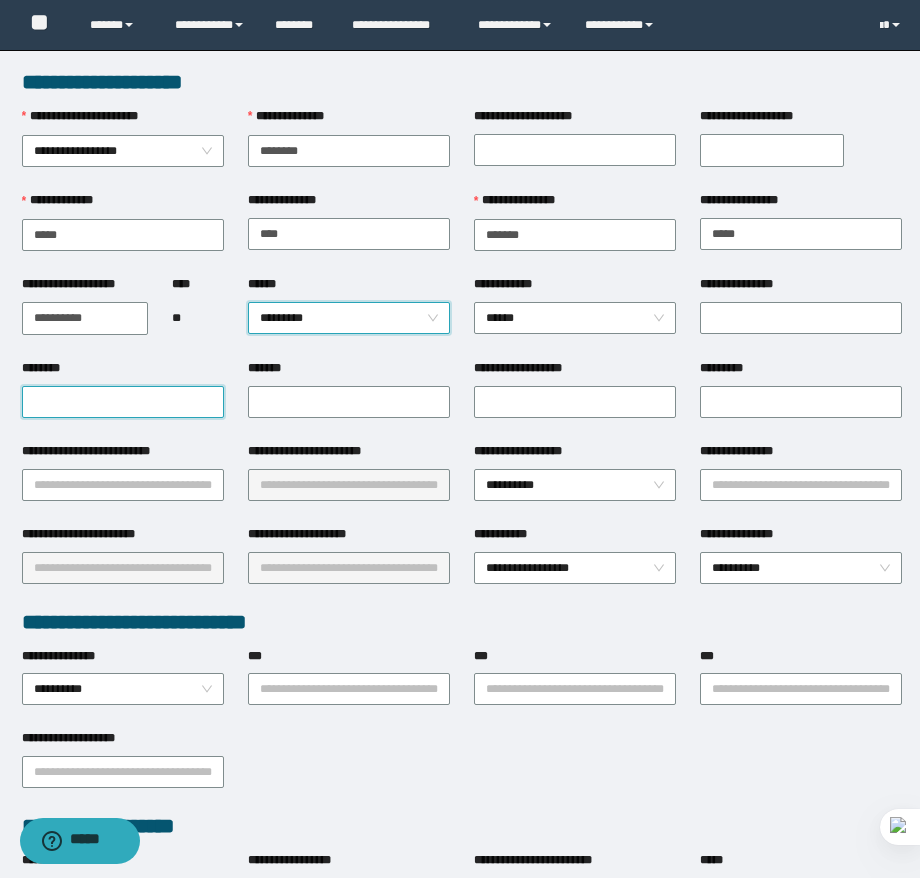 click on "********" at bounding box center [123, 402] 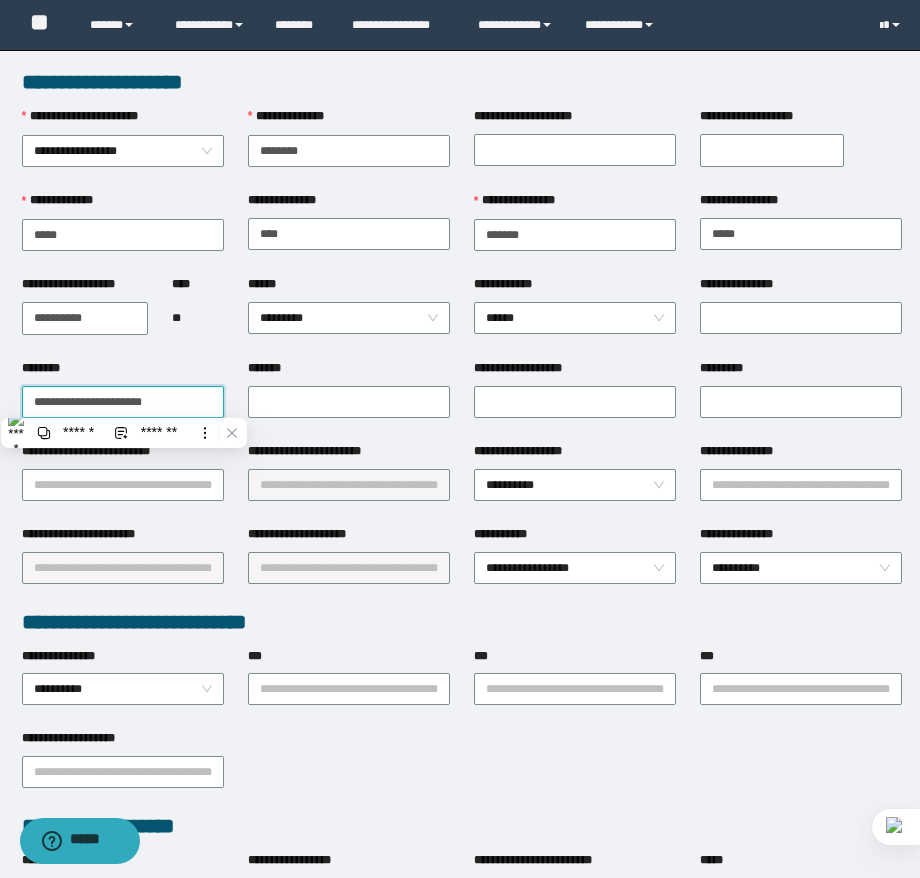 type on "**********" 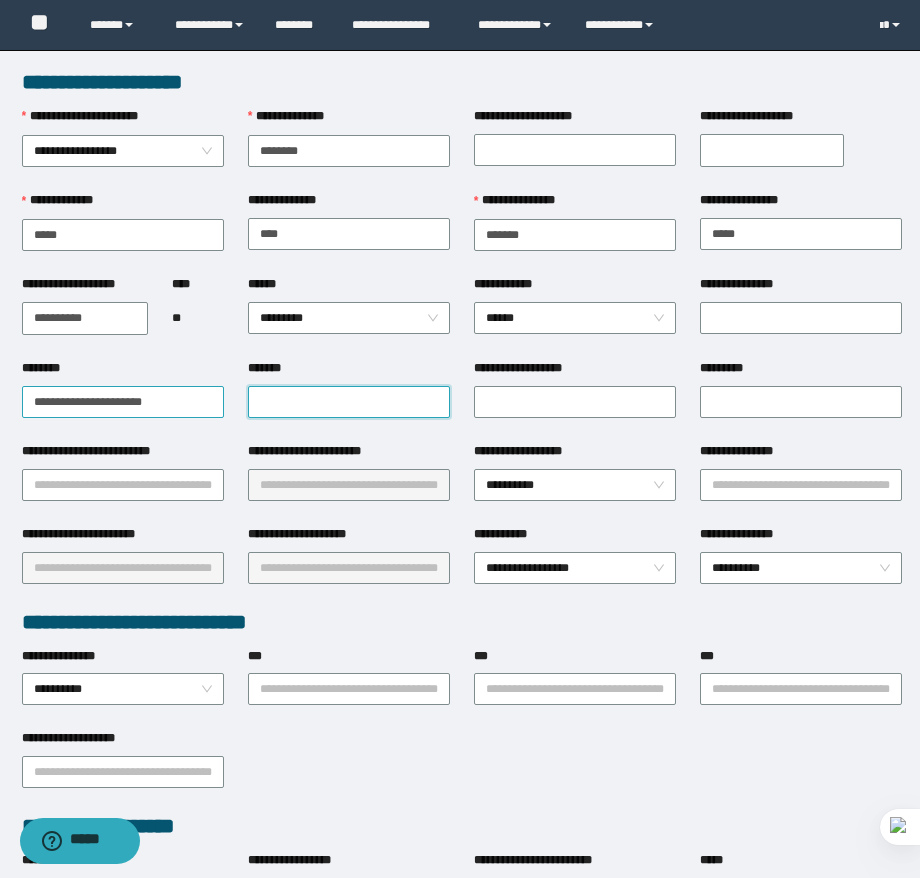 paste on "**********" 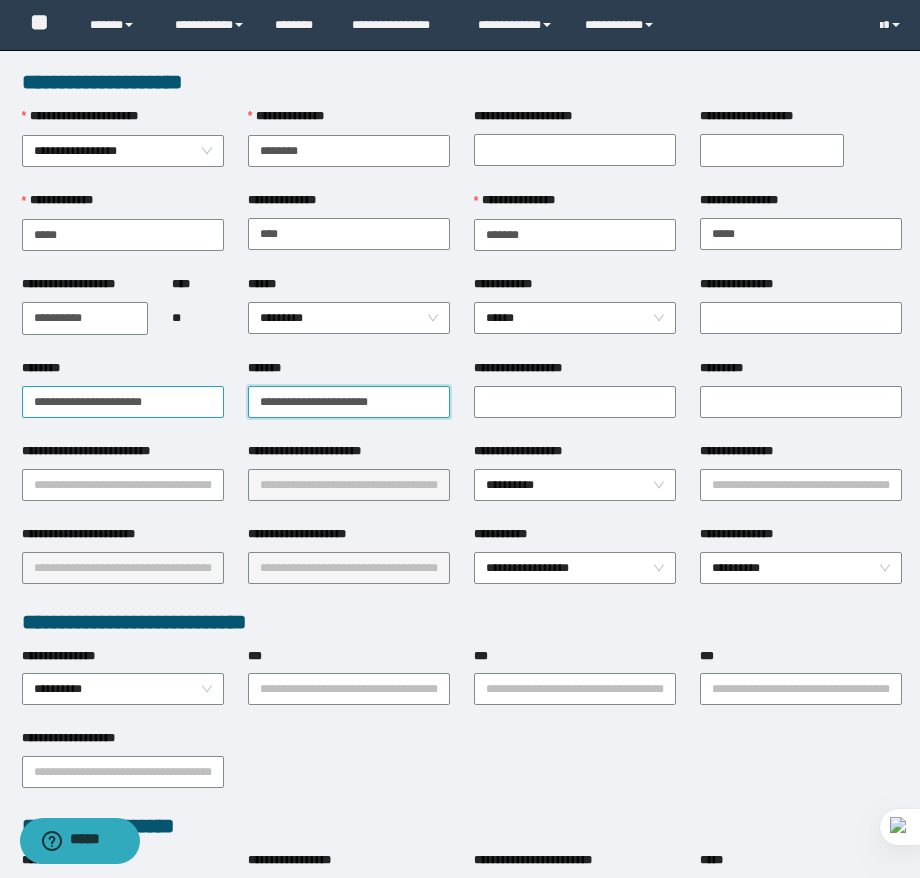 type on "**********" 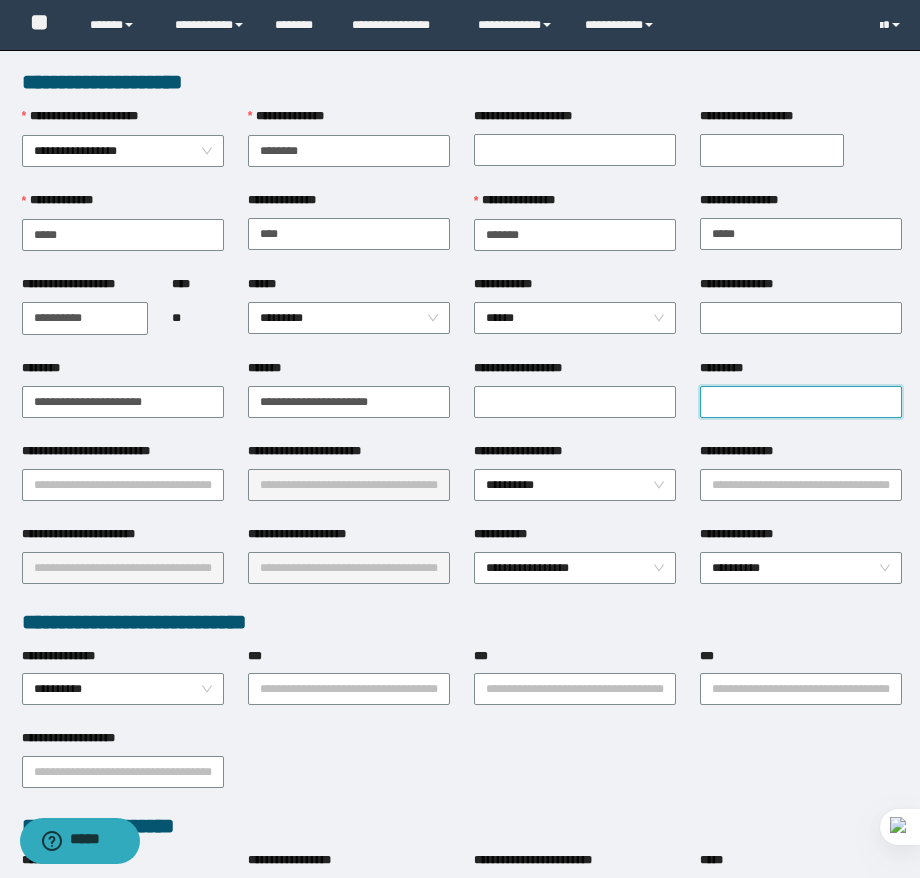 click on "*********" at bounding box center [801, 402] 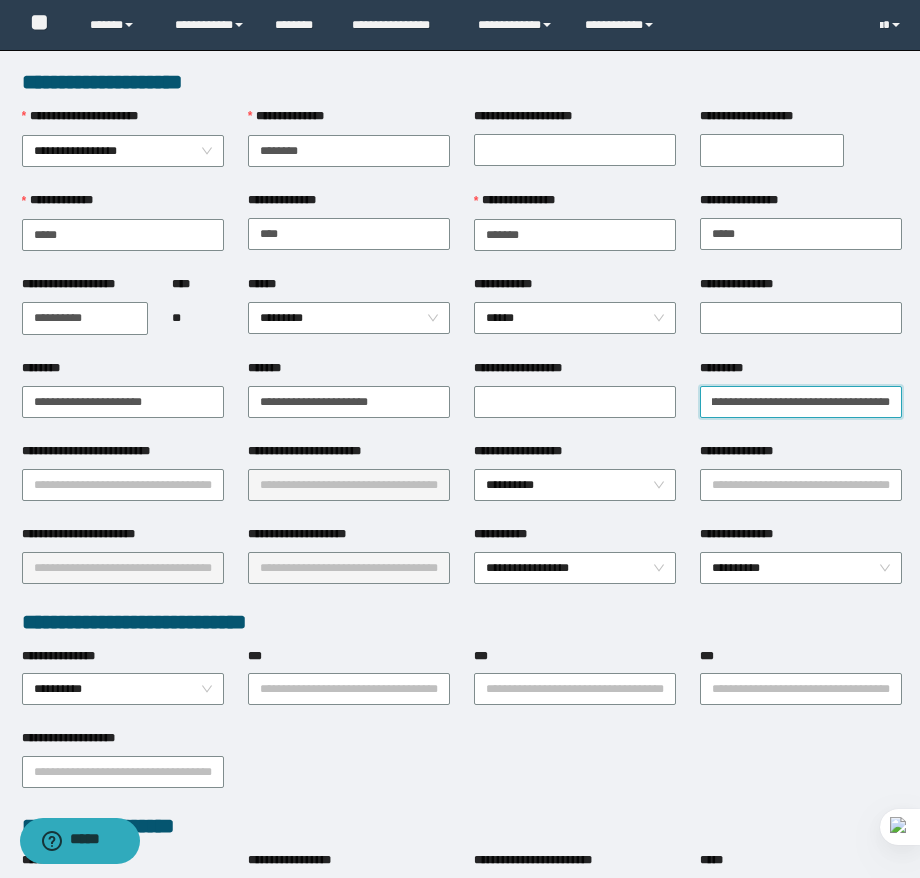 scroll, scrollTop: 0, scrollLeft: 77, axis: horizontal 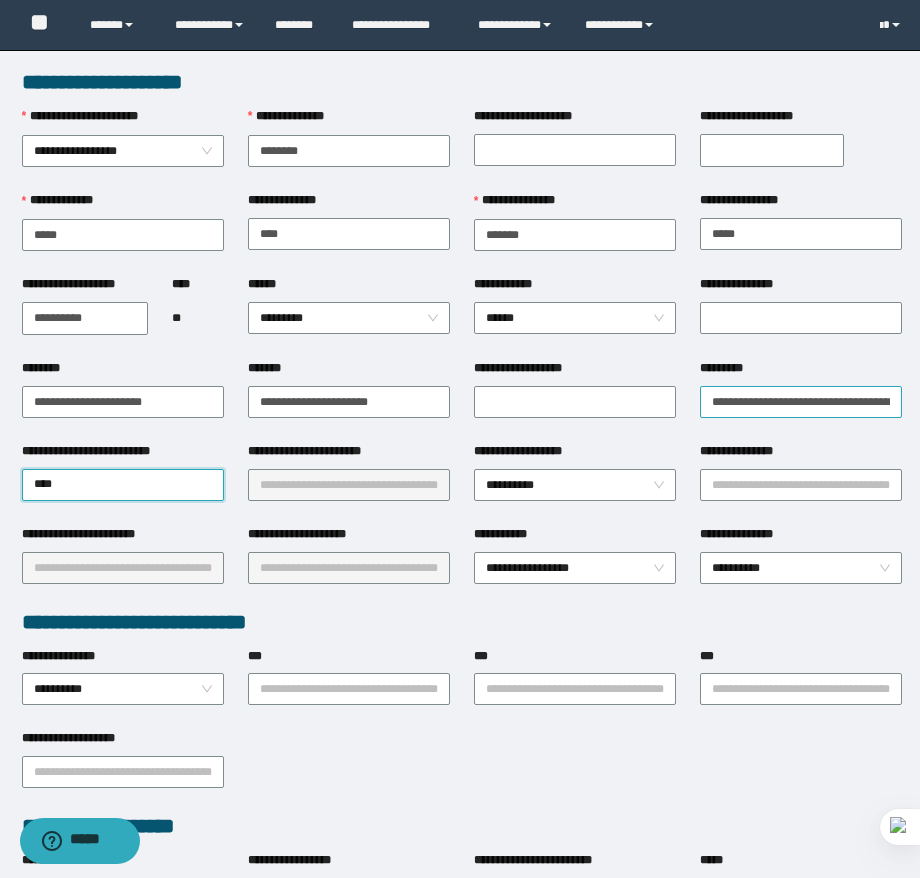 type on "*****" 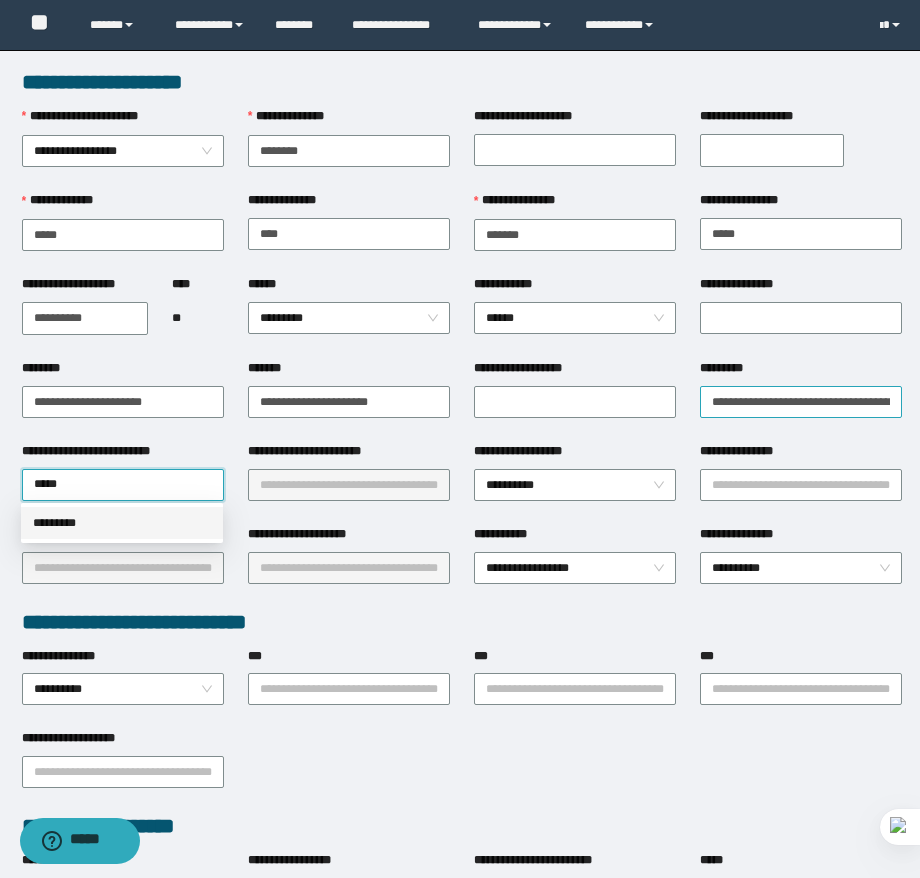 type 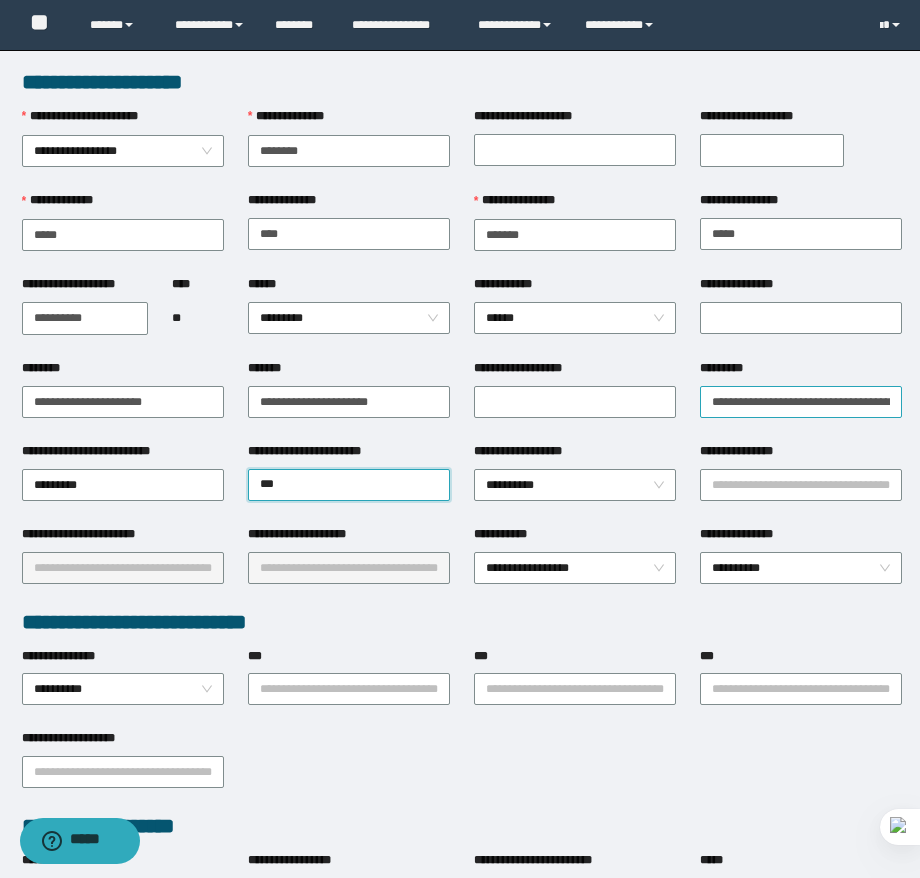 type on "****" 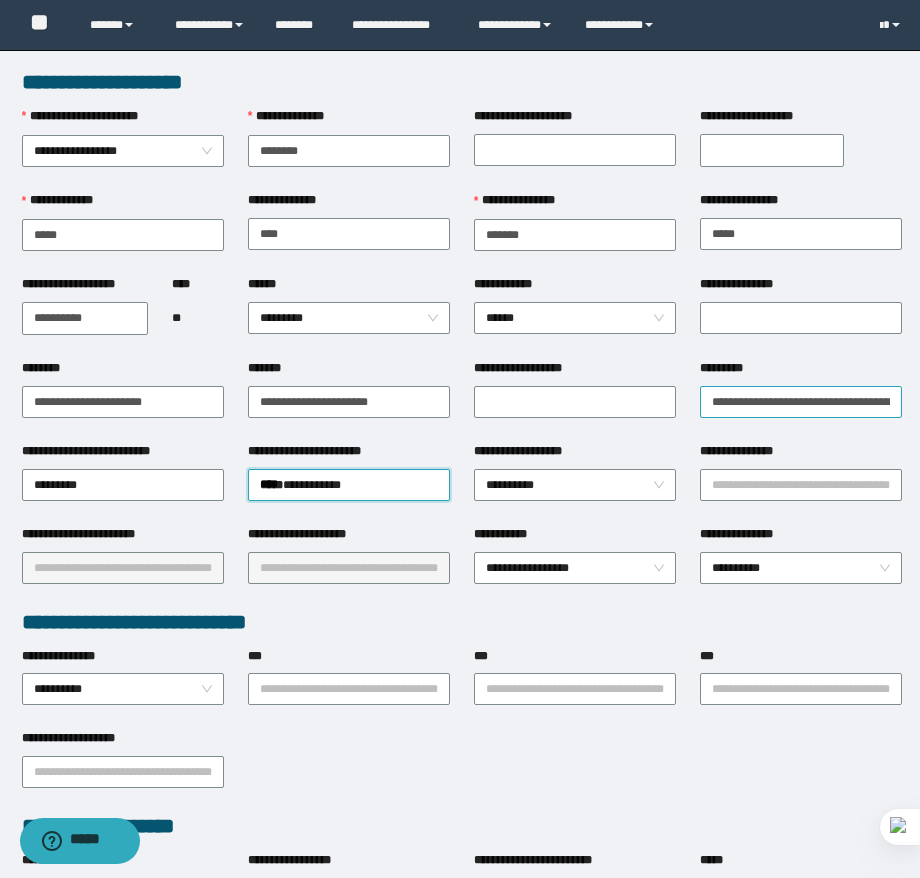 type 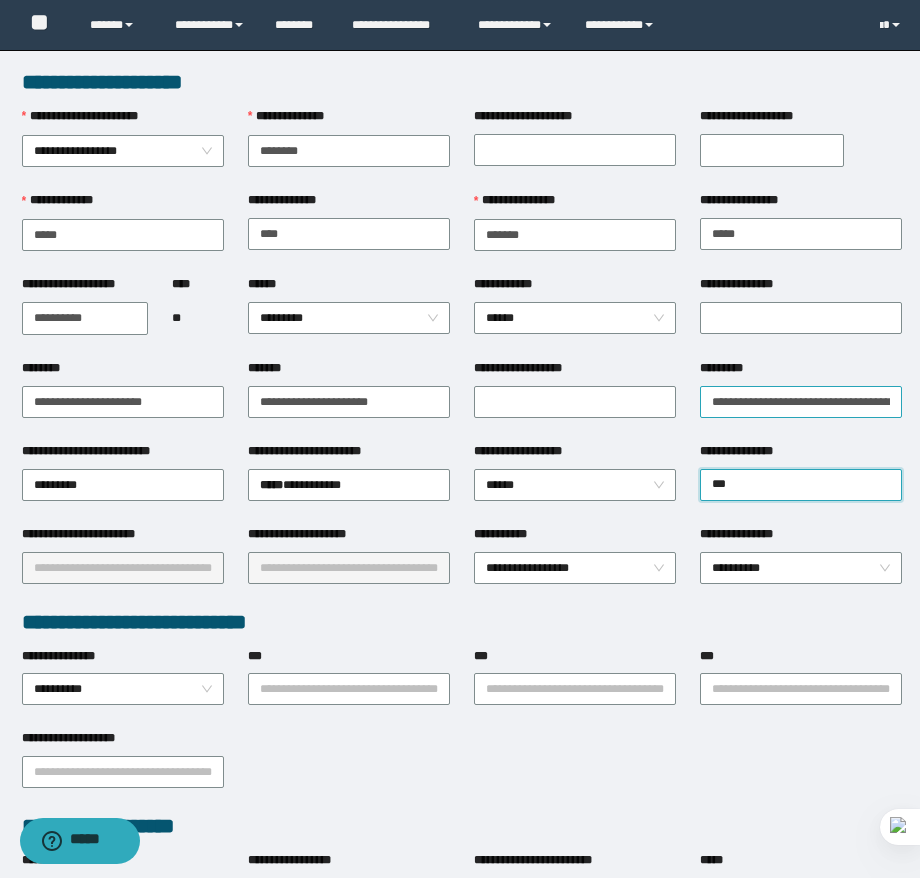 type on "****" 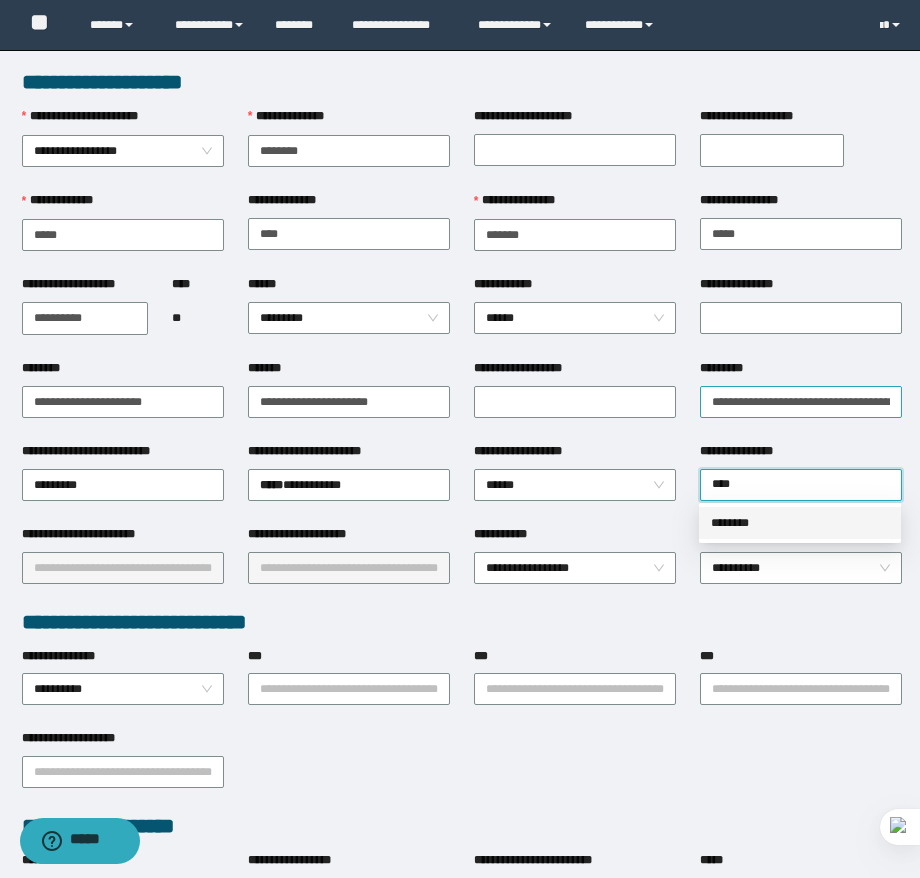 type 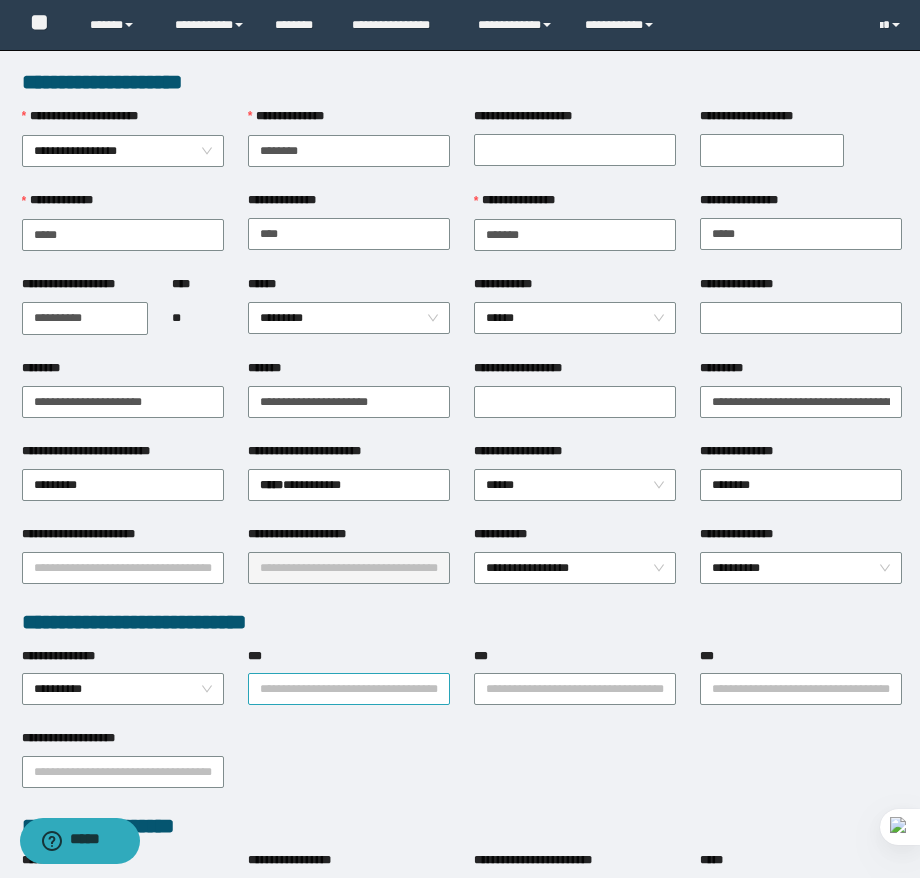click on "***" at bounding box center [349, 689] 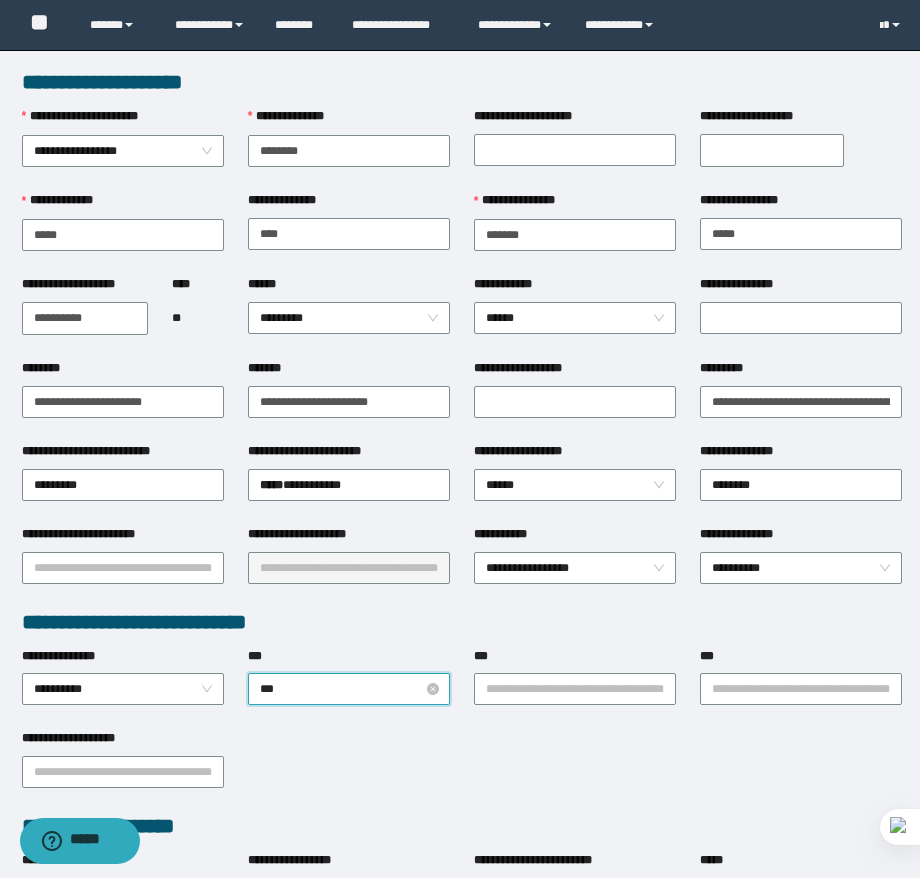 type on "****" 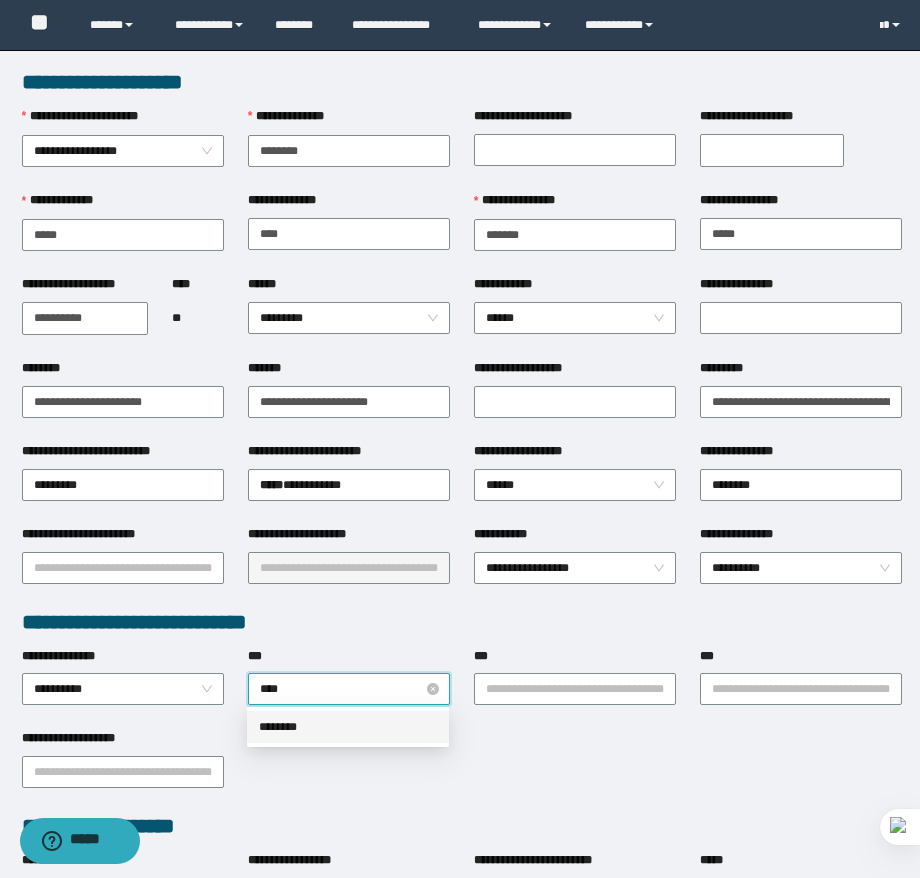 type 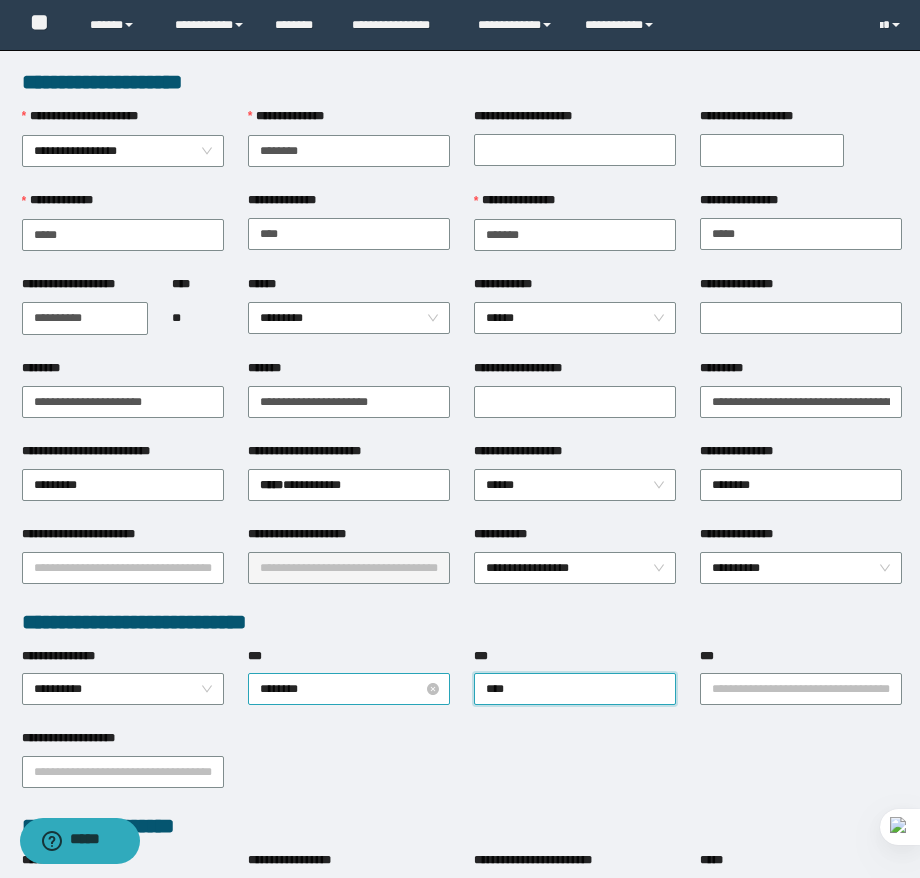 type on "*****" 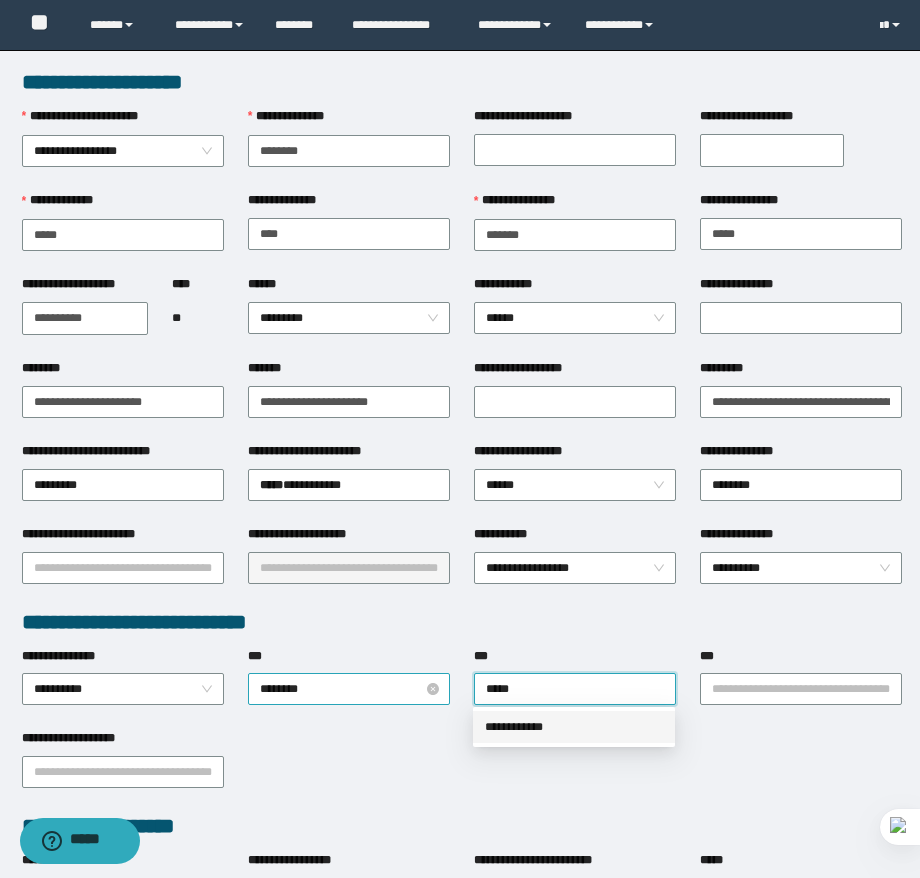 type 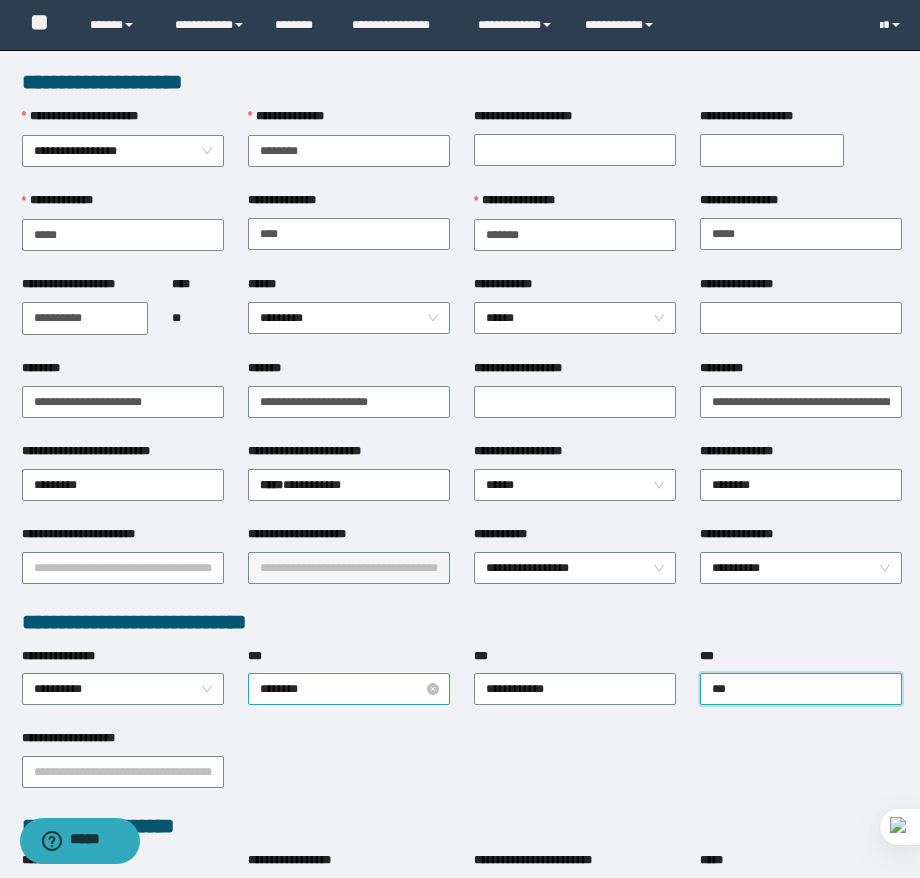 type on "****" 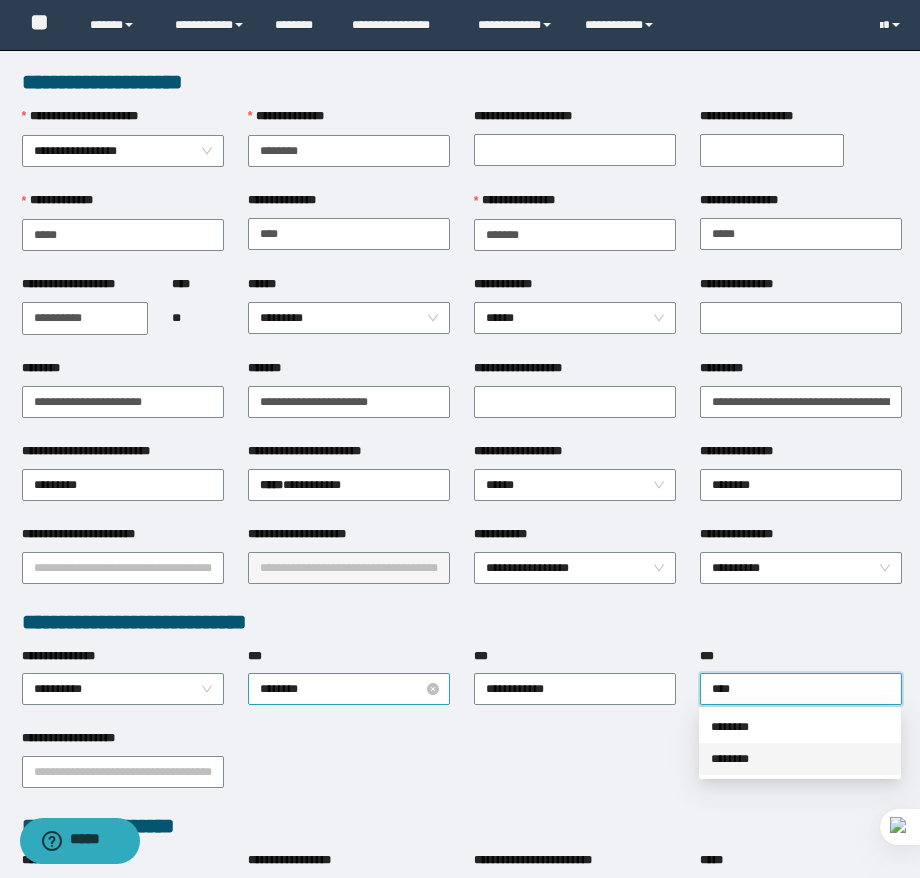 type 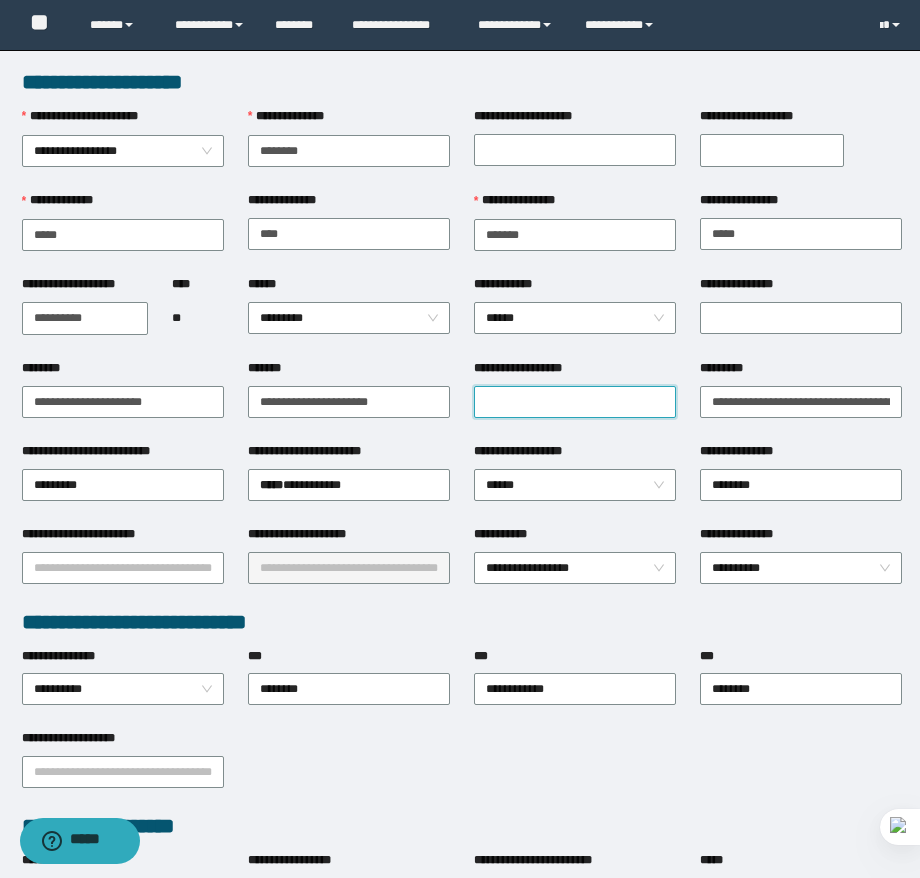 click on "**********" at bounding box center [575, 402] 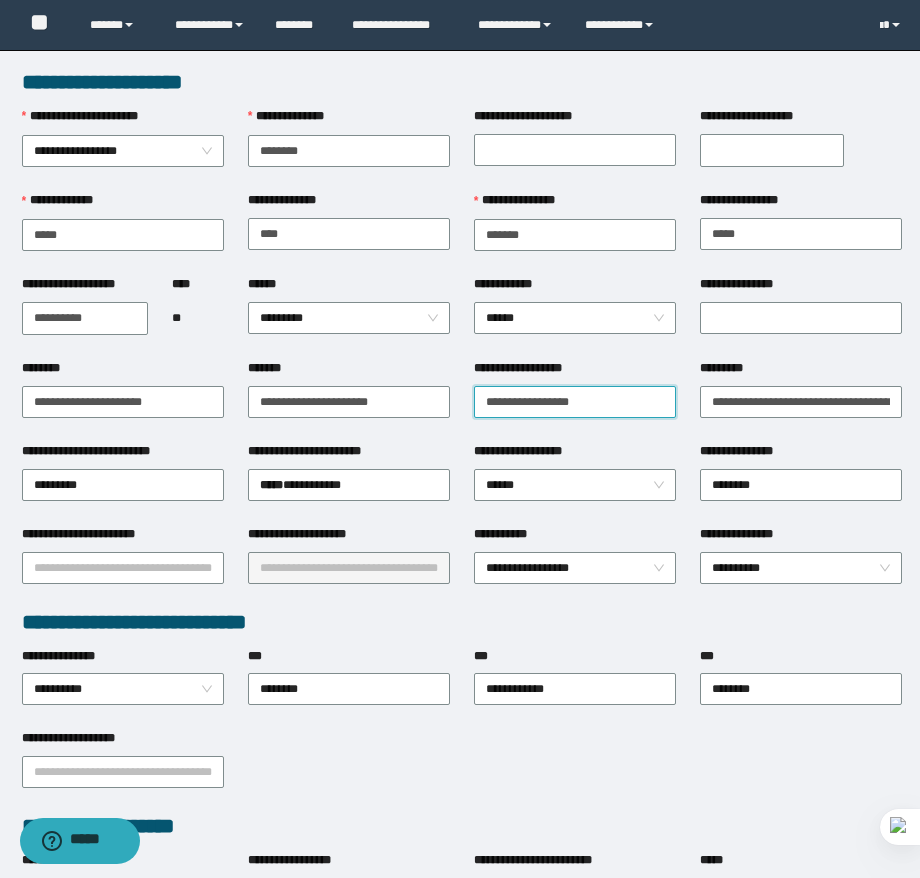 type on "**********" 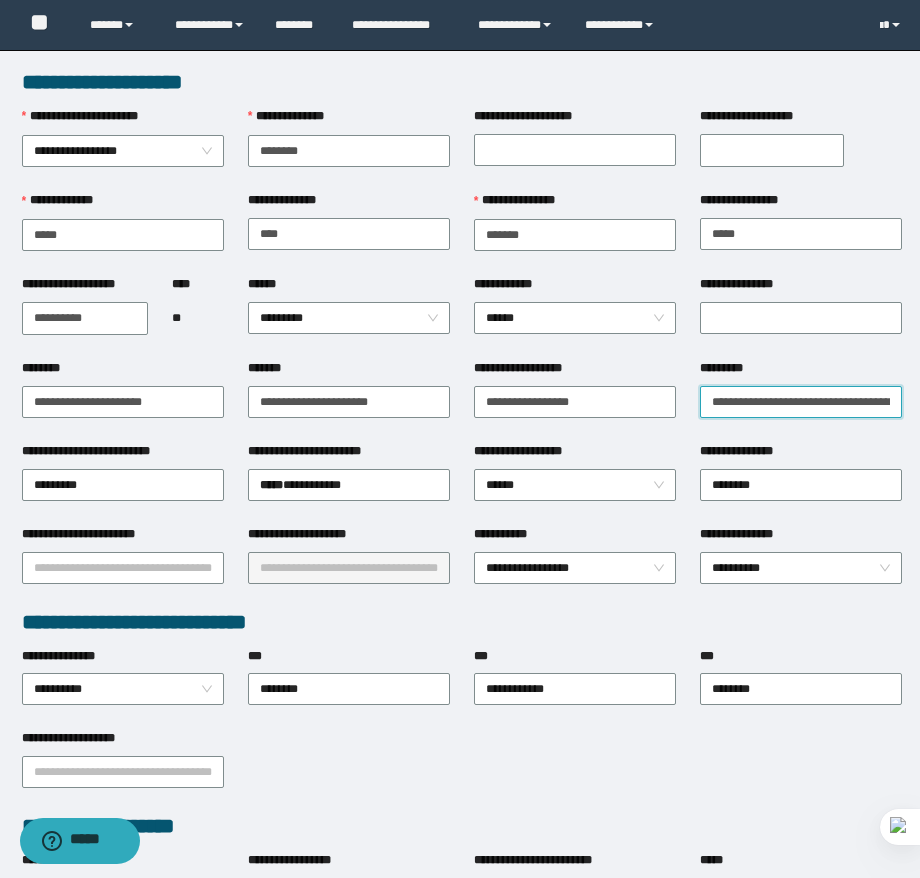 click on "**********" at bounding box center (801, 402) 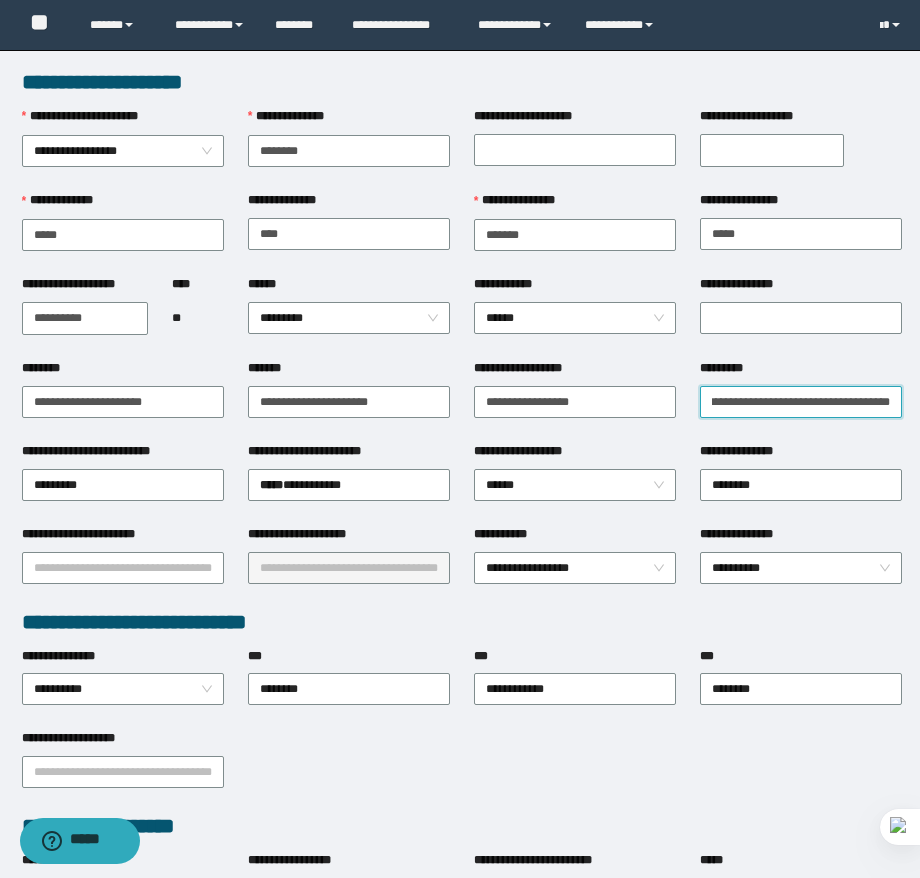 scroll, scrollTop: 0, scrollLeft: 187, axis: horizontal 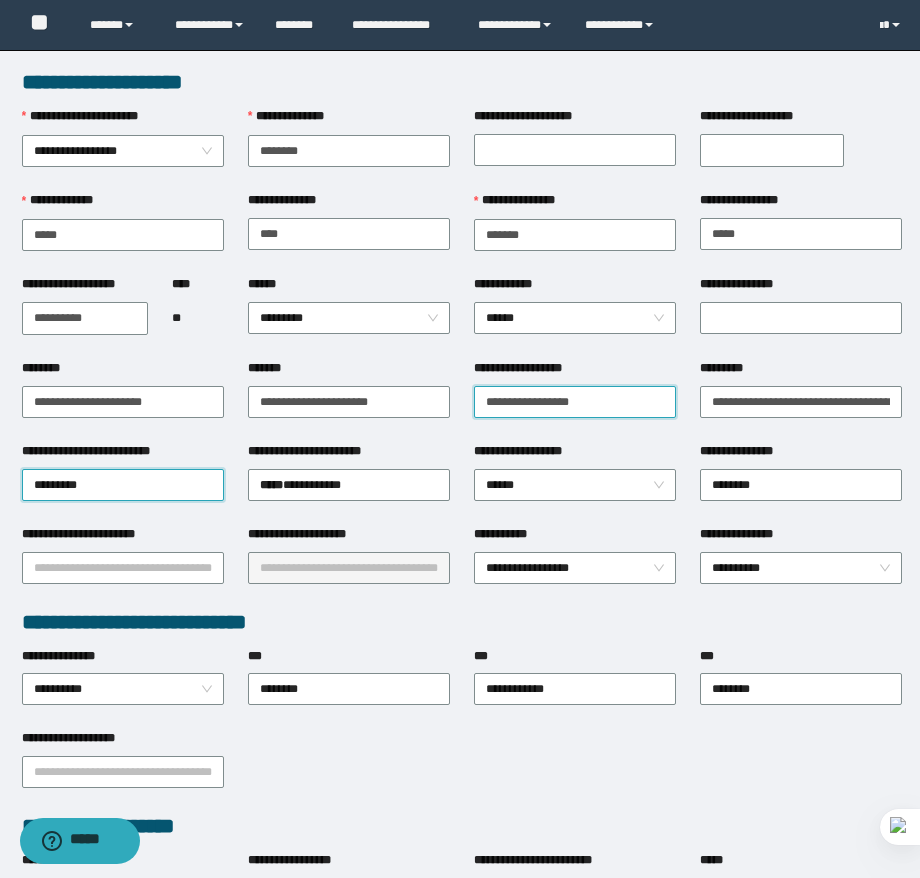 click on "**********" at bounding box center [575, 402] 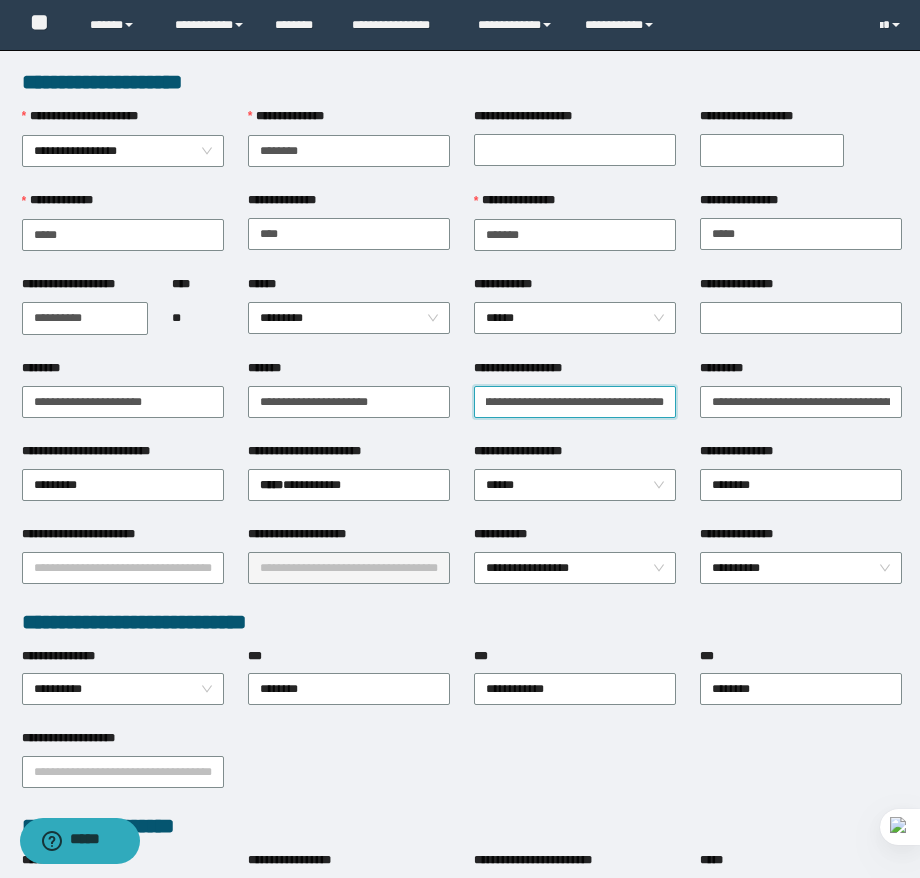 scroll, scrollTop: 0, scrollLeft: 139, axis: horizontal 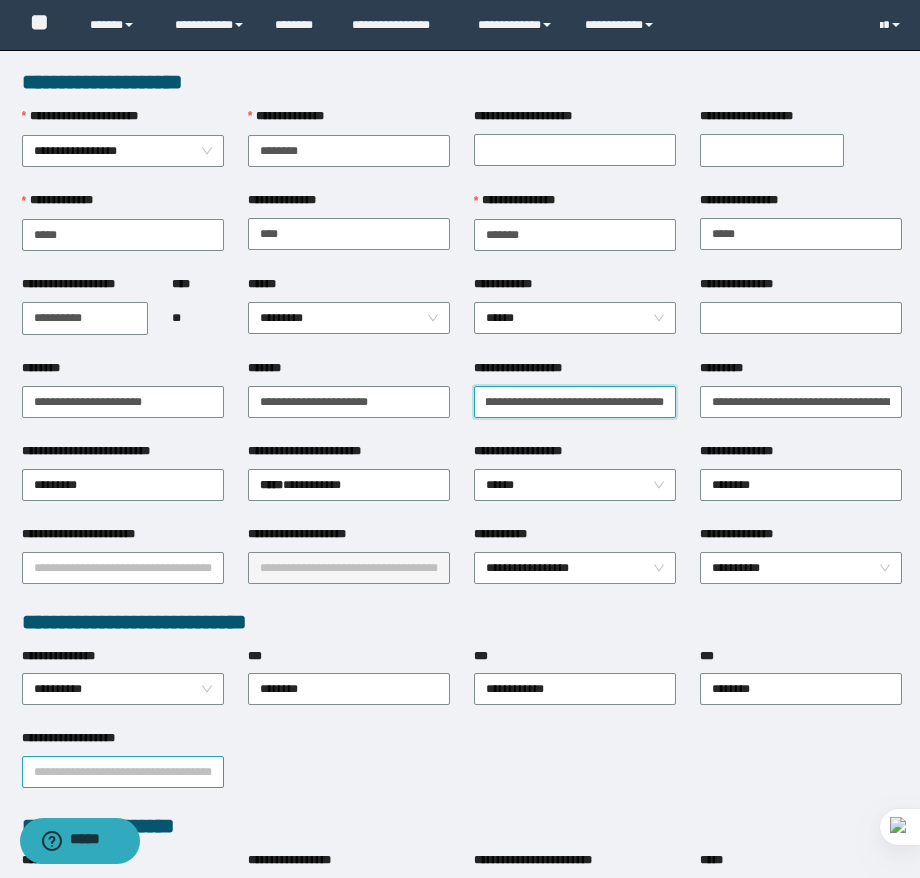 type on "**********" 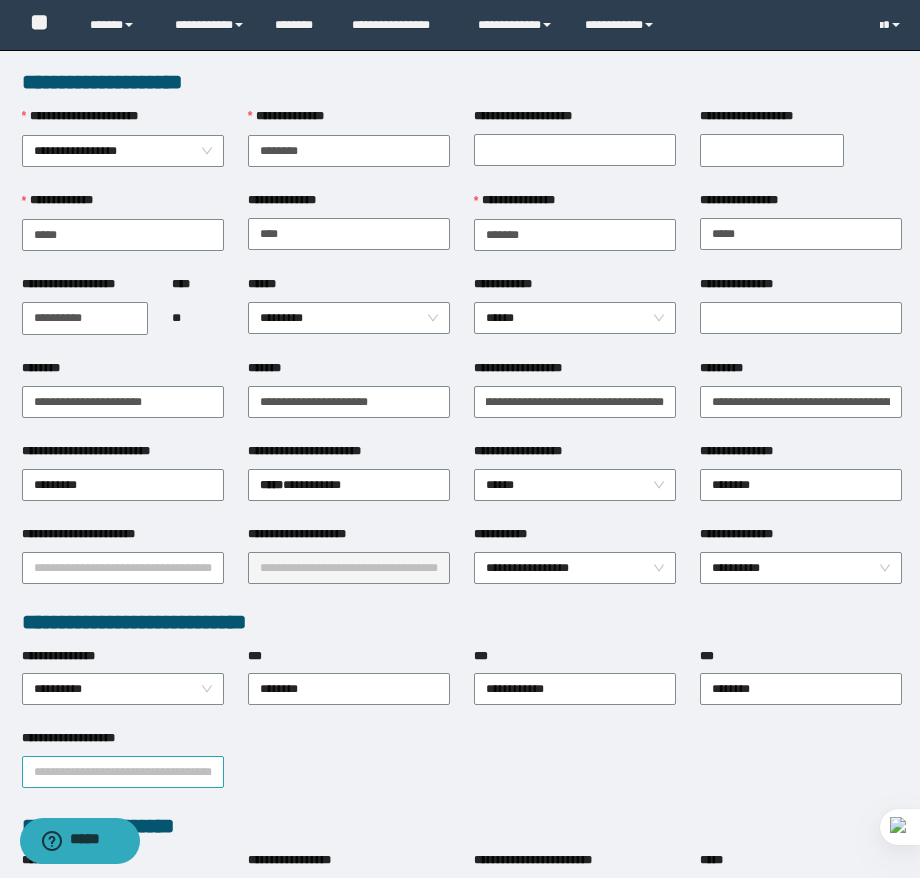 scroll, scrollTop: 0, scrollLeft: 0, axis: both 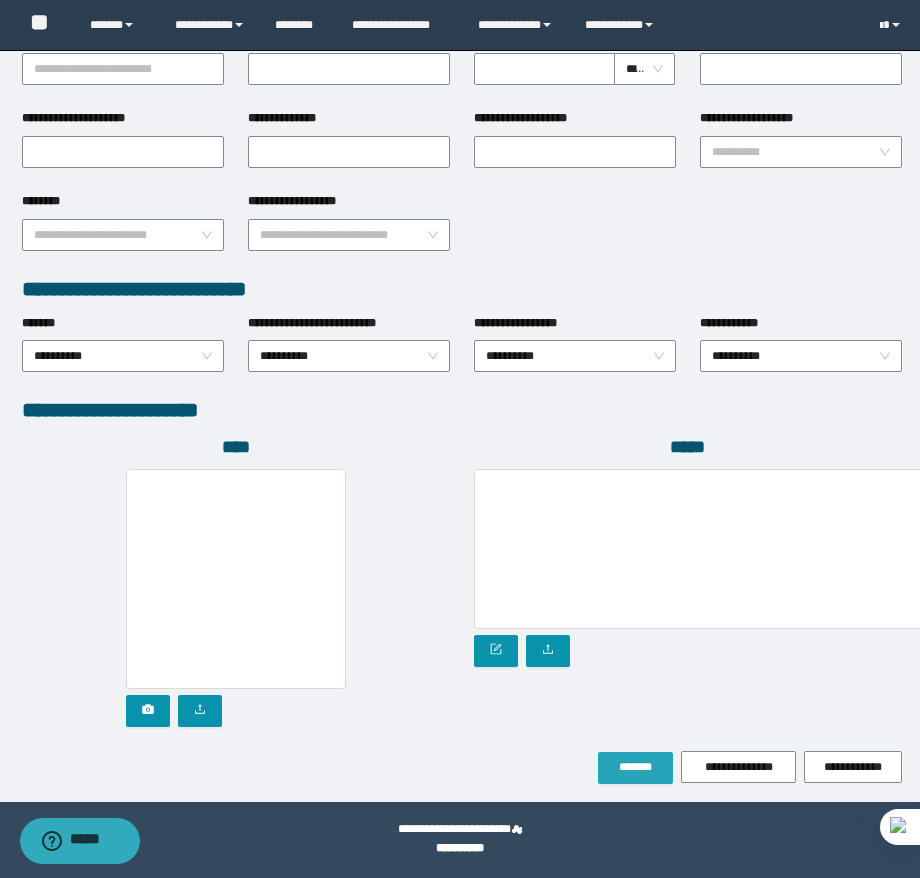 click on "*******" at bounding box center [635, 767] 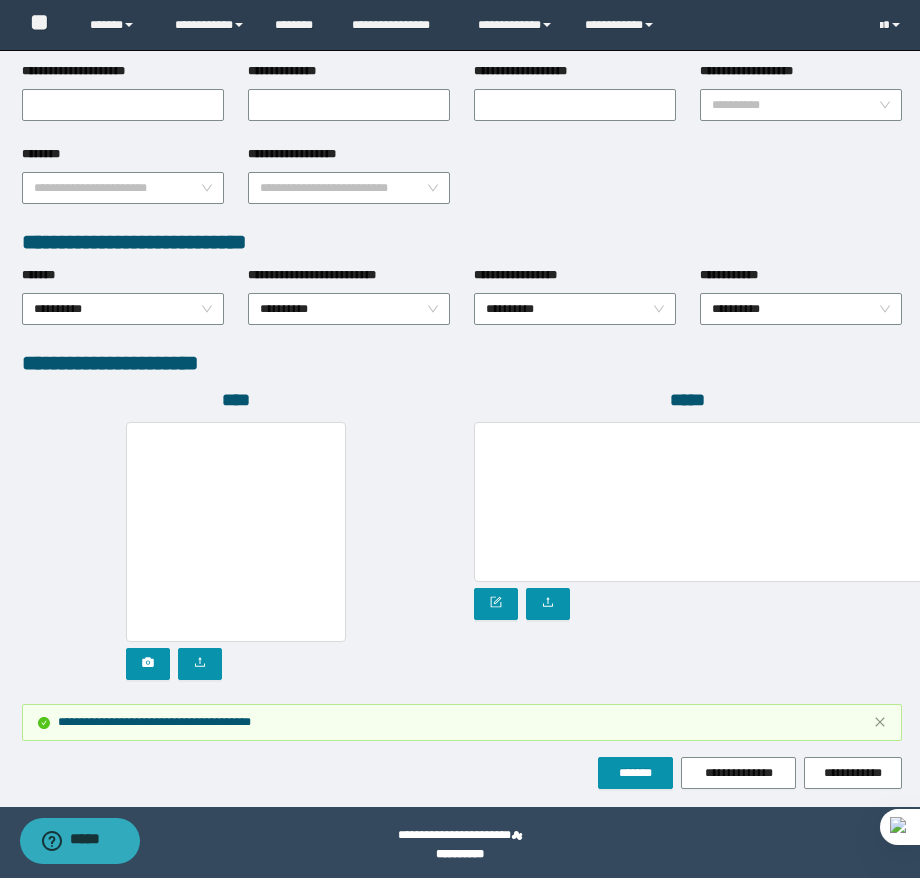 scroll, scrollTop: 931, scrollLeft: 0, axis: vertical 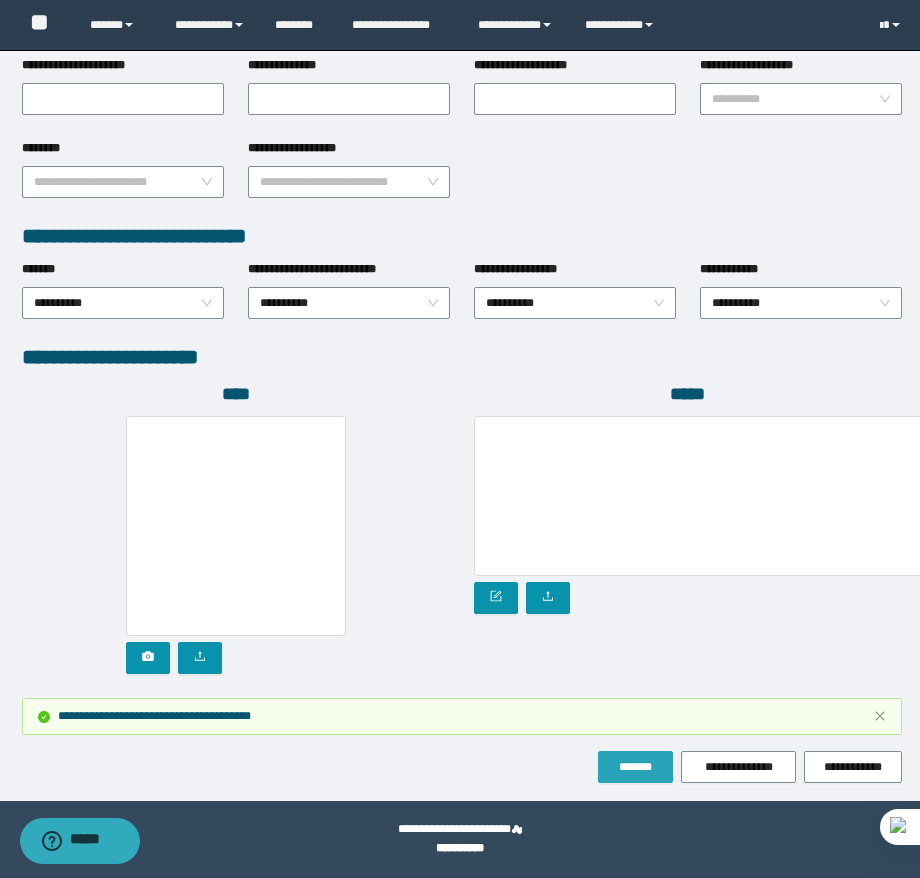 click on "*******" at bounding box center (635, 767) 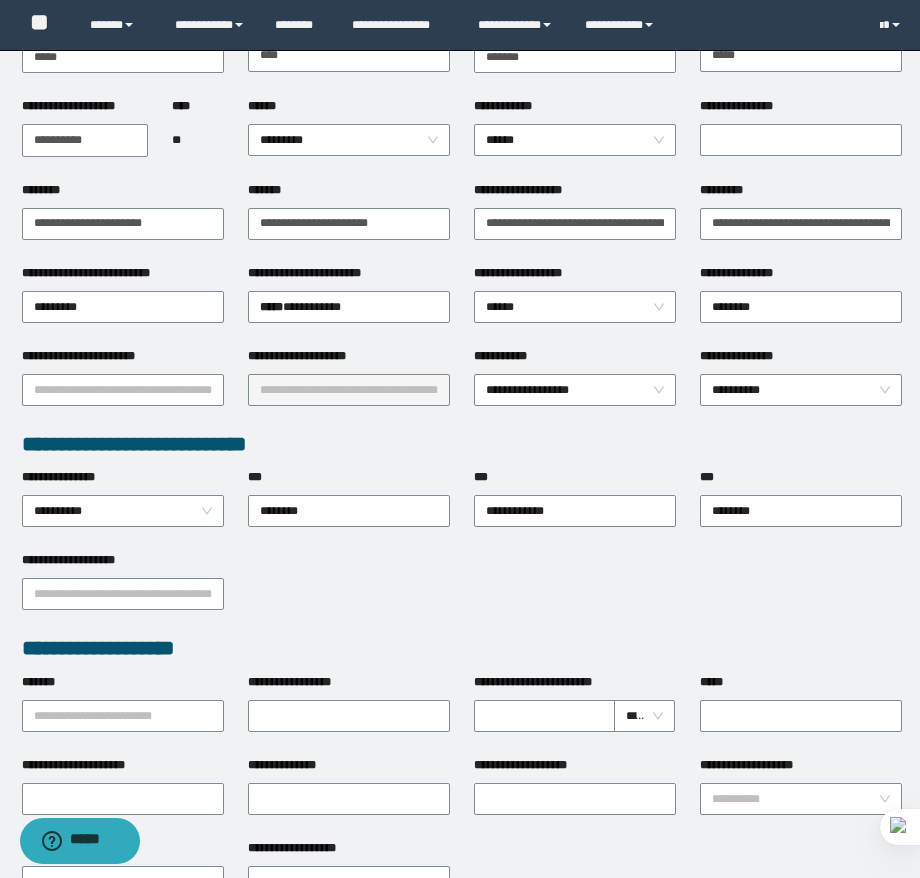 scroll, scrollTop: 0, scrollLeft: 0, axis: both 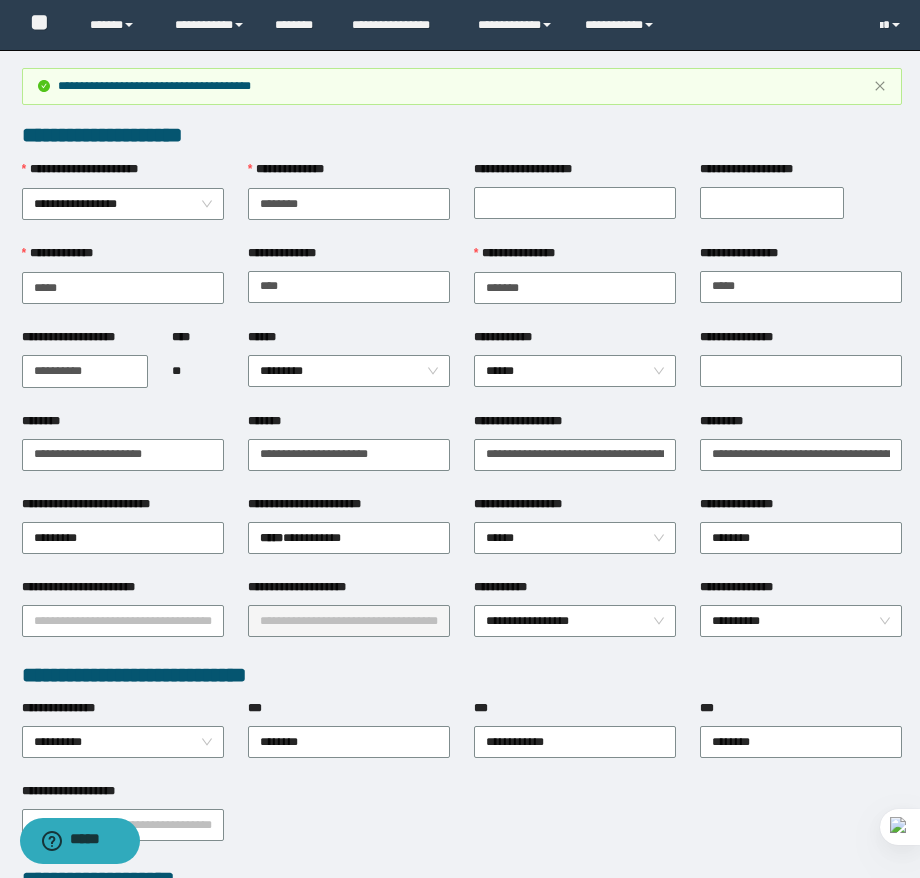 type 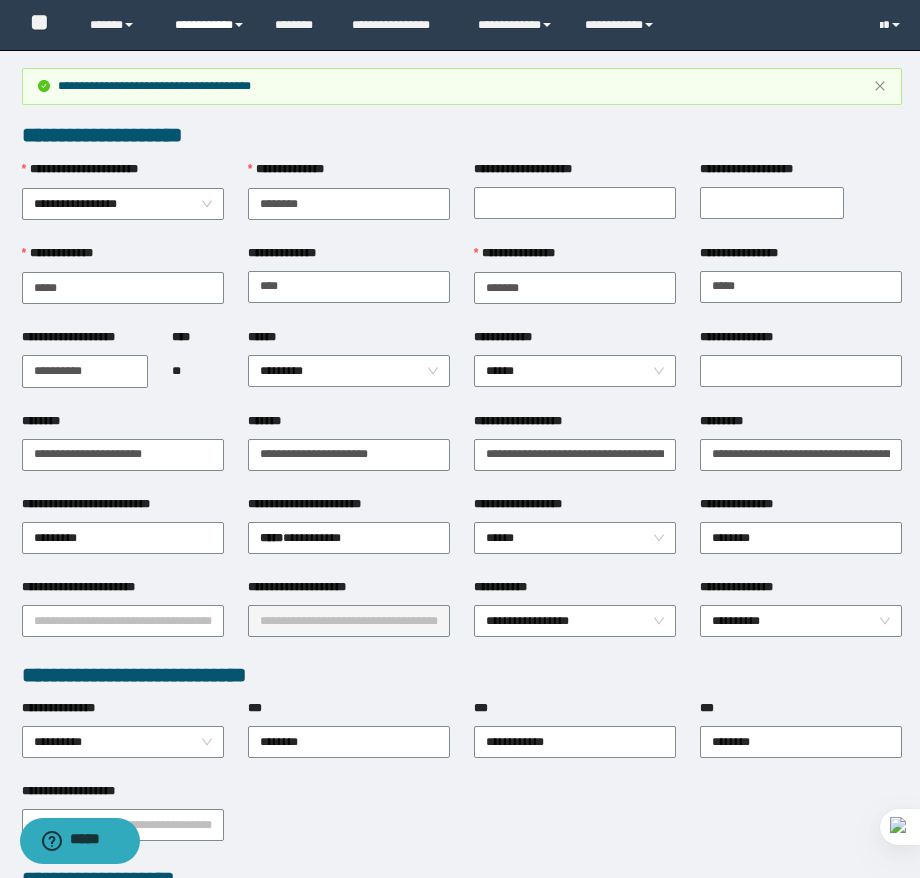 drag, startPoint x: 194, startPoint y: 11, endPoint x: 195, endPoint y: 27, distance: 16.03122 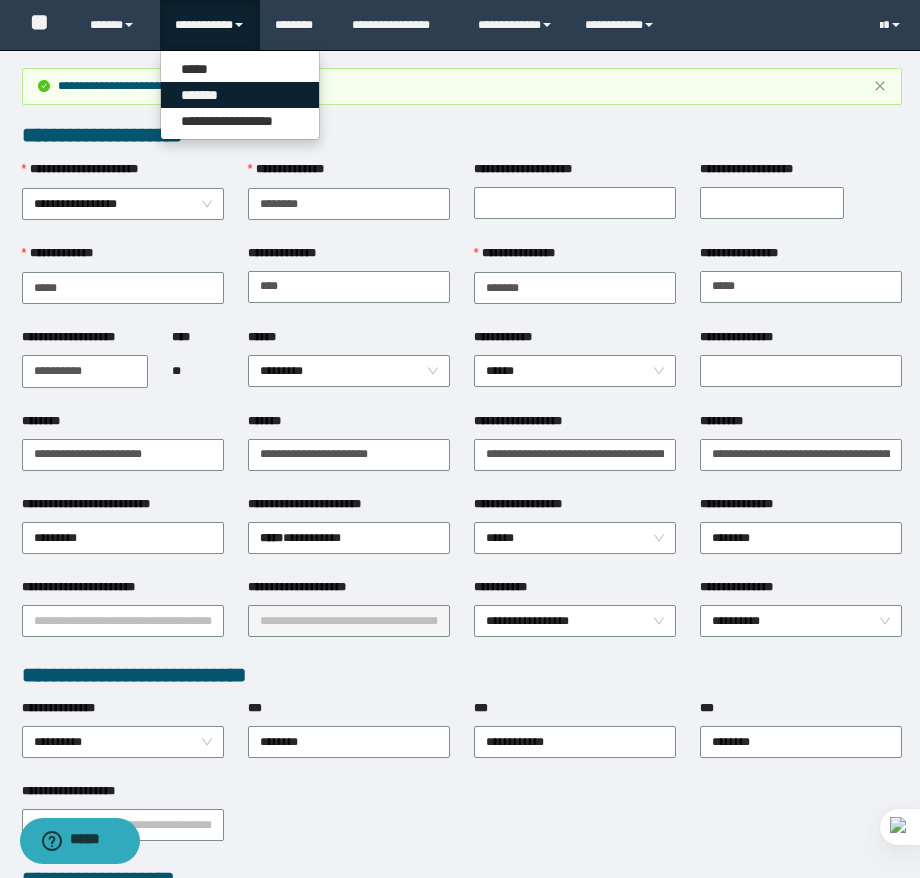 click on "*******" at bounding box center [240, 95] 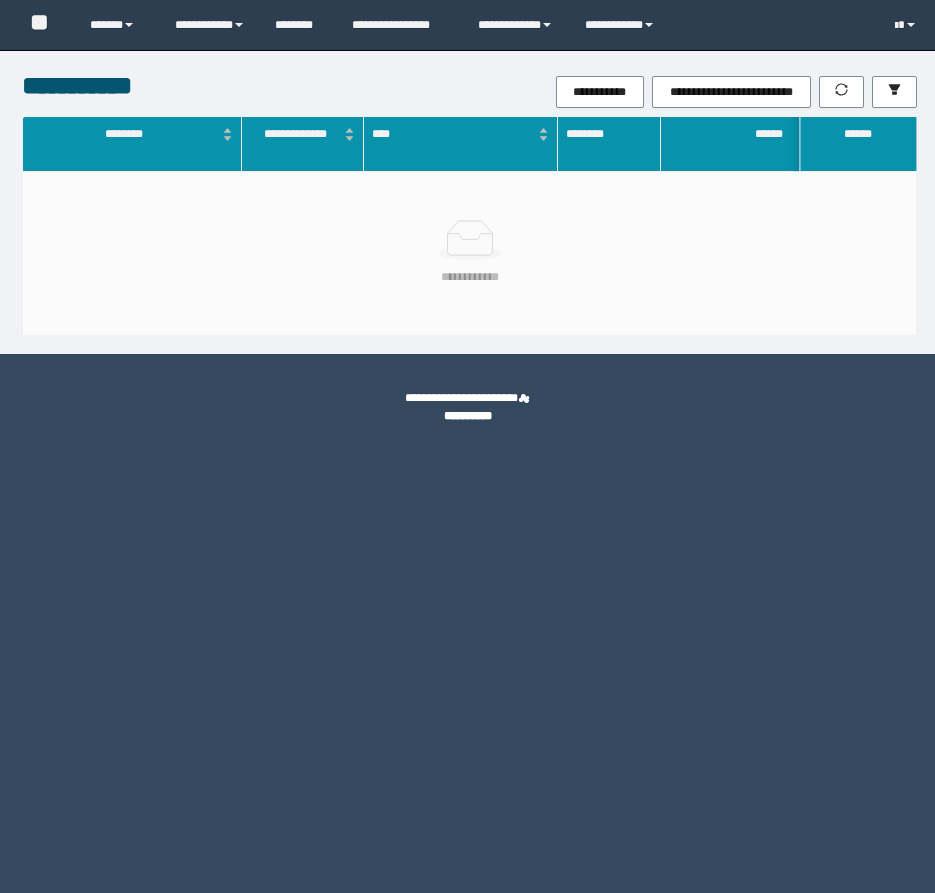 scroll, scrollTop: 0, scrollLeft: 0, axis: both 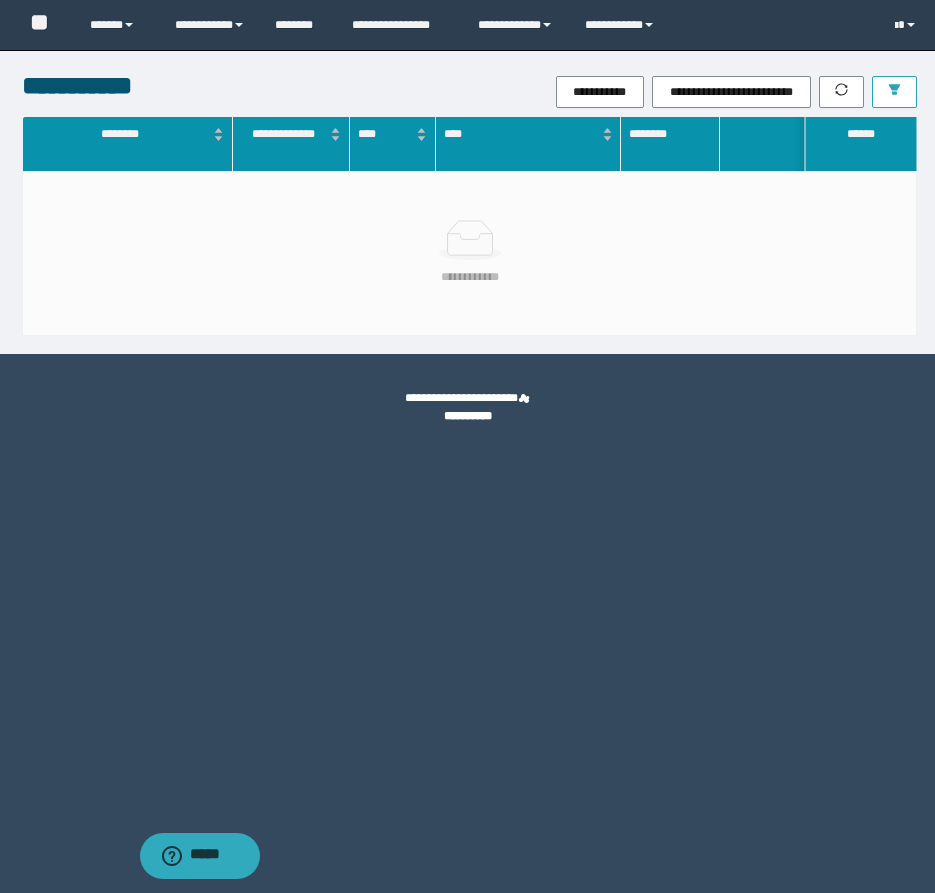 click 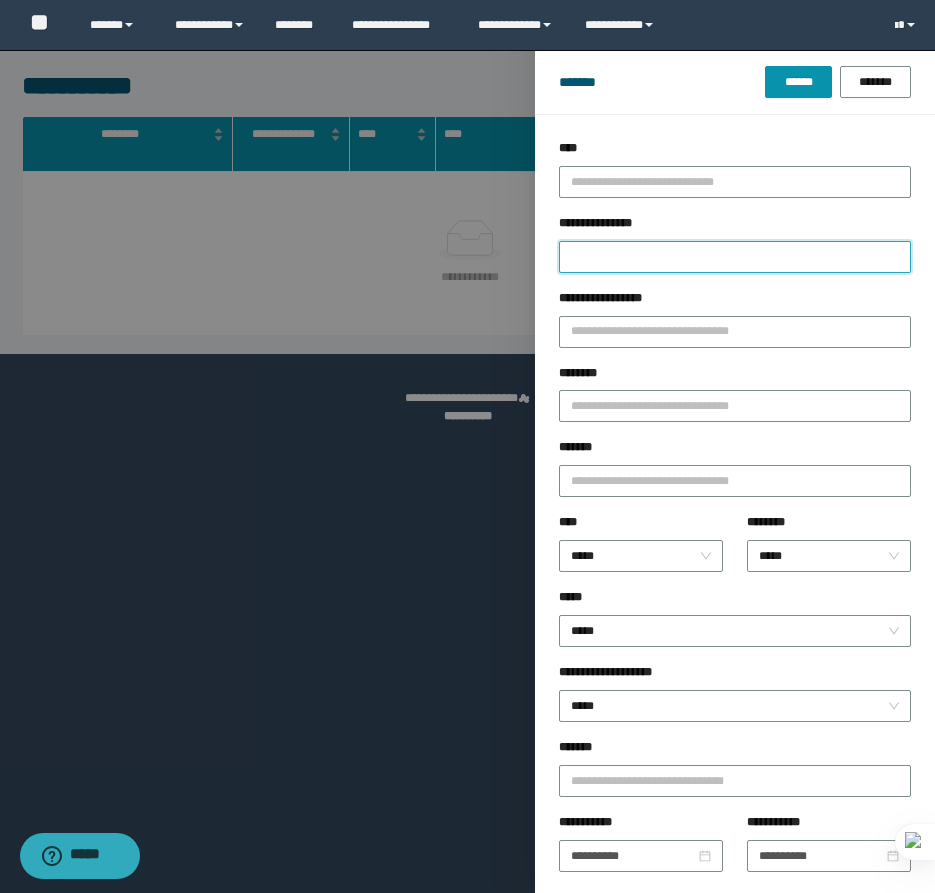 click on "**********" at bounding box center [735, 257] 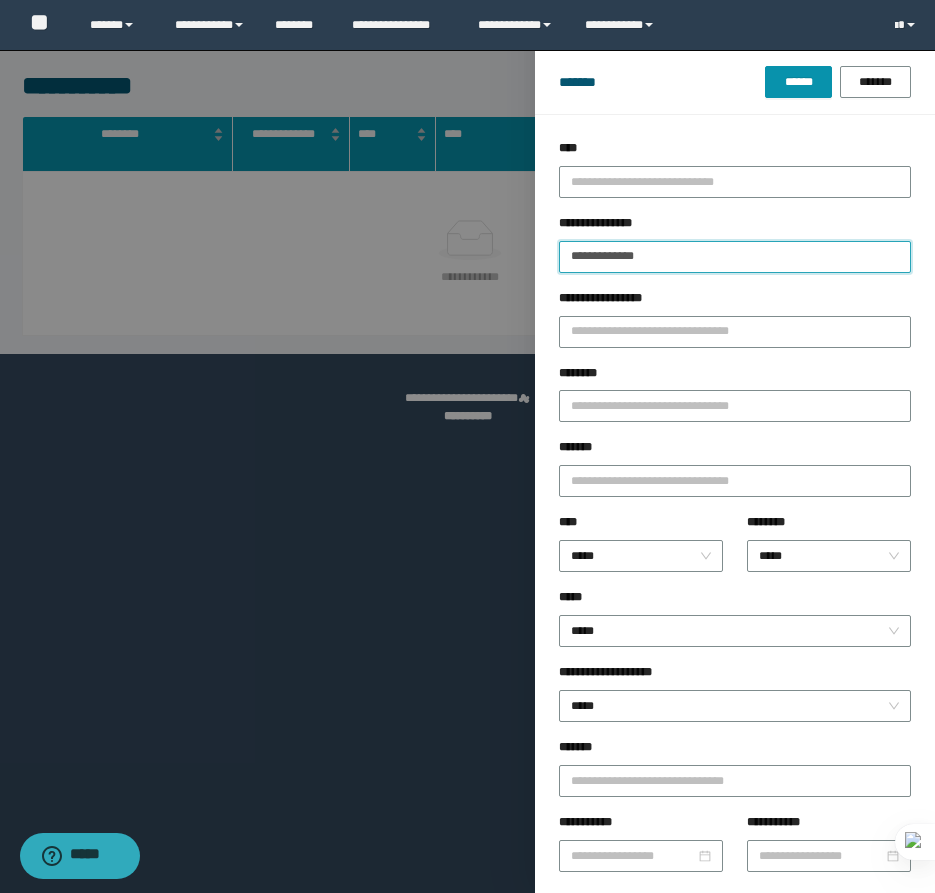 type on "**********" 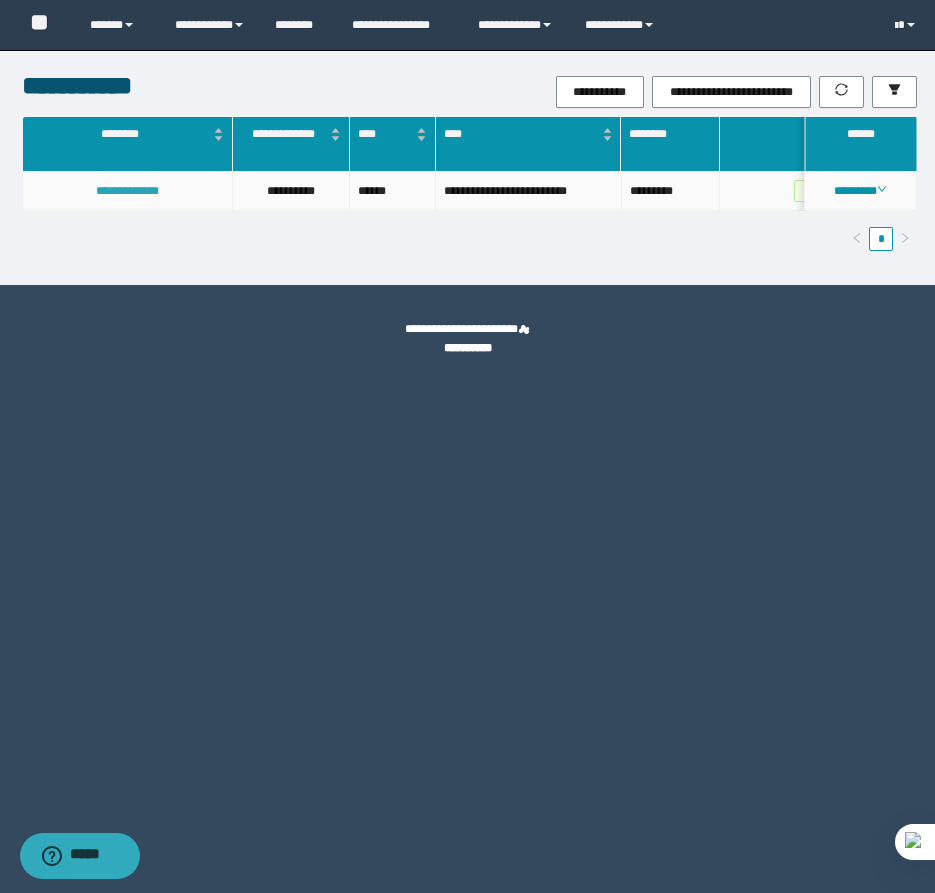 click on "**********" at bounding box center [127, 191] 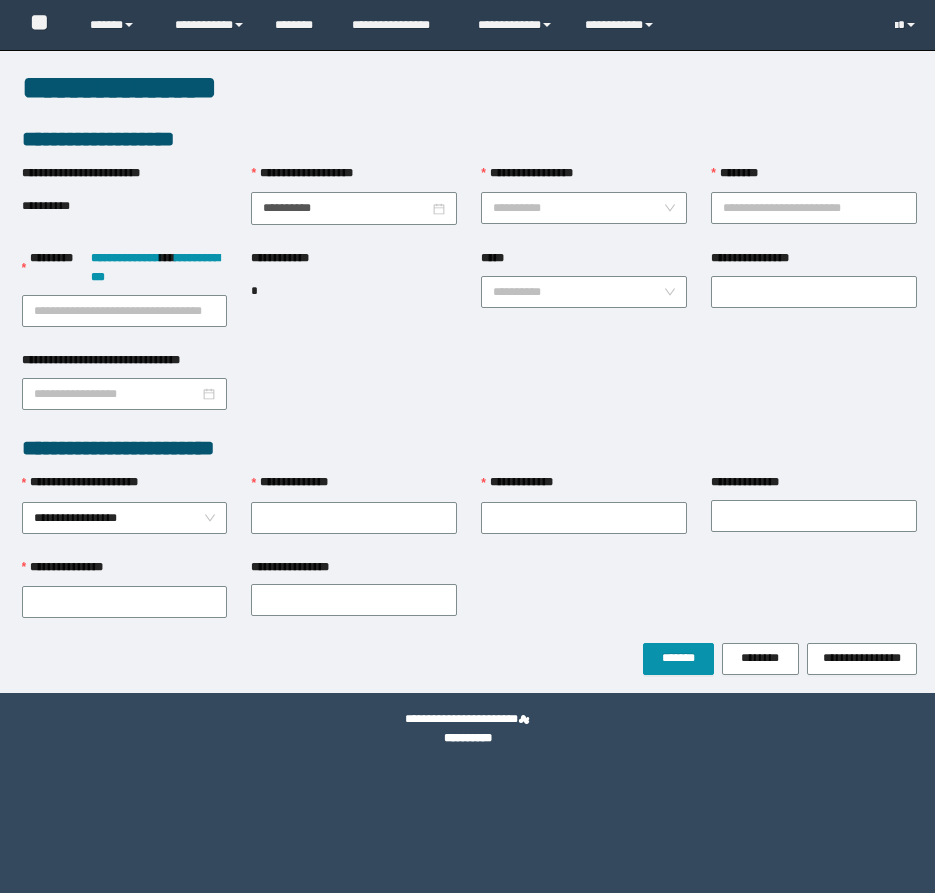 scroll, scrollTop: 0, scrollLeft: 0, axis: both 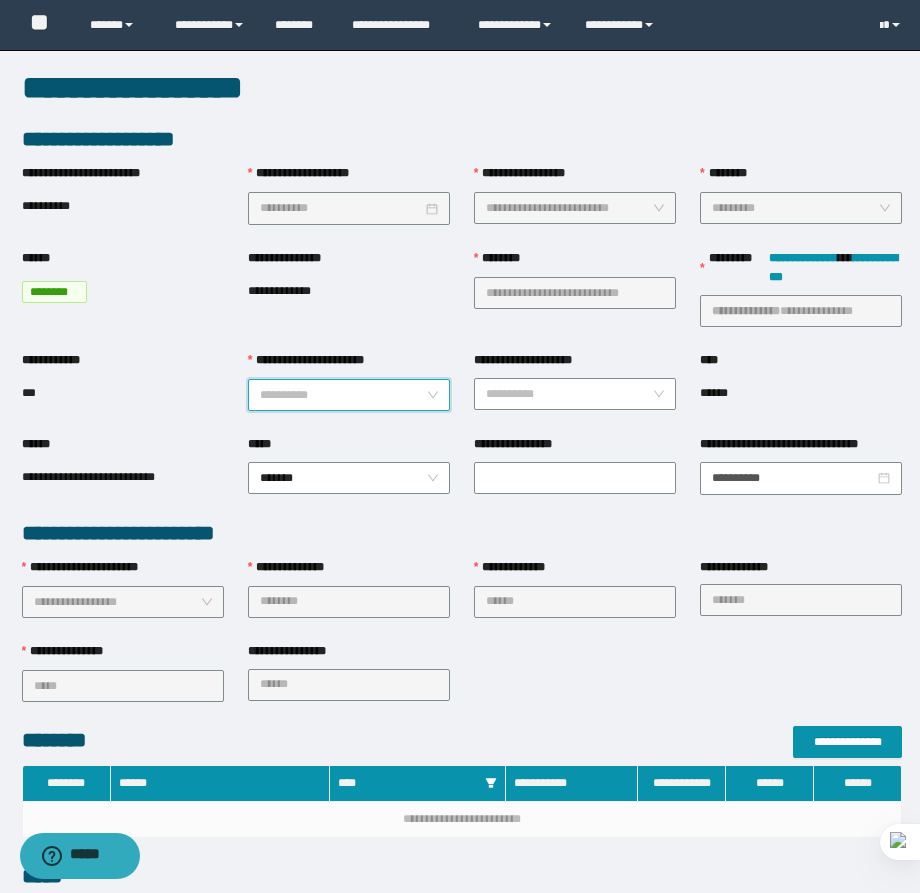 click on "**********" at bounding box center [343, 395] 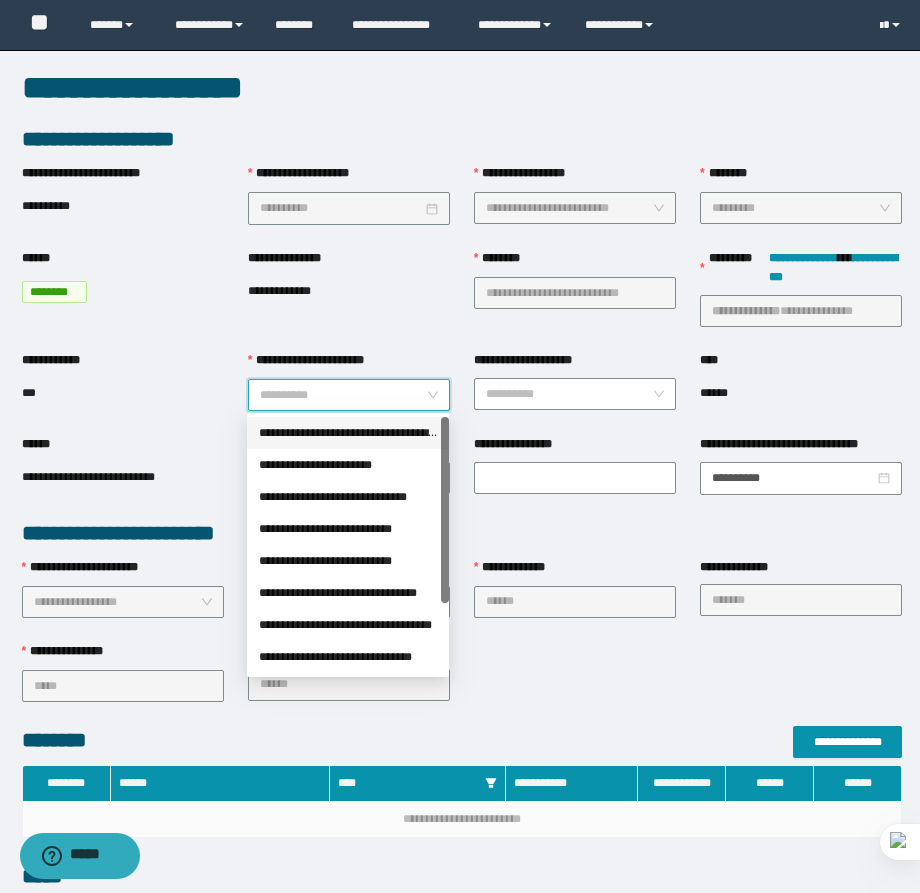 click on "**********" at bounding box center [348, 433] 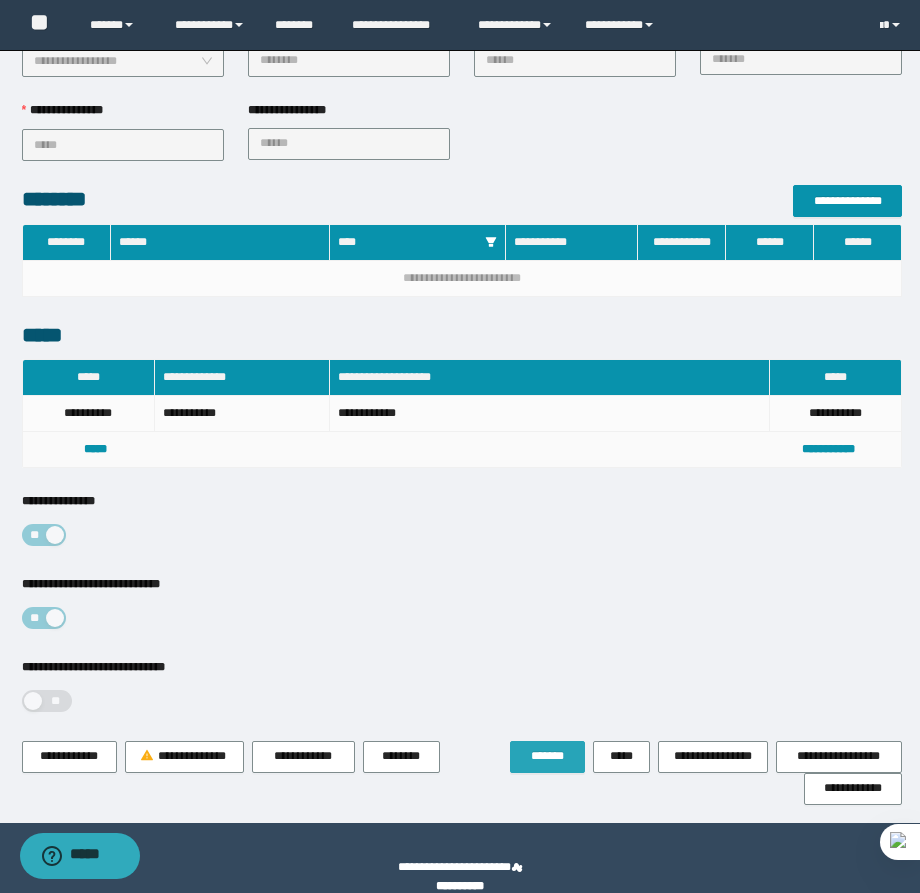 scroll, scrollTop: 564, scrollLeft: 0, axis: vertical 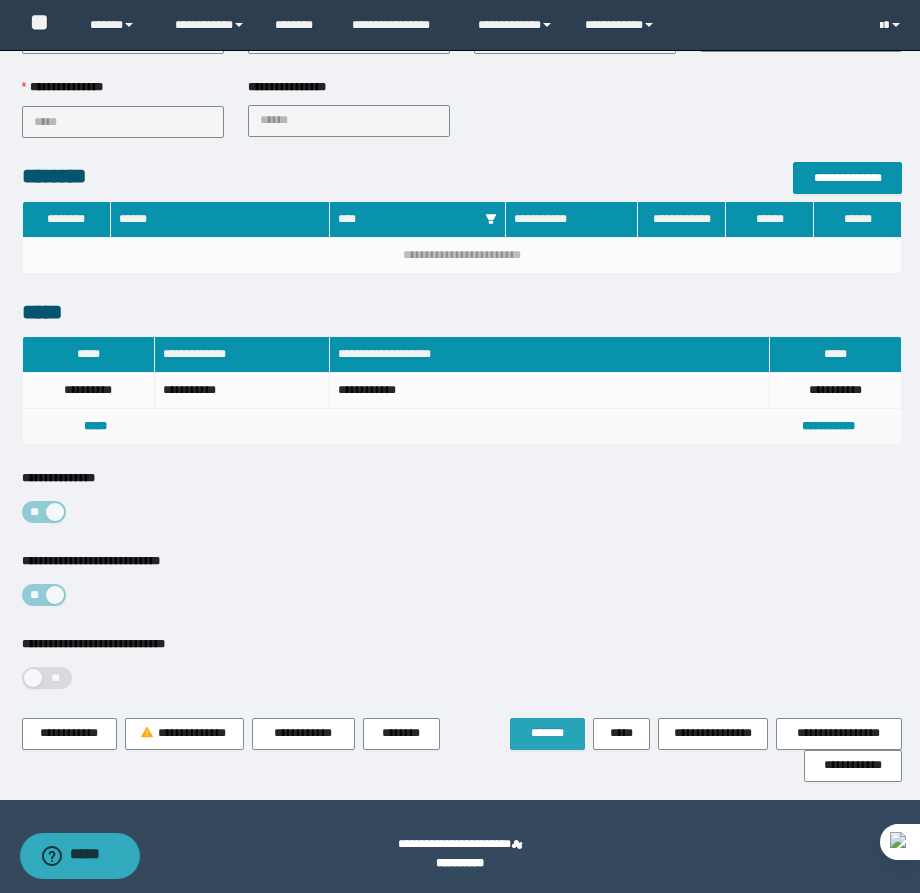 click on "*******" at bounding box center (547, 733) 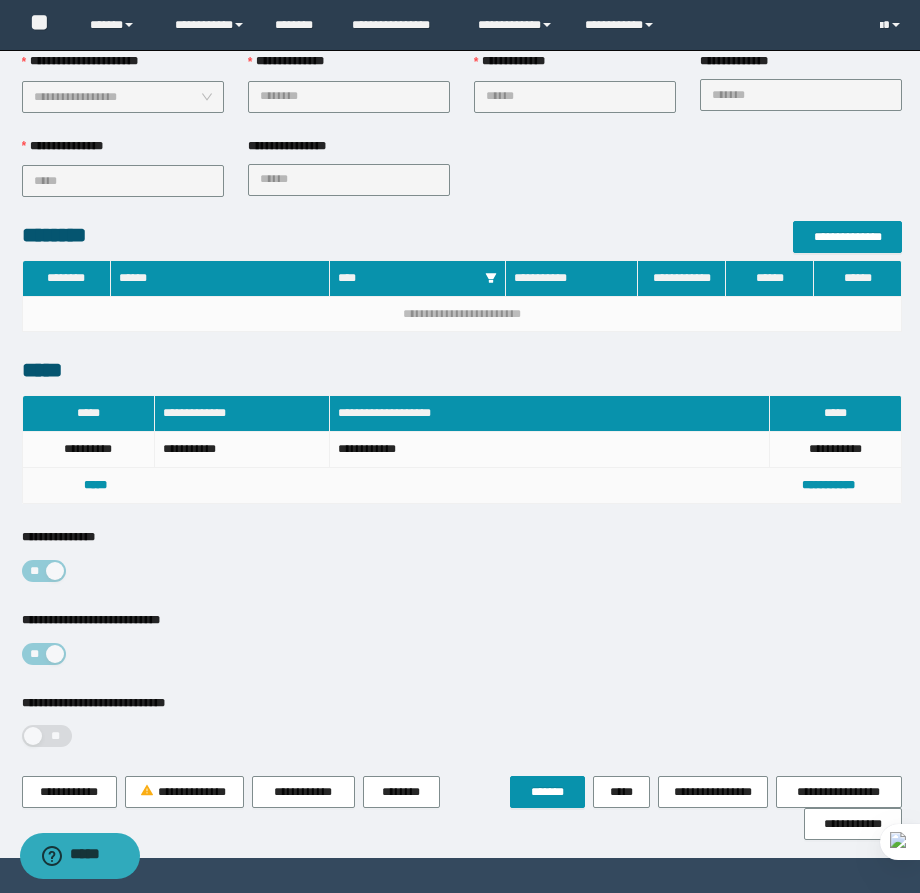 scroll, scrollTop: 617, scrollLeft: 0, axis: vertical 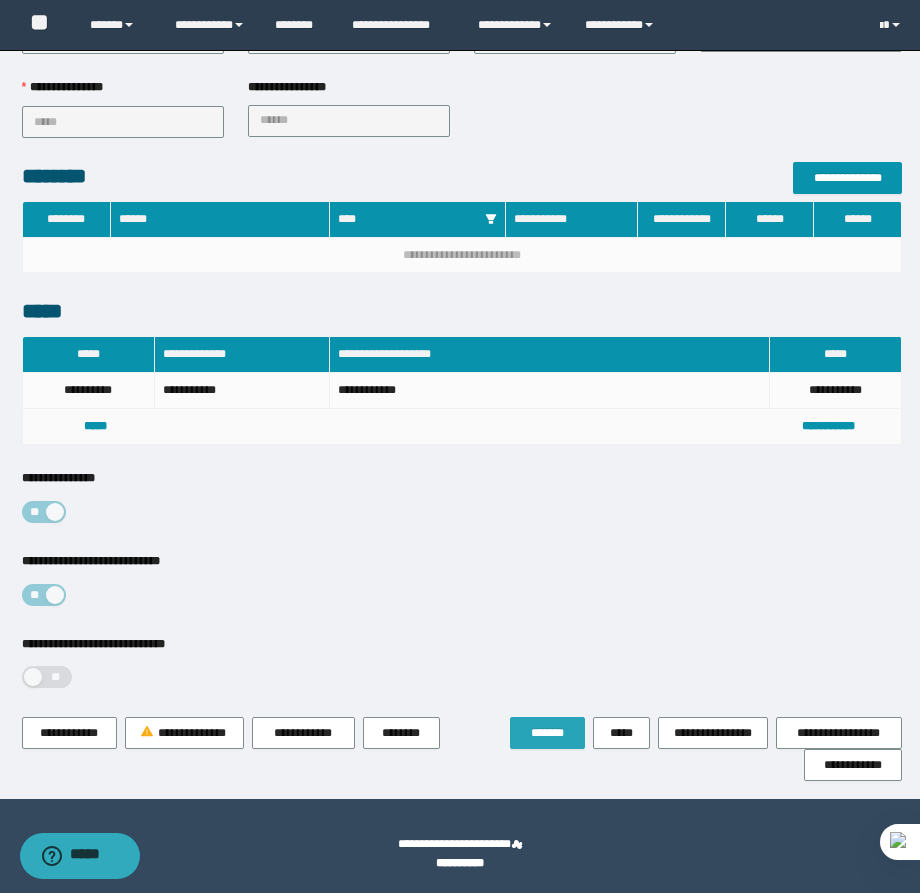 click on "*******" at bounding box center [547, 733] 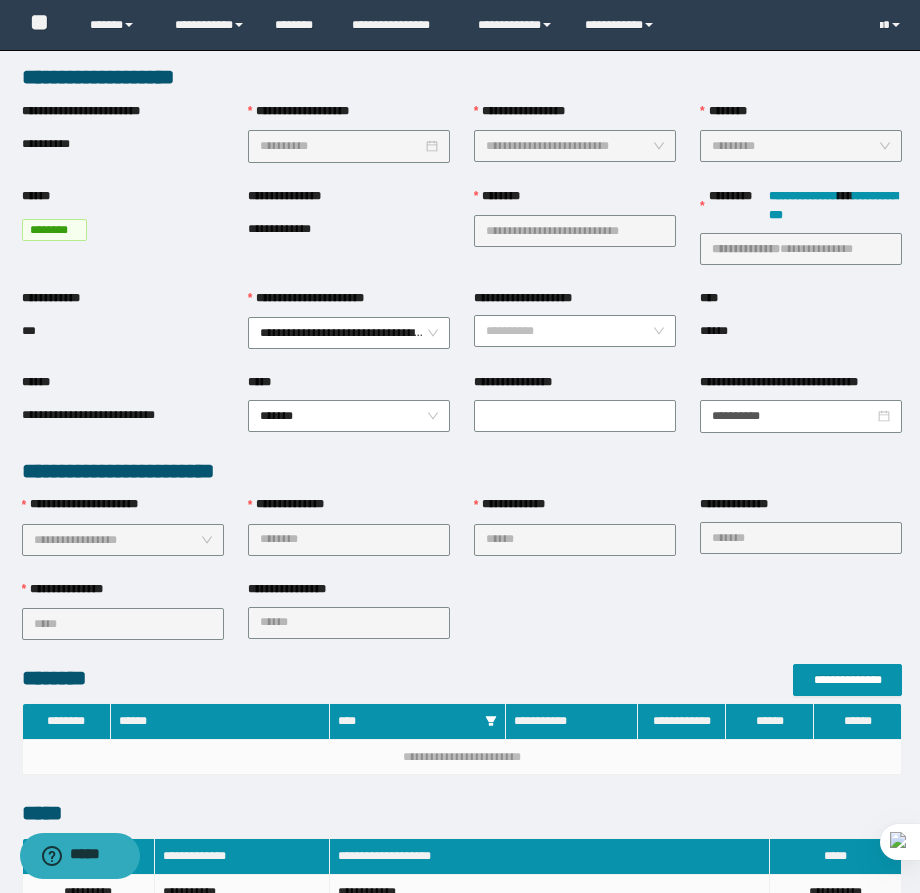 scroll, scrollTop: 0, scrollLeft: 0, axis: both 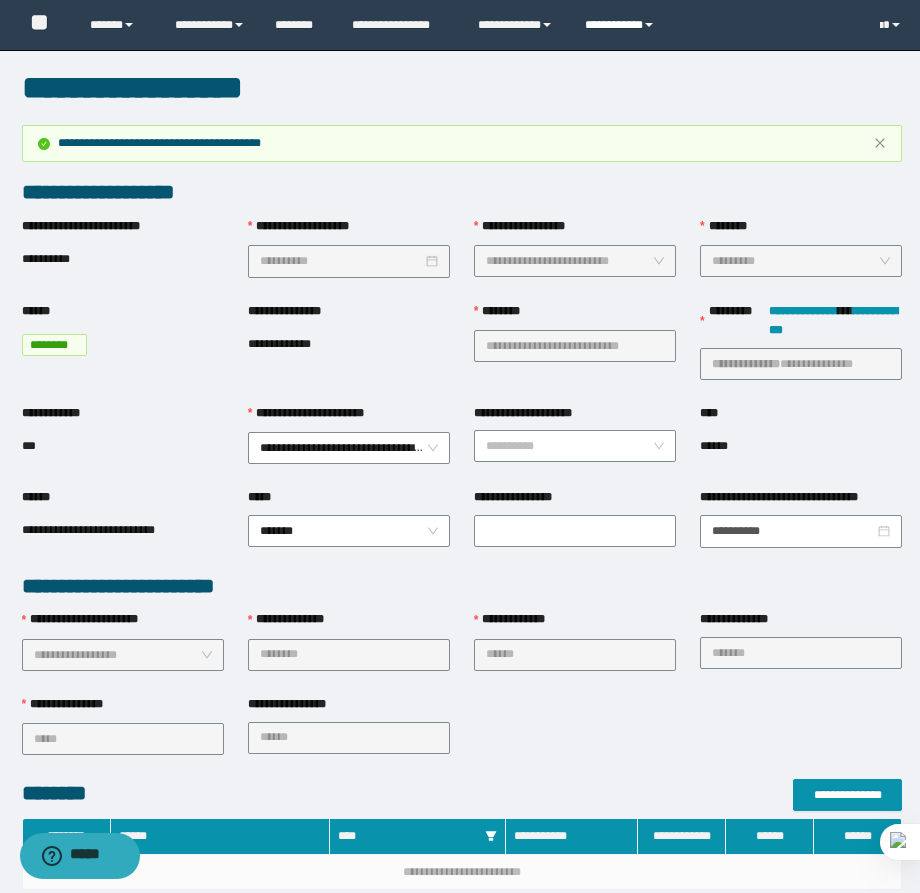 click on "**********" at bounding box center [622, 25] 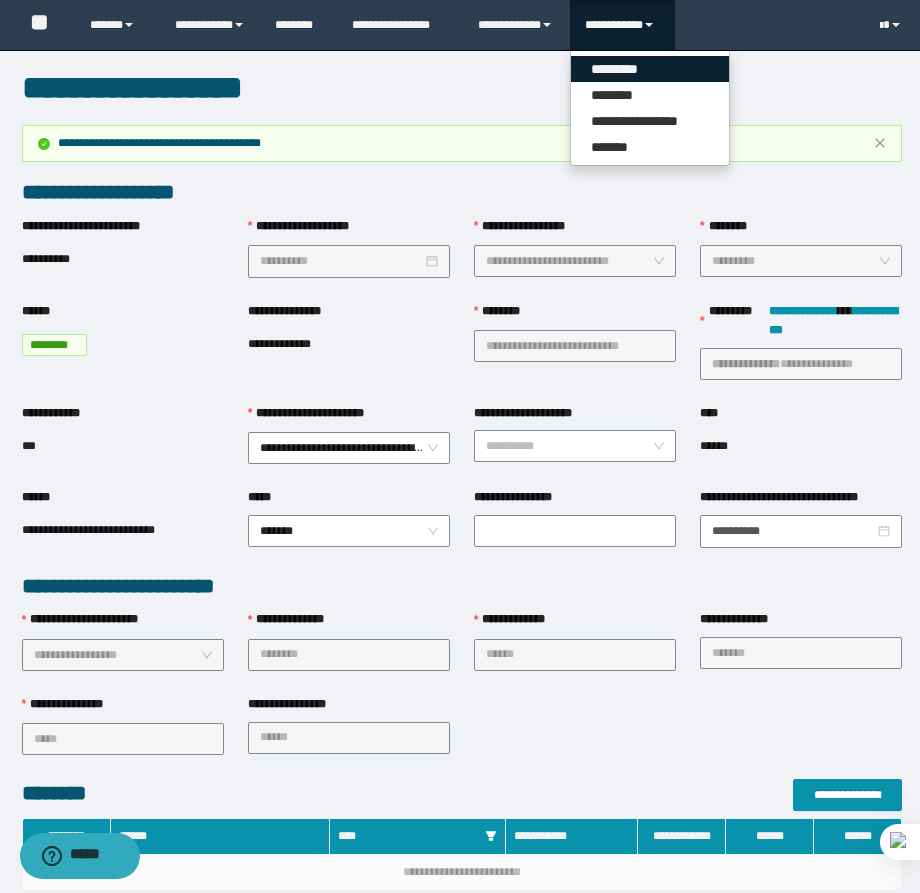 click on "*********" at bounding box center [650, 69] 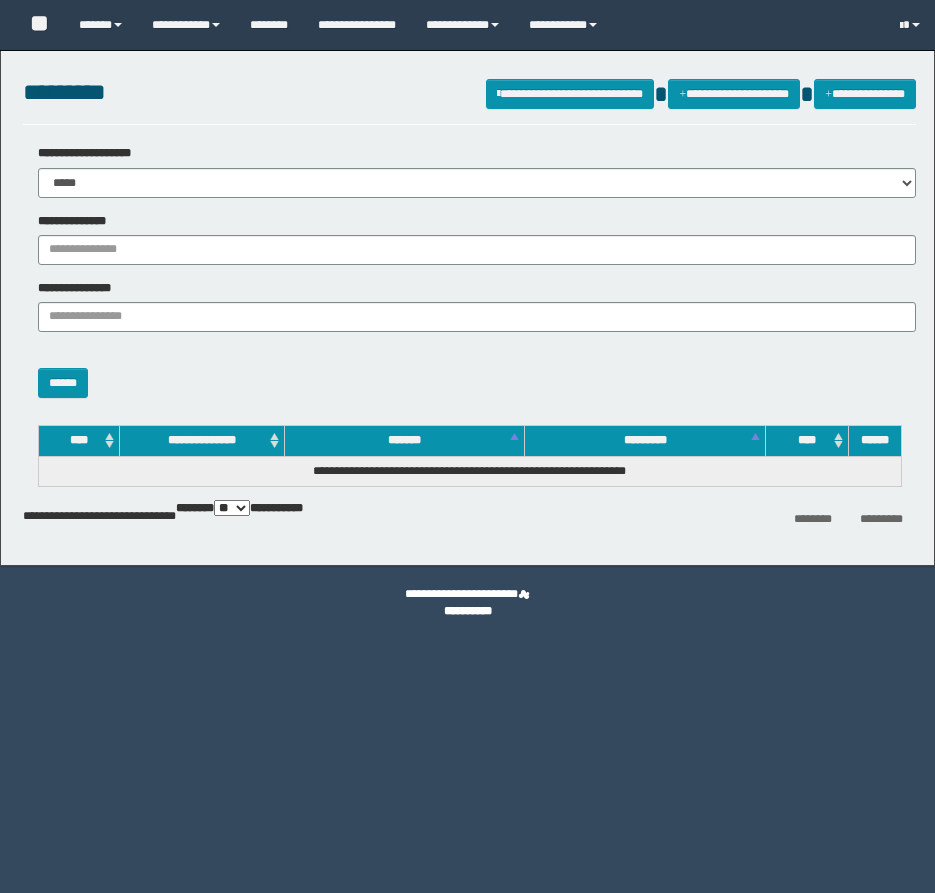 scroll, scrollTop: 0, scrollLeft: 0, axis: both 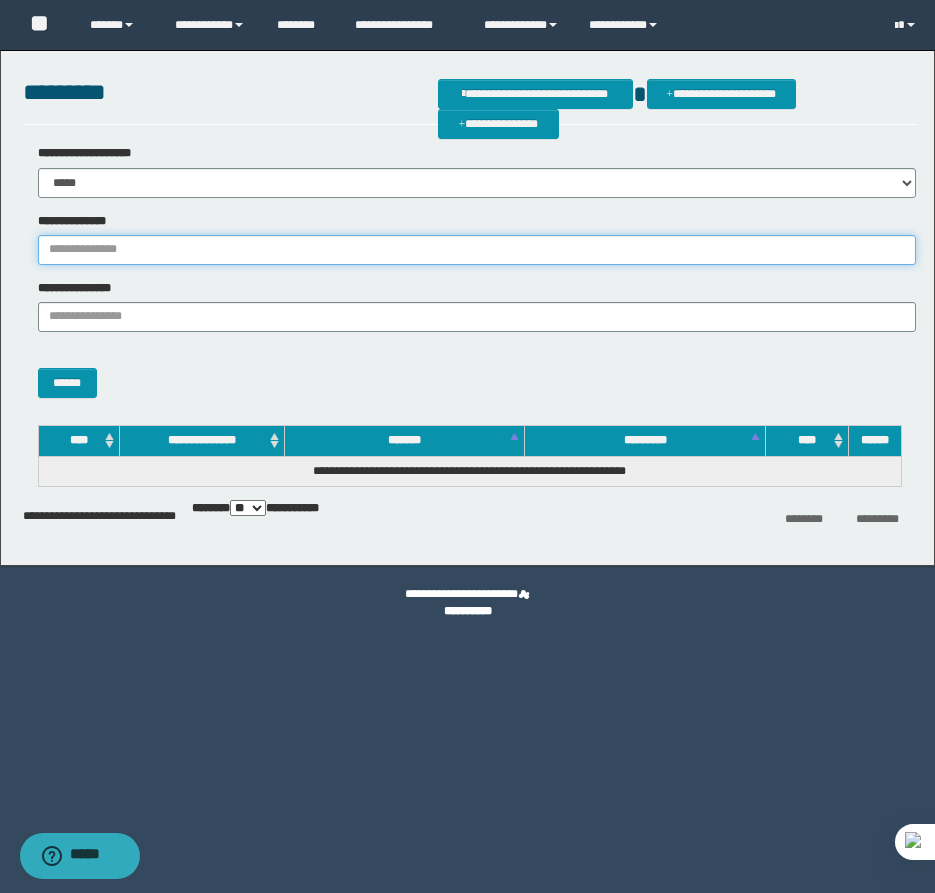 click on "**********" at bounding box center (477, 250) 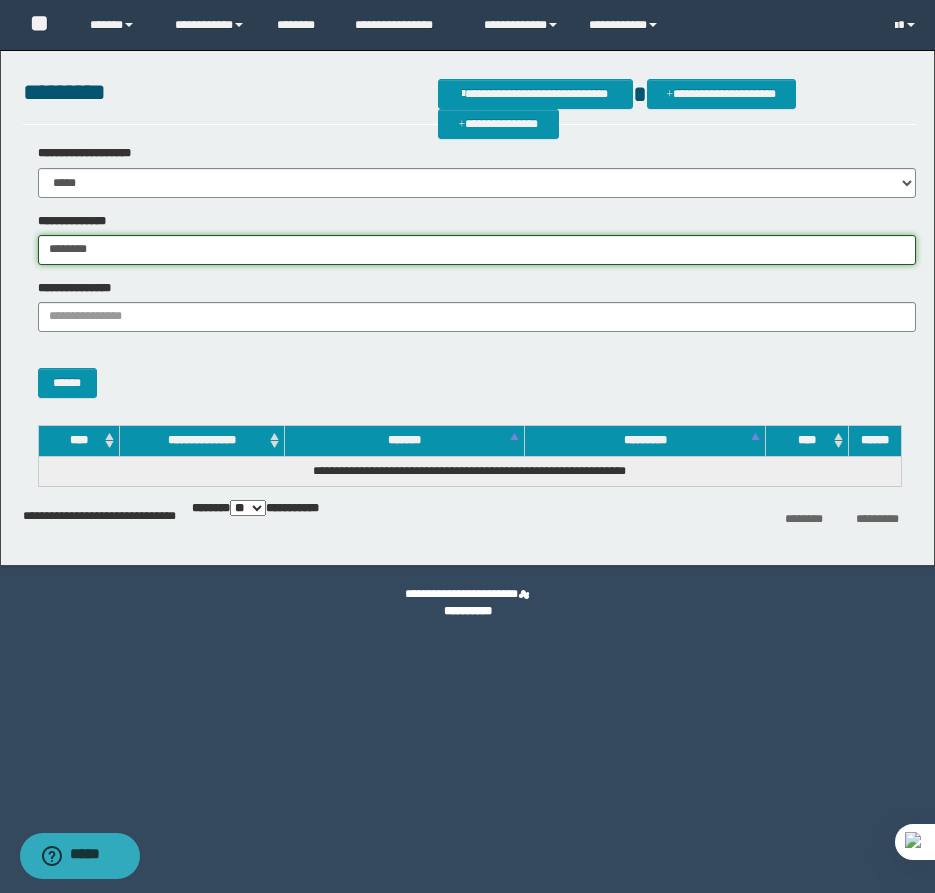 type on "********" 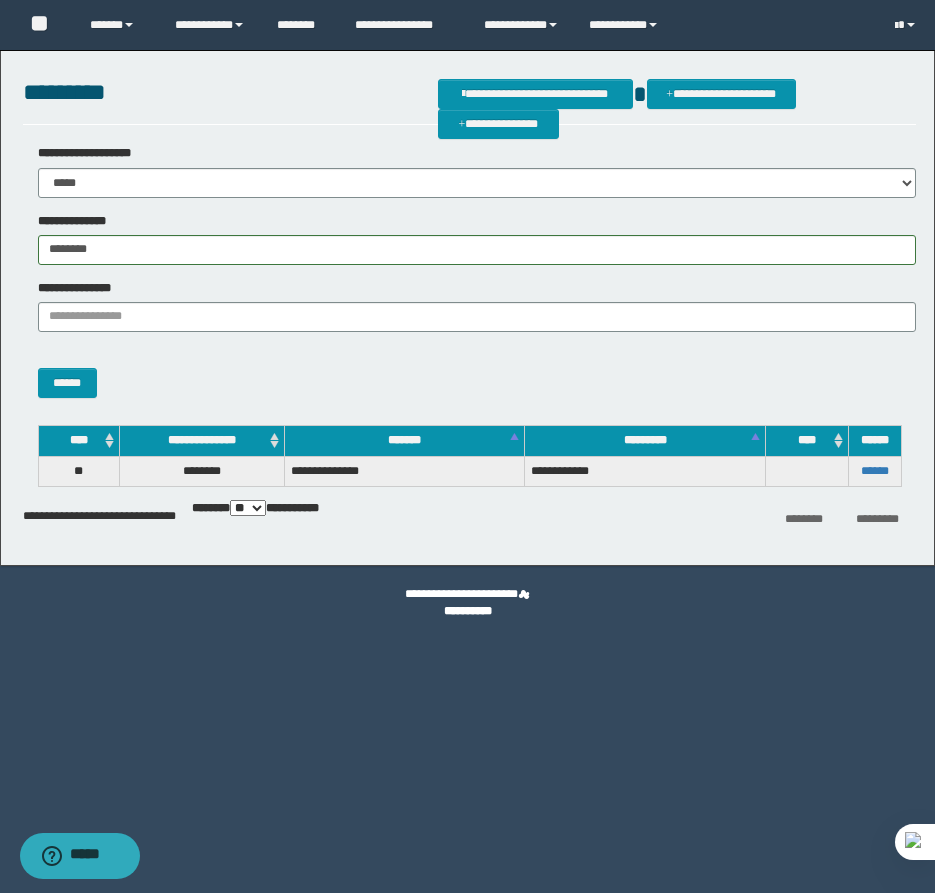 click on "******" at bounding box center (874, 471) 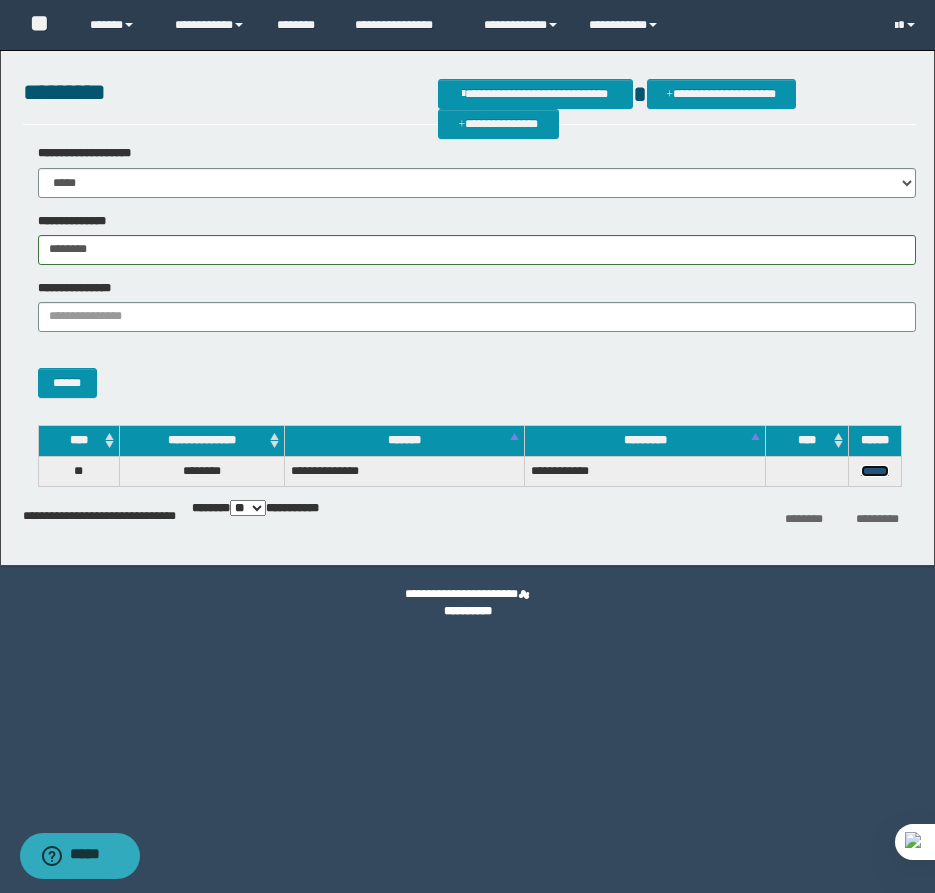 click on "******" at bounding box center [875, 471] 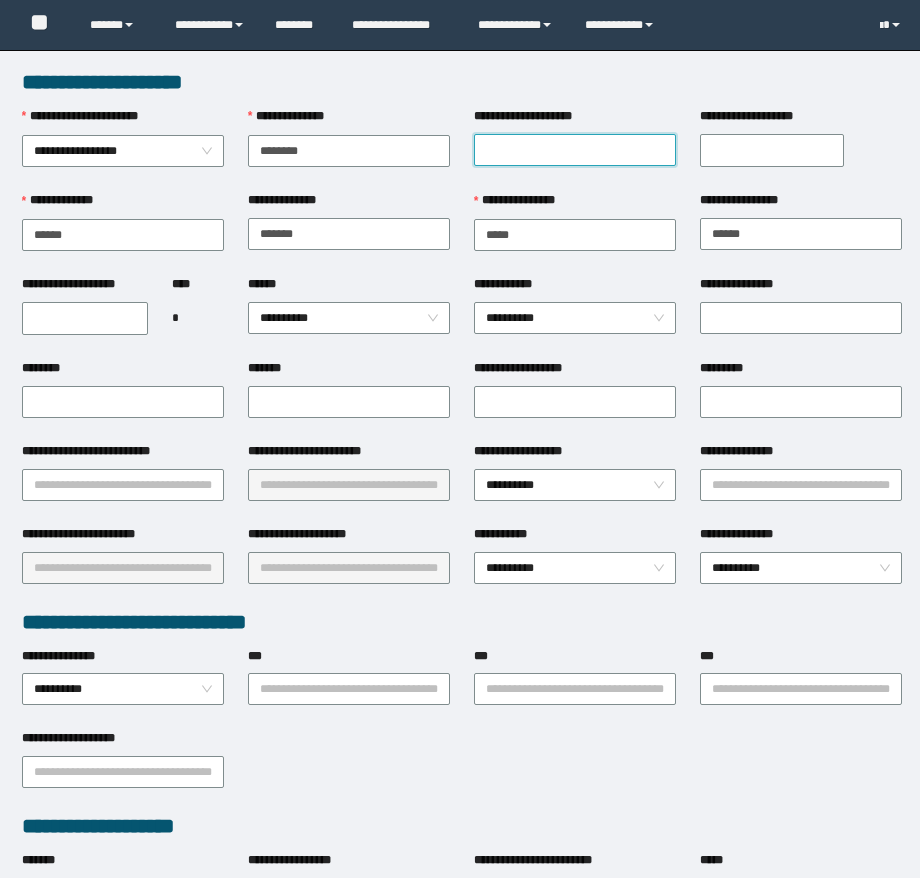 scroll, scrollTop: 0, scrollLeft: 0, axis: both 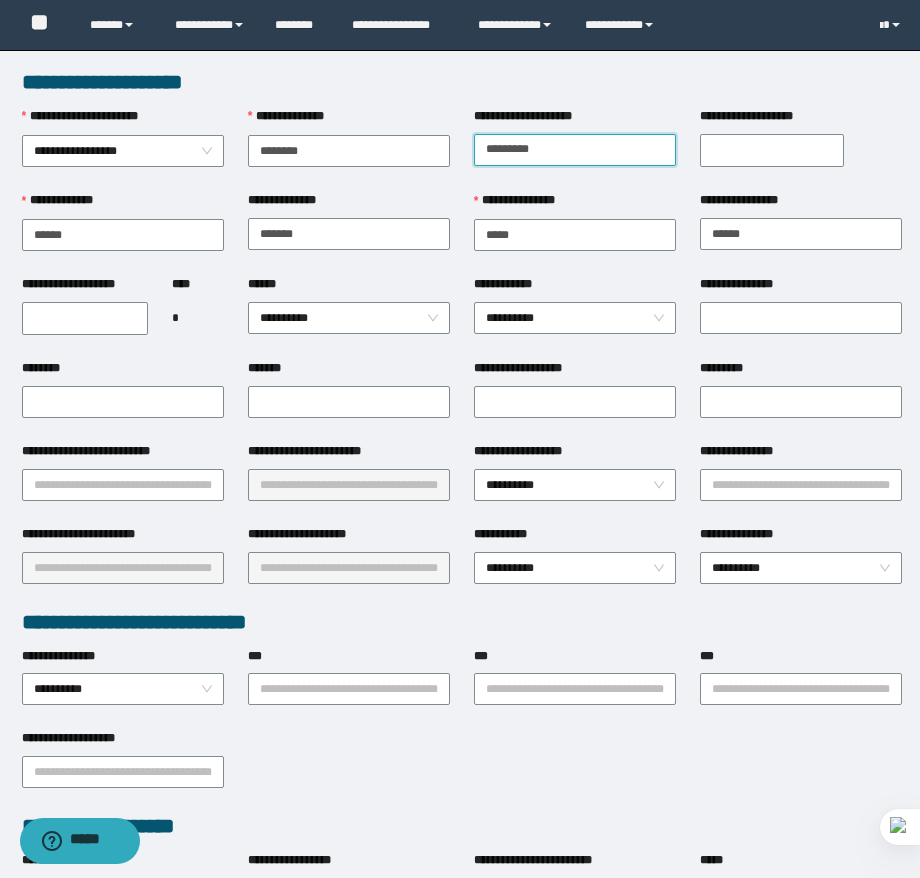 type on "*********" 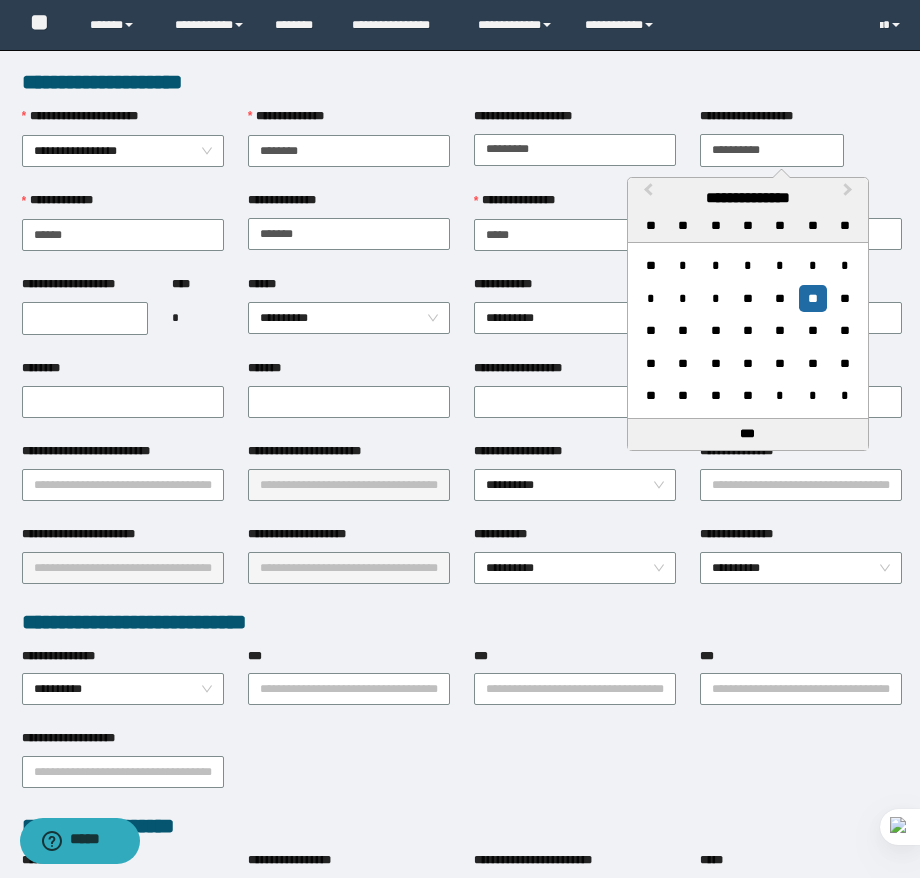 click on "**********" at bounding box center [772, 150] 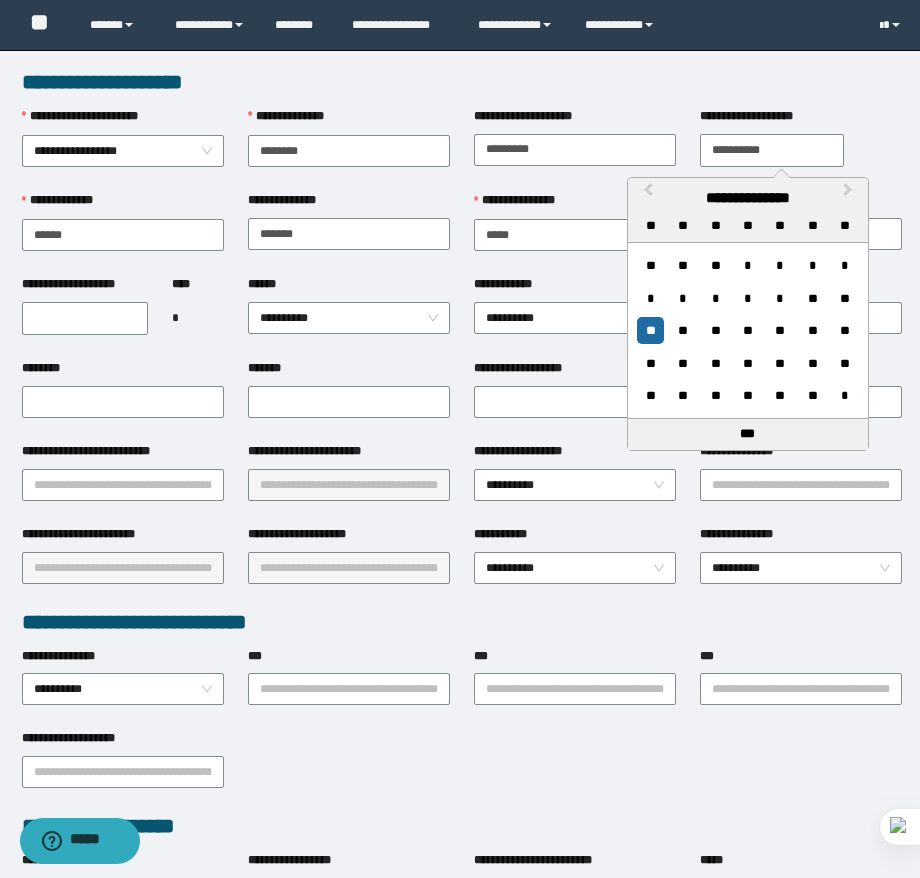 type on "**********" 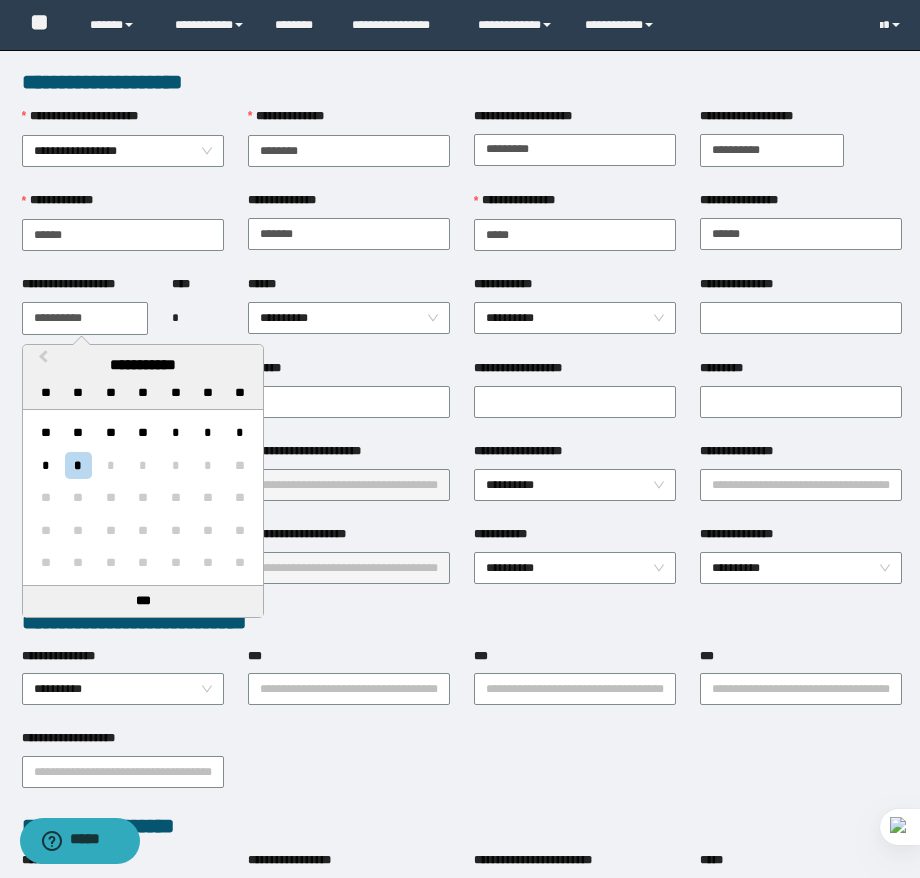click on "**********" at bounding box center (85, 318) 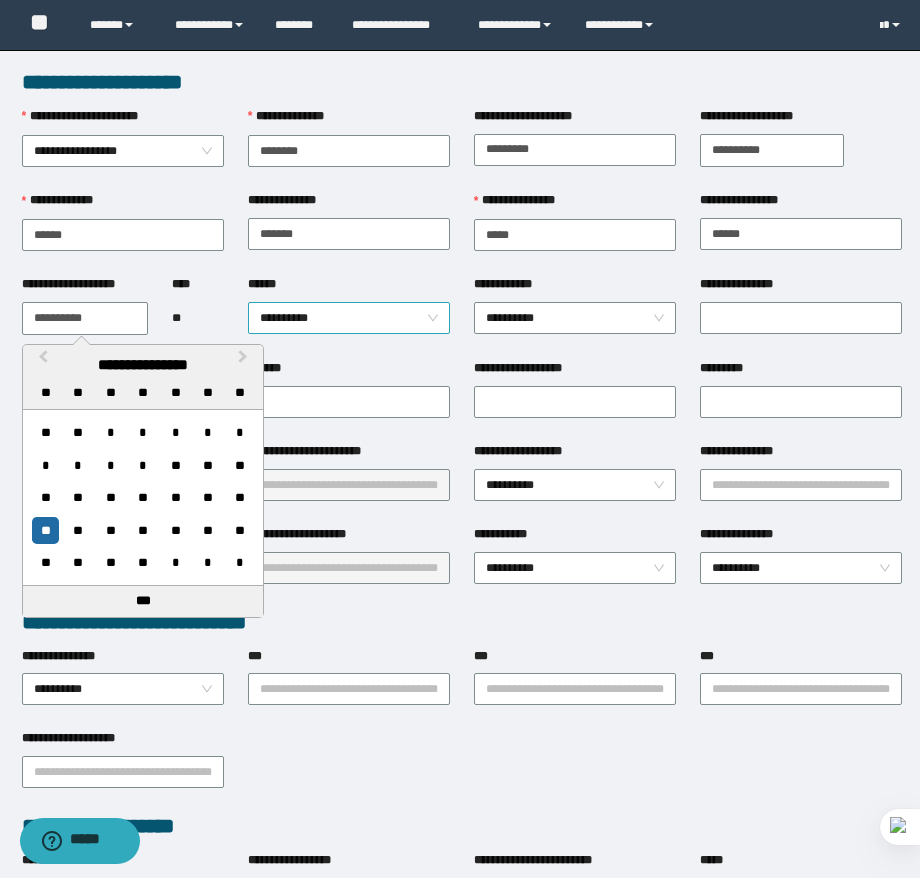 type on "**********" 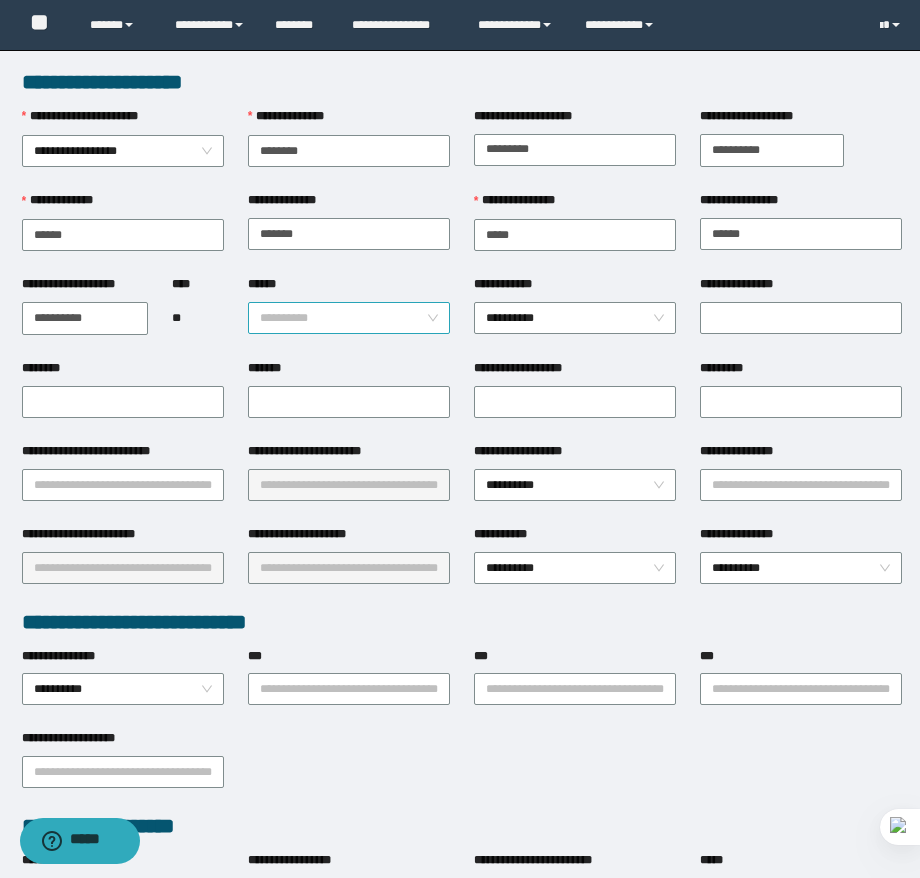 click on "**********" at bounding box center (349, 318) 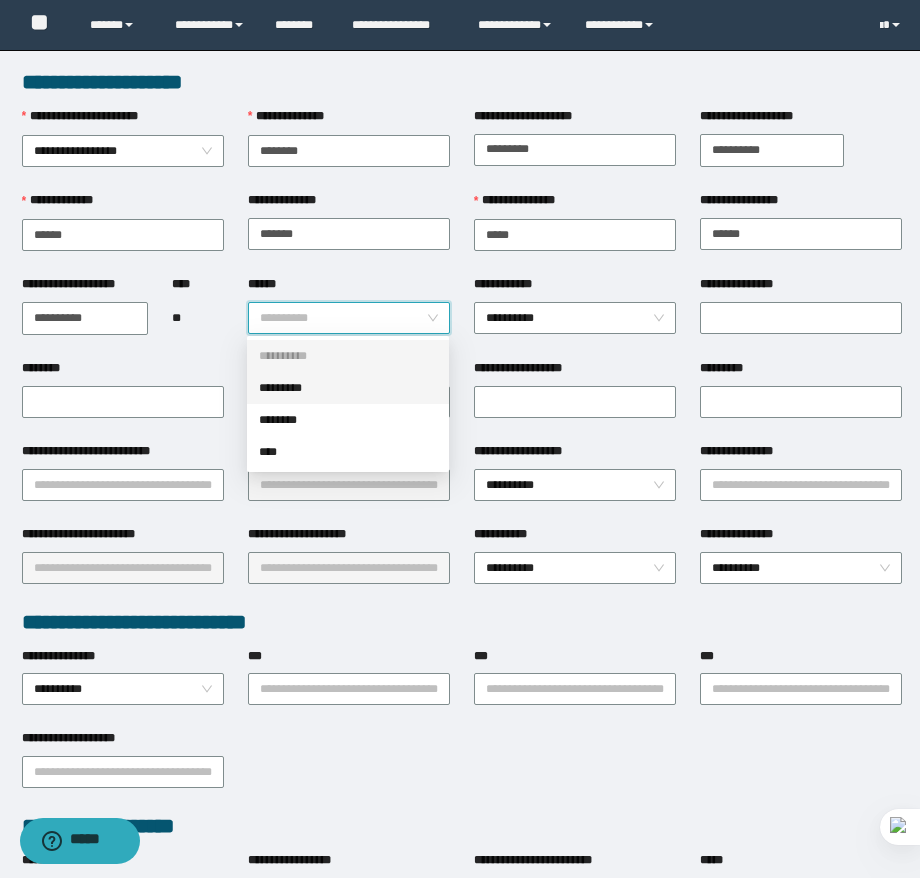 click on "*********" at bounding box center (348, 388) 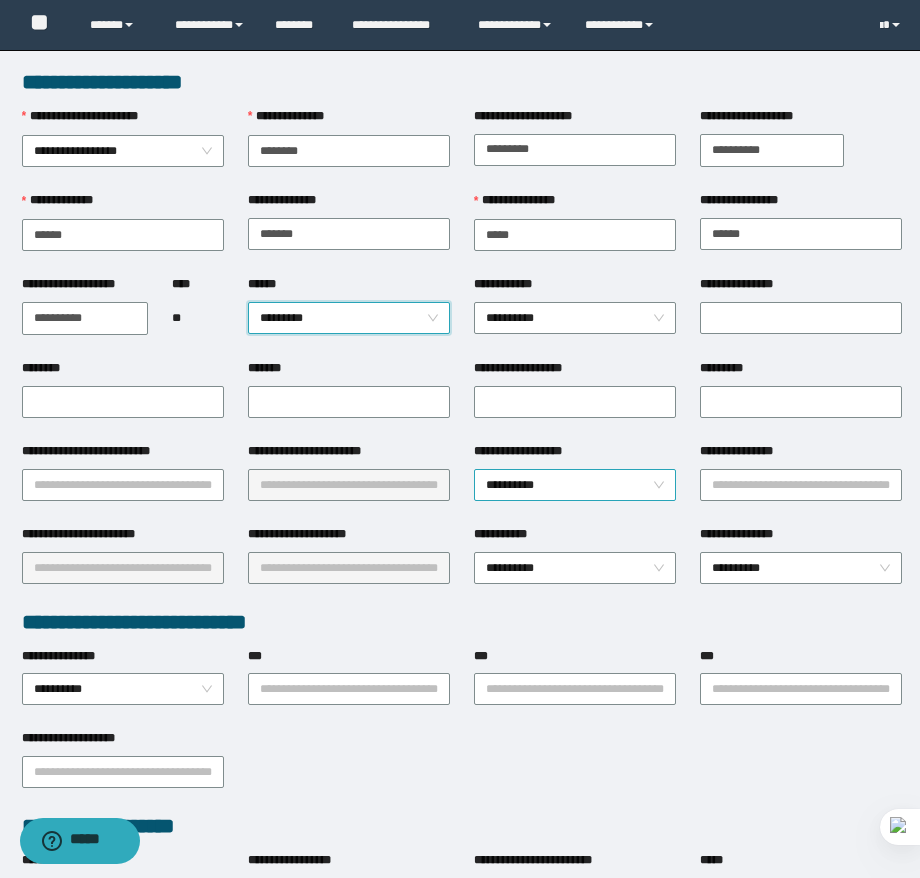 click on "**********" at bounding box center (575, 485) 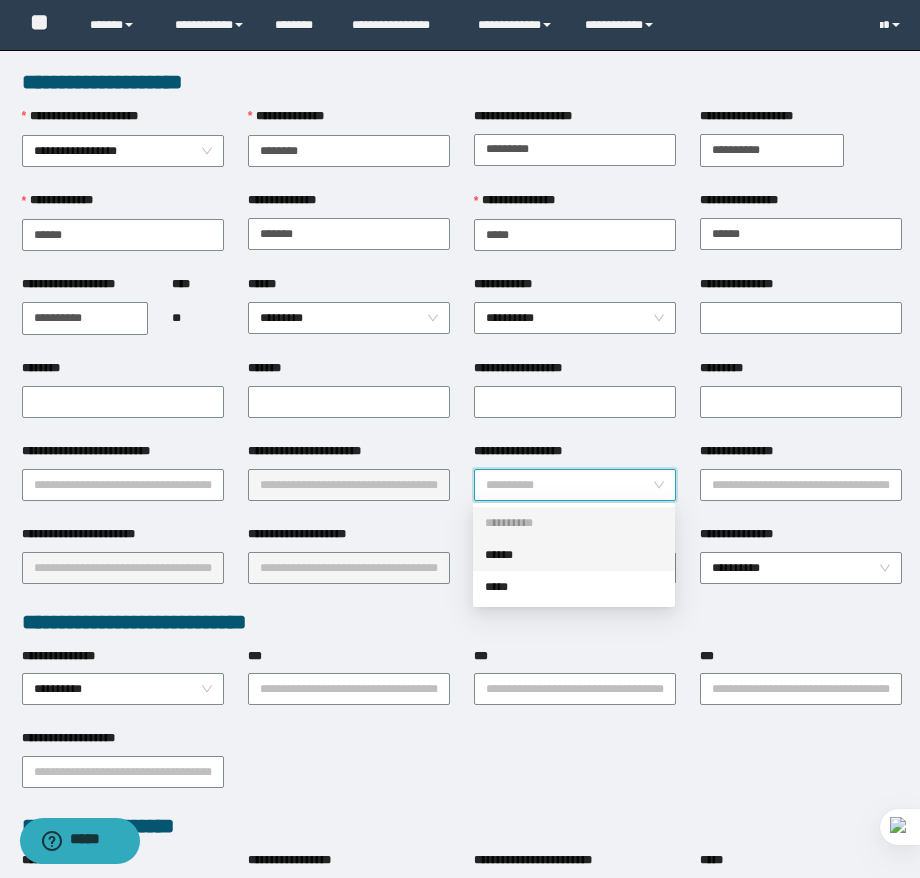 click on "******" at bounding box center (574, 555) 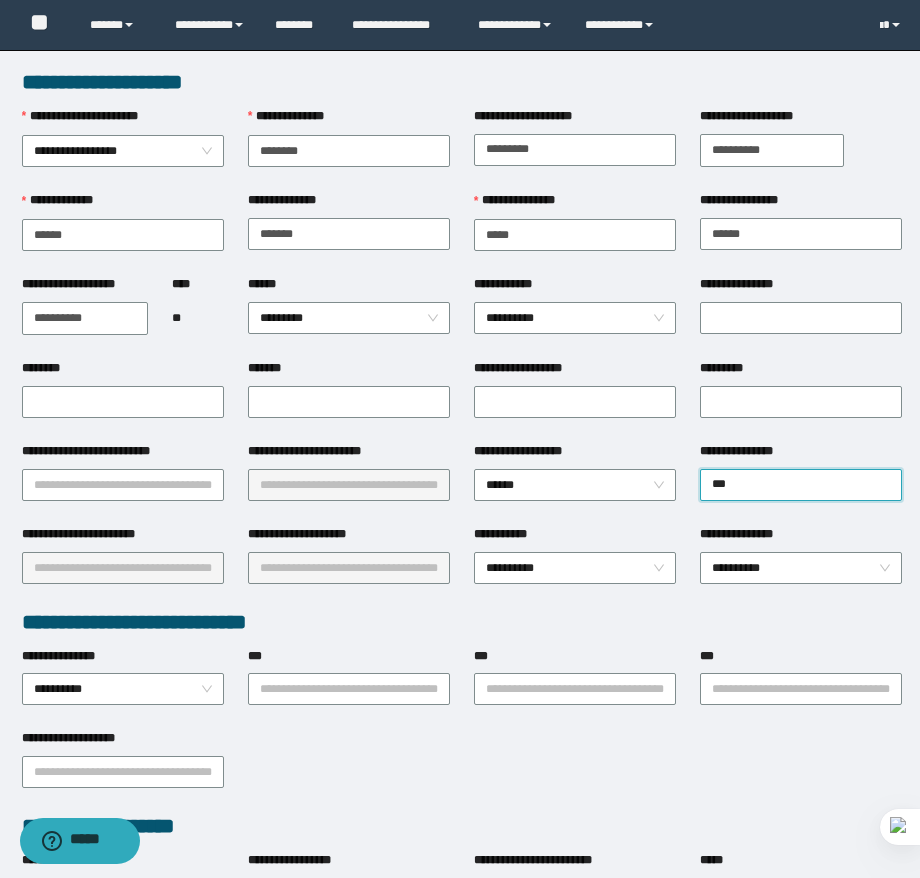 type on "****" 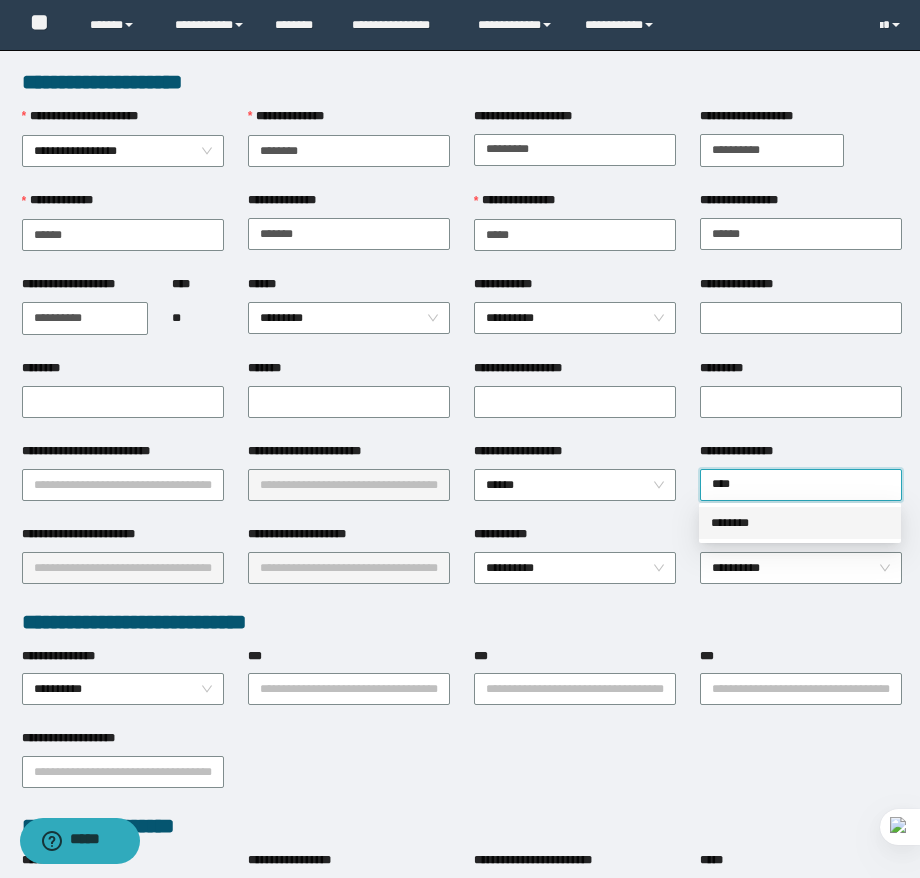 type 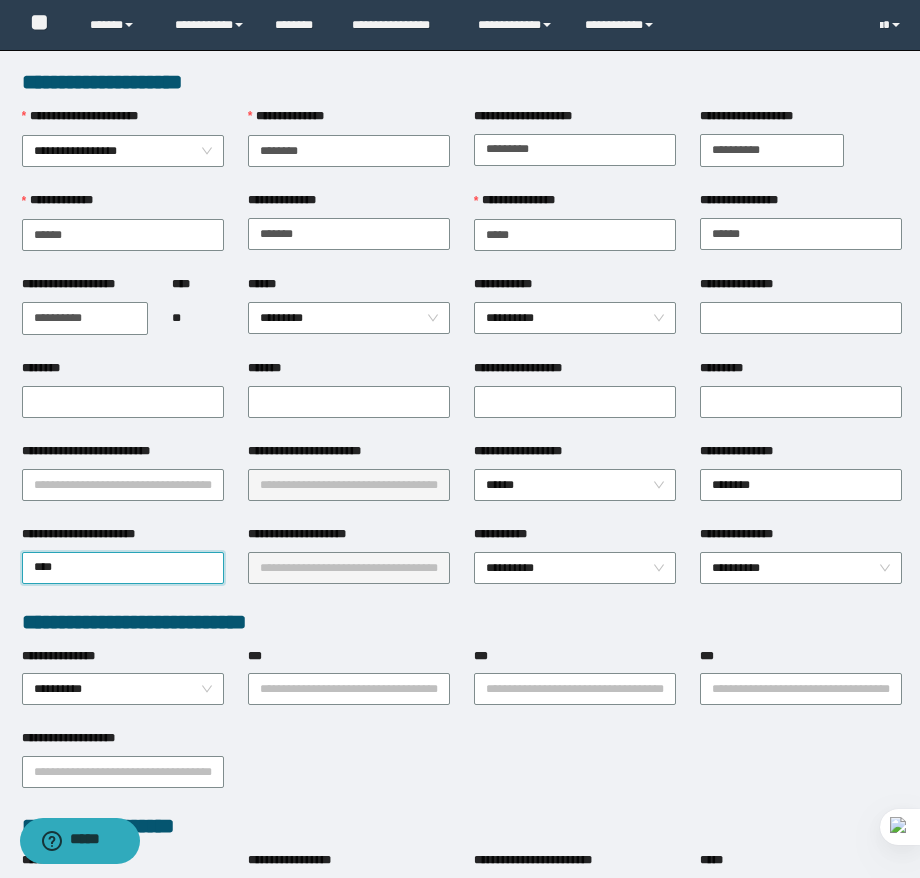 type on "*****" 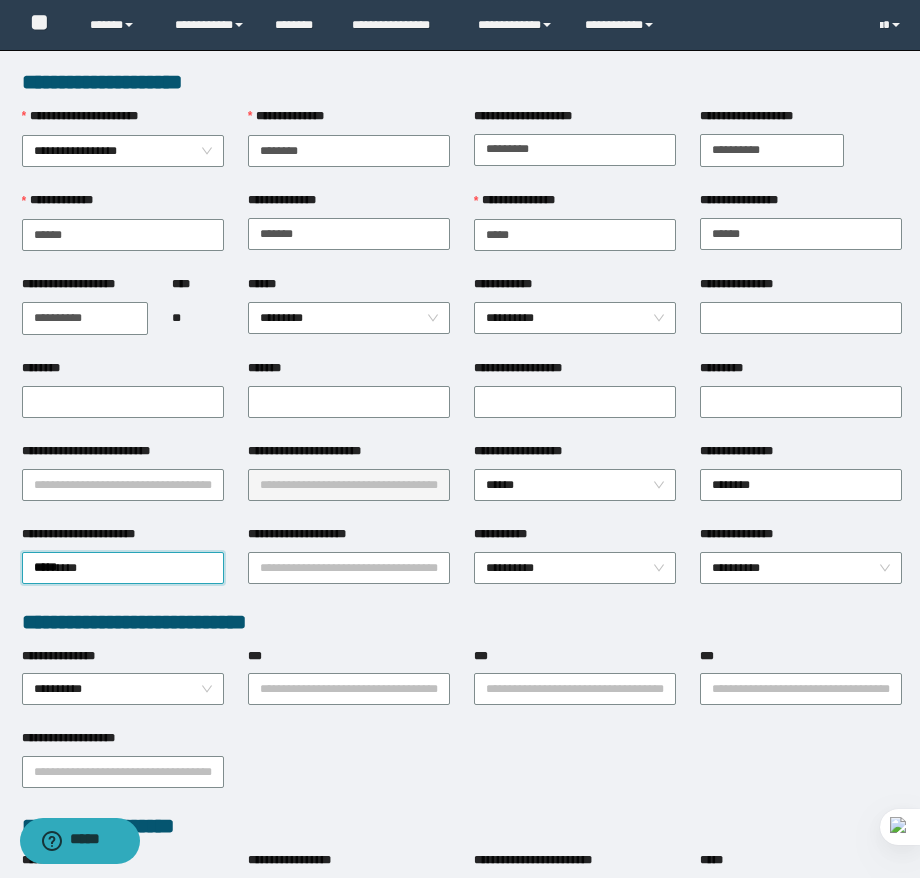 type 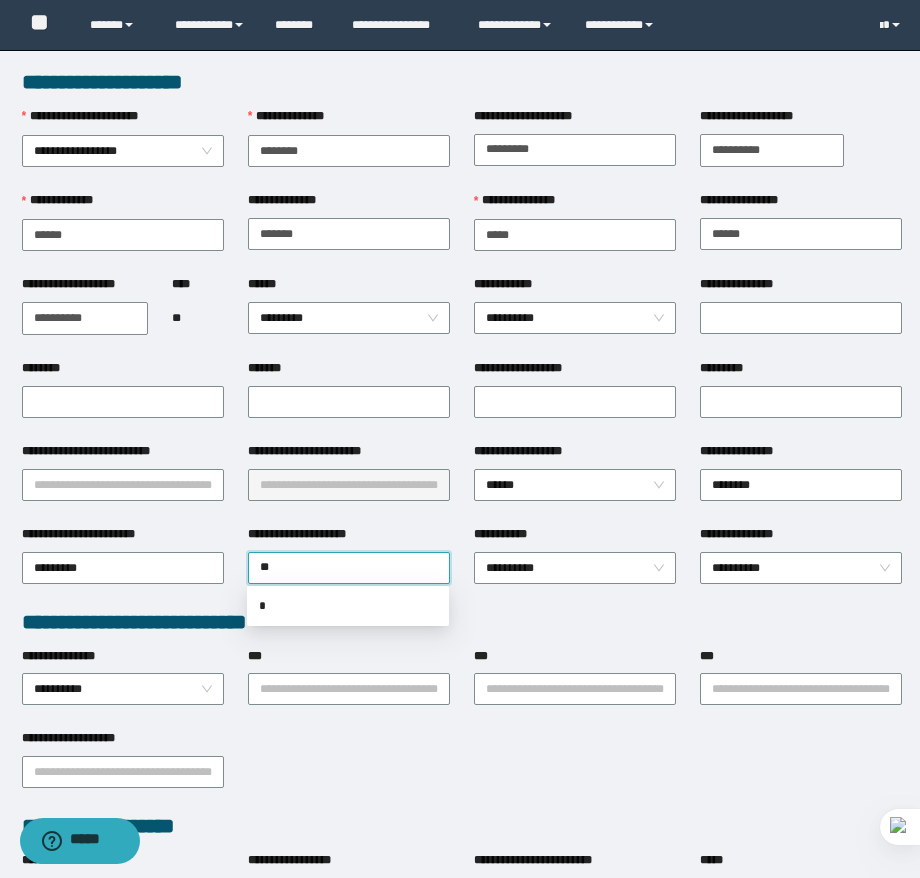 type on "*" 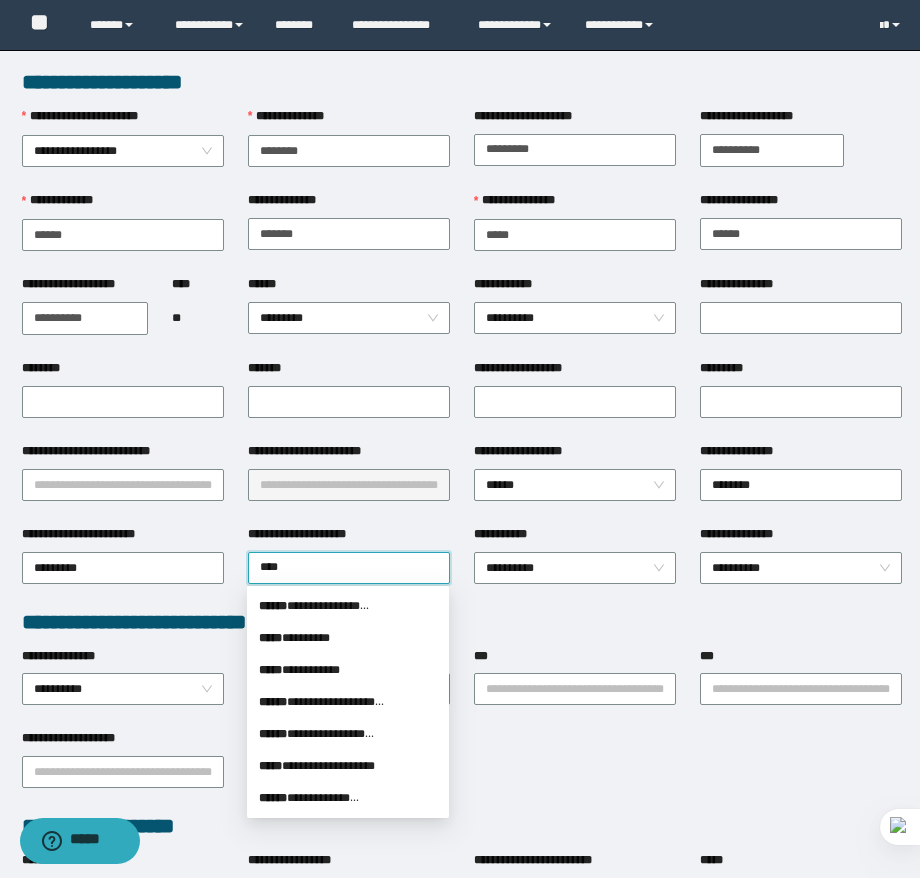 type on "*****" 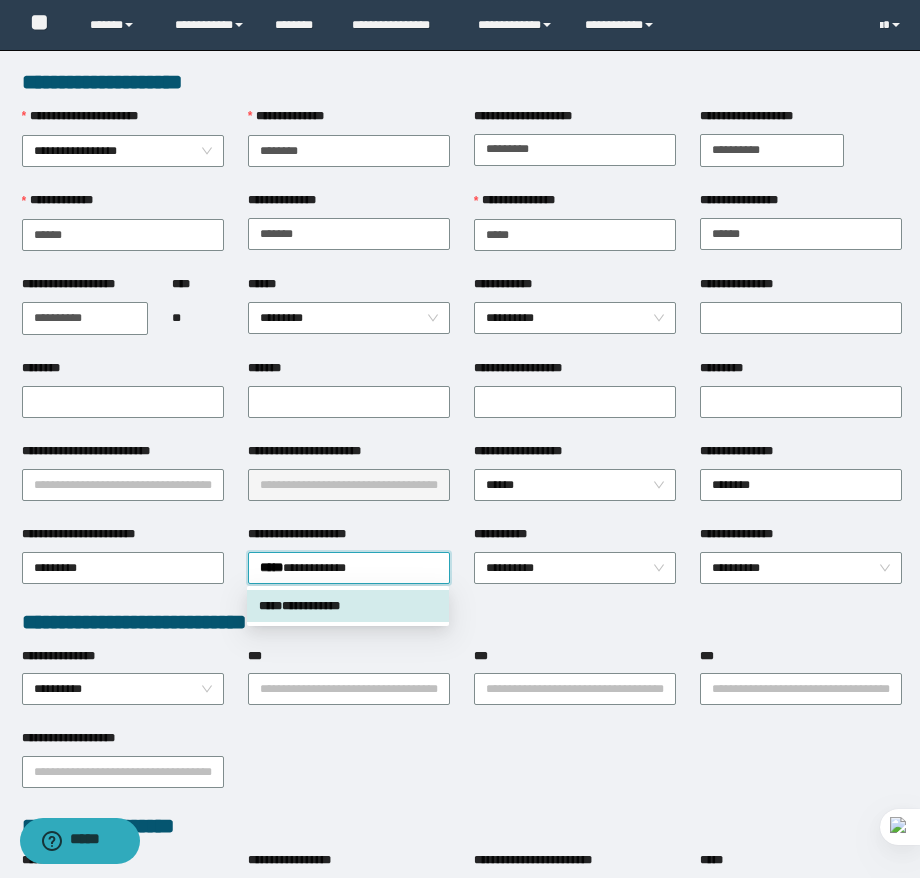 type 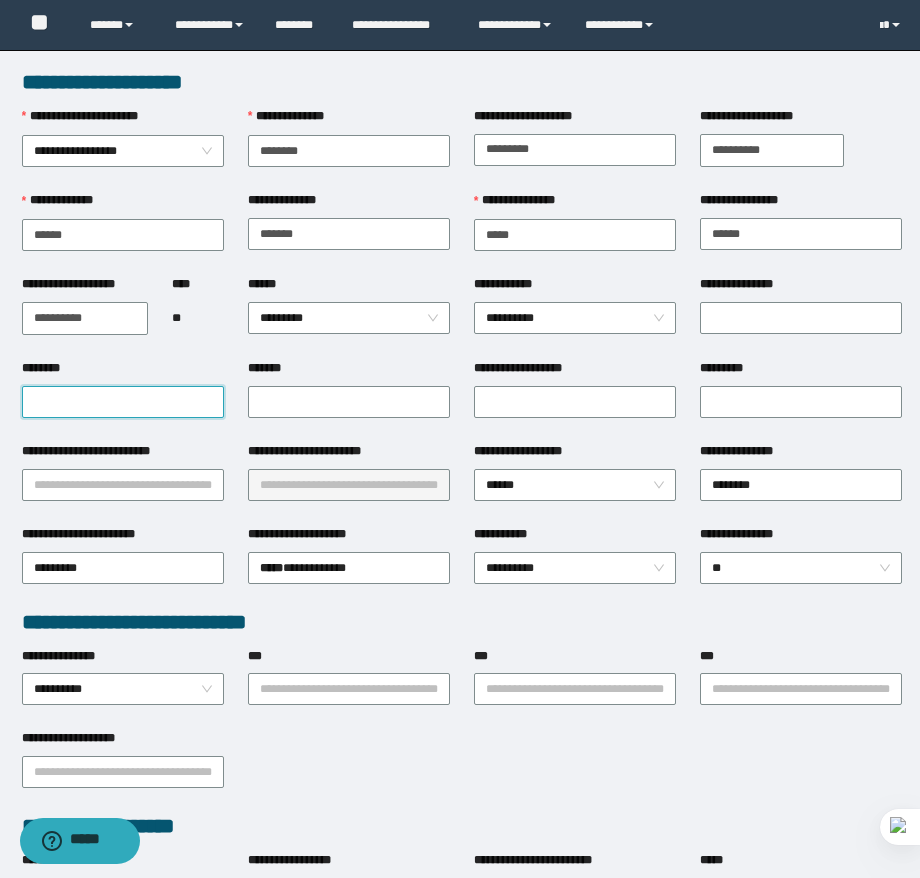 click on "********" at bounding box center [123, 402] 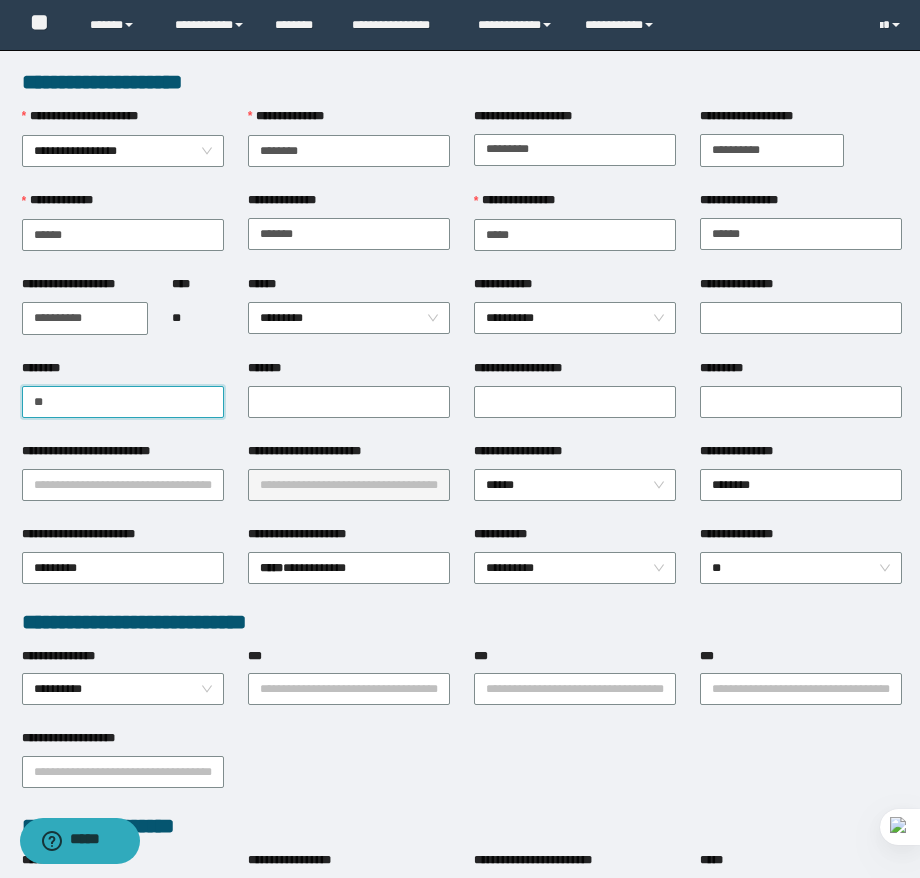 type on "*" 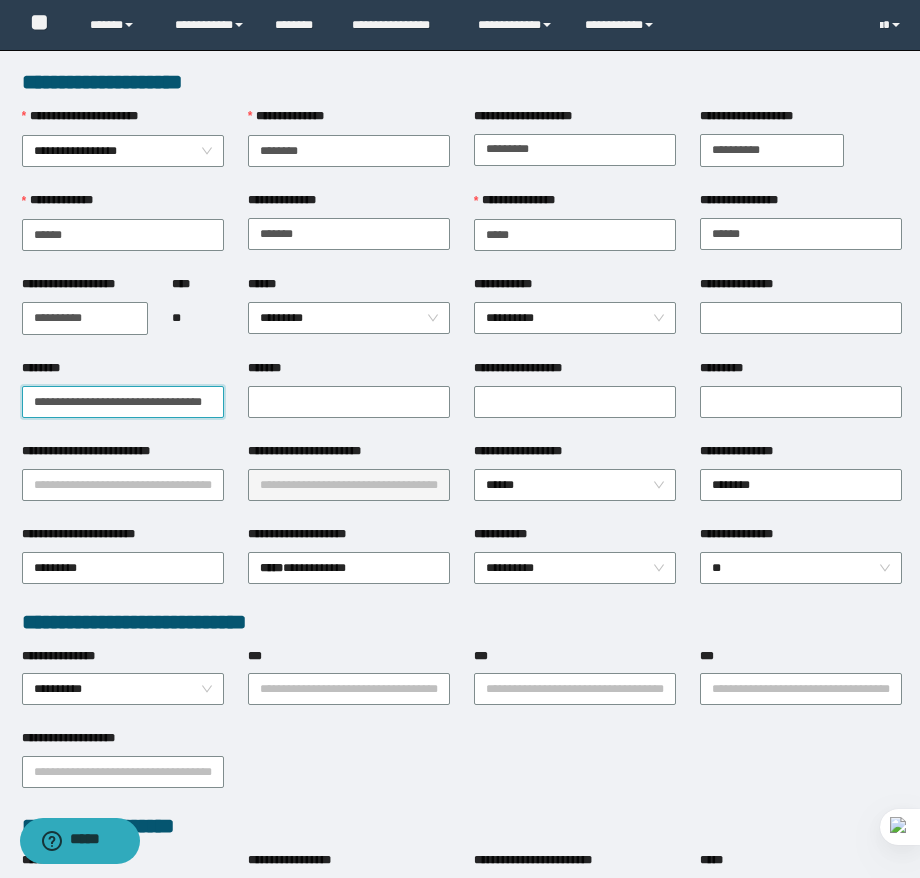 scroll, scrollTop: 0, scrollLeft: 0, axis: both 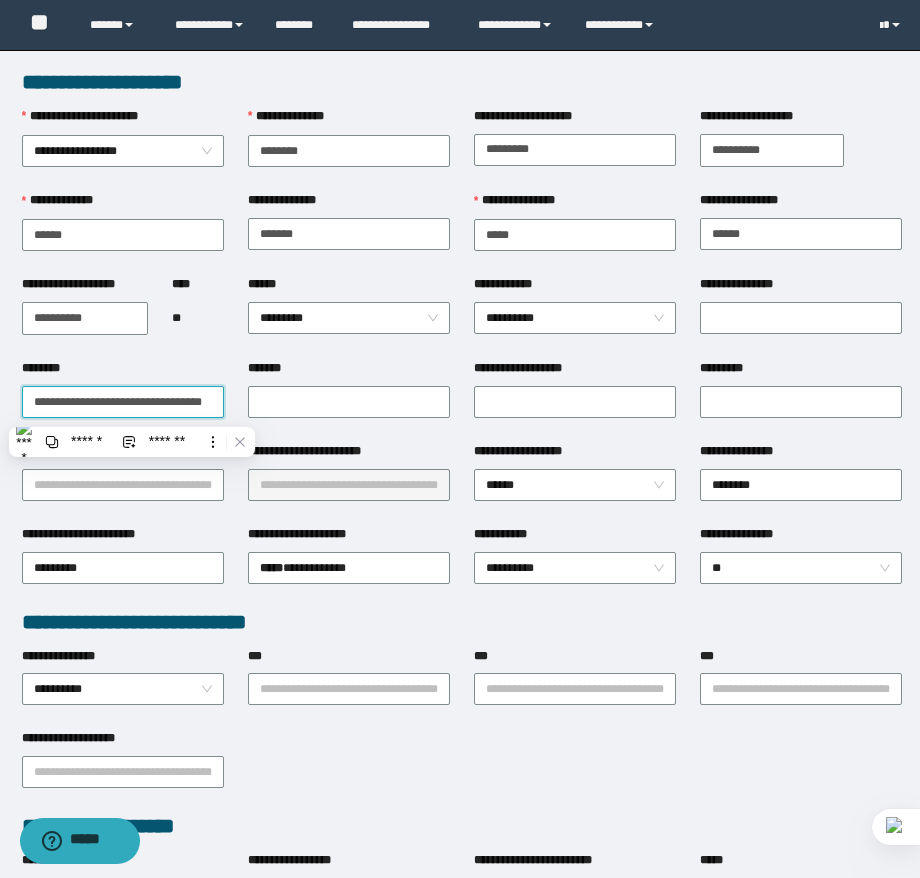 type on "**********" 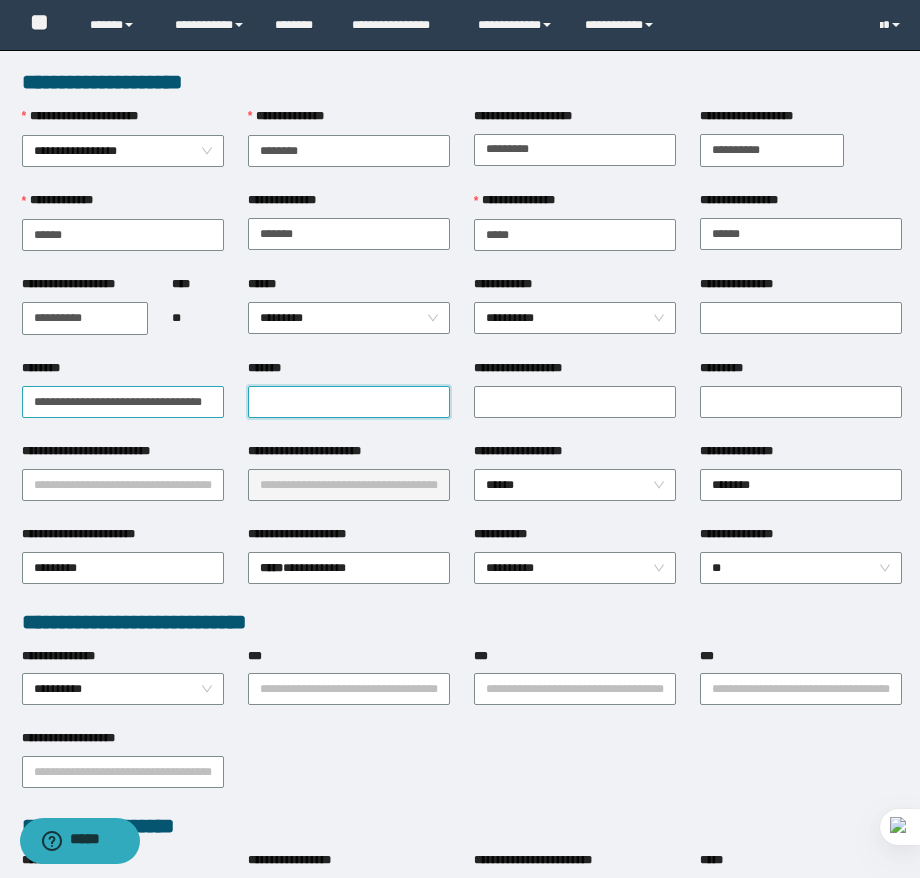 paste on "**********" 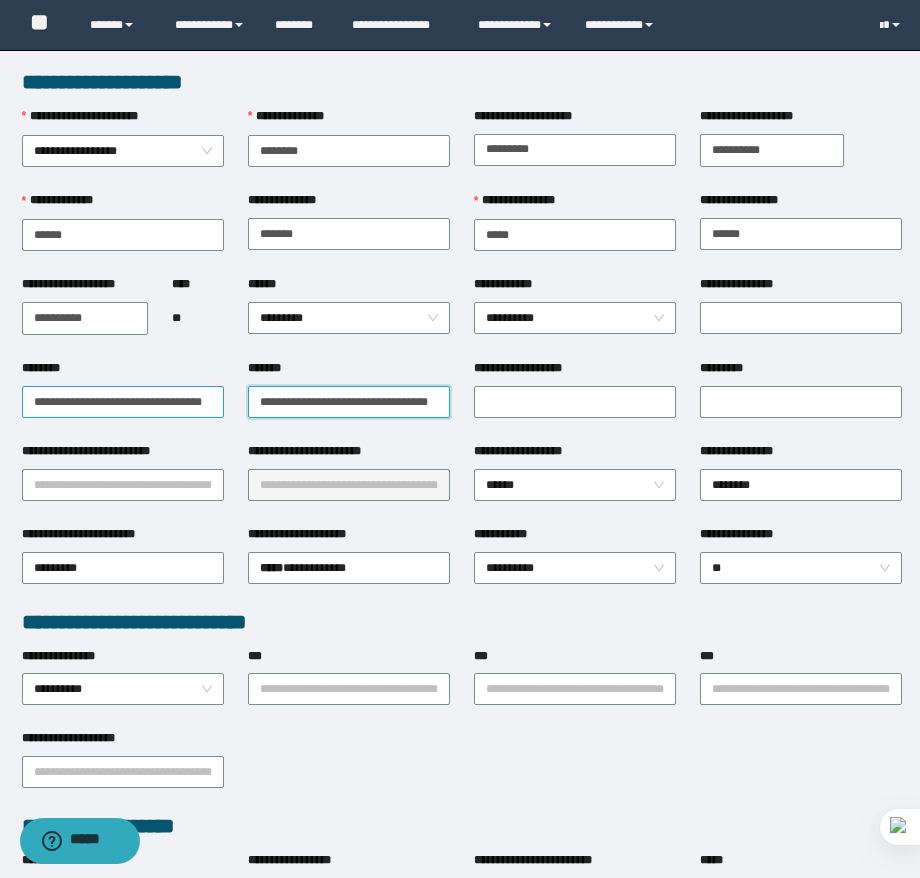 scroll, scrollTop: 0, scrollLeft: 34, axis: horizontal 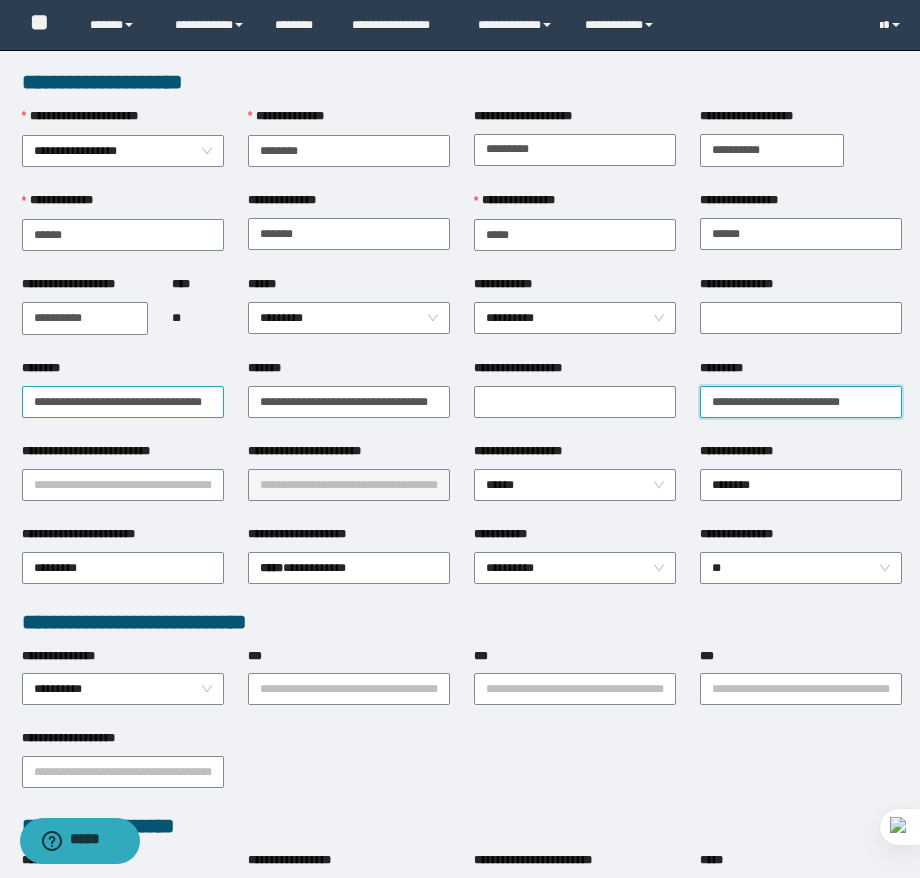 type on "**********" 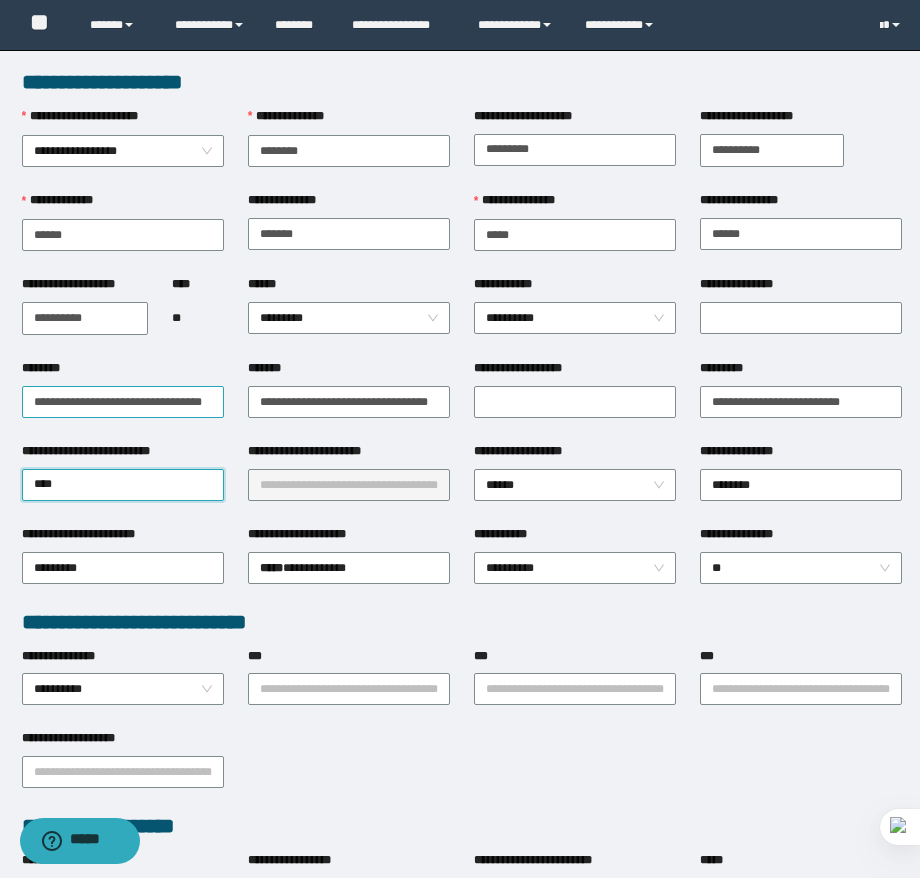 type on "*****" 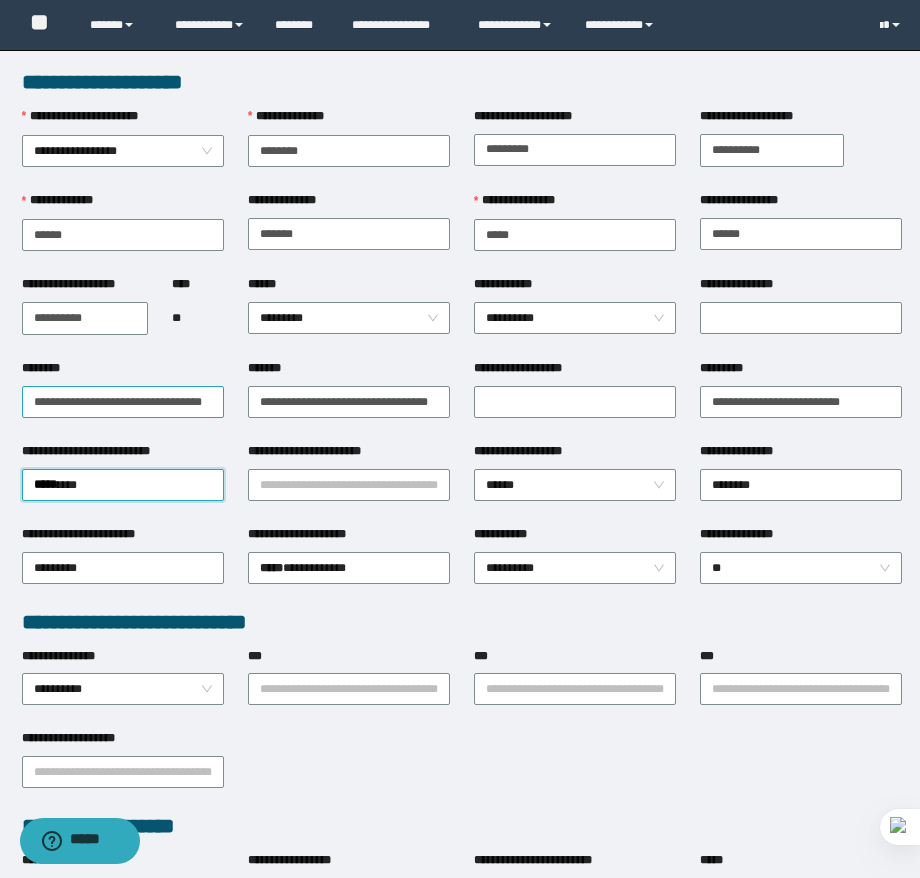 type 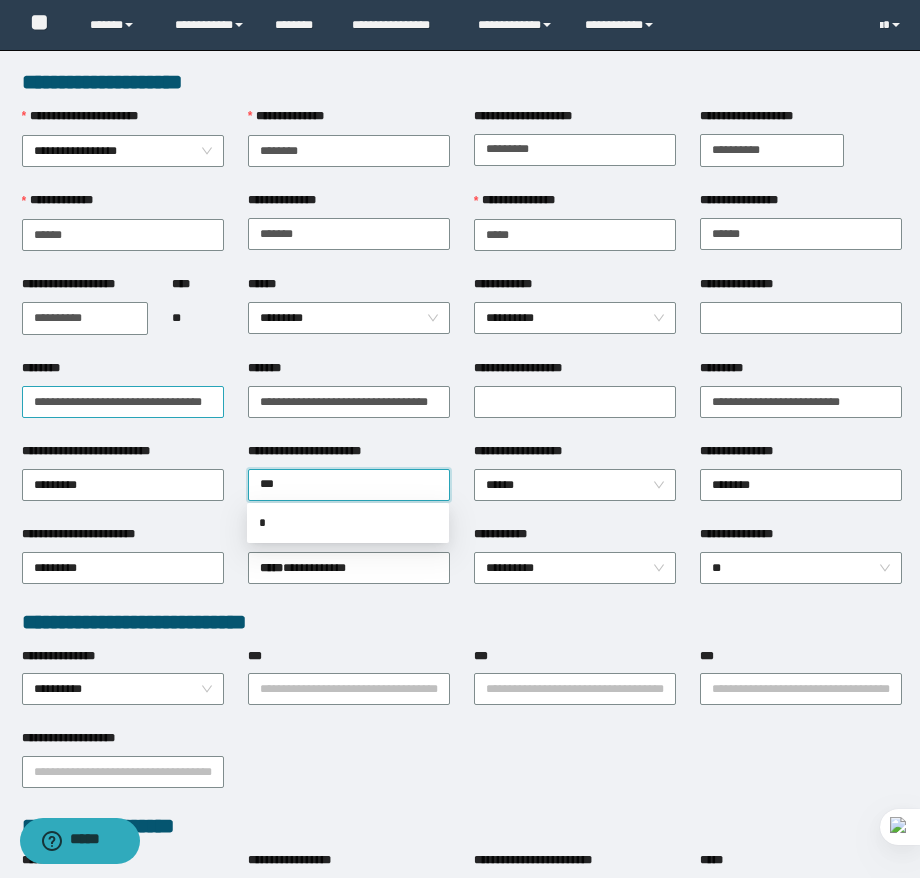 type on "****" 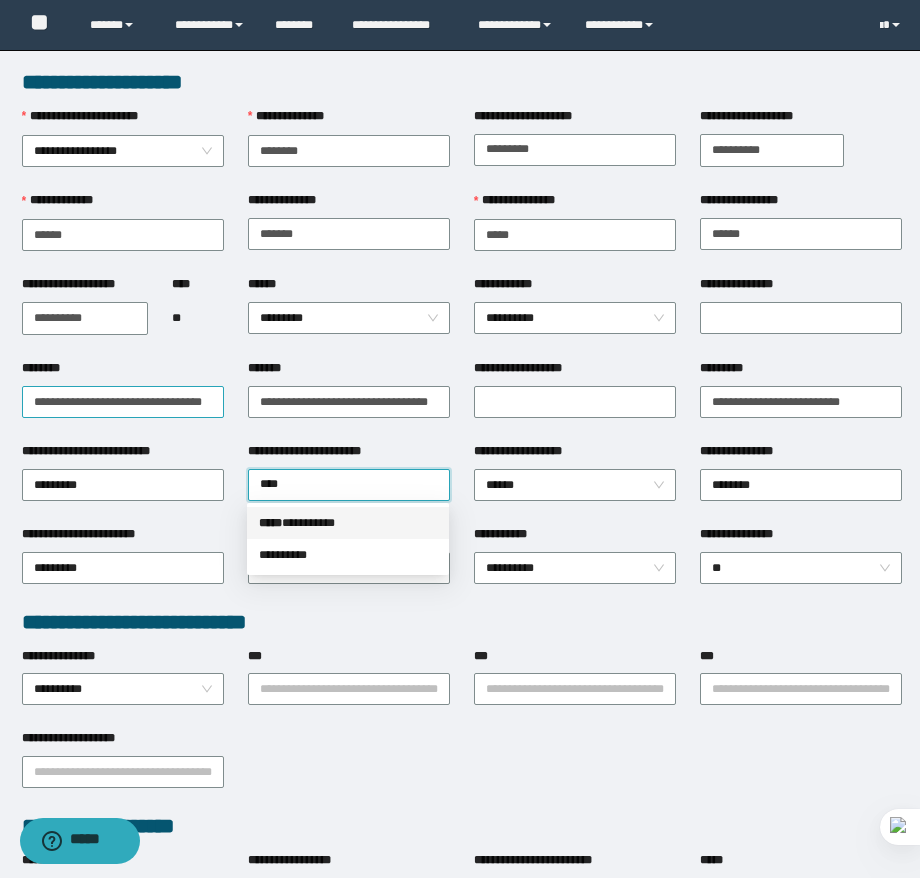 type 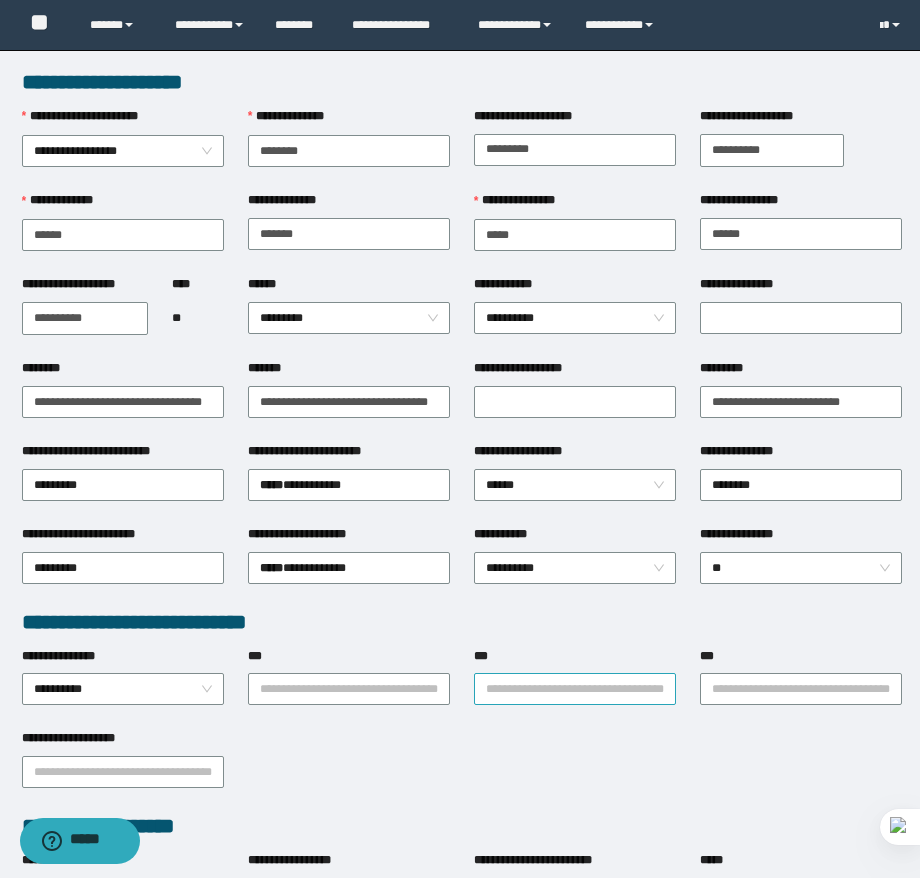 click on "***" at bounding box center (575, 689) 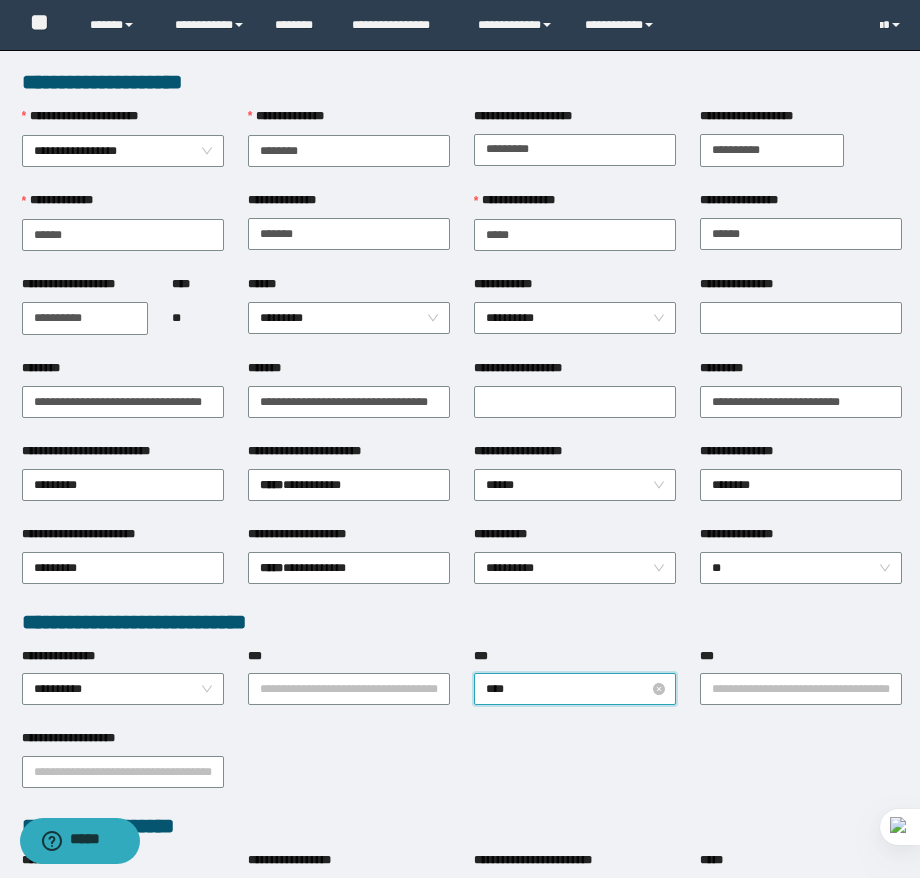 type on "*****" 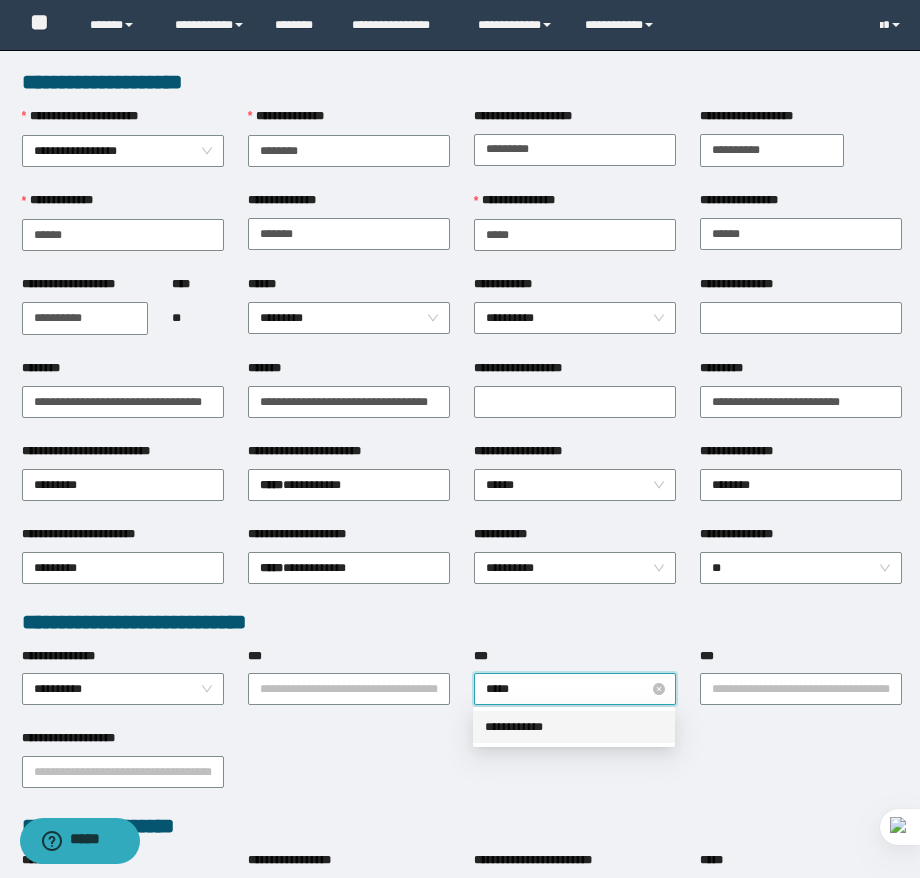 type 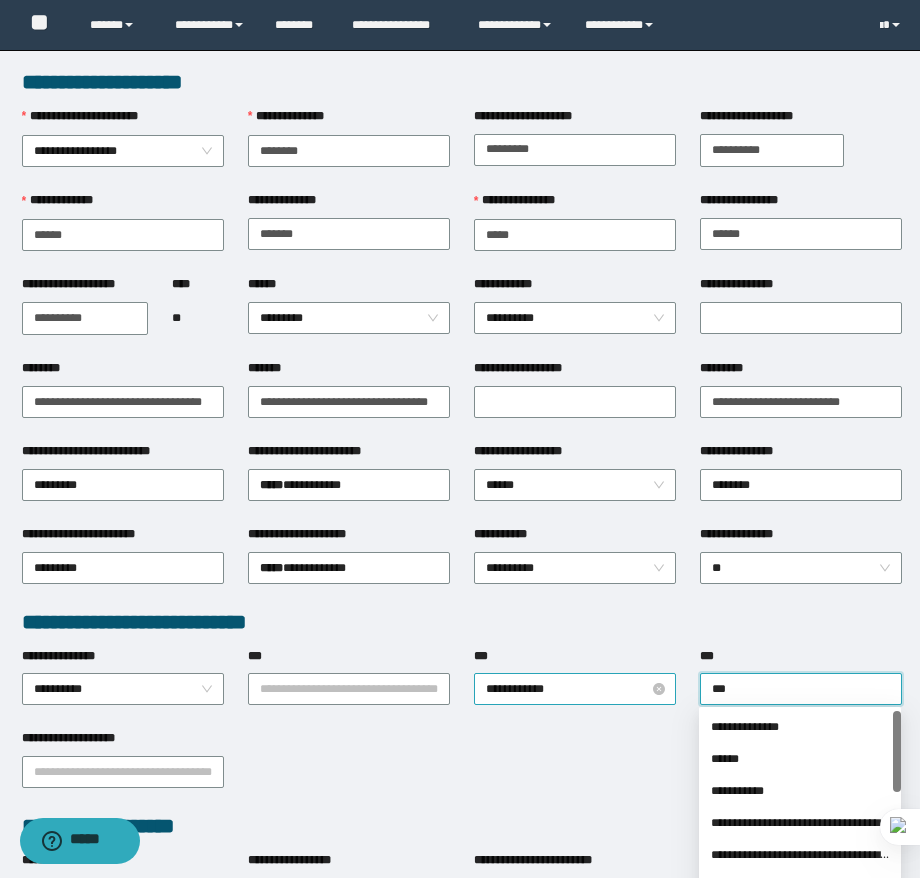 type on "****" 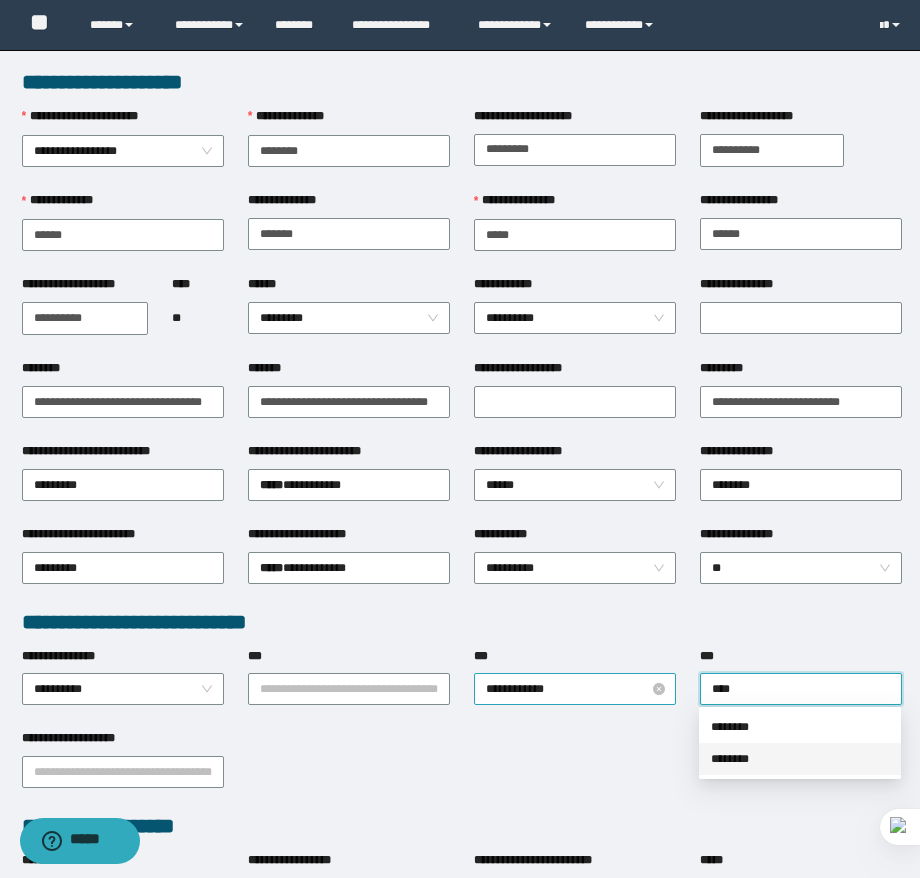 type 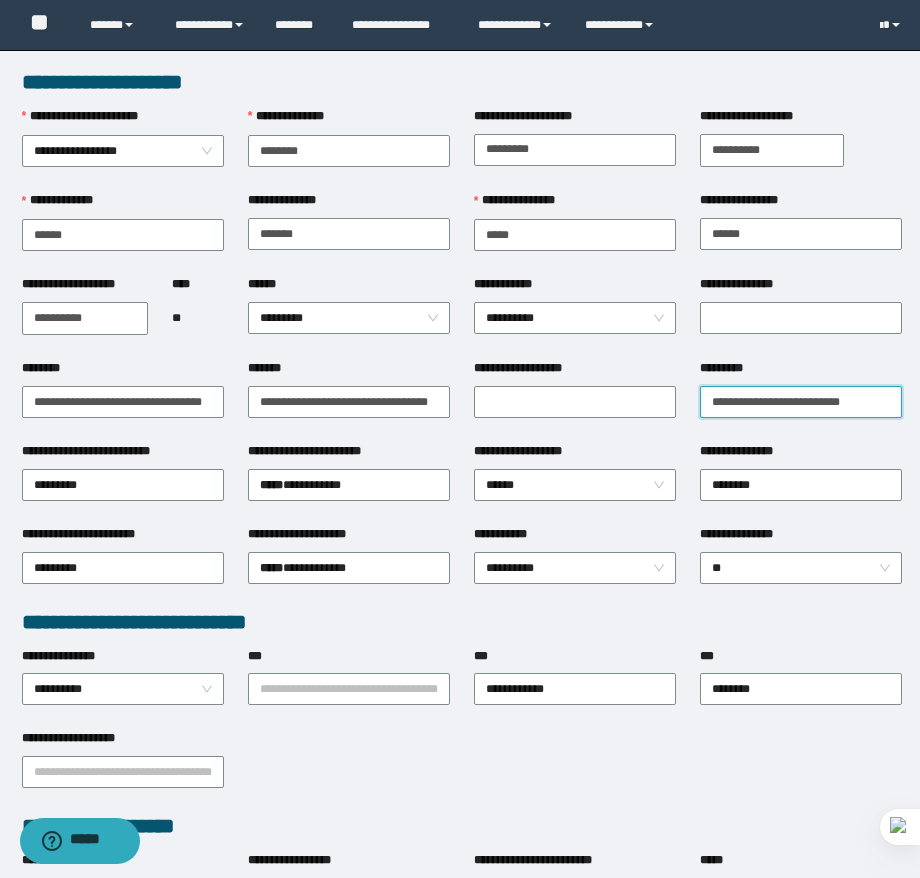 click on "**********" at bounding box center [801, 402] 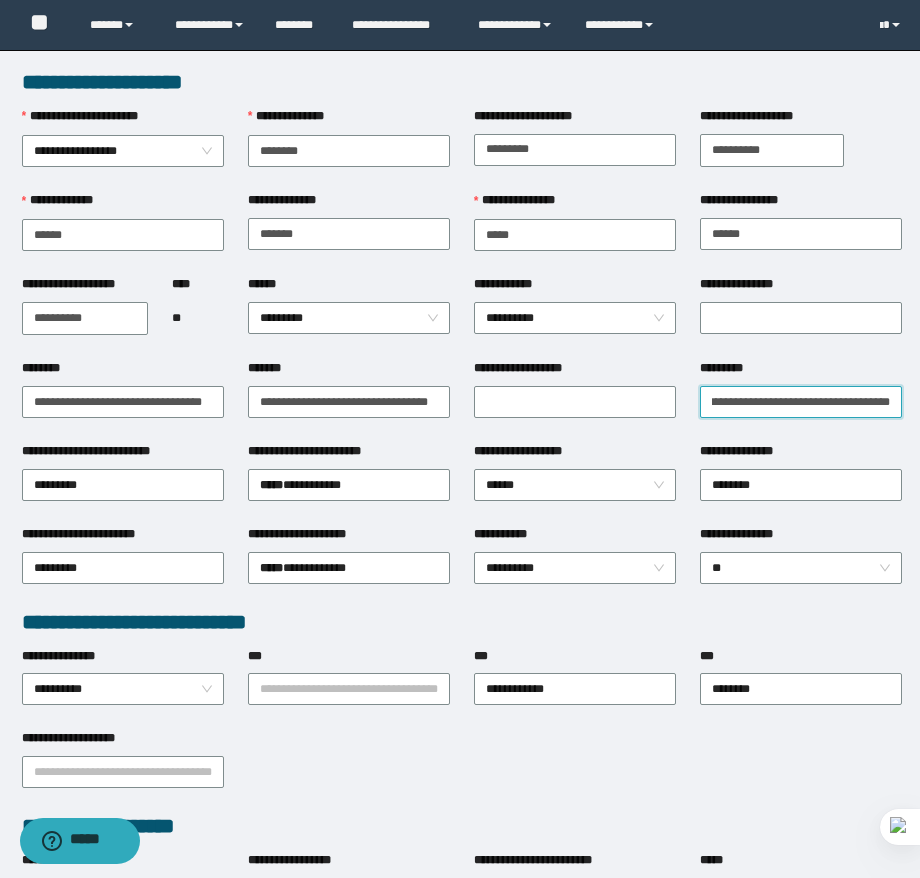scroll, scrollTop: 0, scrollLeft: 139, axis: horizontal 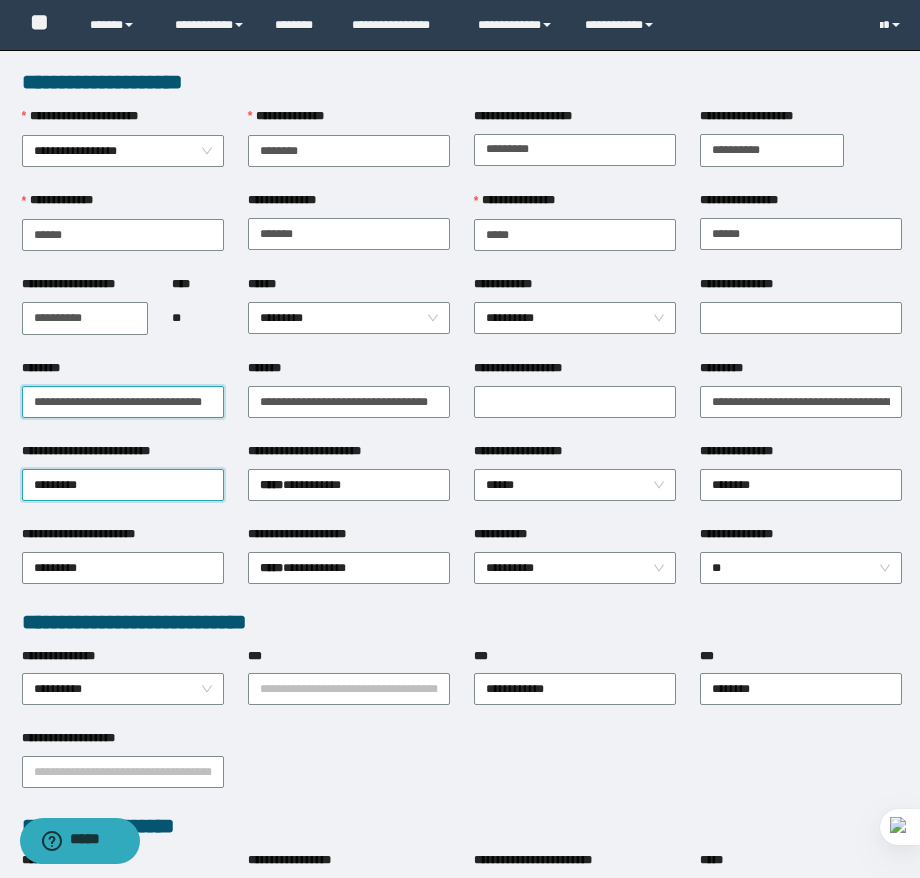 click on "**********" at bounding box center (123, 402) 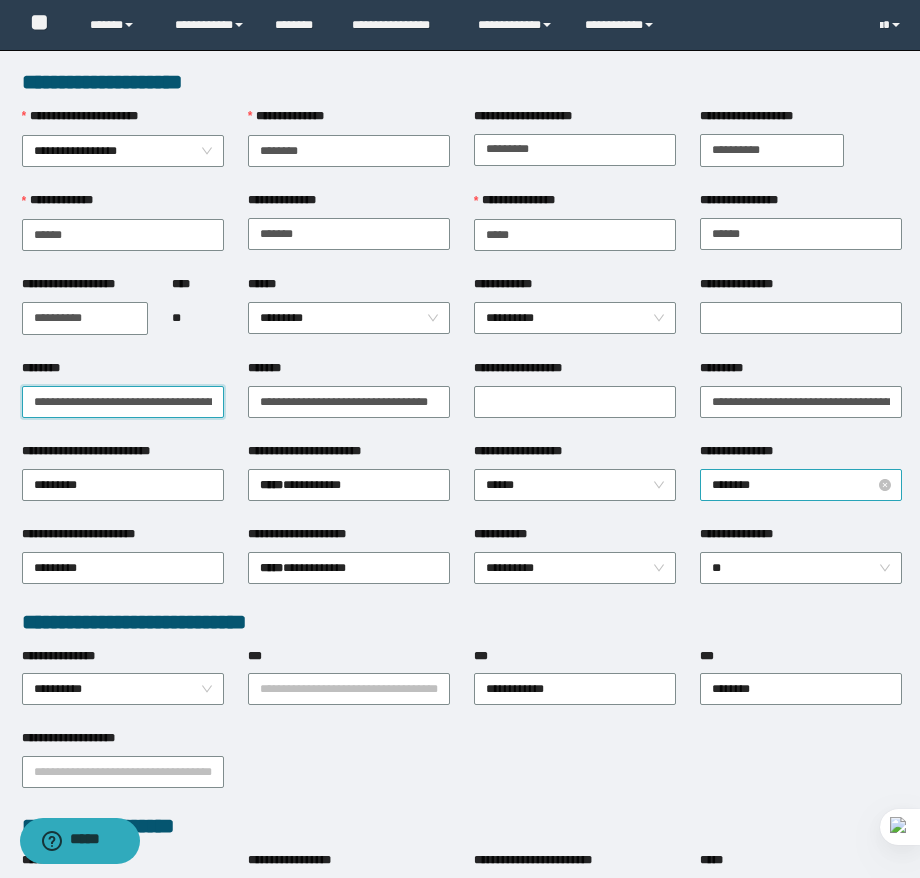 scroll, scrollTop: 0, scrollLeft: 89, axis: horizontal 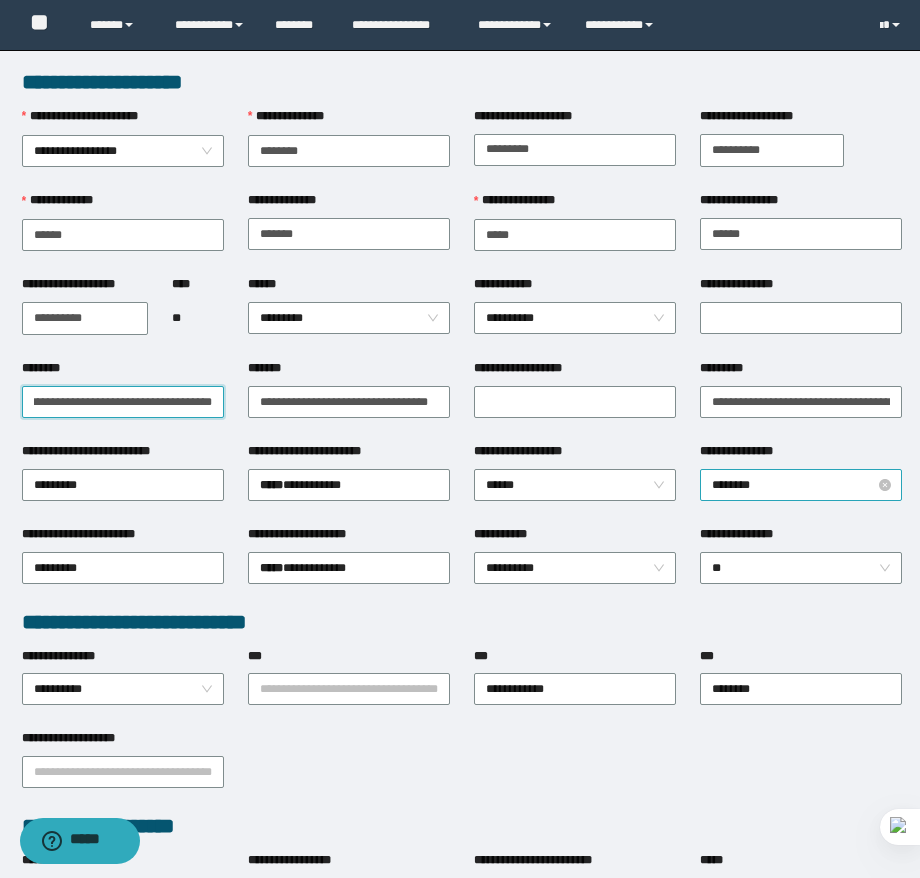 type on "**********" 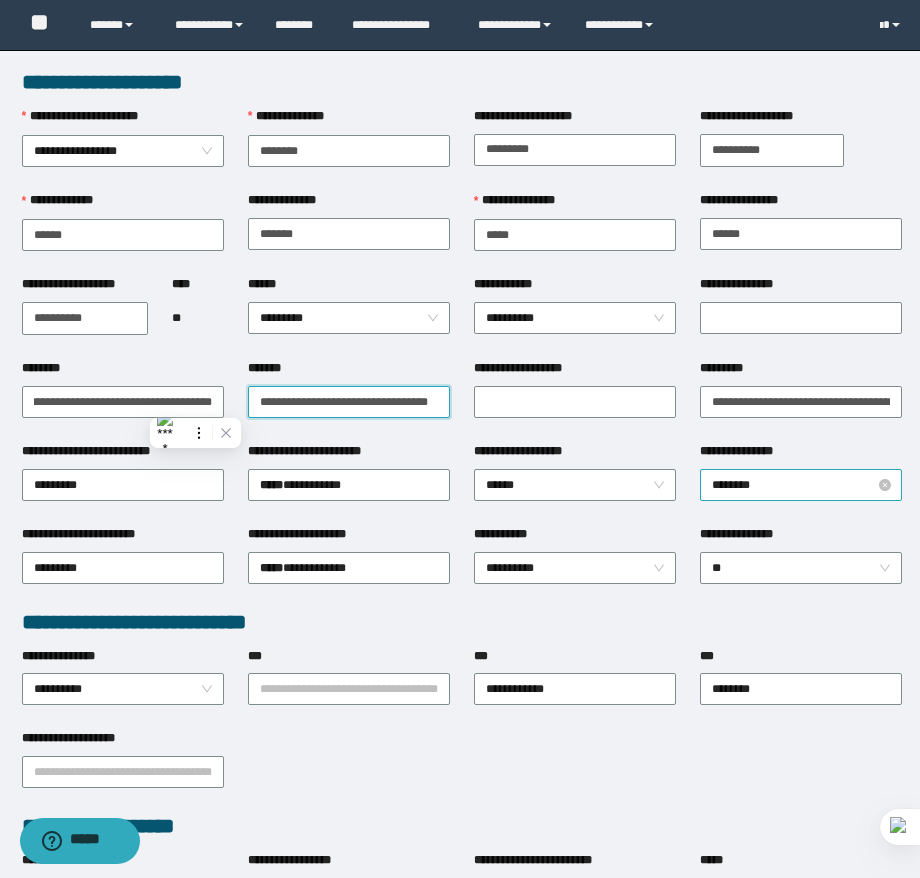 scroll, scrollTop: 0, scrollLeft: 0, axis: both 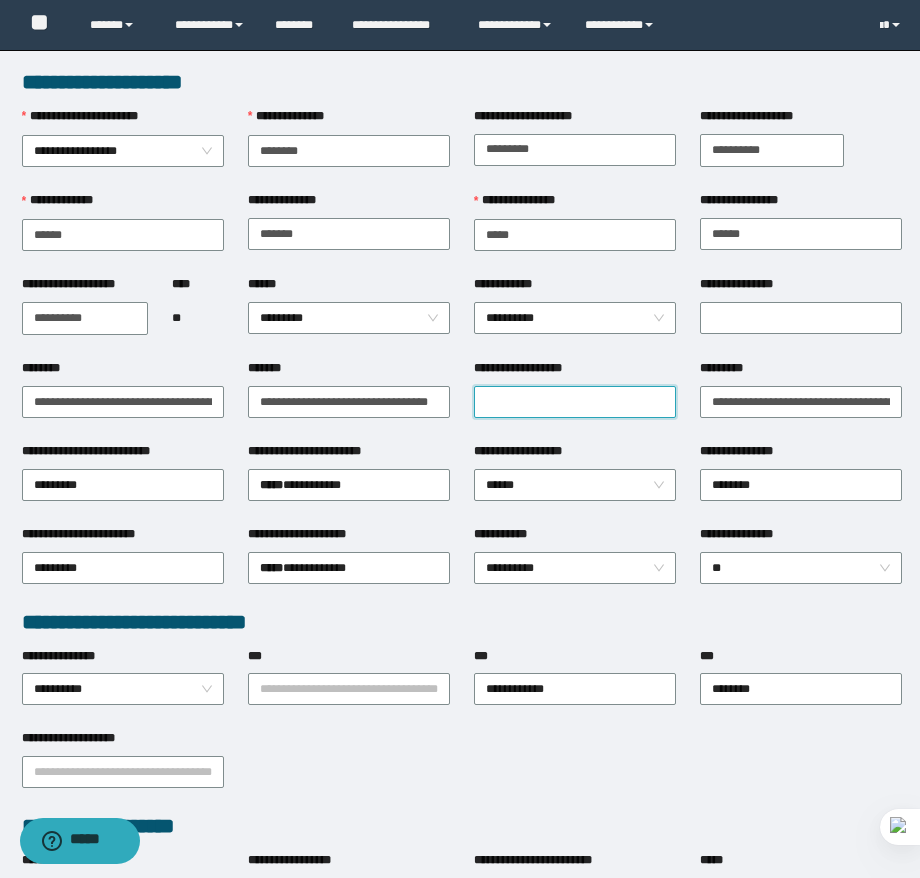 click on "**********" at bounding box center (575, 402) 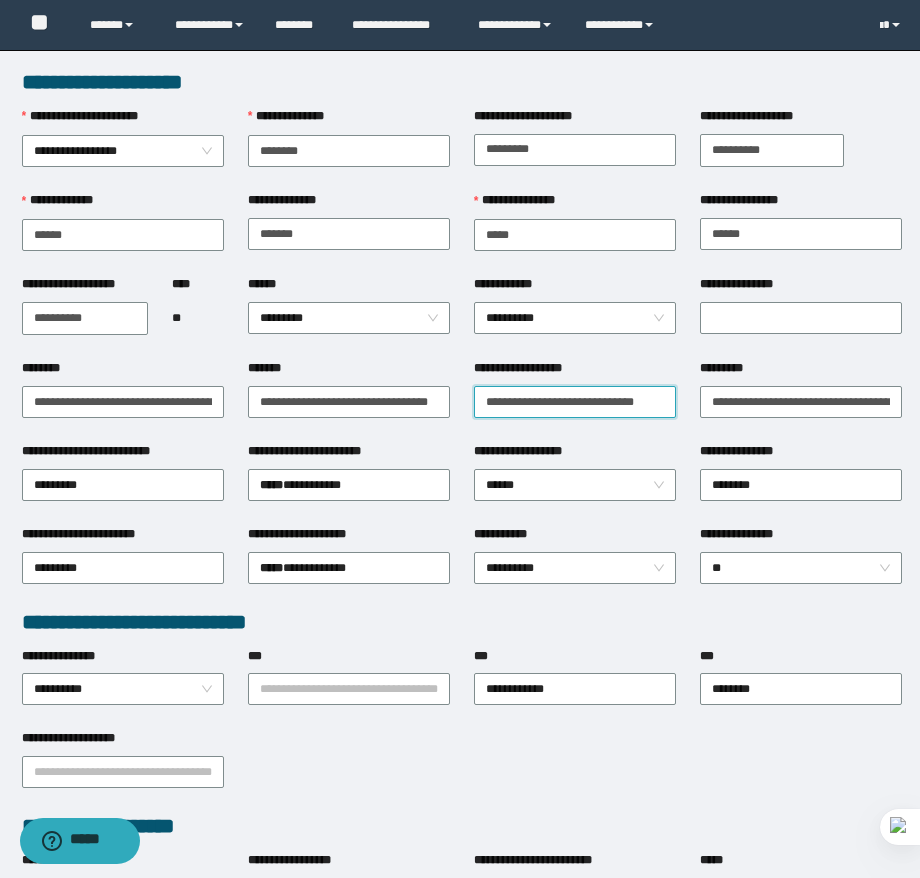 type on "**********" 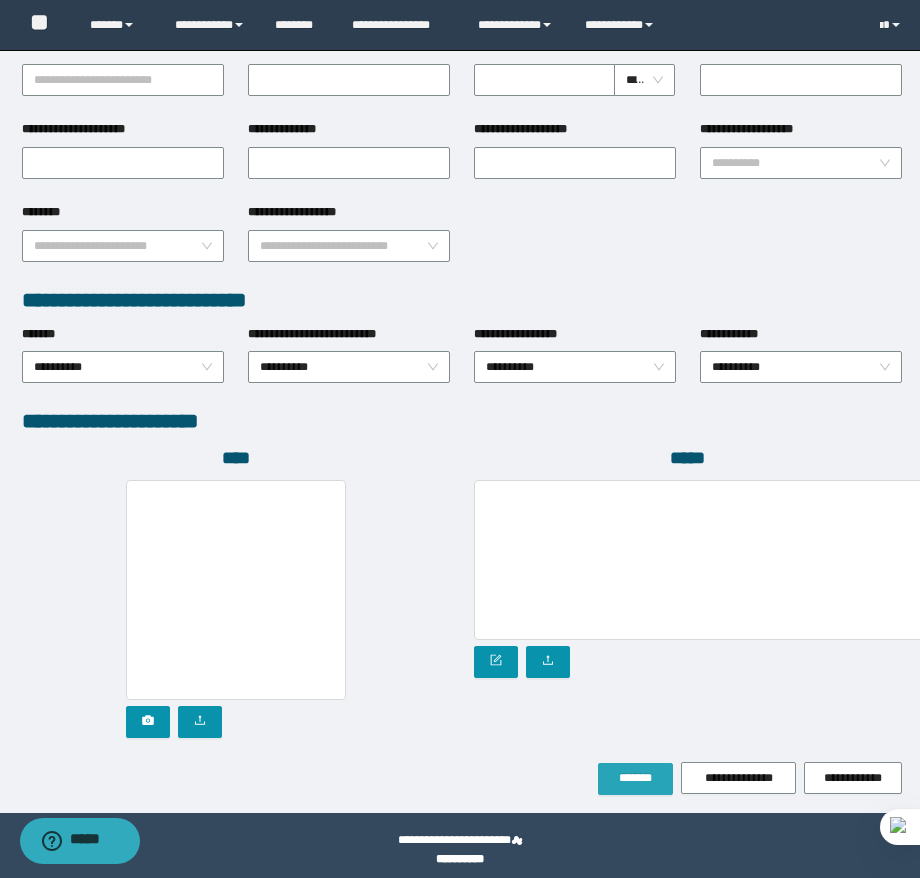 scroll, scrollTop: 825, scrollLeft: 0, axis: vertical 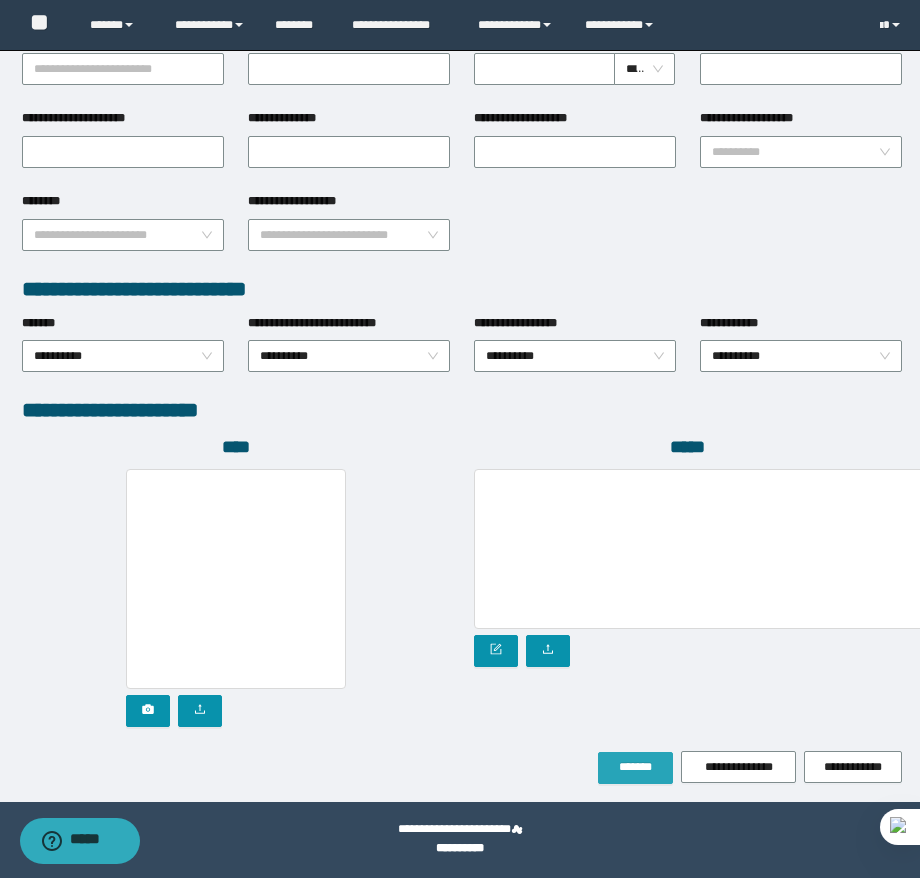 click on "*******" at bounding box center (635, 768) 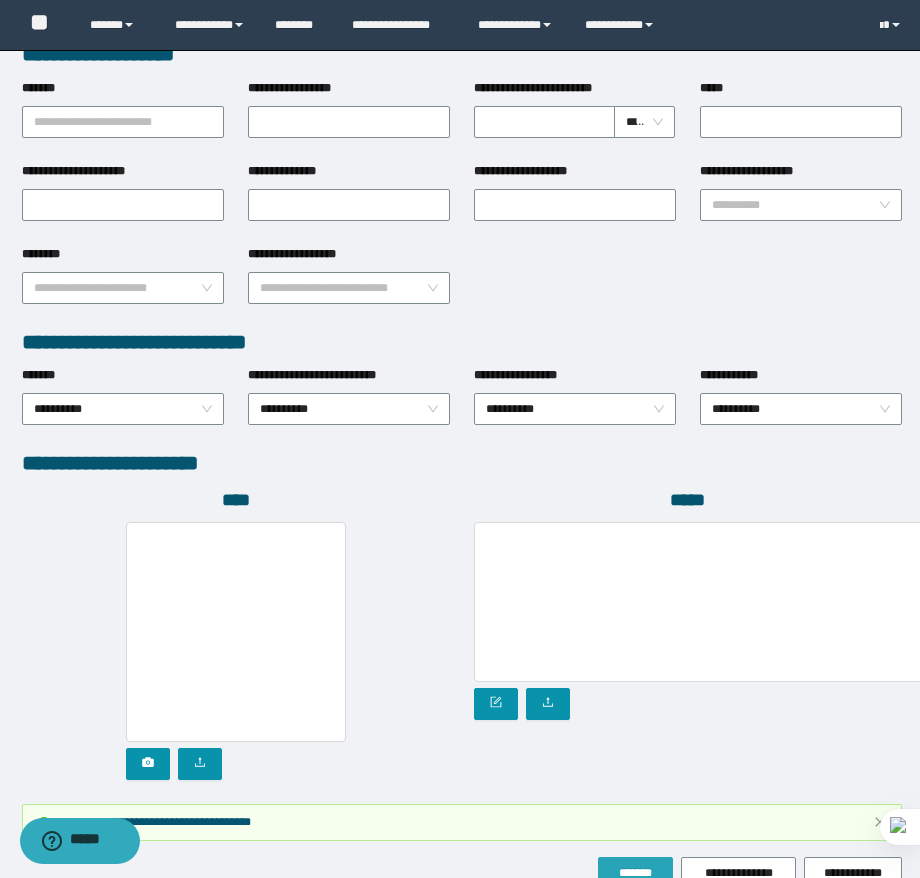 scroll, scrollTop: 878, scrollLeft: 0, axis: vertical 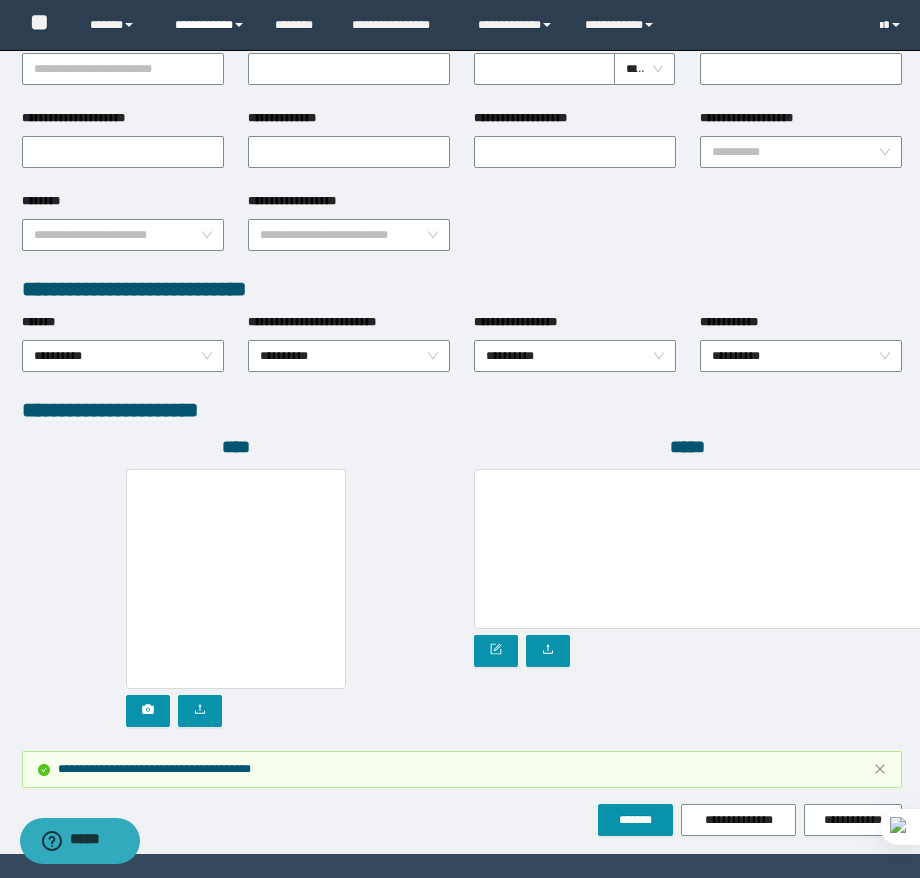 click on "**********" at bounding box center [210, 25] 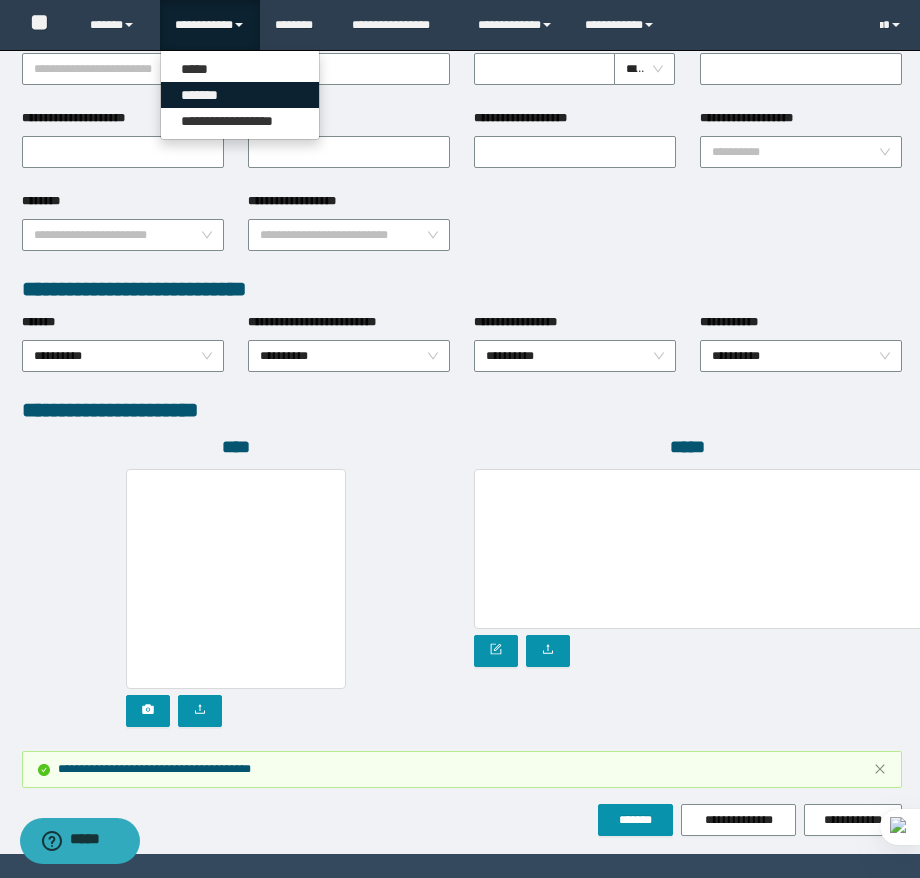 click on "*******" at bounding box center (240, 95) 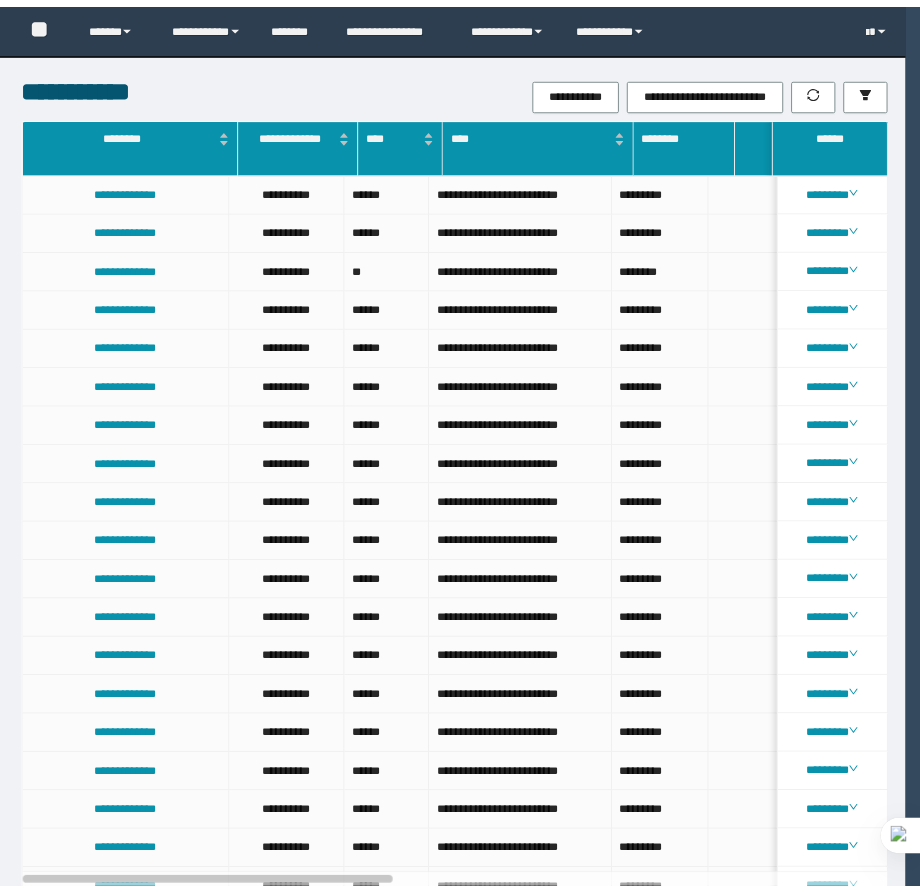 scroll, scrollTop: 0, scrollLeft: 0, axis: both 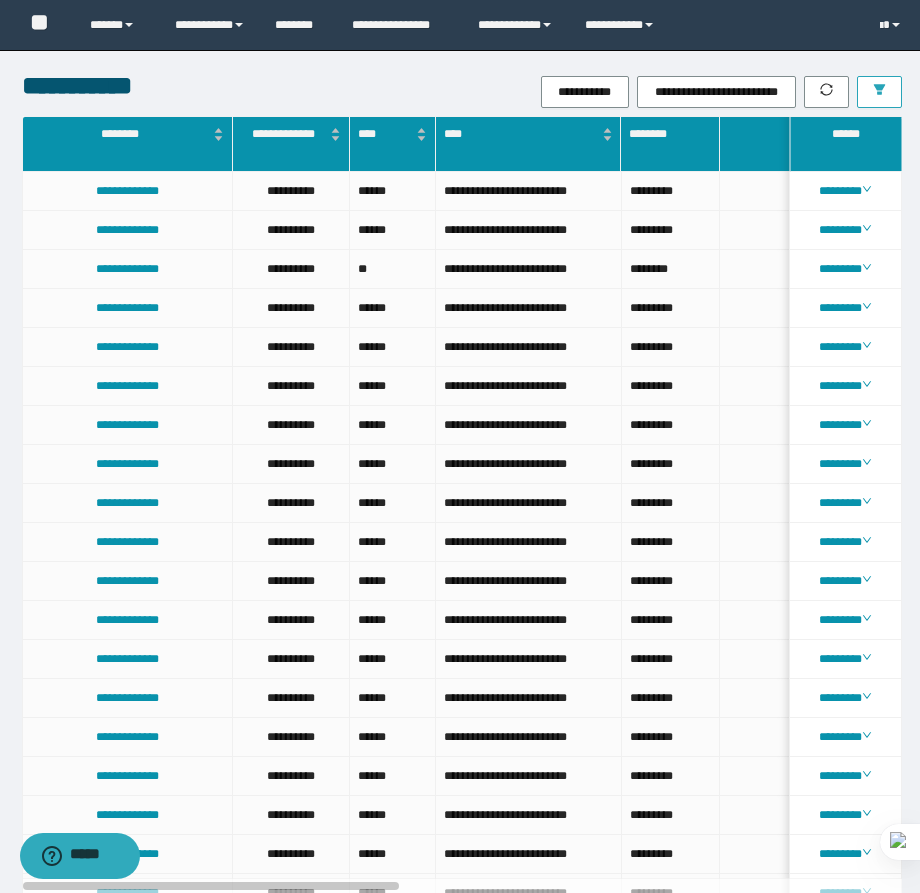 click at bounding box center [879, 92] 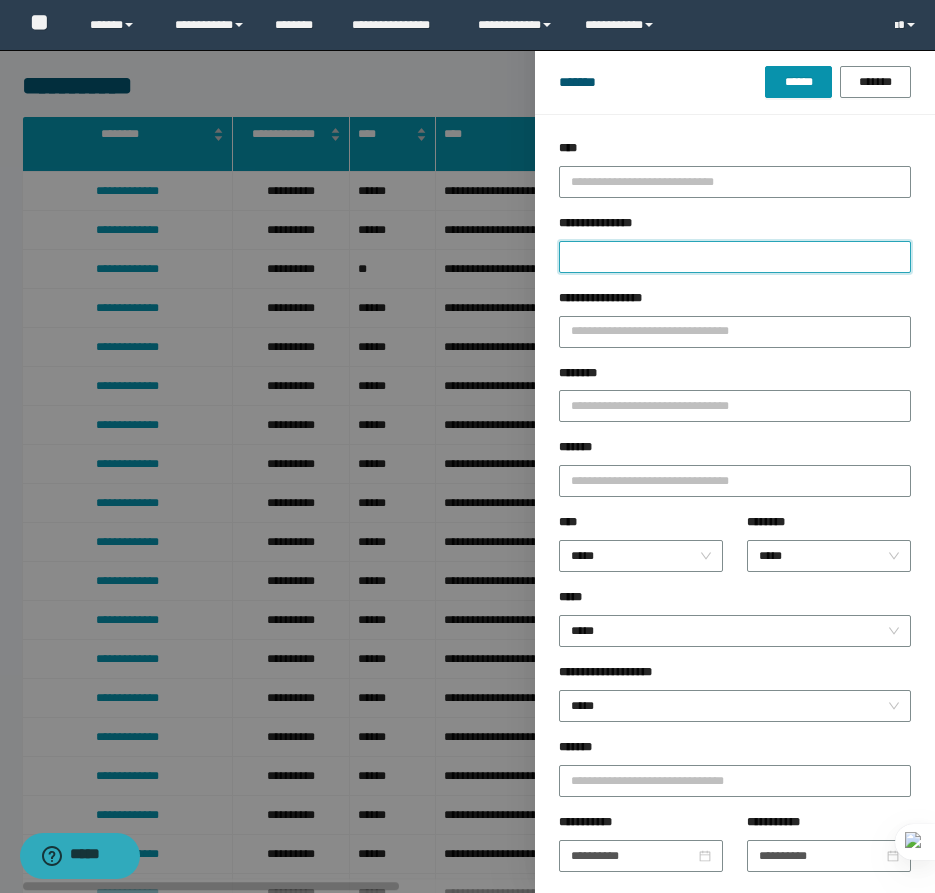 click on "**********" at bounding box center (735, 257) 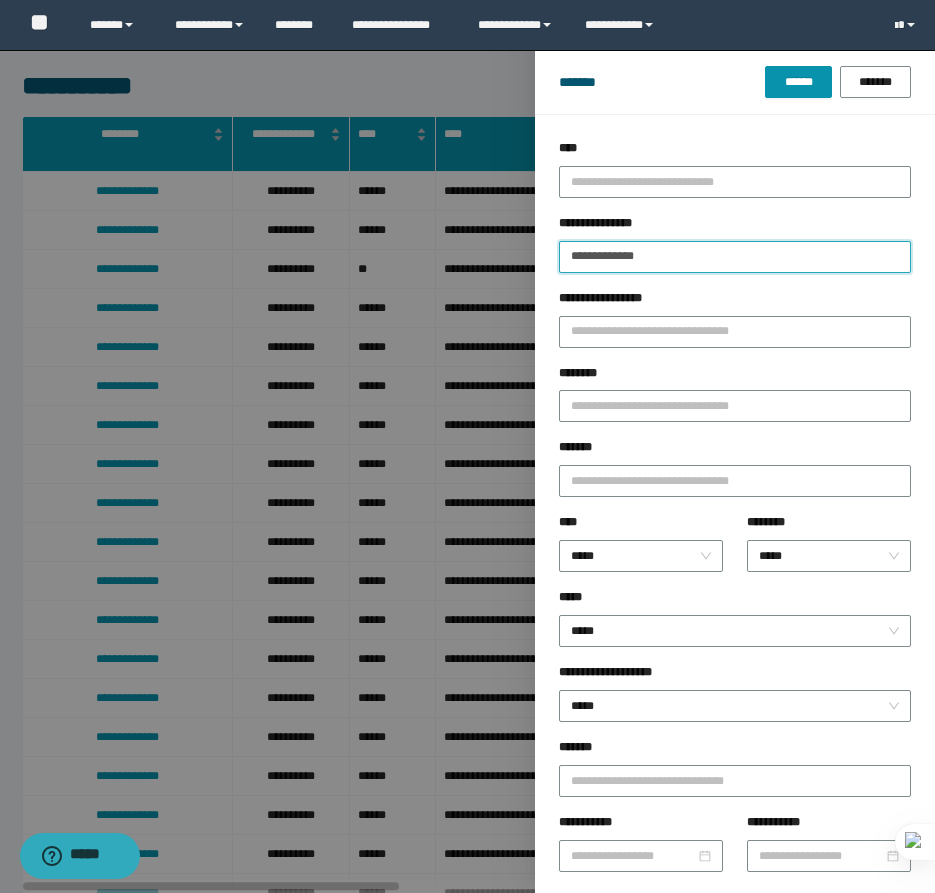type on "**********" 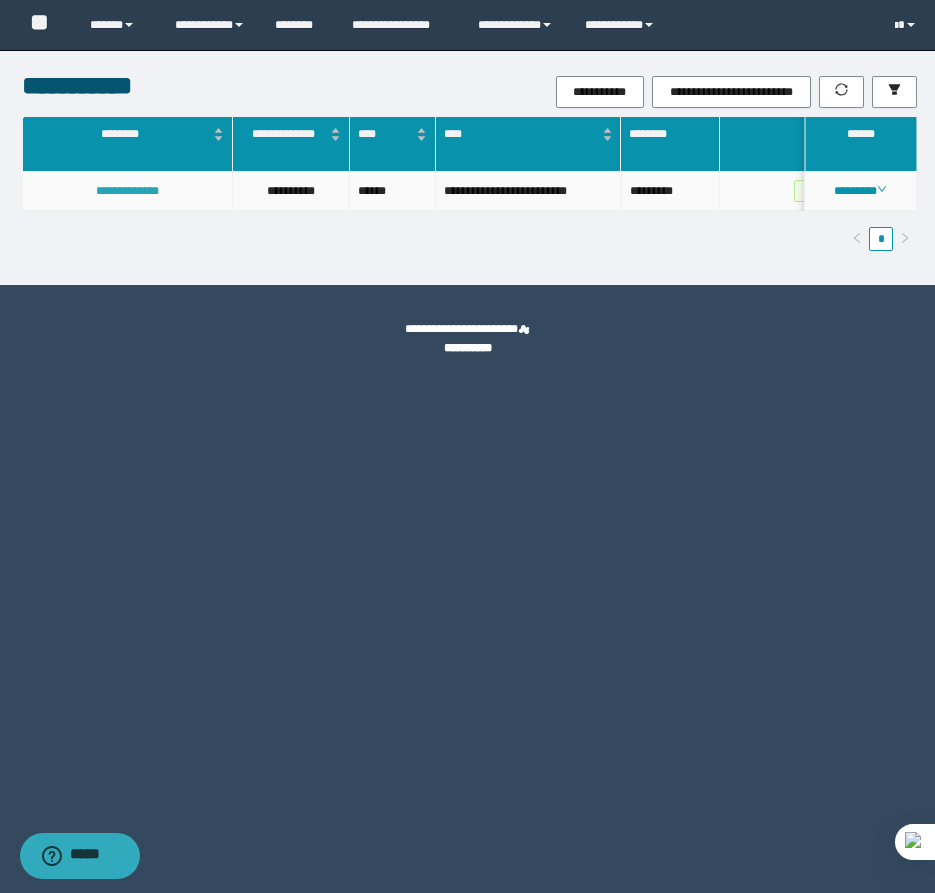 click on "**********" at bounding box center [127, 191] 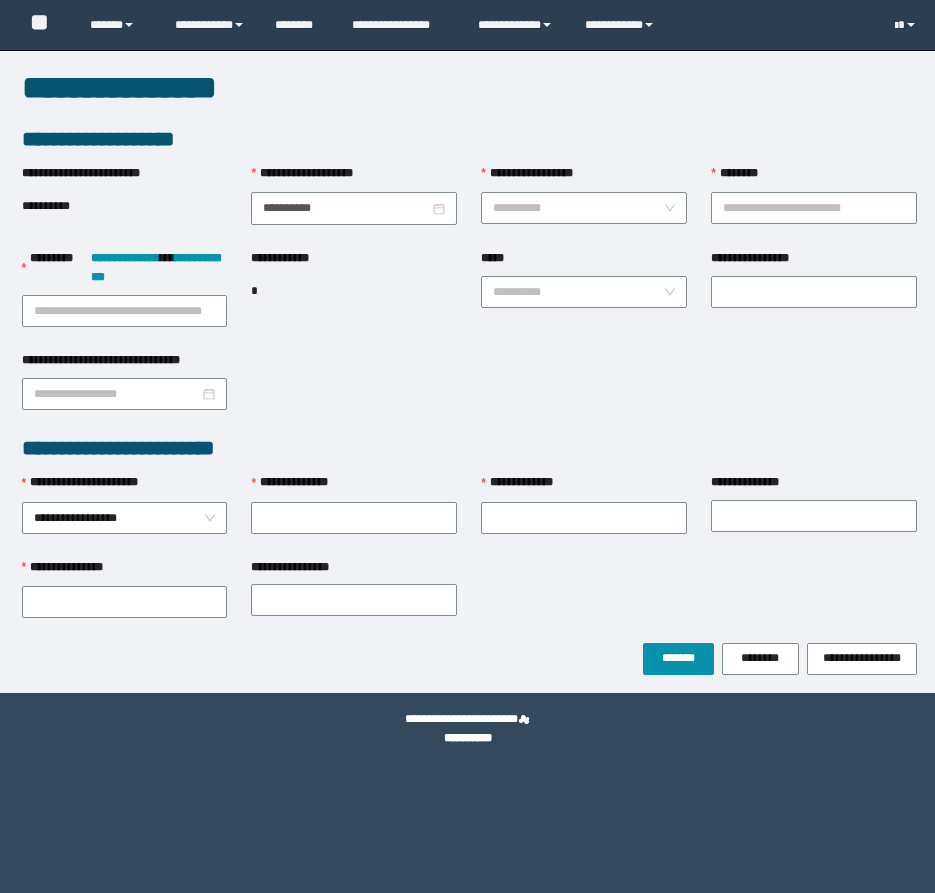scroll, scrollTop: 0, scrollLeft: 0, axis: both 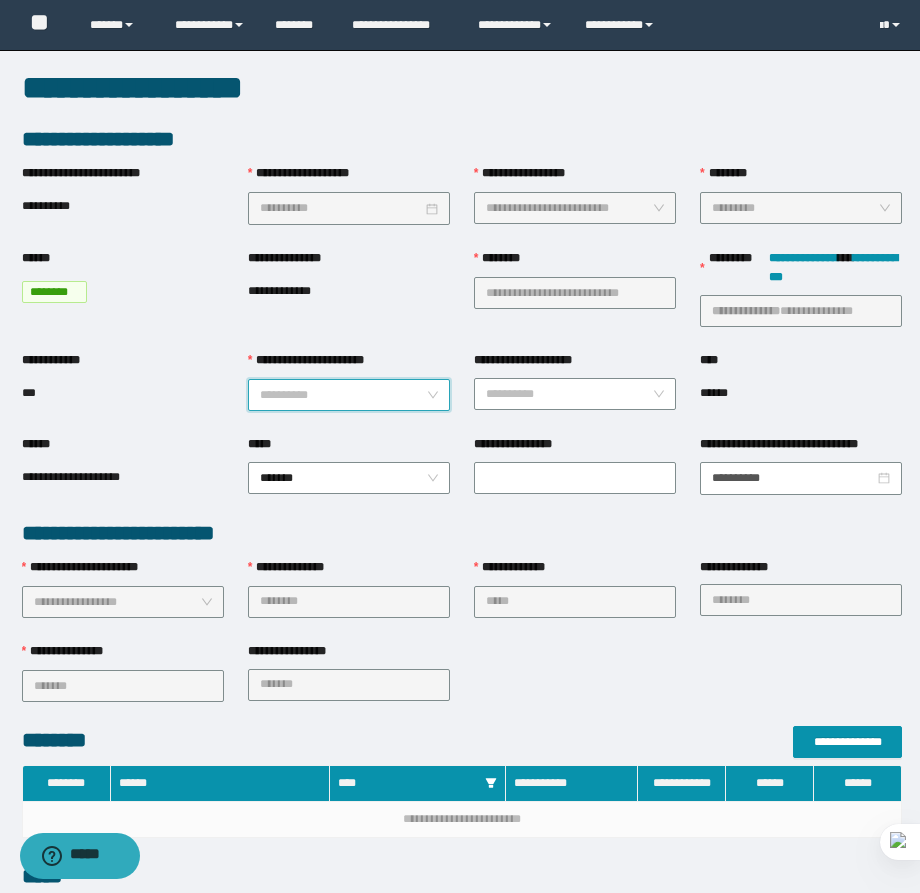 click on "**********" at bounding box center (343, 395) 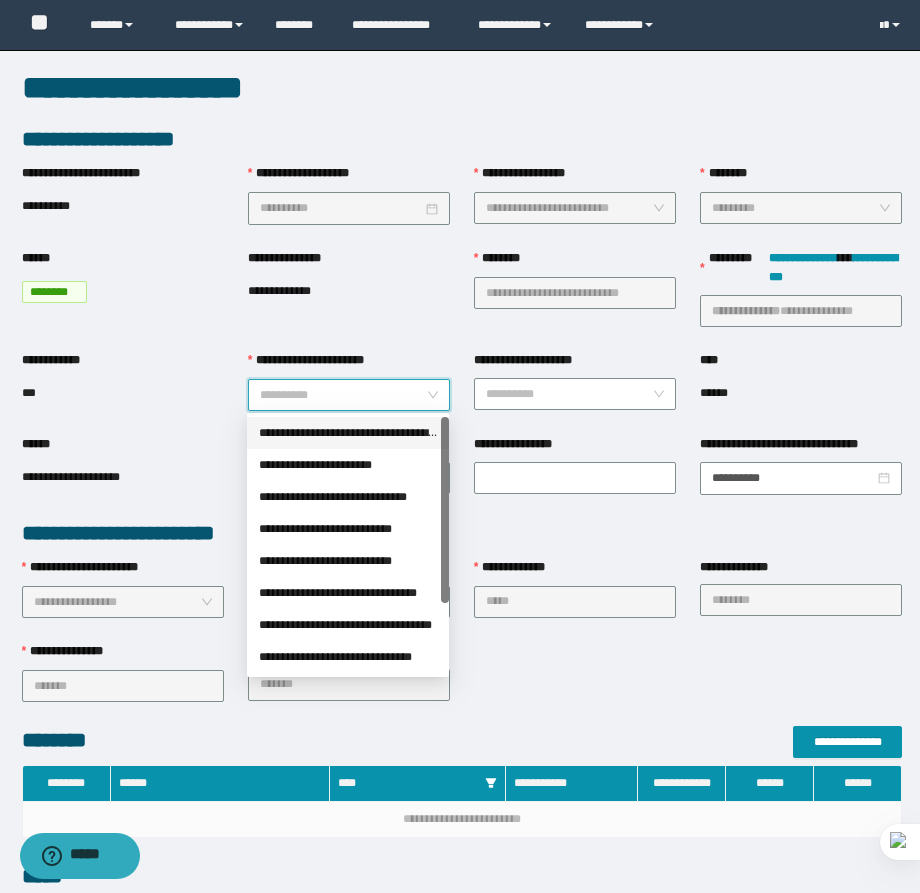 click on "**********" at bounding box center (348, 433) 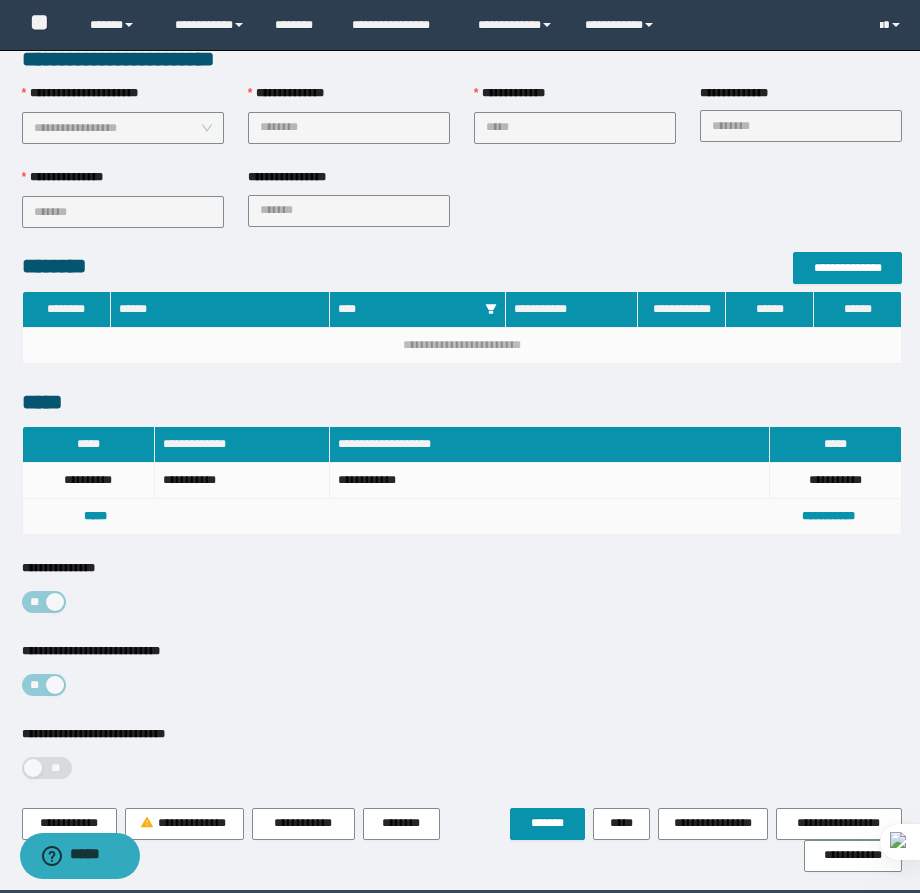 scroll, scrollTop: 564, scrollLeft: 0, axis: vertical 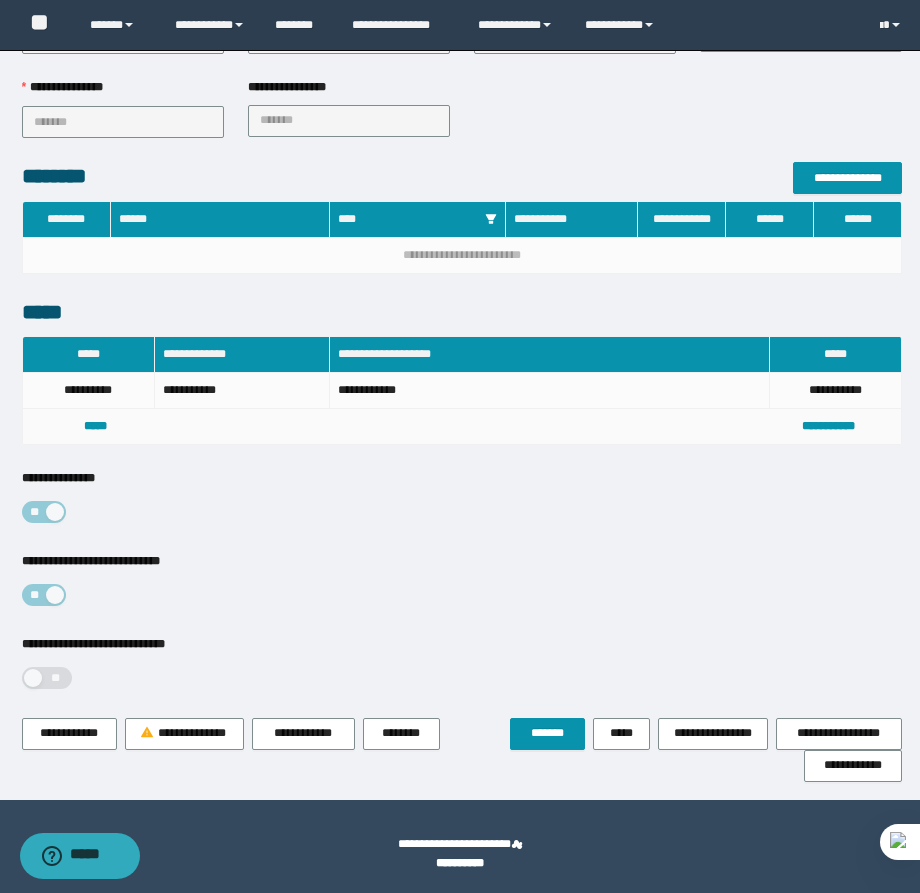 click on "**********" at bounding box center [462, 676] 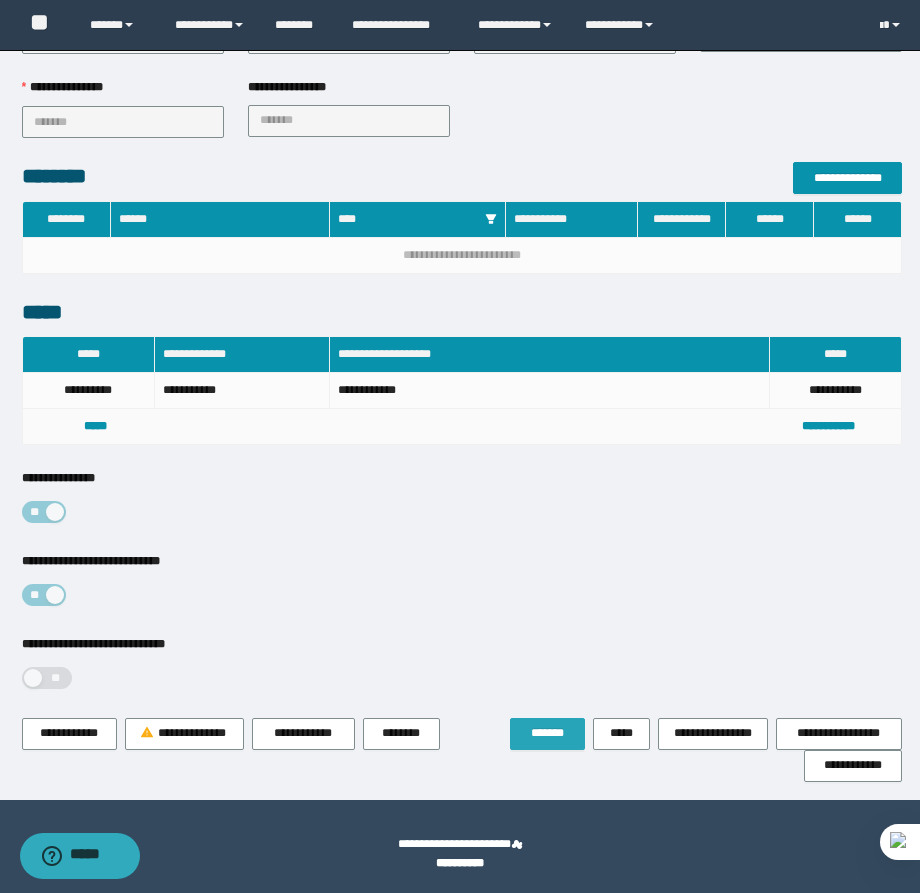 click on "*******" at bounding box center [547, 734] 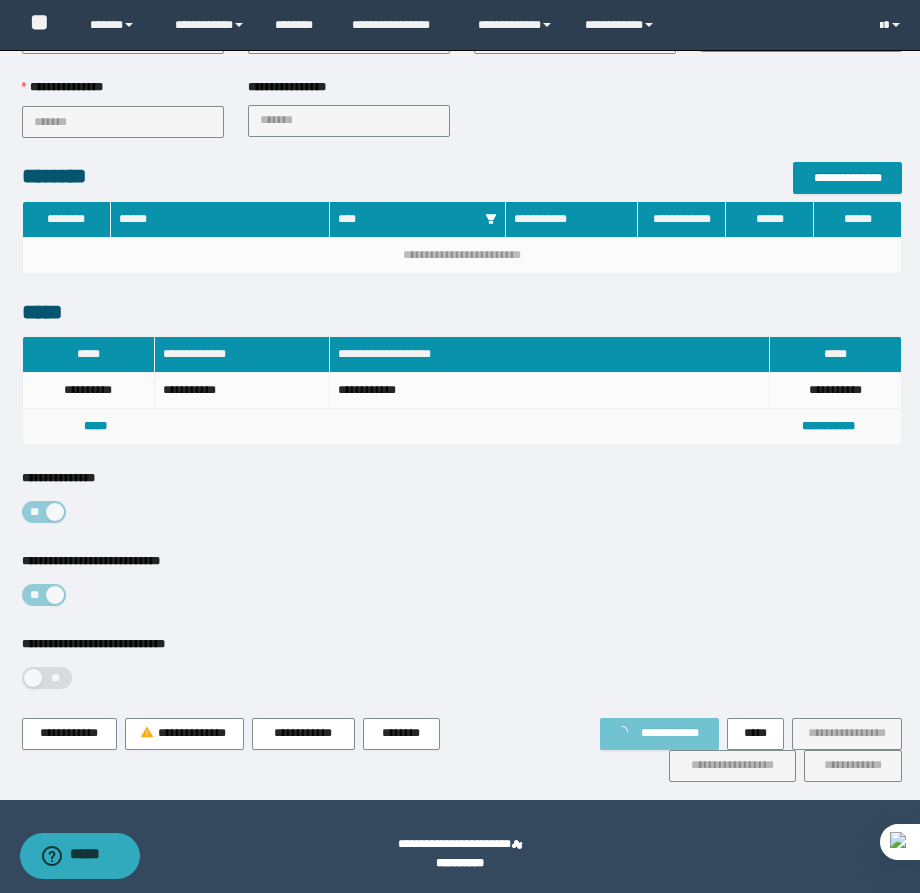 scroll, scrollTop: 0, scrollLeft: 0, axis: both 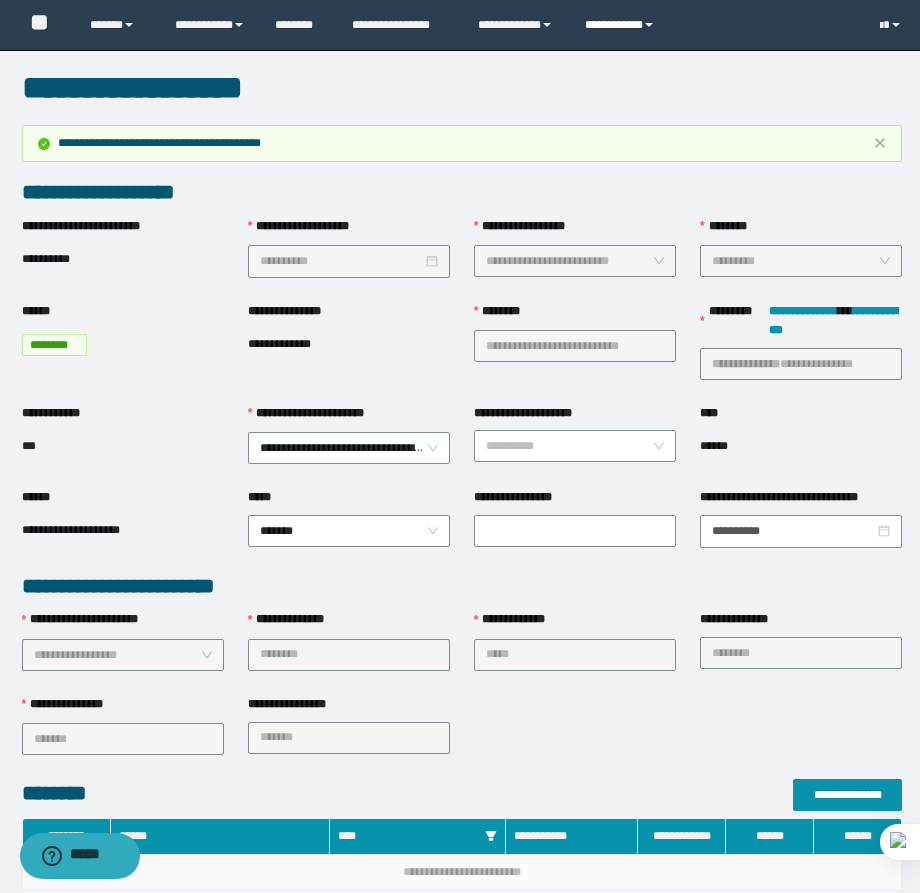 click on "**********" at bounding box center [622, 25] 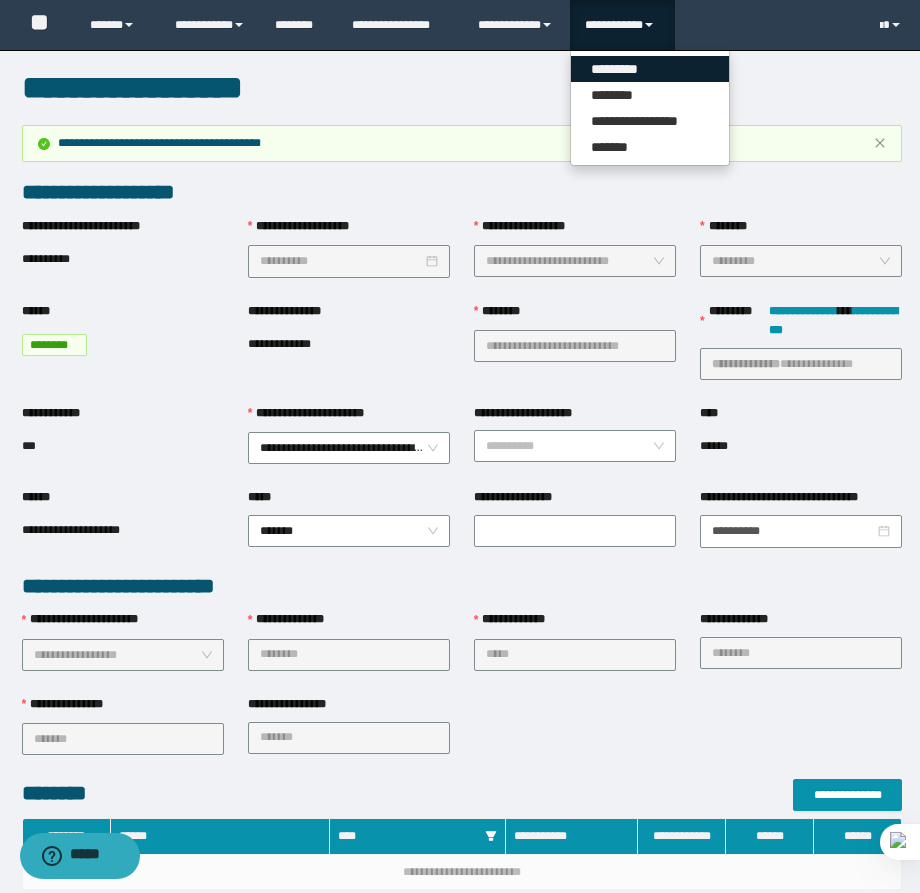 click on "*********" at bounding box center [650, 69] 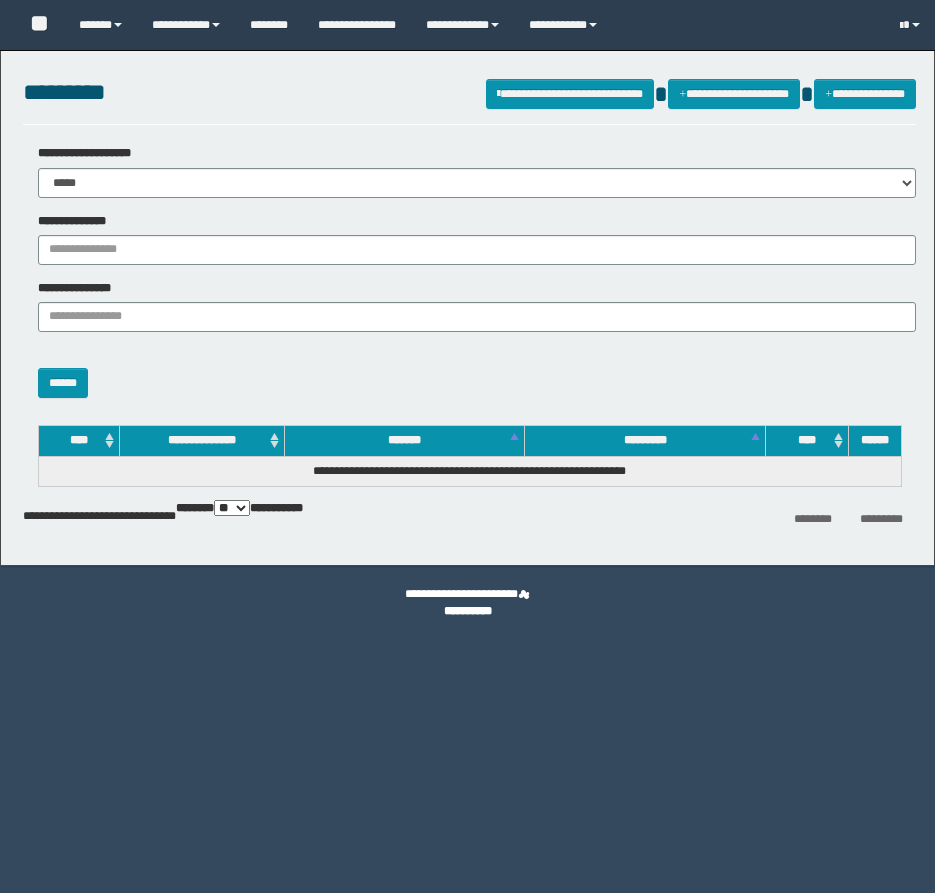scroll, scrollTop: 0, scrollLeft: 0, axis: both 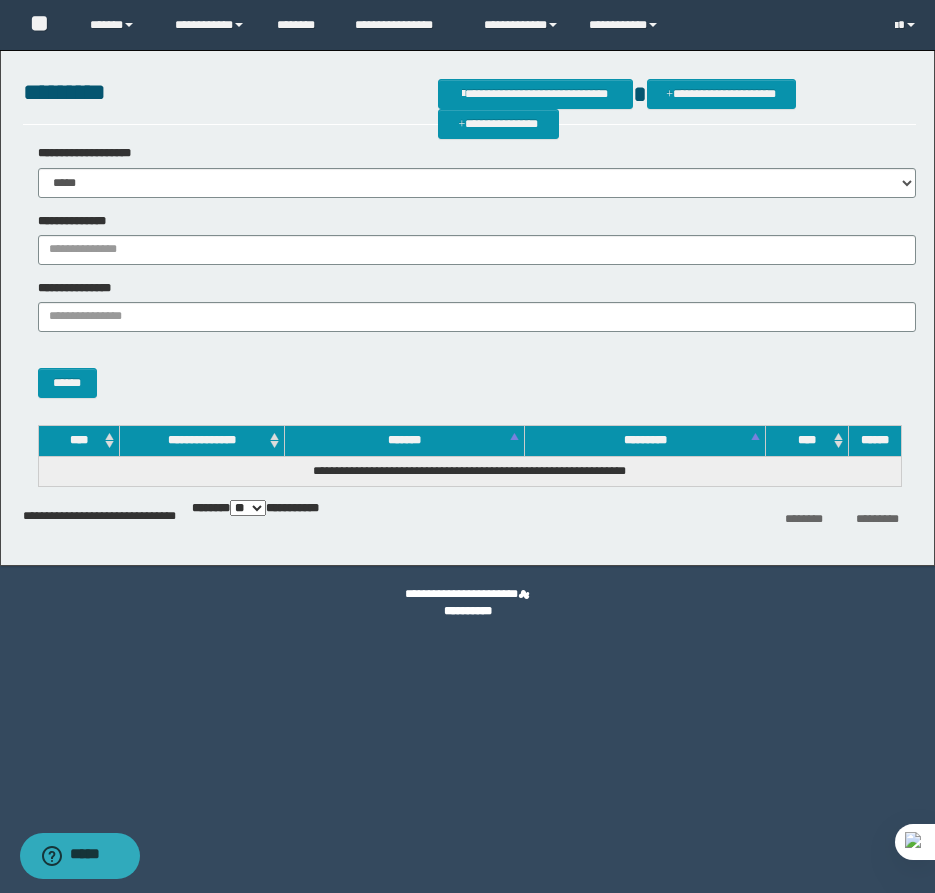 click on "**********" at bounding box center [469, 239] 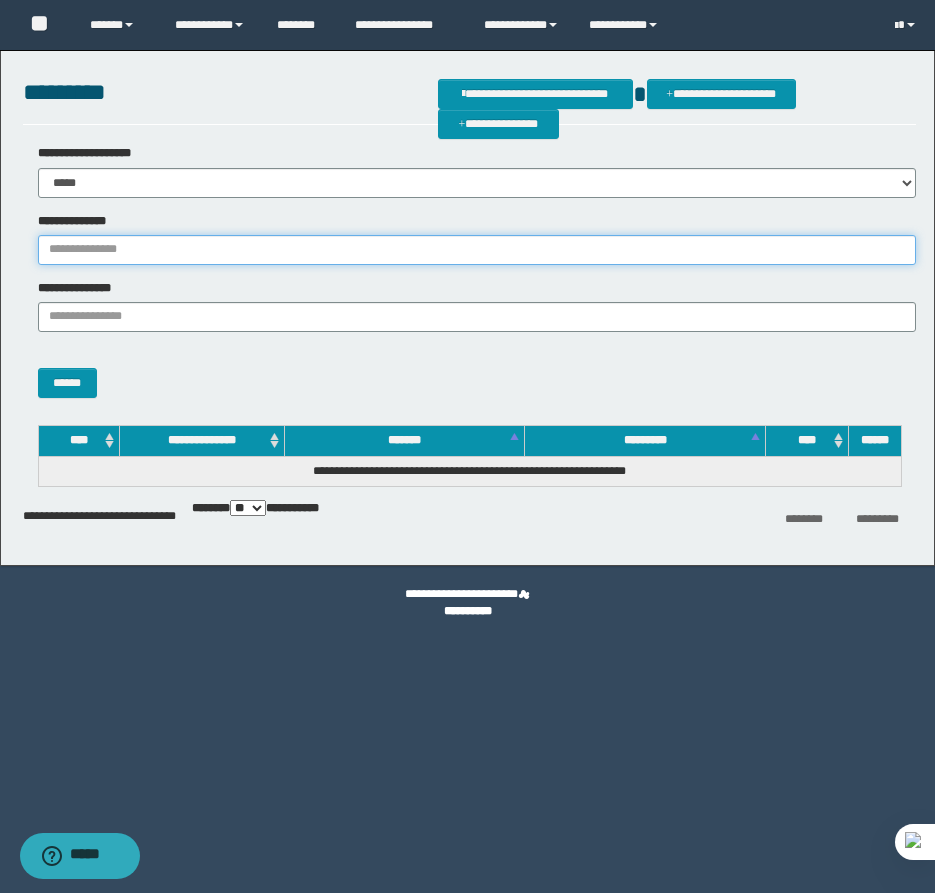 click on "**********" at bounding box center (477, 250) 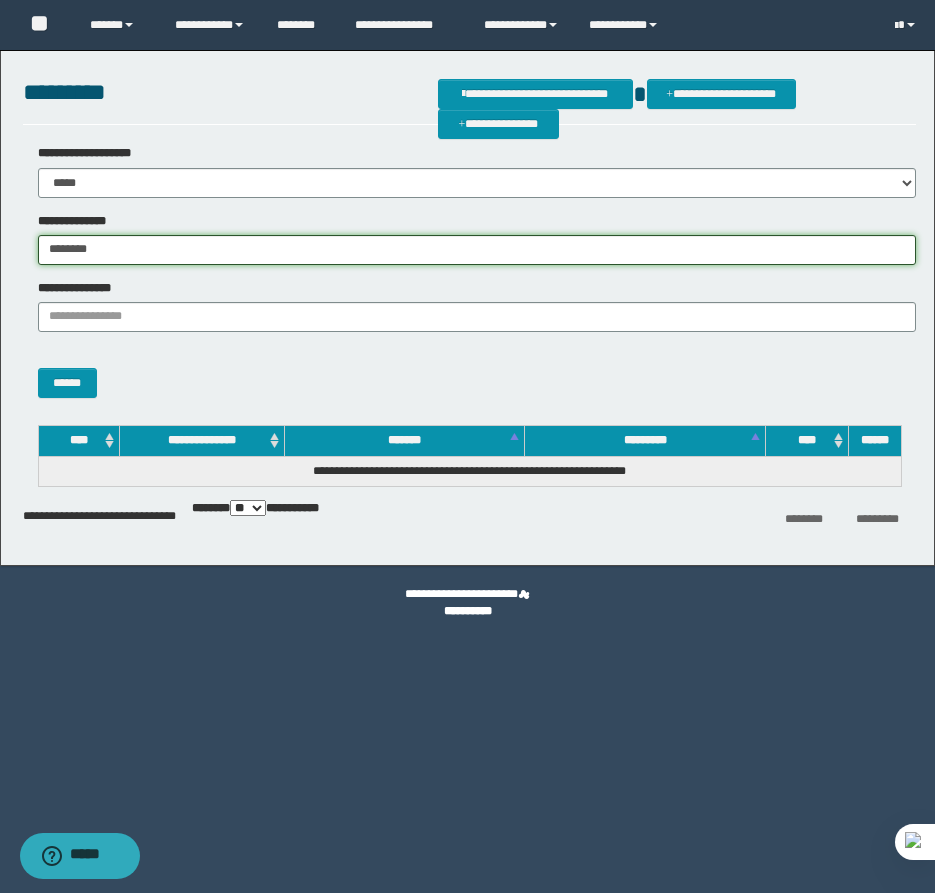 type on "********" 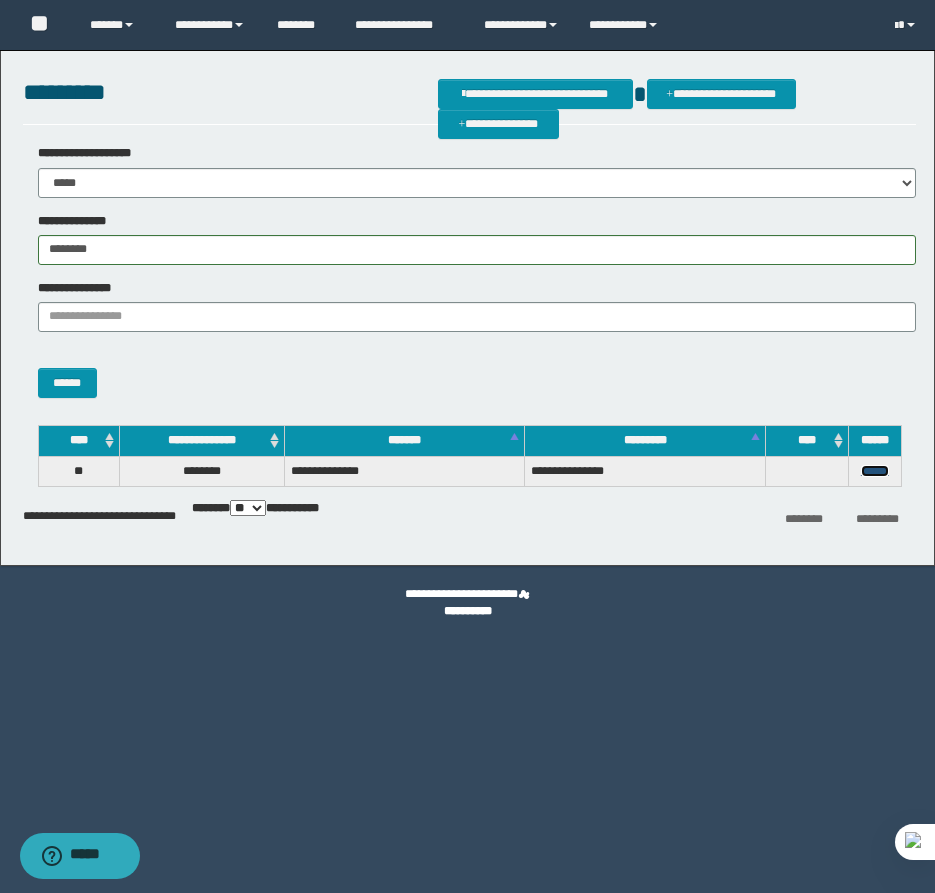 click on "******" at bounding box center [875, 471] 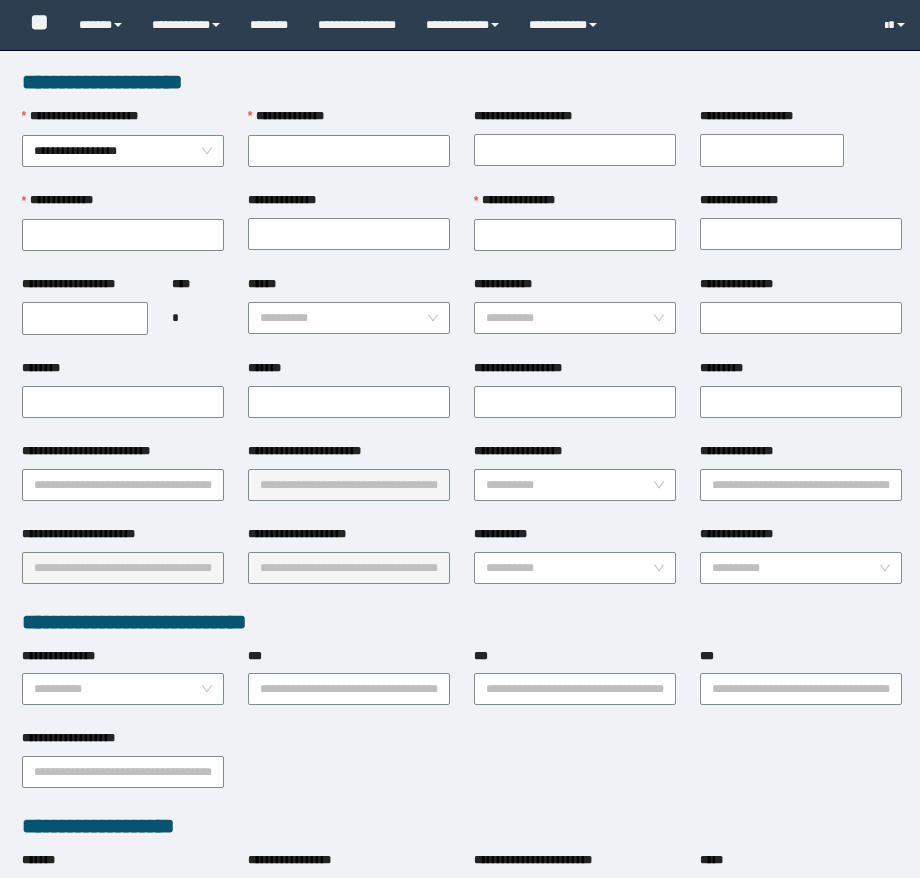 scroll, scrollTop: 0, scrollLeft: 0, axis: both 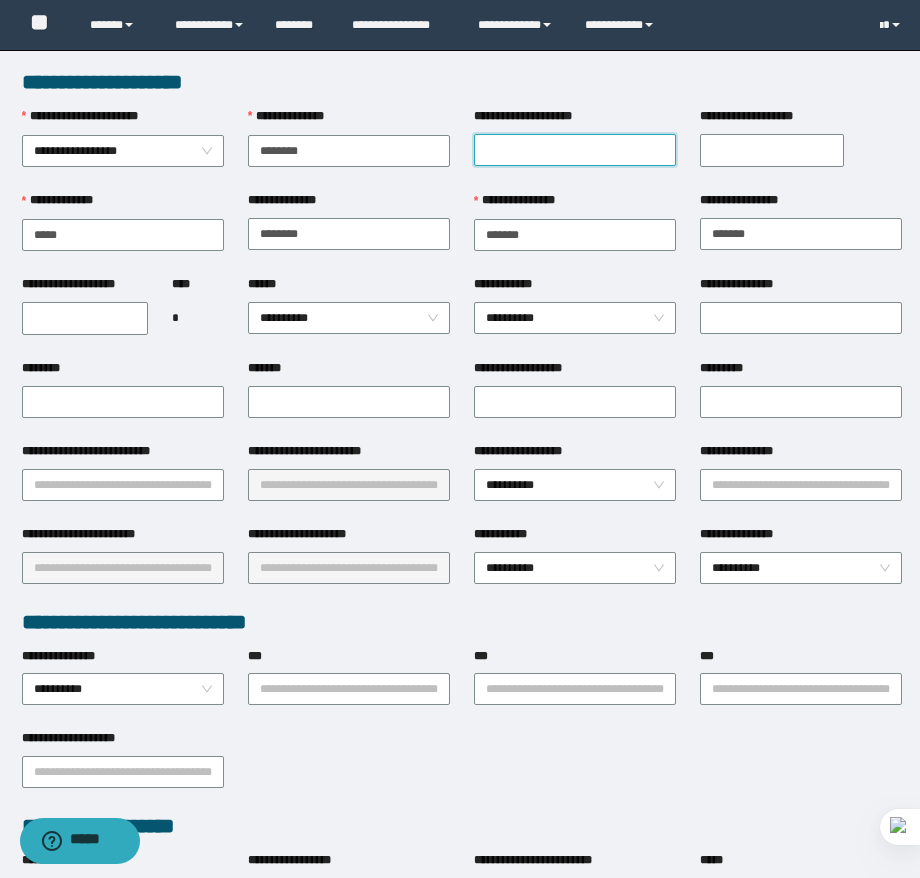 click on "**********" at bounding box center (575, 150) 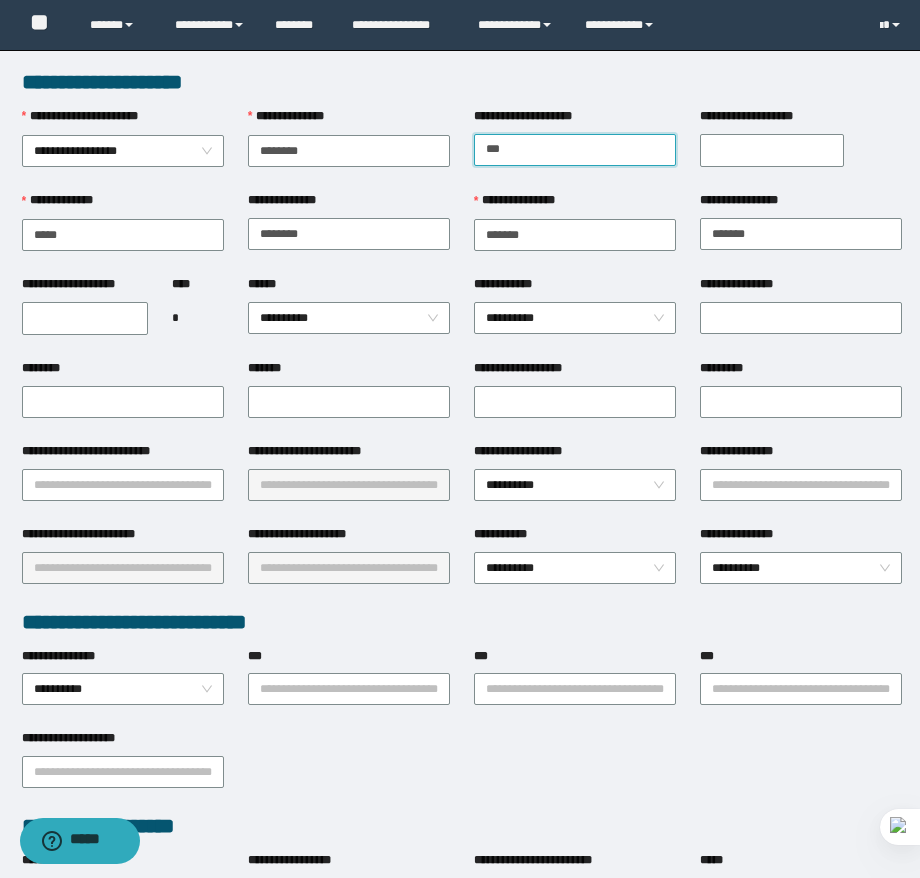 type on "*****" 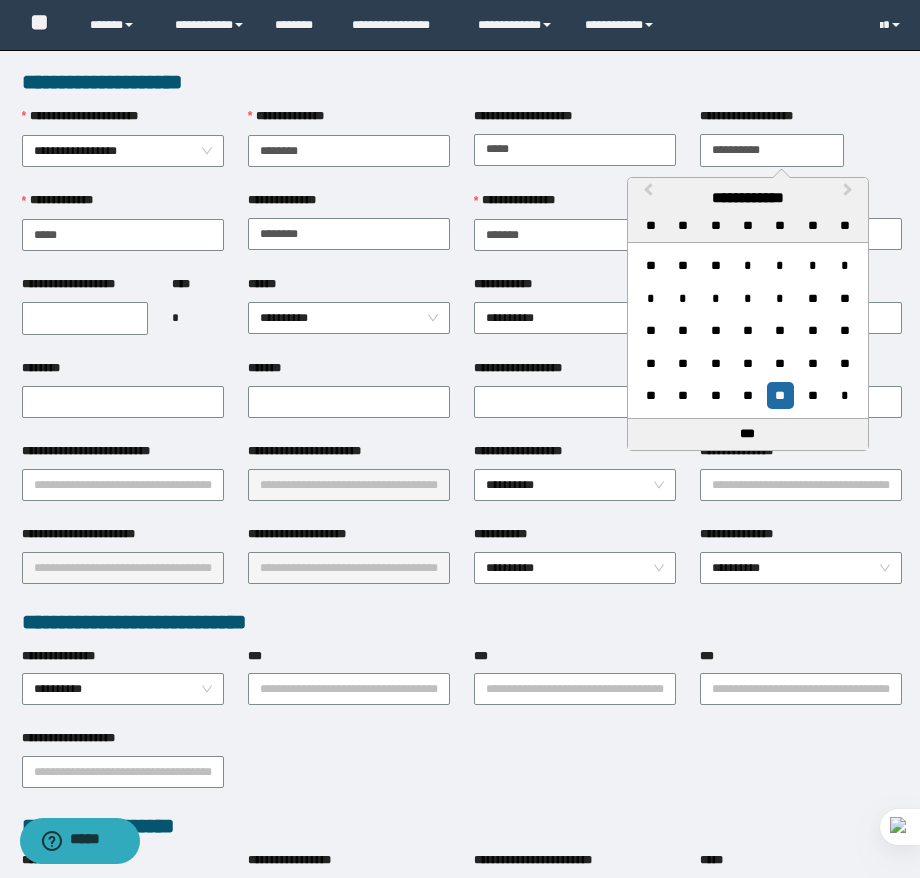 type on "**********" 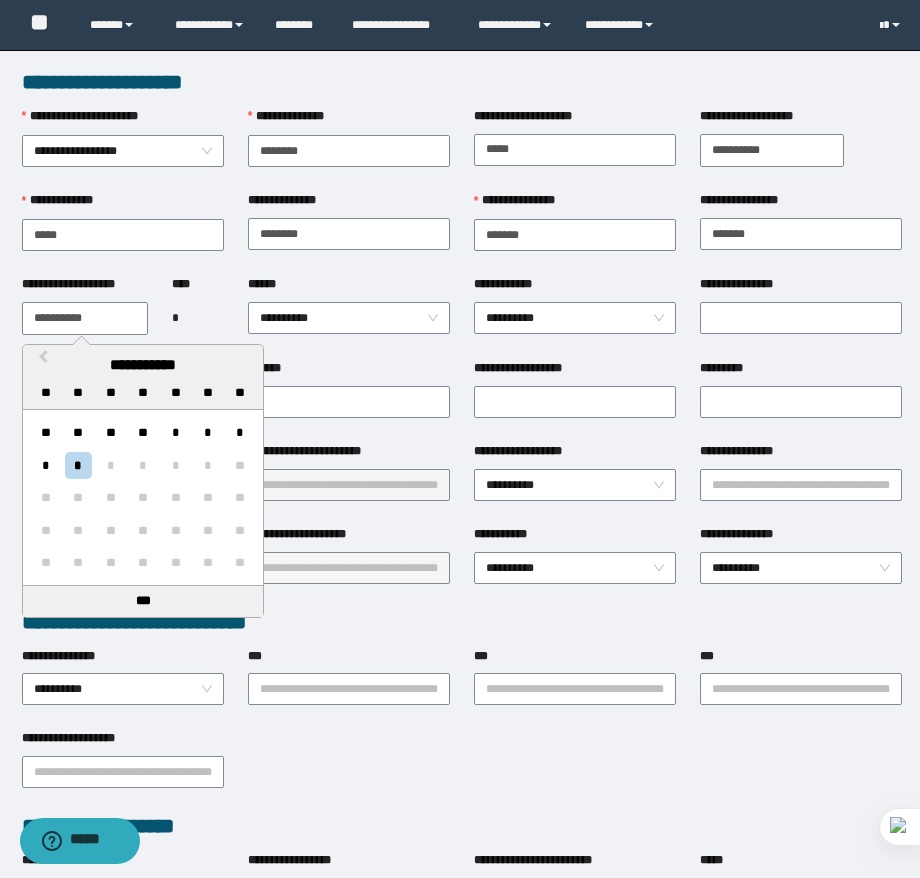 click on "**********" at bounding box center [85, 318] 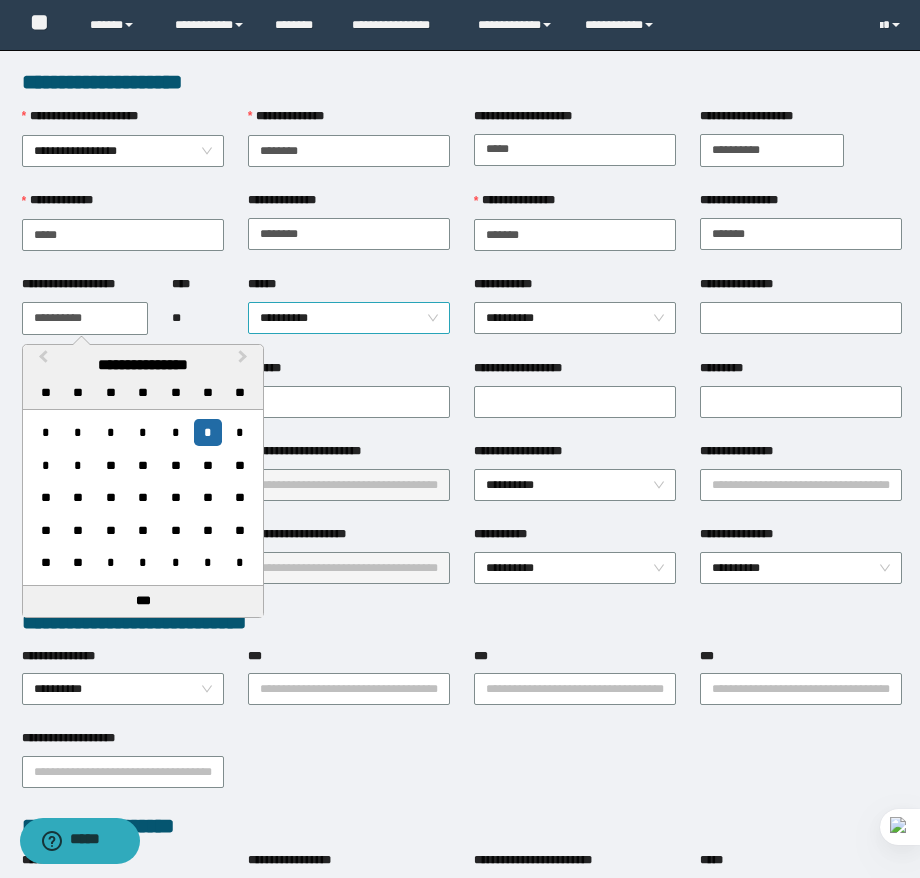 type on "**********" 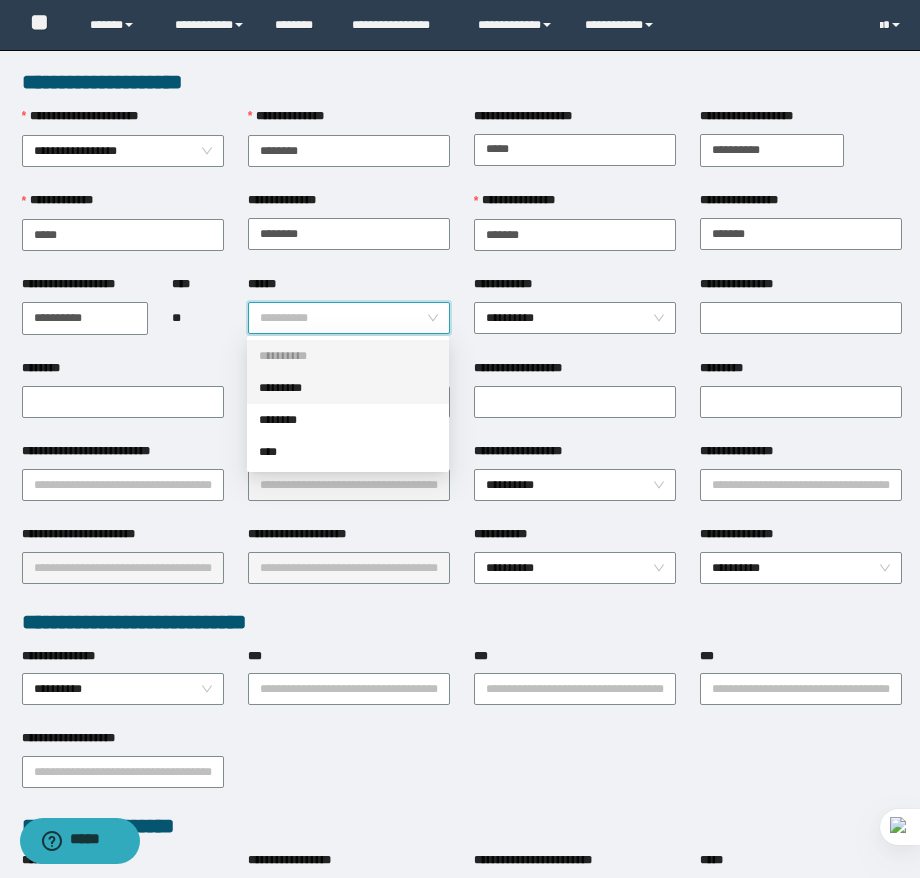 click on "*********" at bounding box center (348, 388) 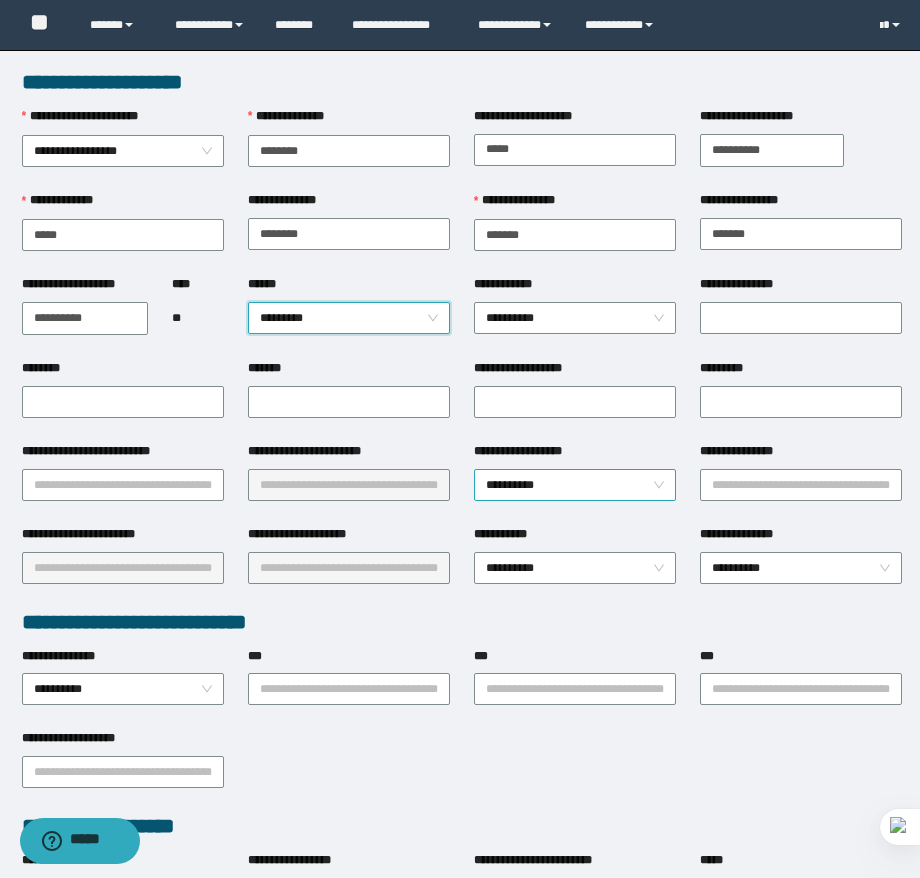 click on "**********" at bounding box center (575, 485) 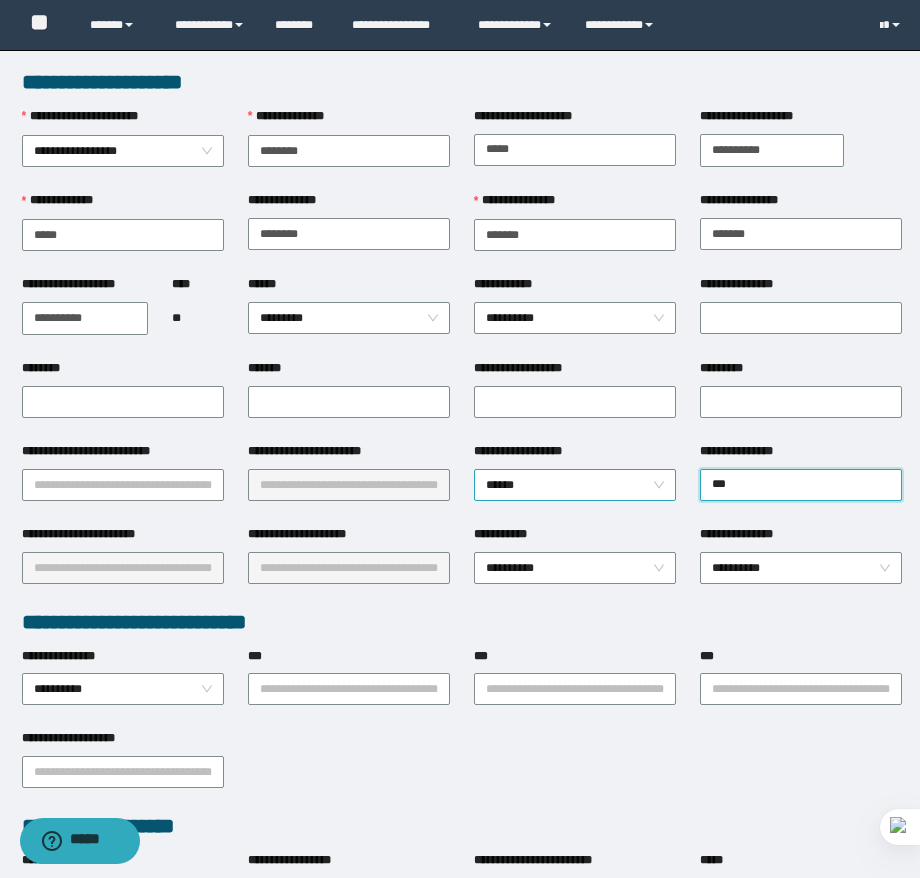 type on "****" 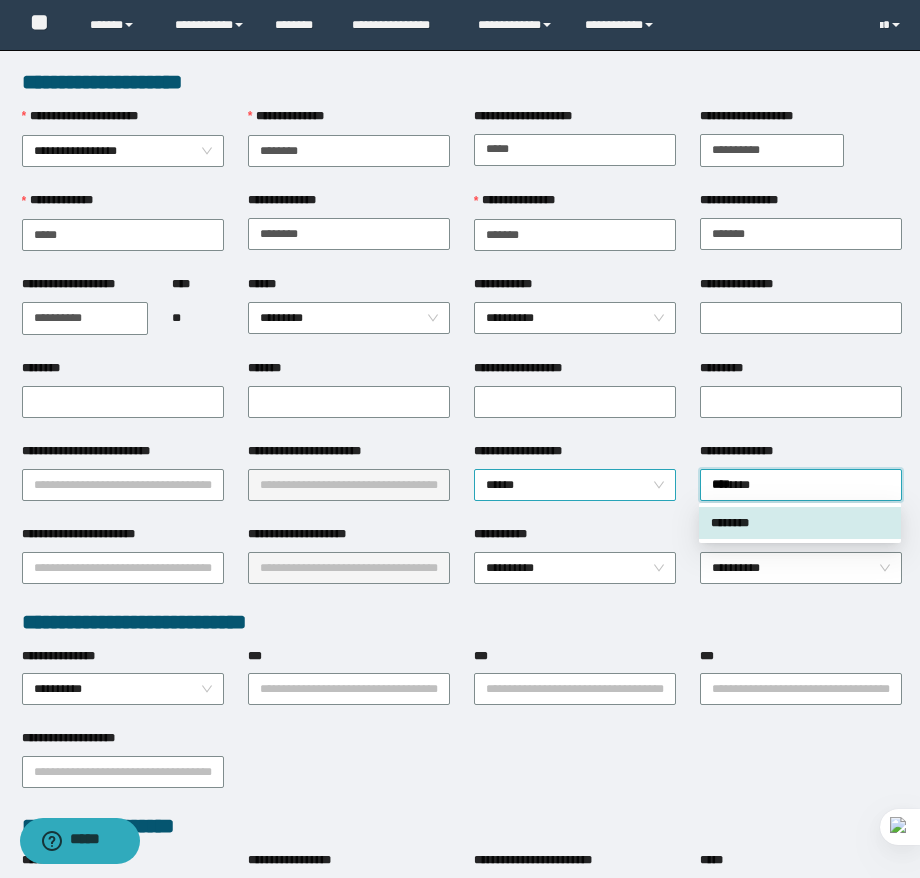 type 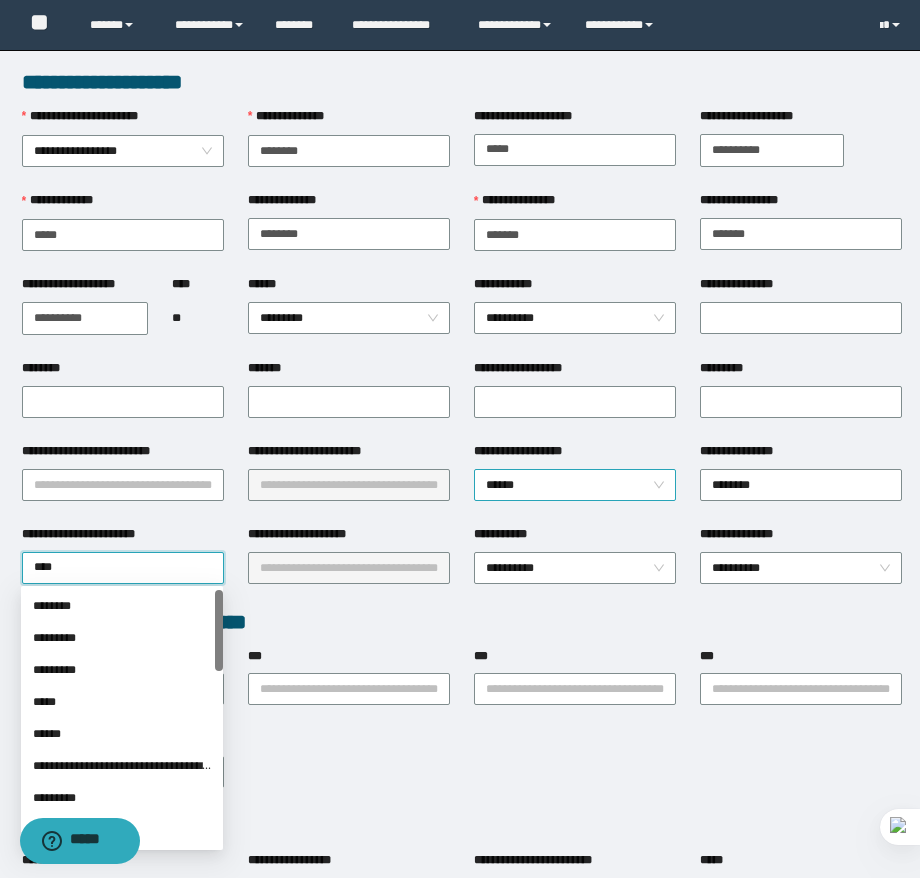 type on "*****" 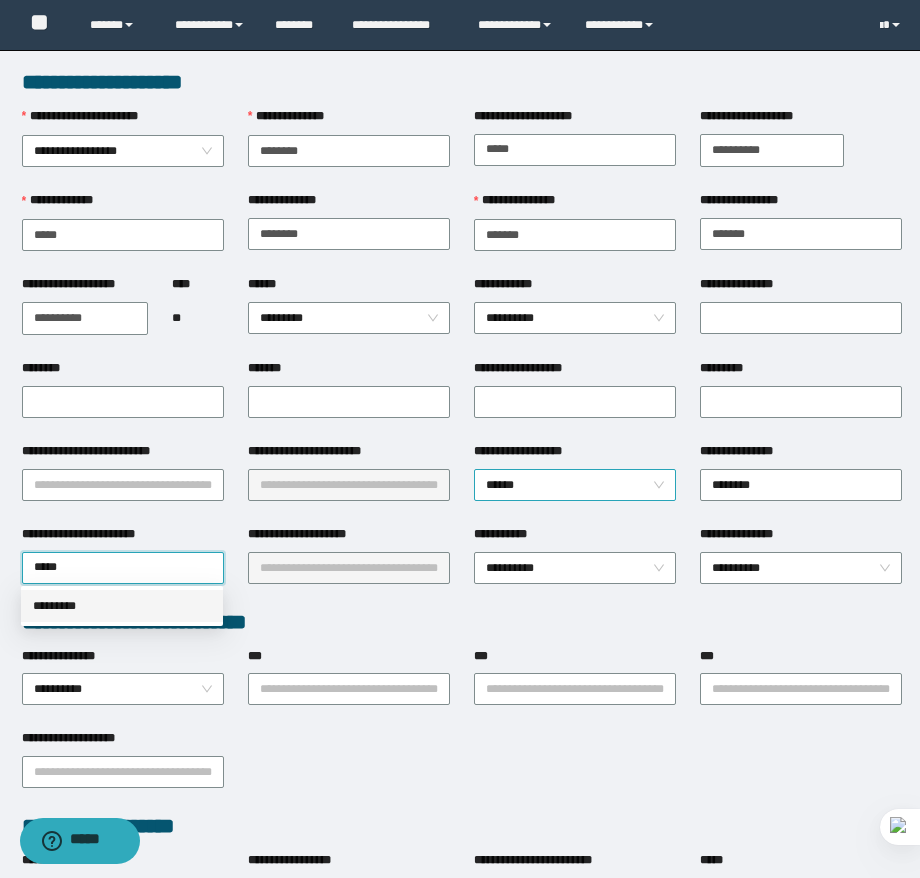 type 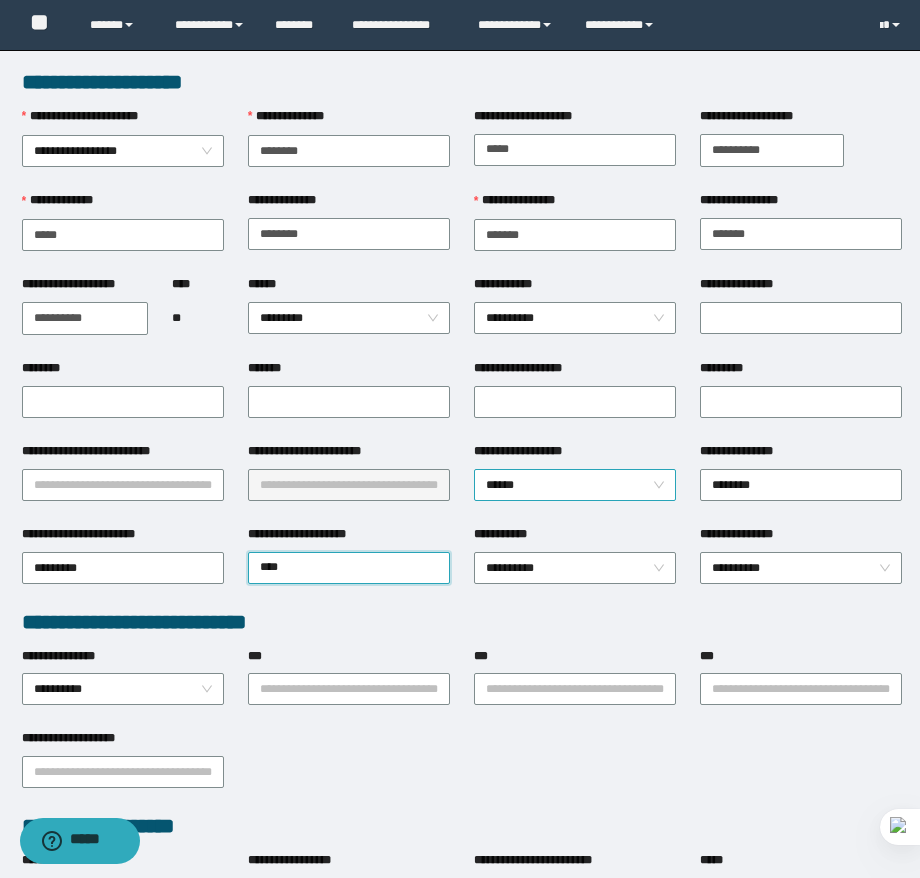 type on "*****" 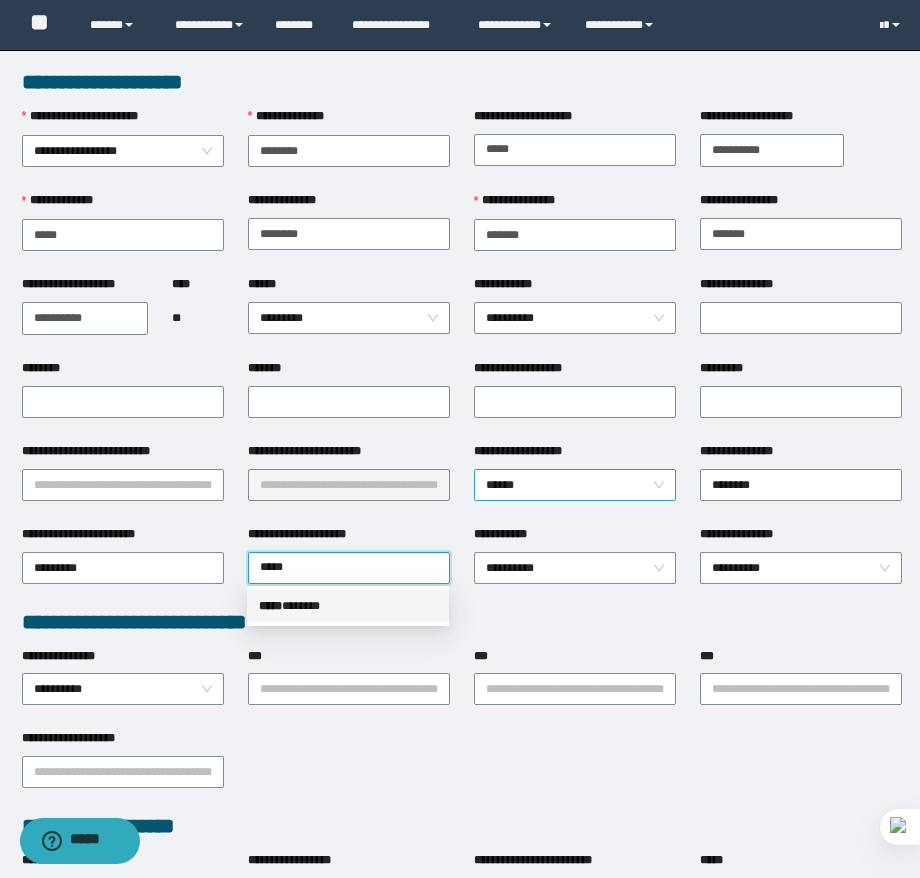 type 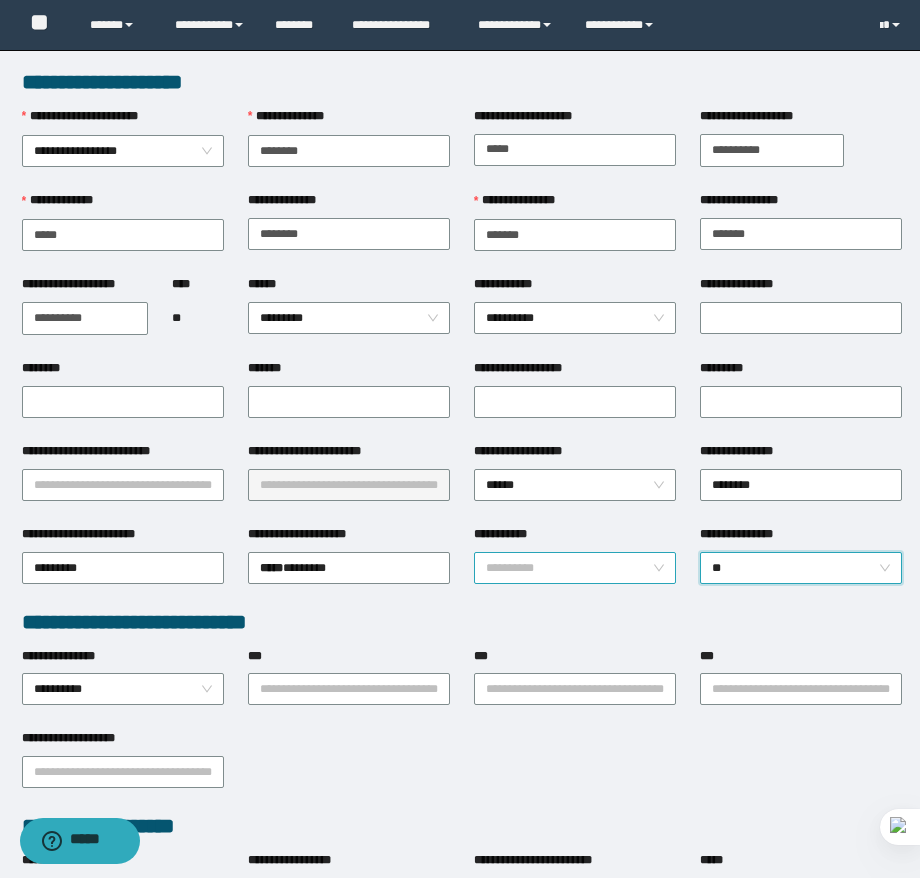 click on "**********" at bounding box center [575, 568] 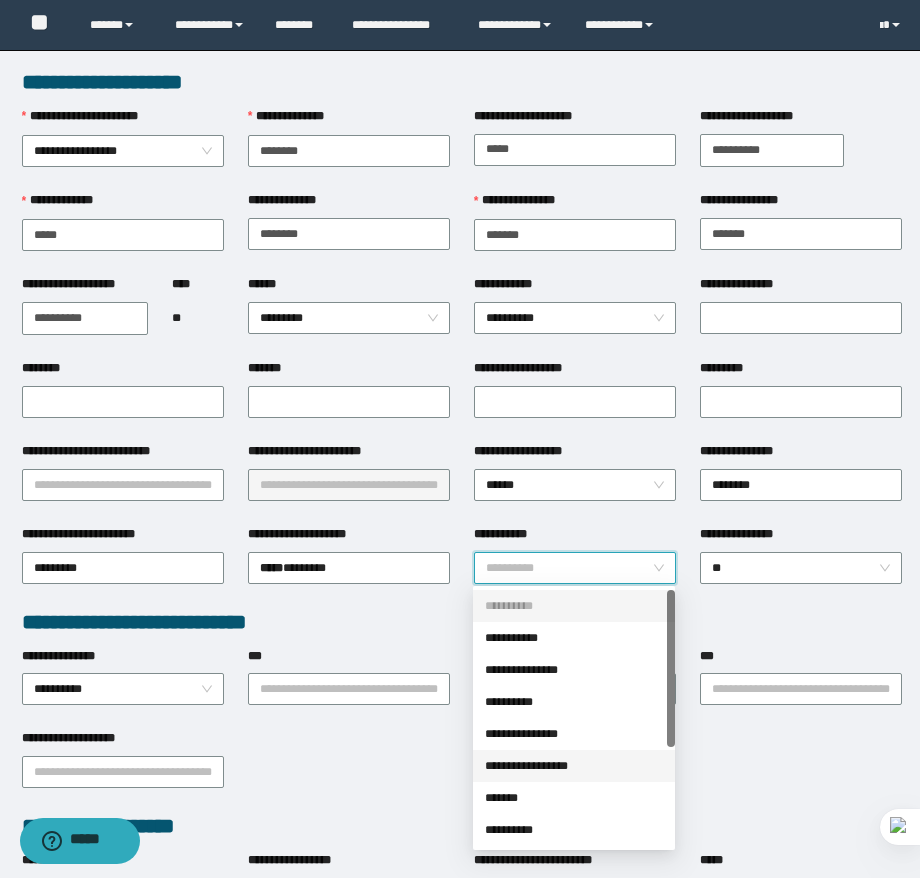 click on "**********" at bounding box center [574, 766] 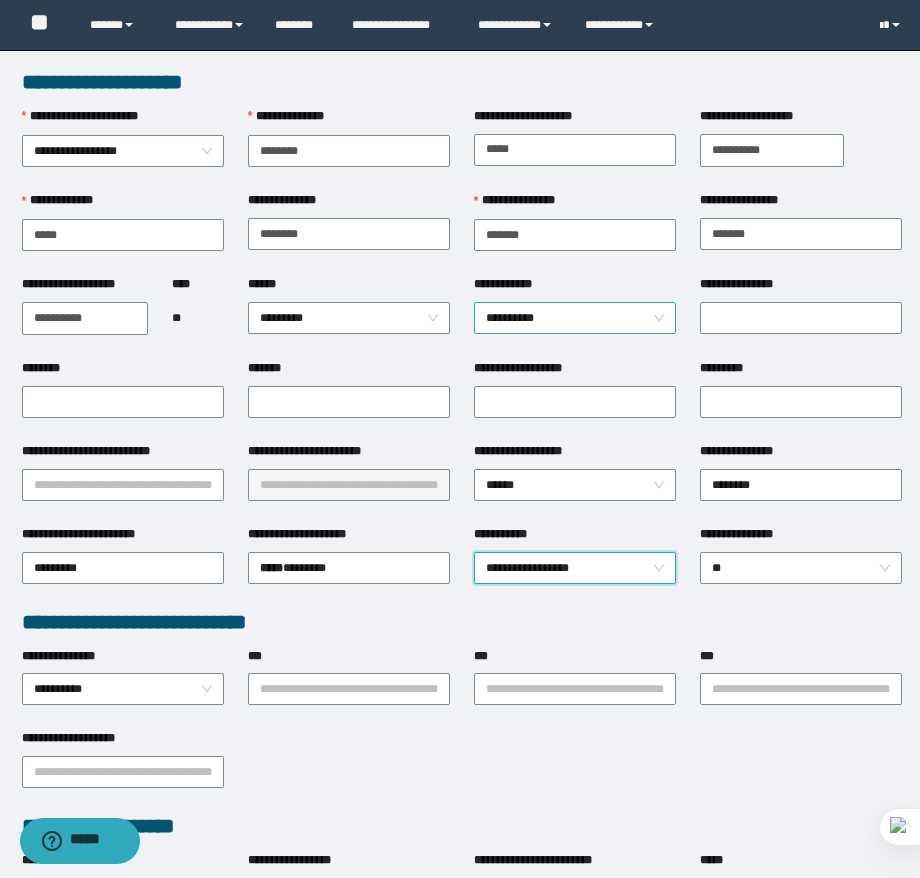 click on "**********" at bounding box center [575, 318] 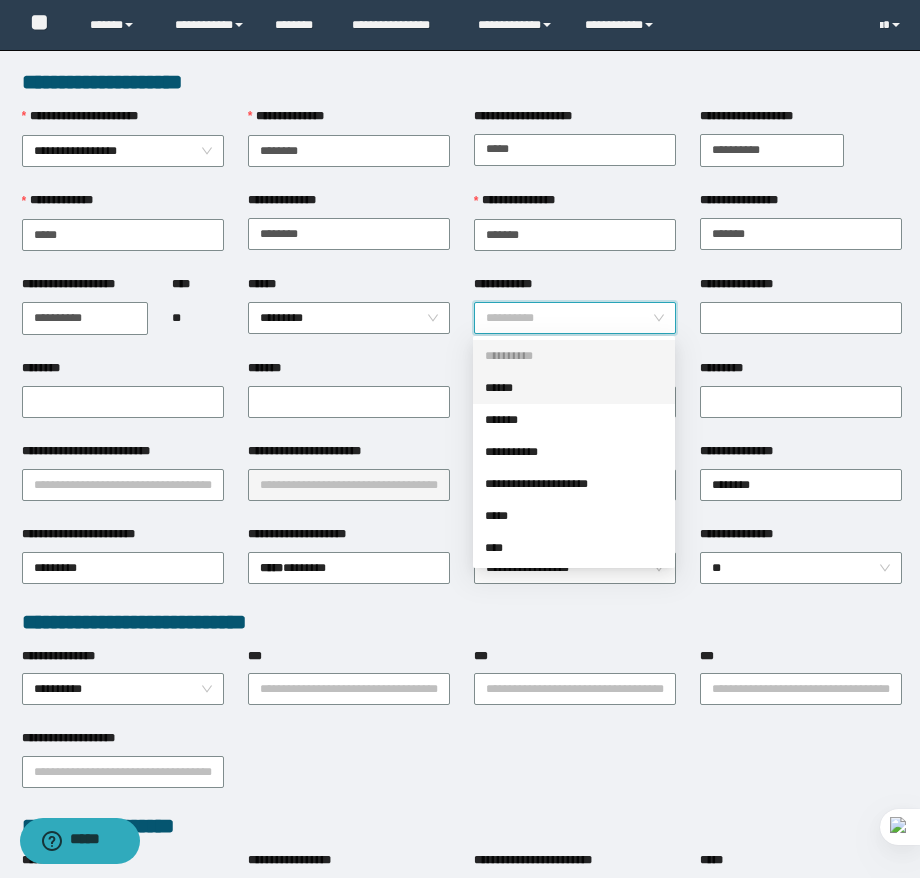 click on "******" at bounding box center (574, 388) 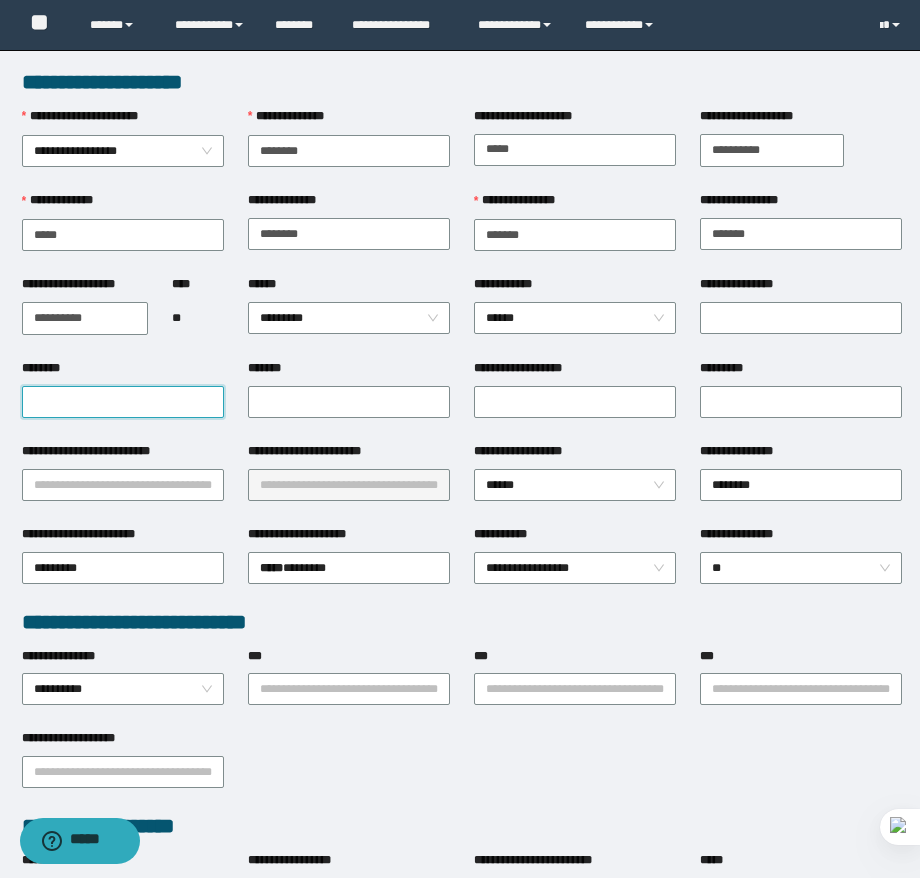 click on "********" at bounding box center [123, 402] 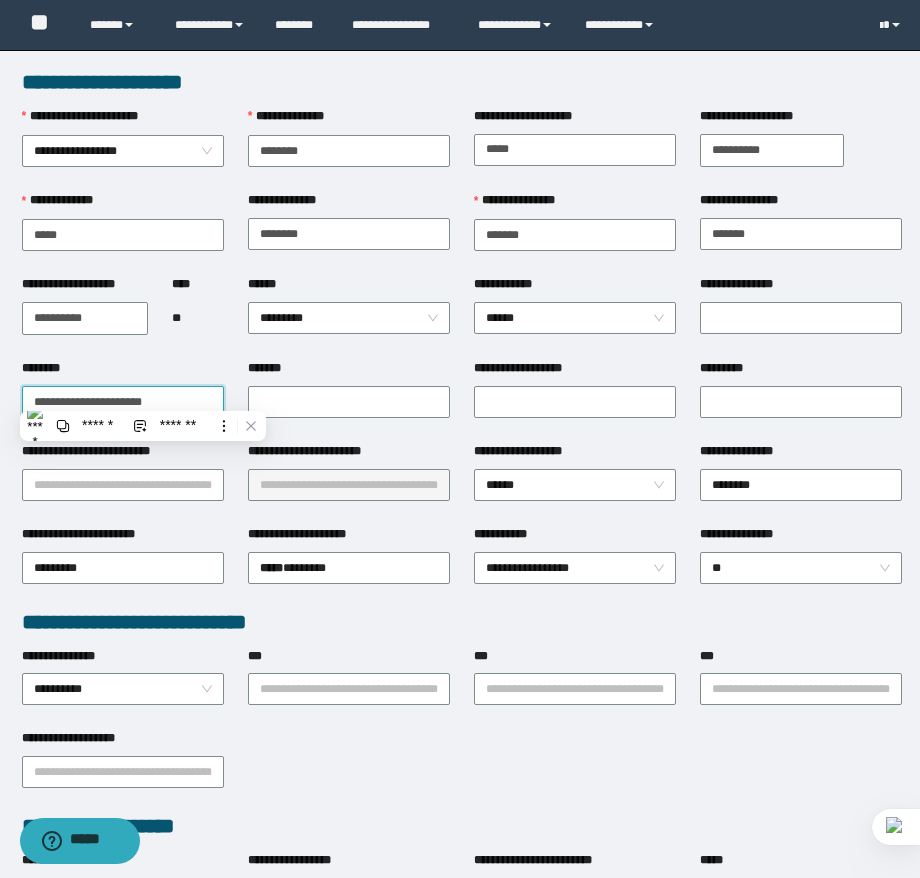 type on "**********" 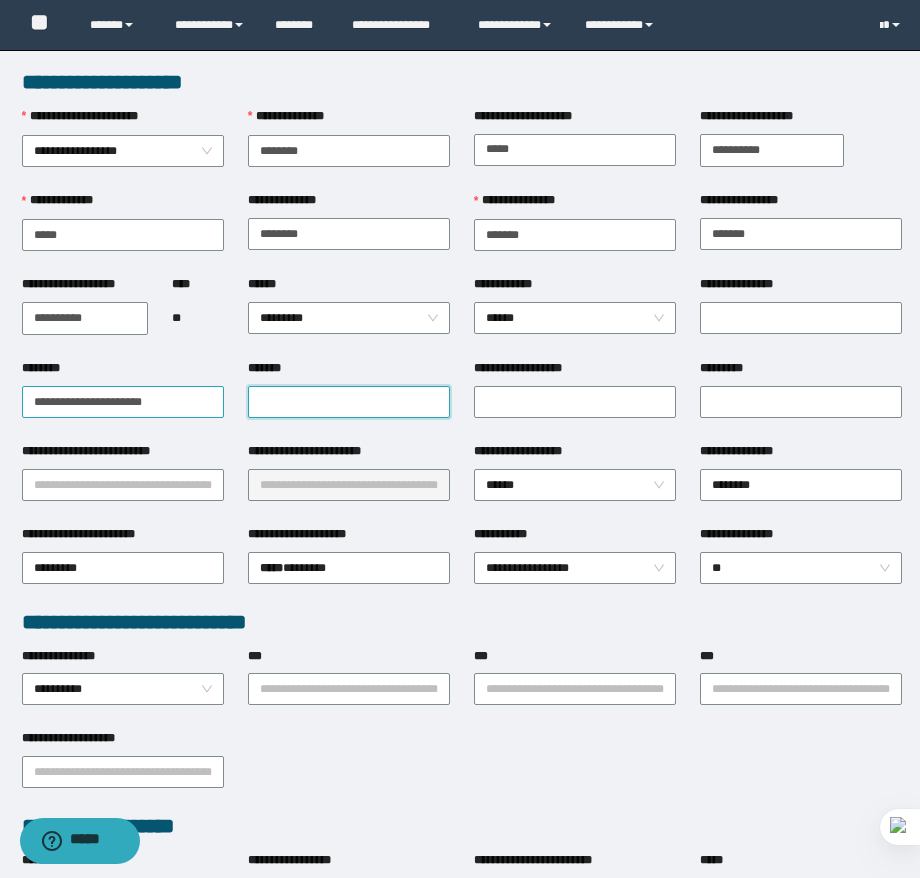 paste on "**********" 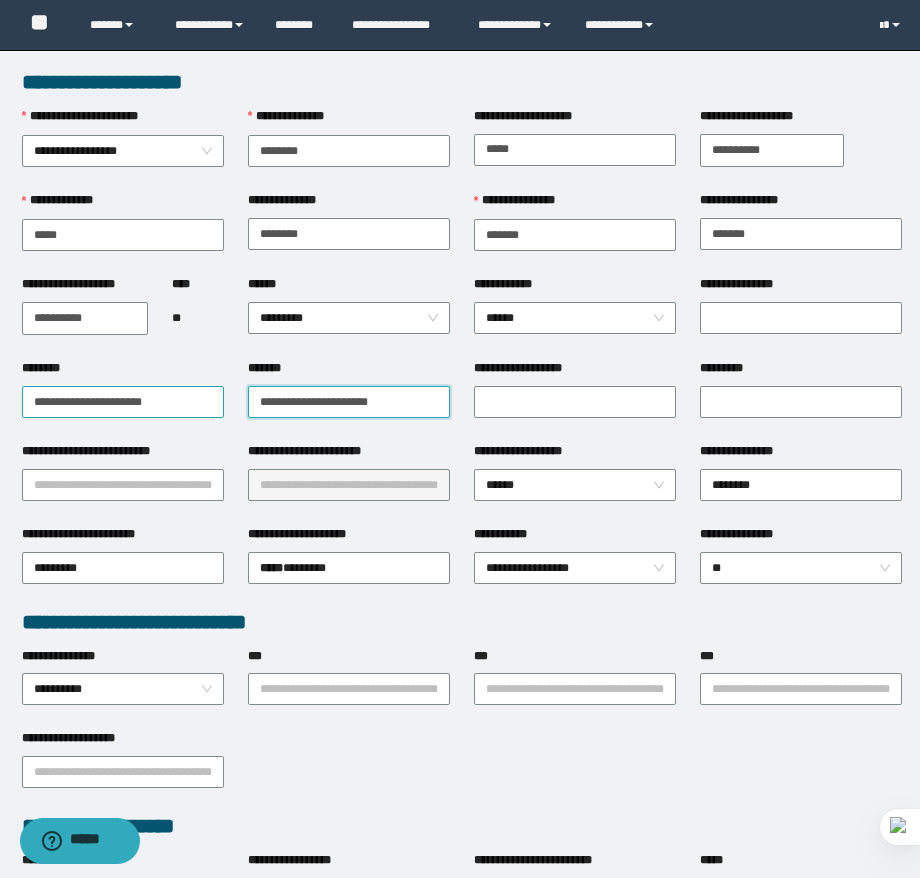 type on "**********" 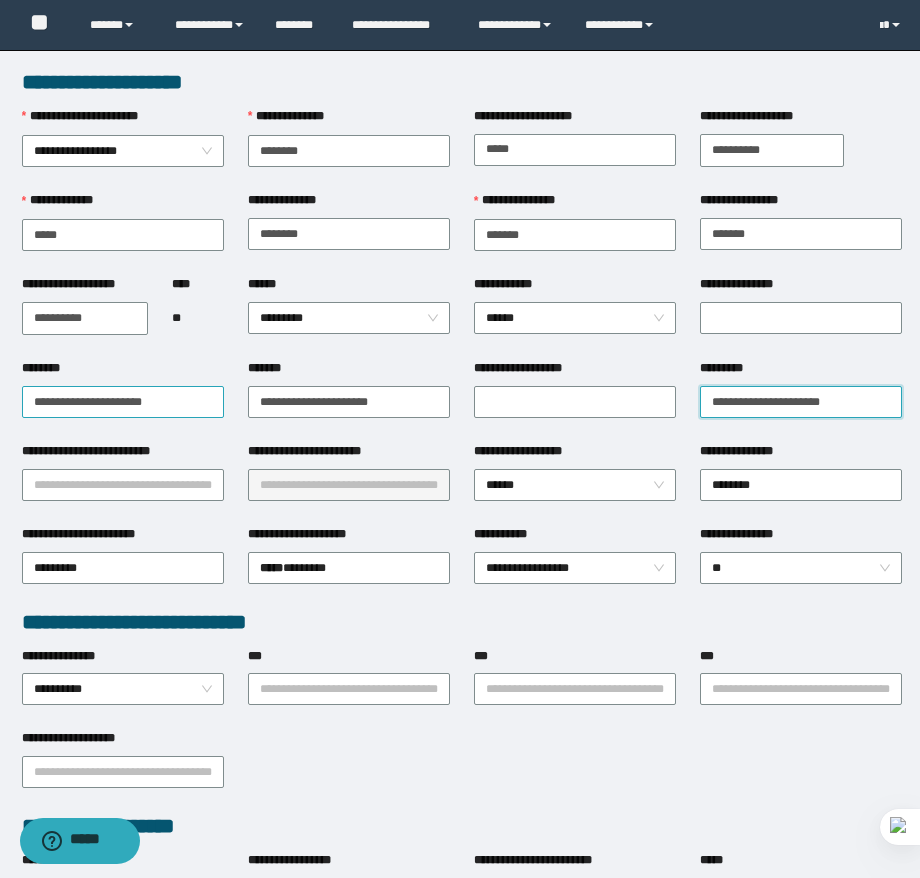 type on "**********" 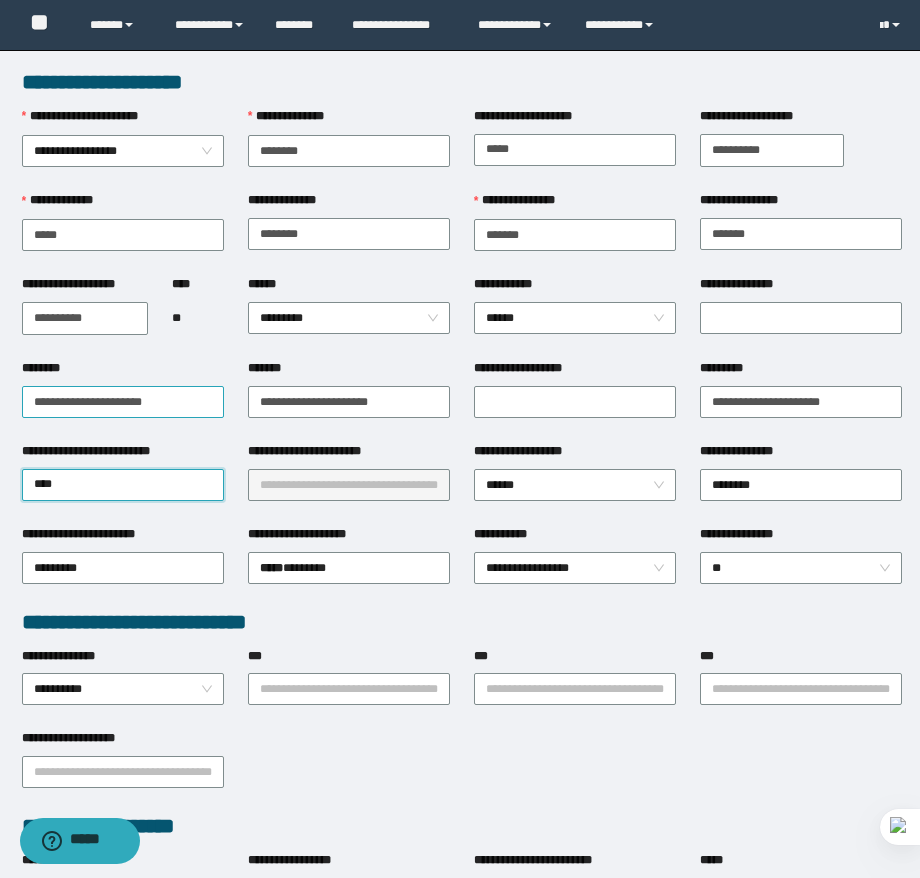 type on "*****" 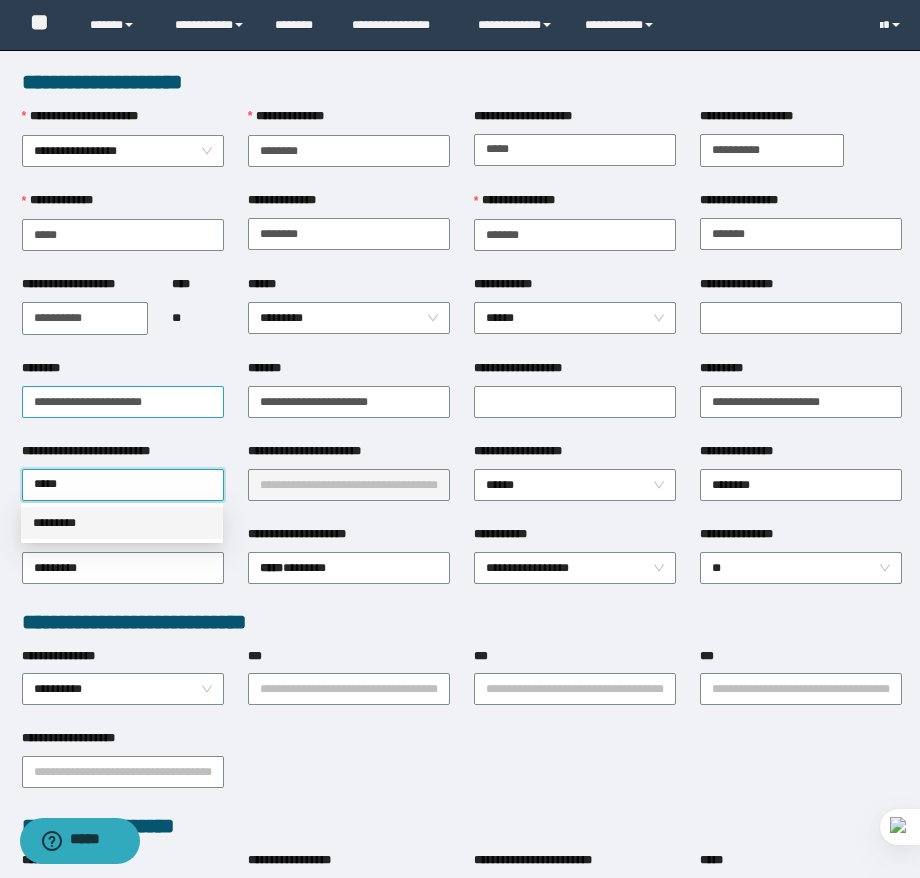 type 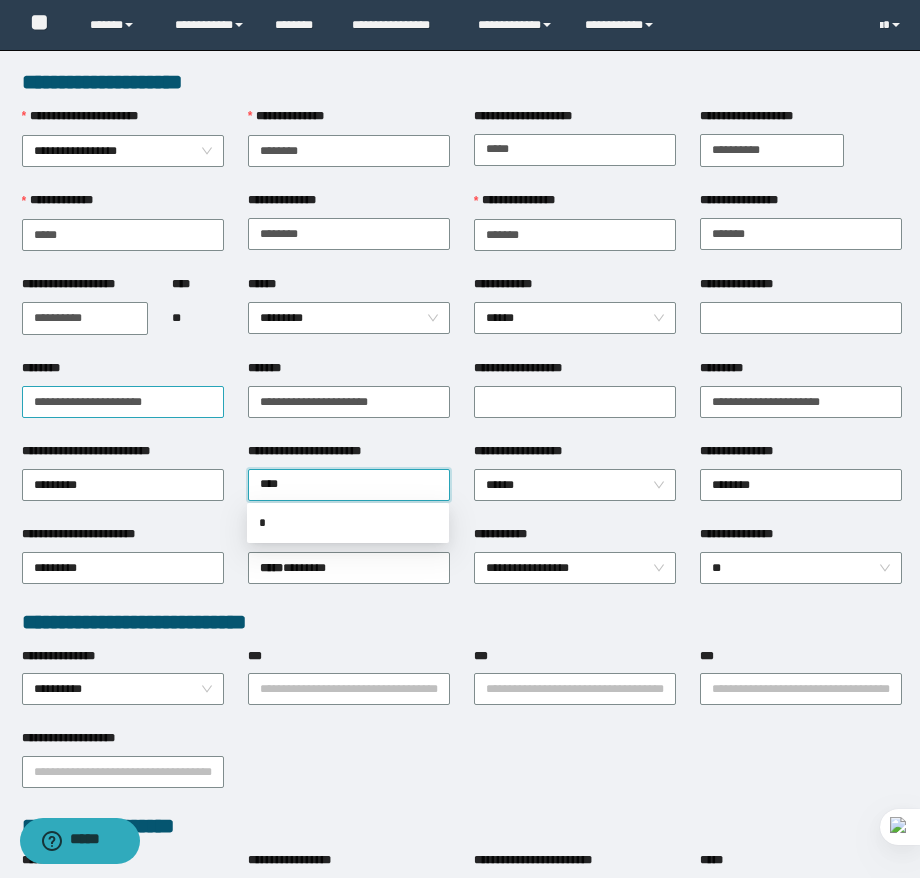 type on "*****" 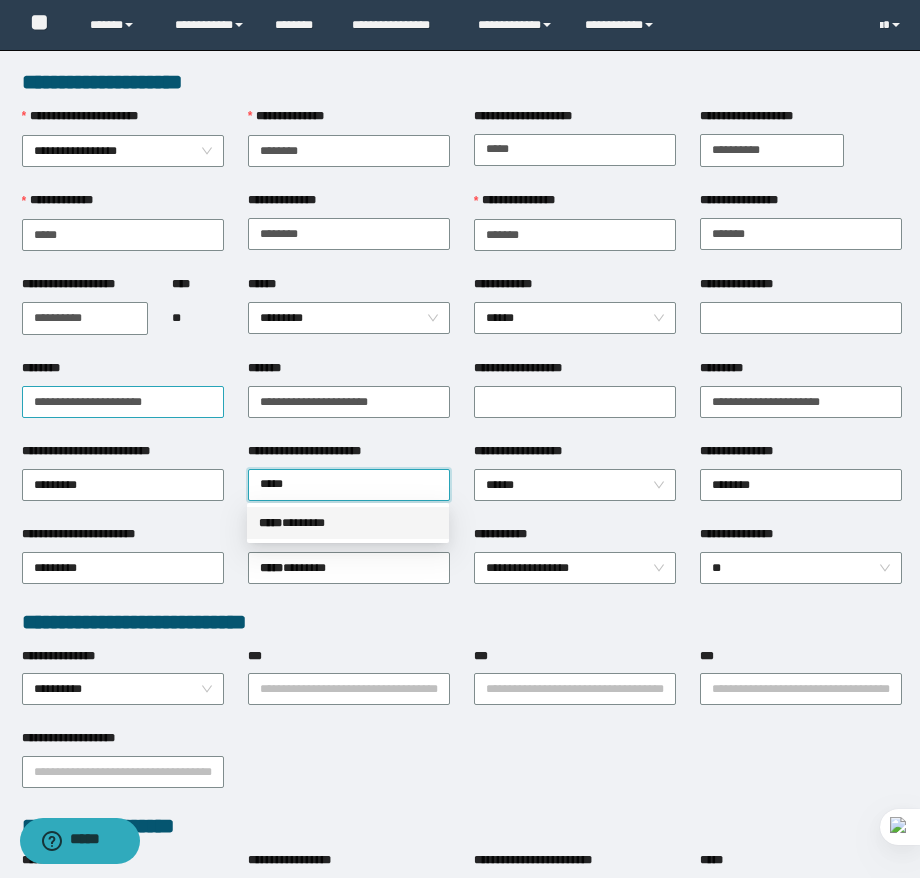 type 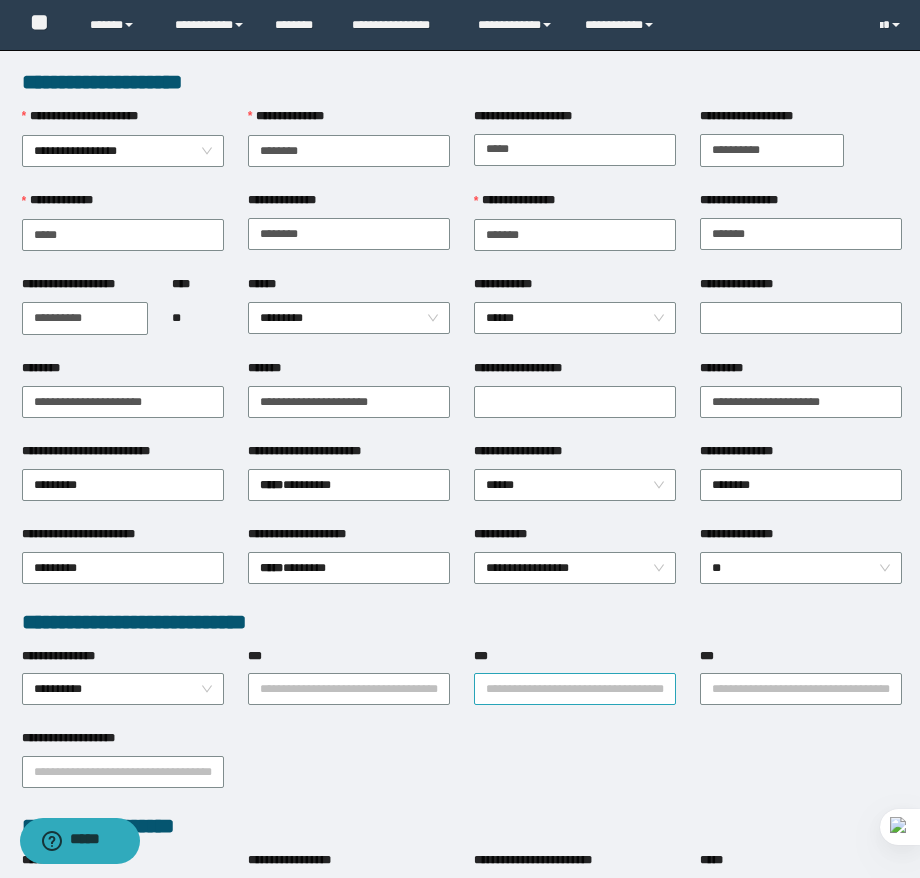 click on "***" at bounding box center (575, 689) 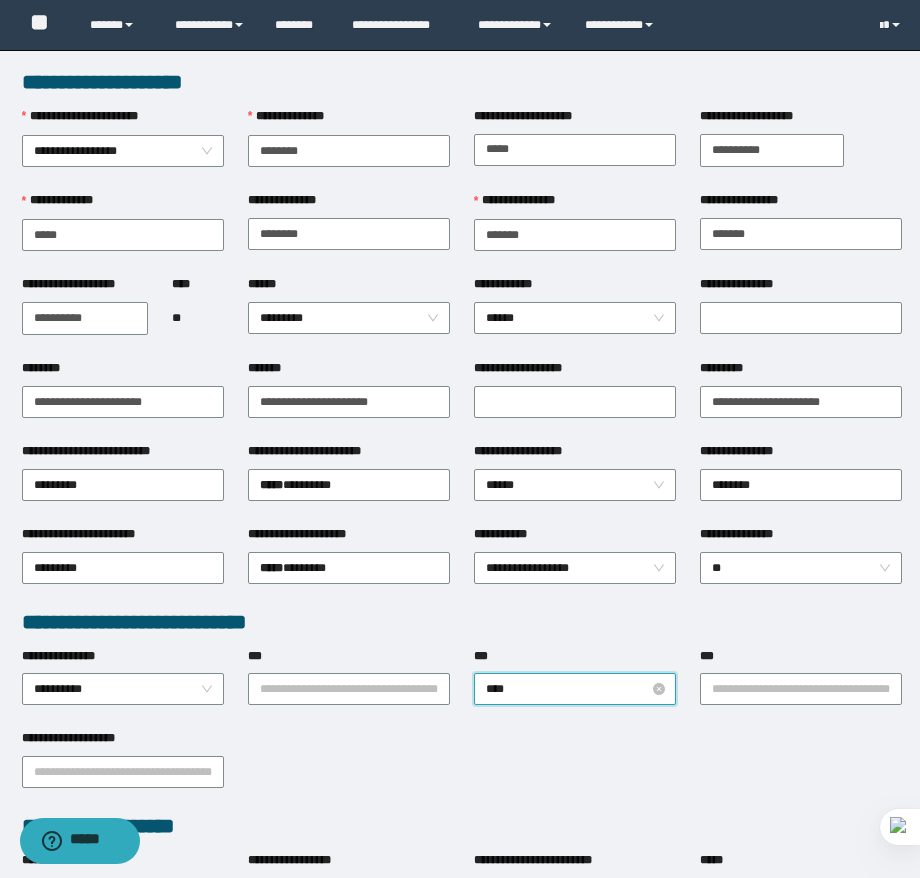 type on "*****" 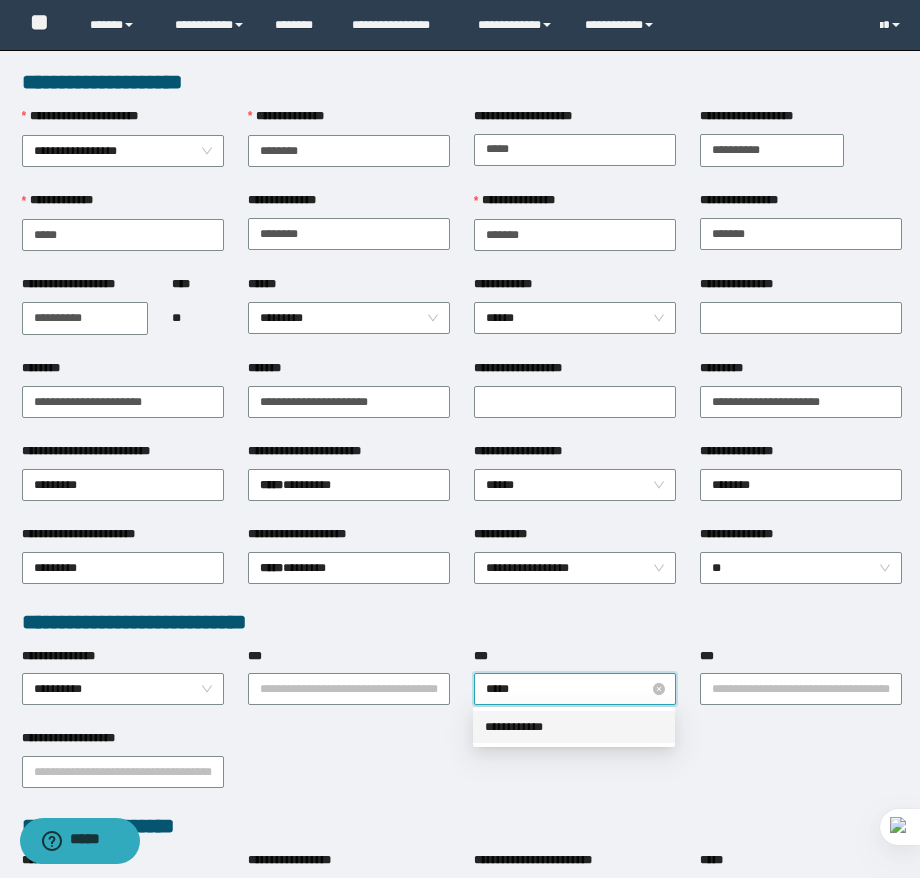 type 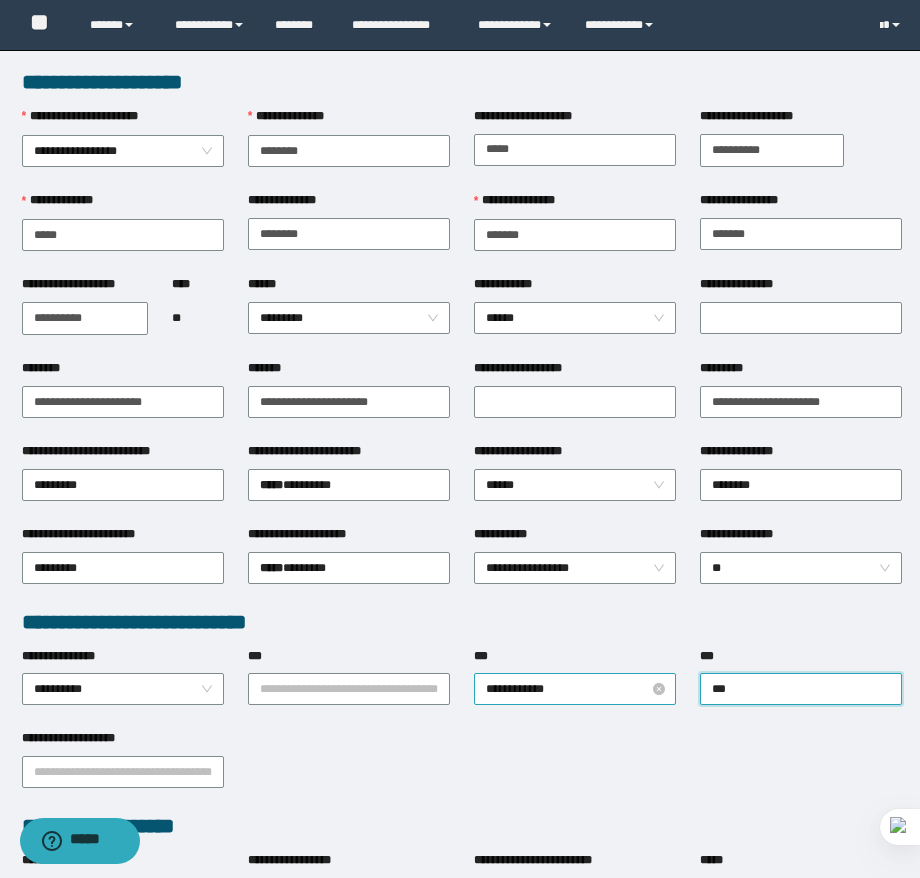 type on "****" 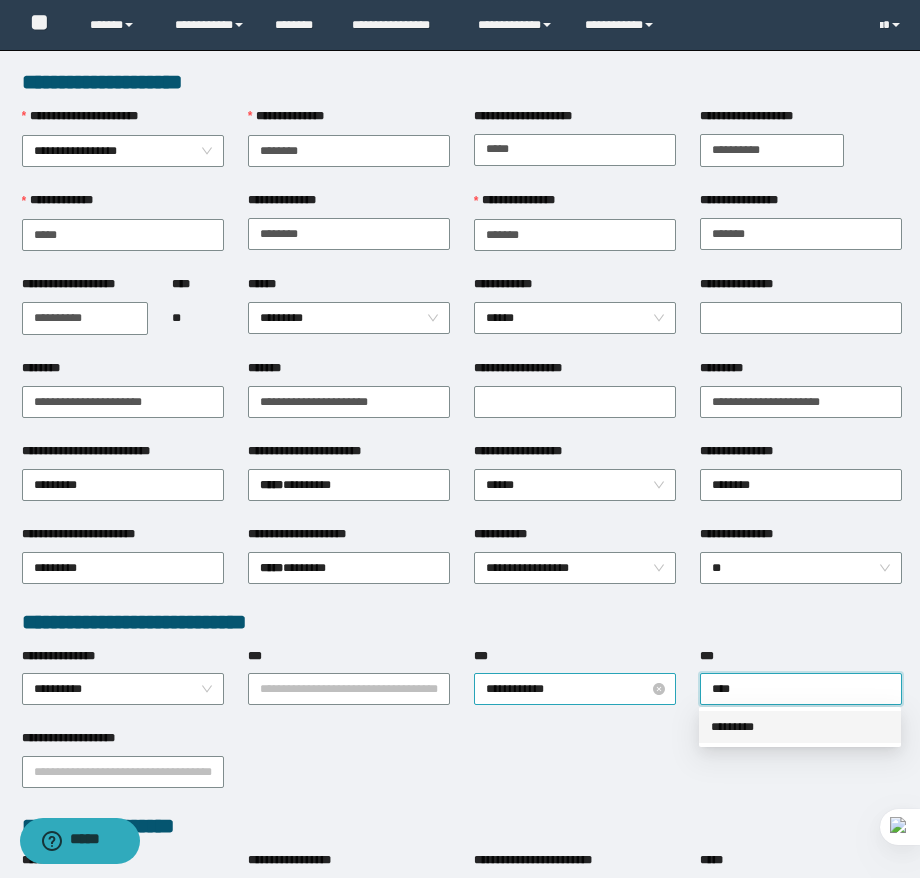 type 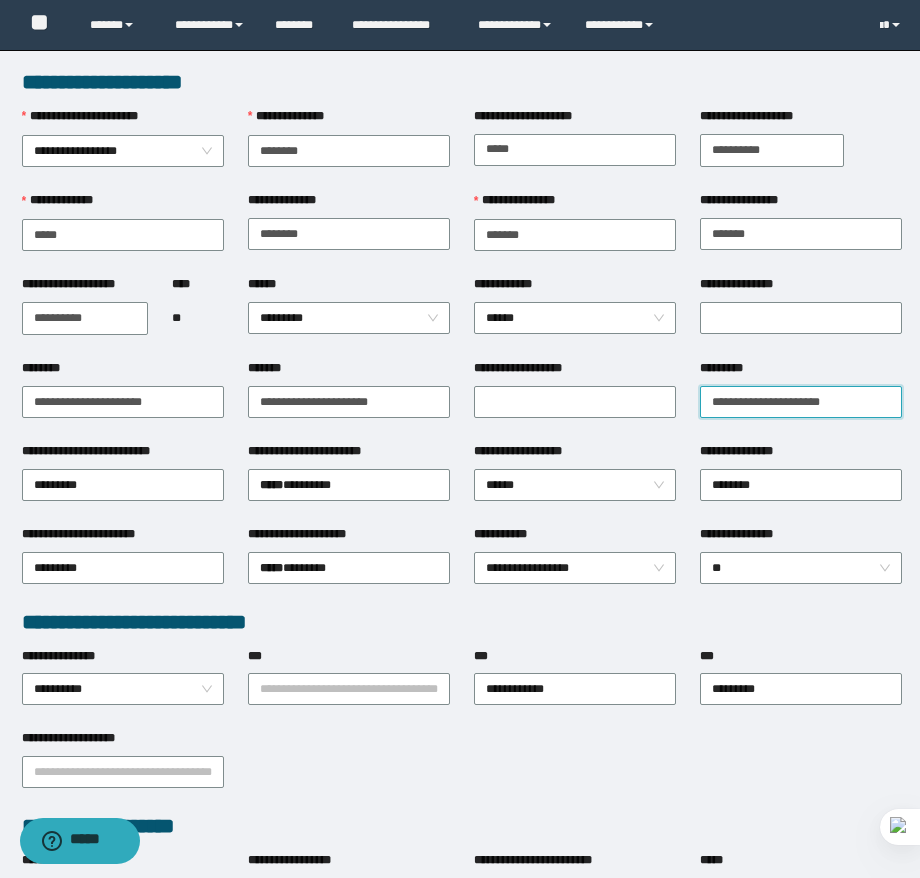 click on "**********" at bounding box center (801, 402) 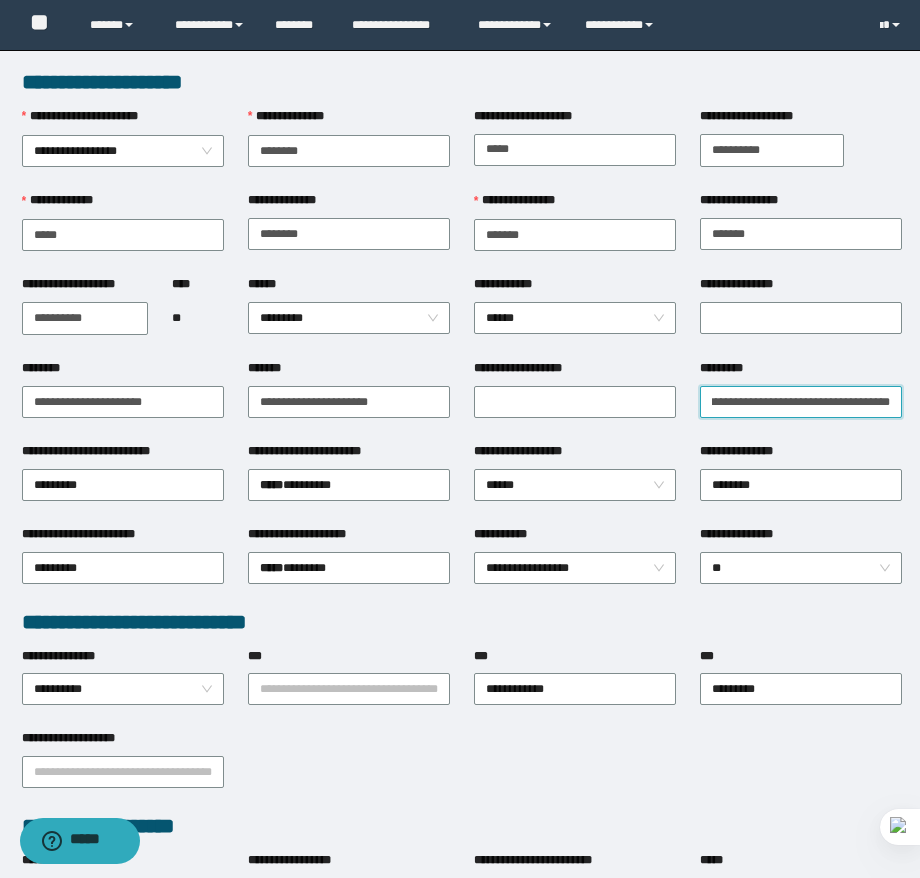 scroll, scrollTop: 0, scrollLeft: 107, axis: horizontal 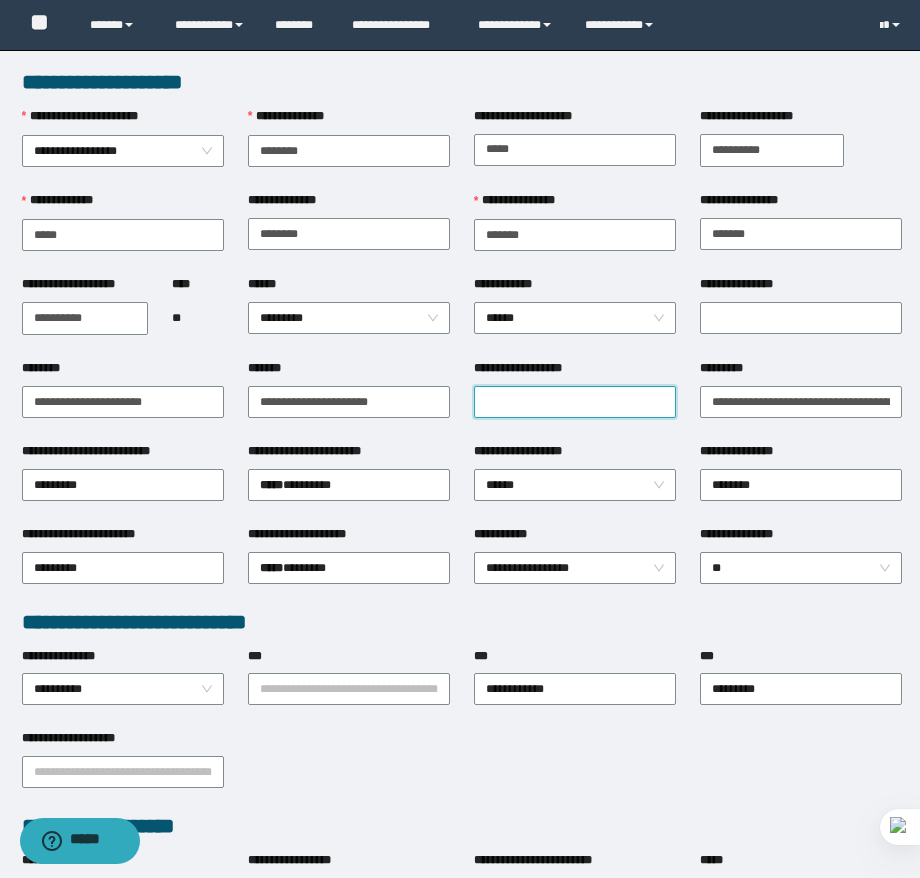 click on "**********" at bounding box center [575, 402] 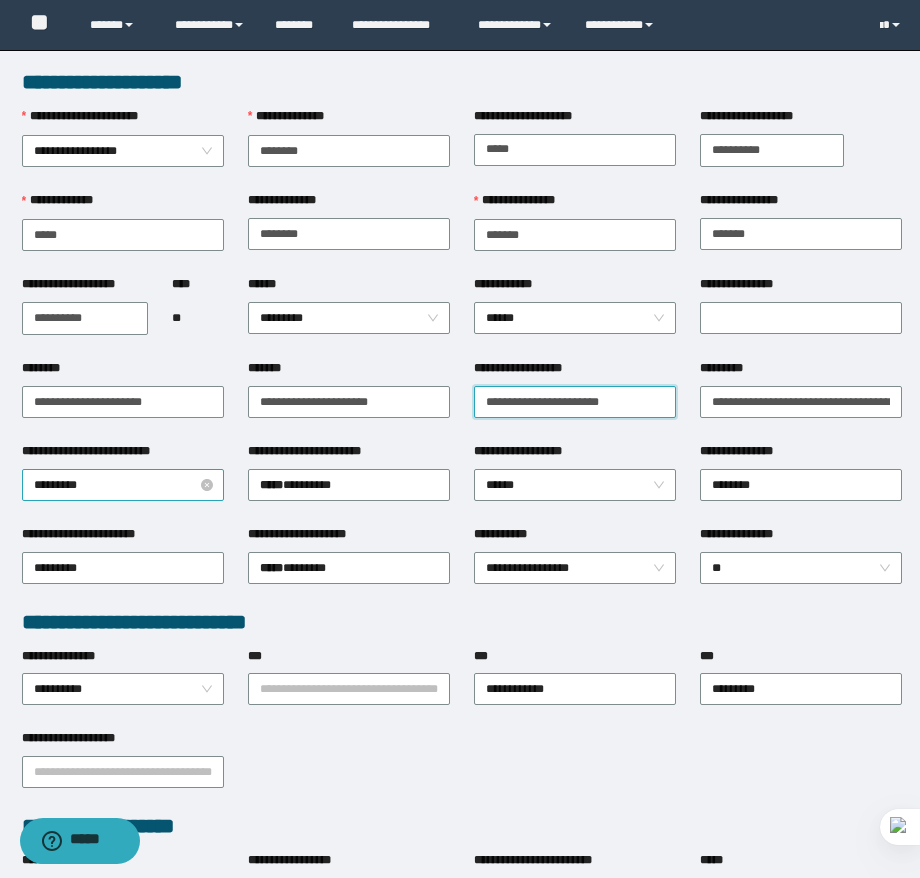 paste on "**********" 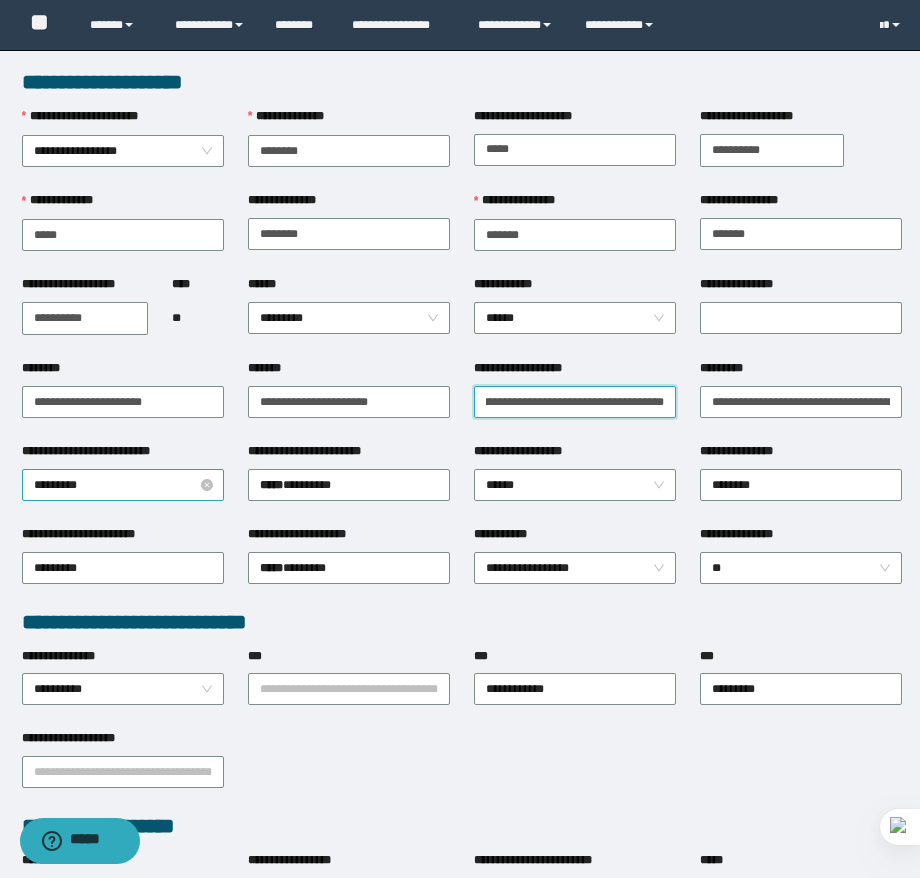 scroll, scrollTop: 0, scrollLeft: 135, axis: horizontal 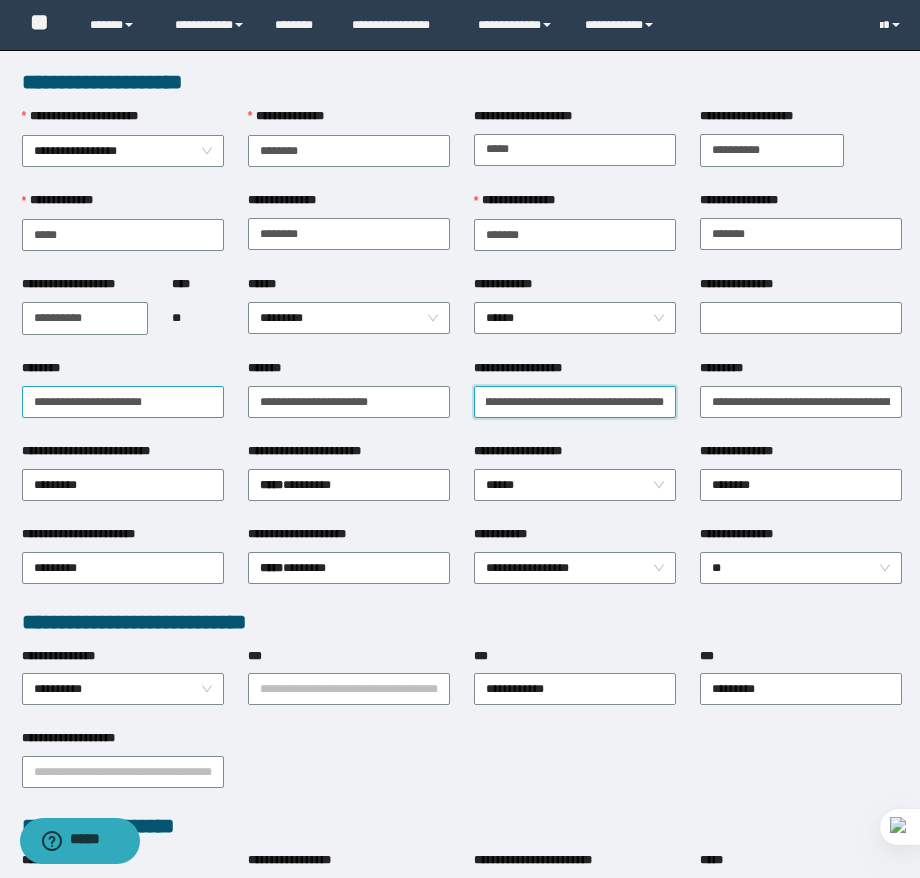type on "**********" 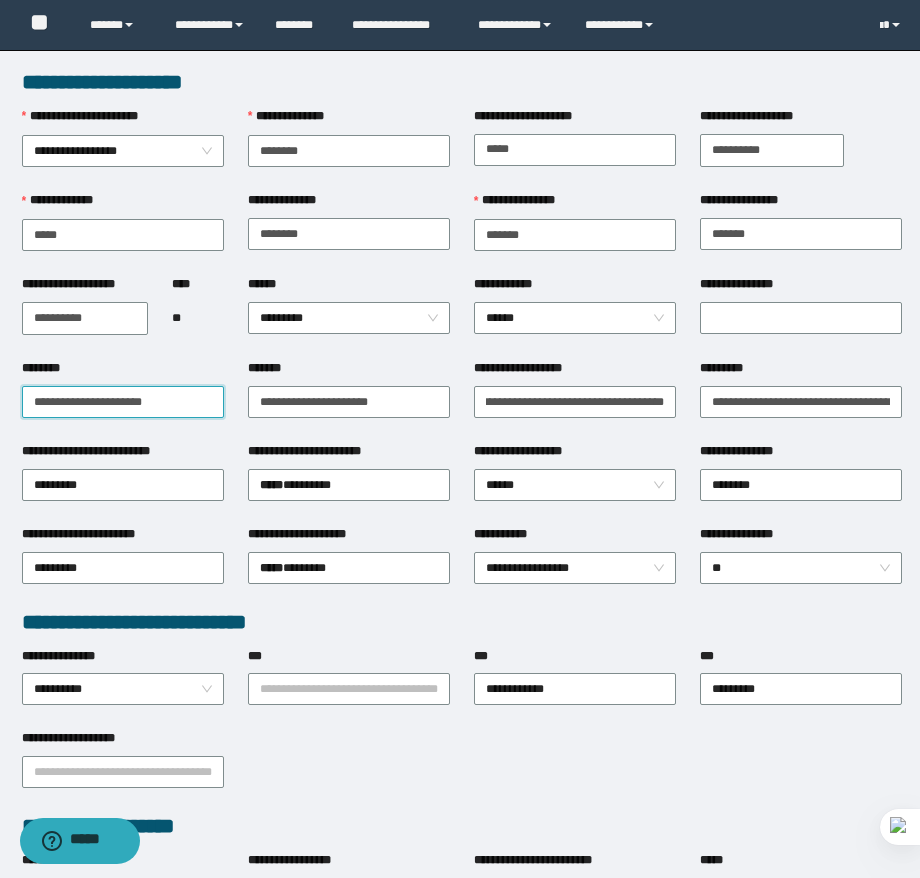 scroll, scrollTop: 0, scrollLeft: 0, axis: both 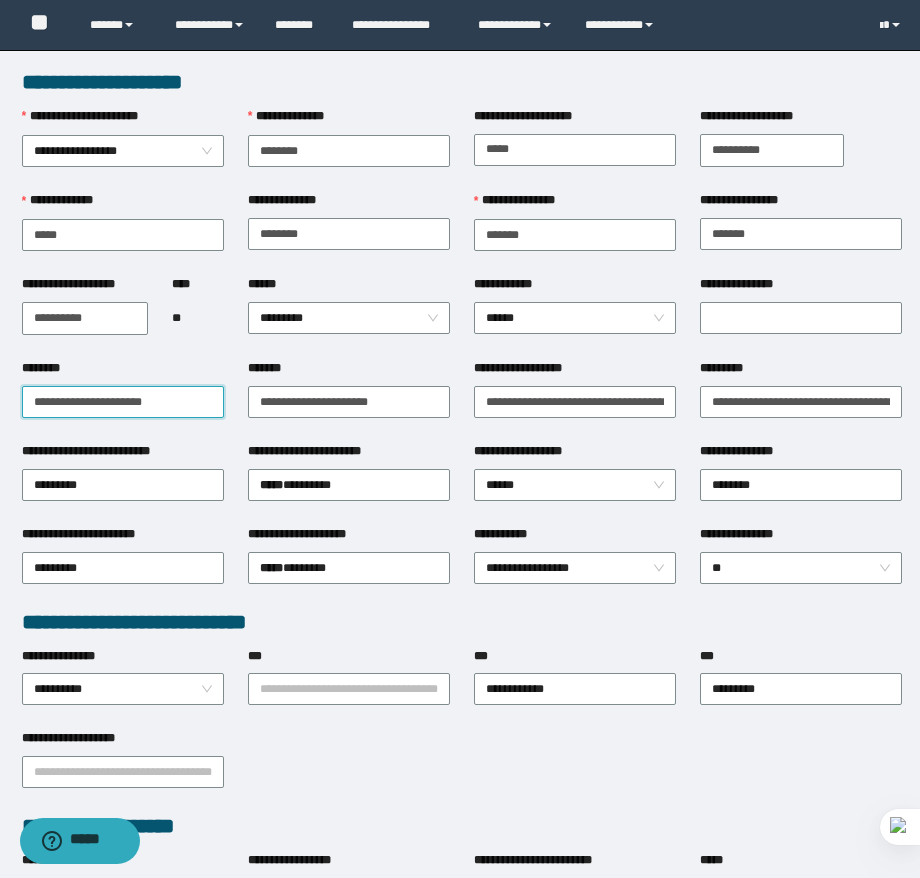 click on "**********" at bounding box center (123, 402) 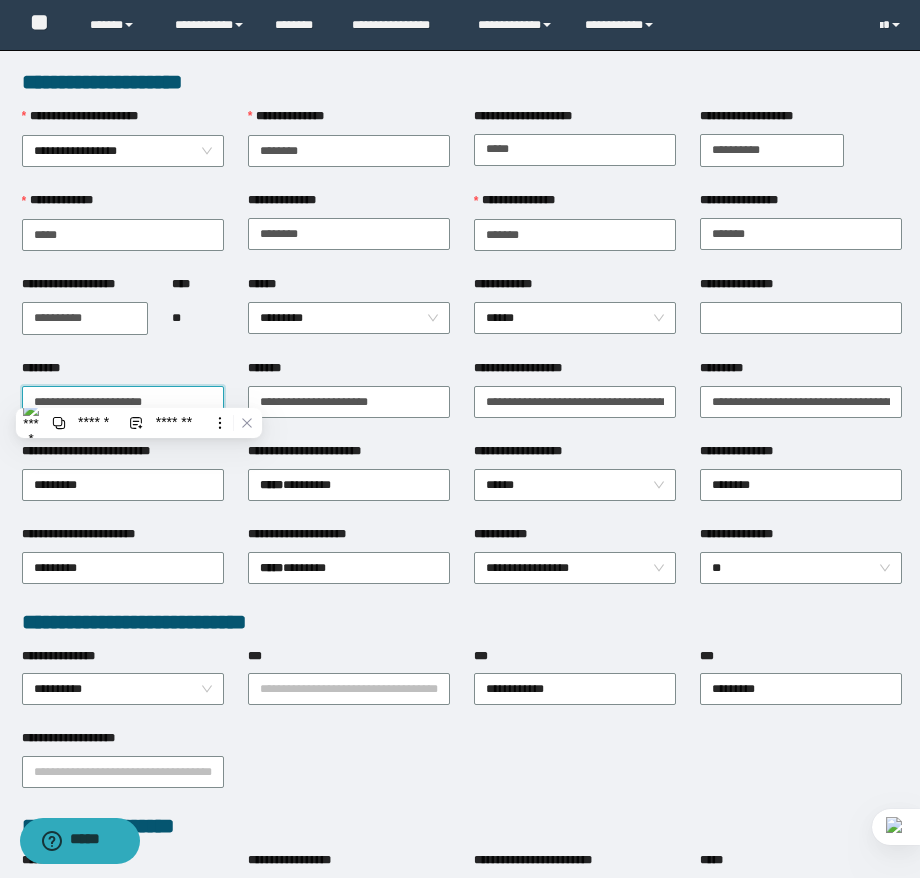 type on "**********" 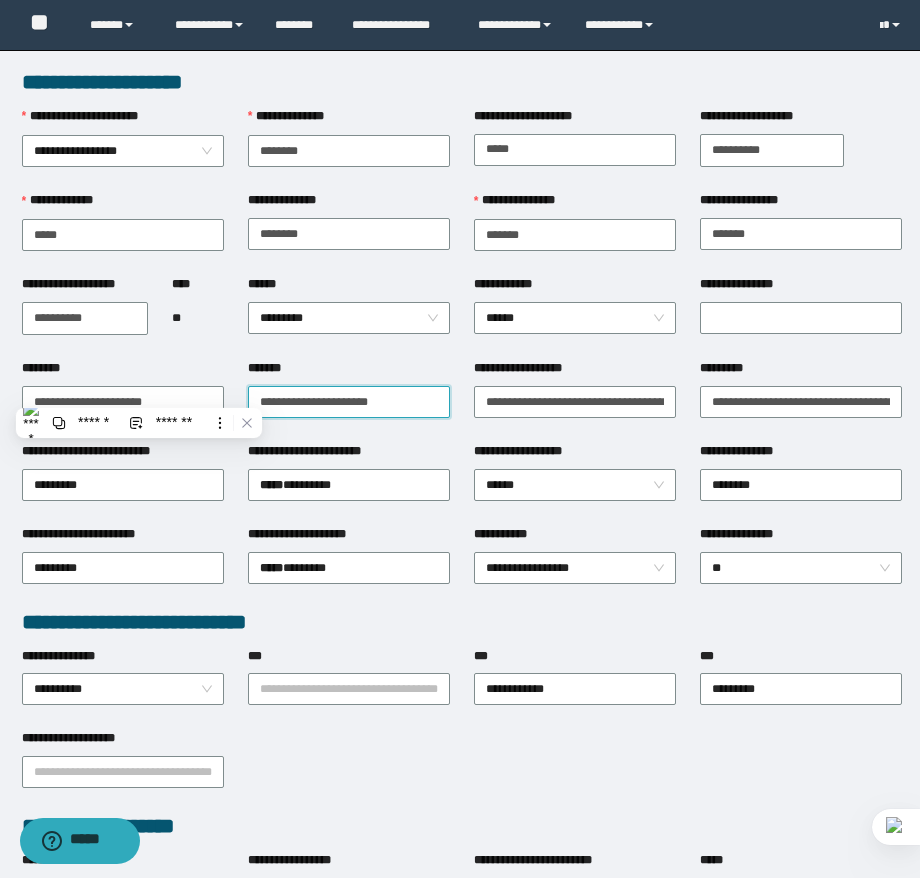 paste 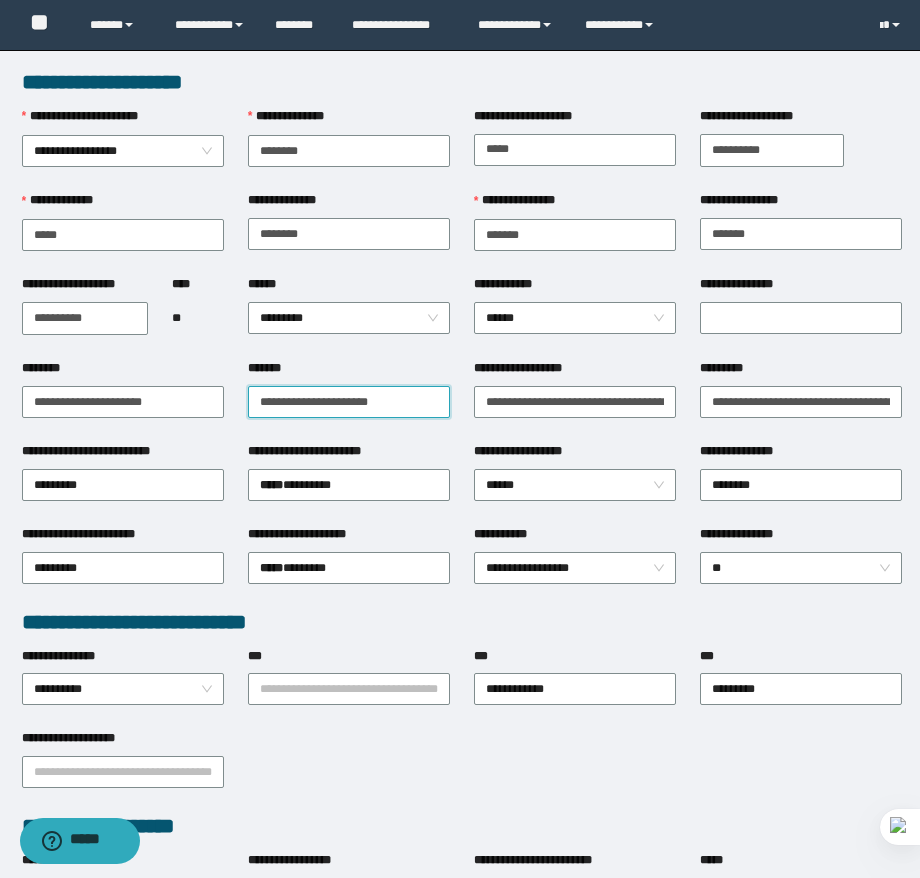type on "**********" 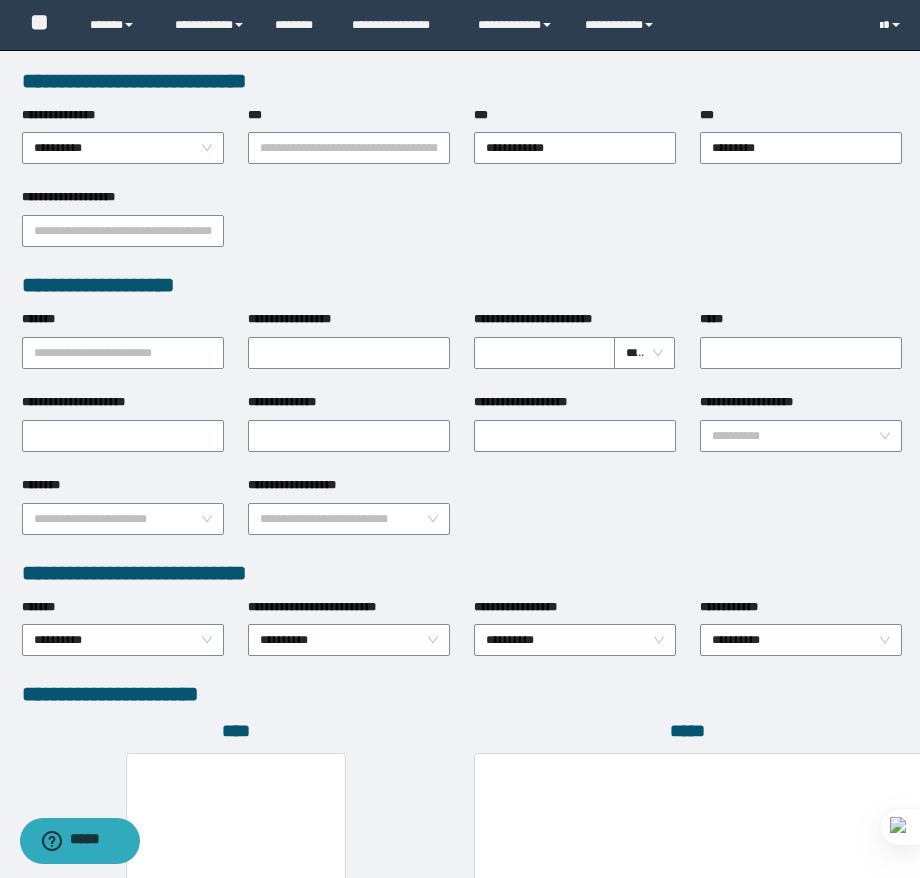 scroll, scrollTop: 825, scrollLeft: 0, axis: vertical 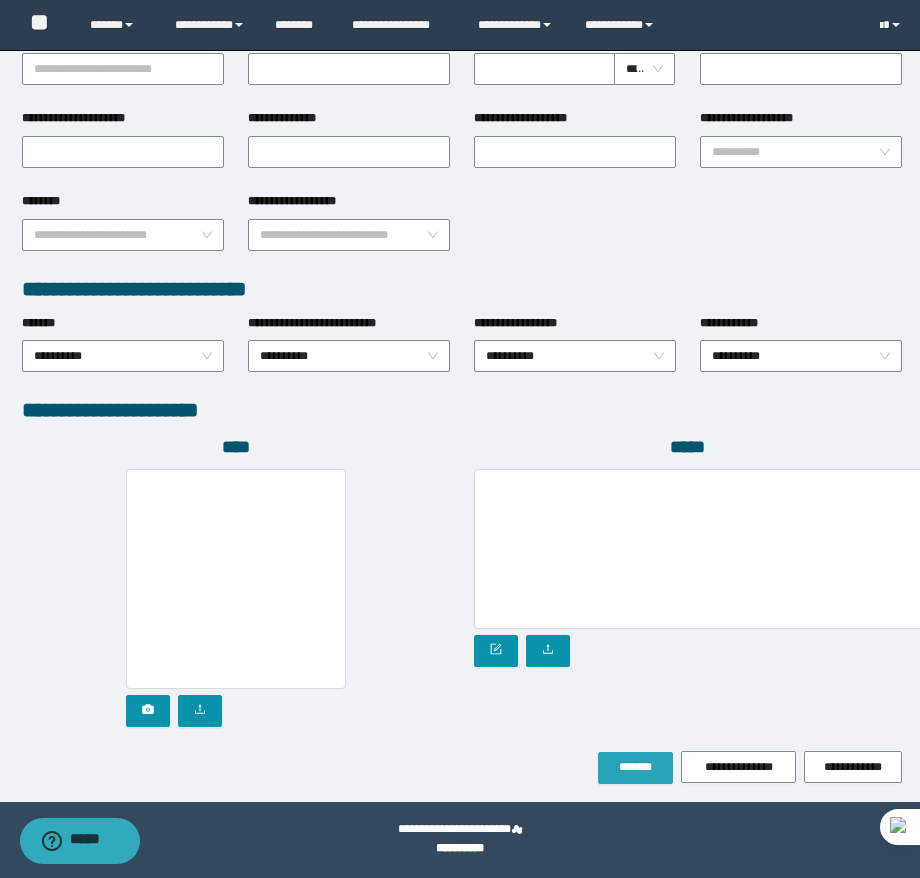 click on "*******" at bounding box center (635, 768) 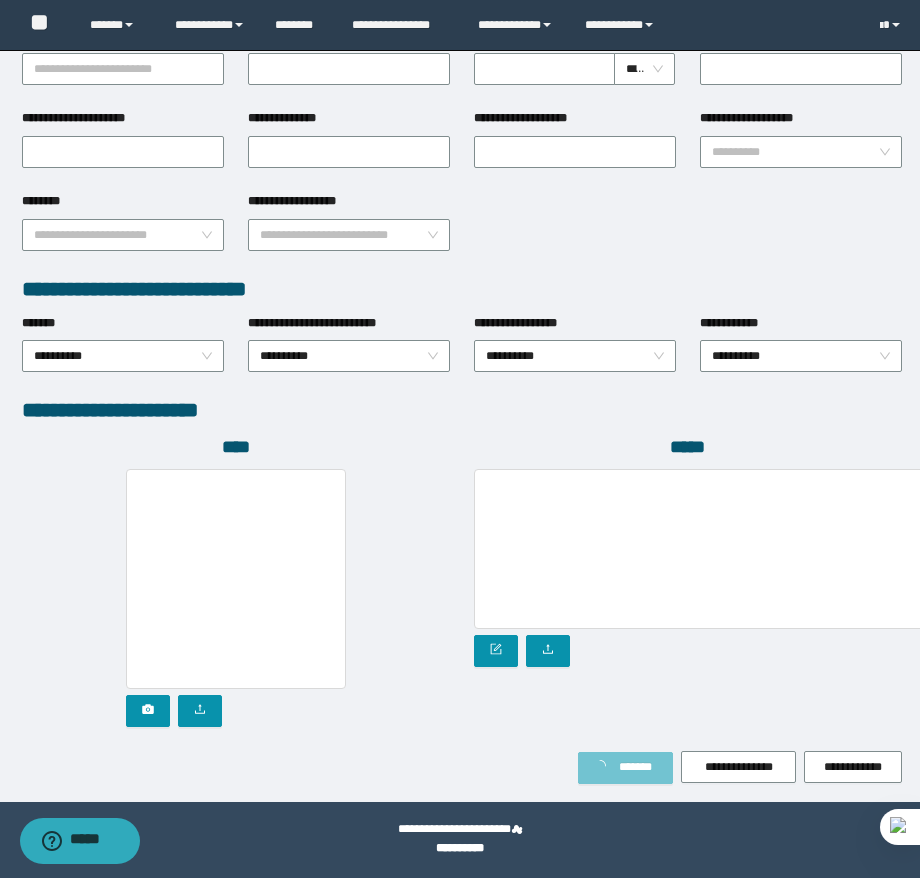 scroll, scrollTop: 0, scrollLeft: 0, axis: both 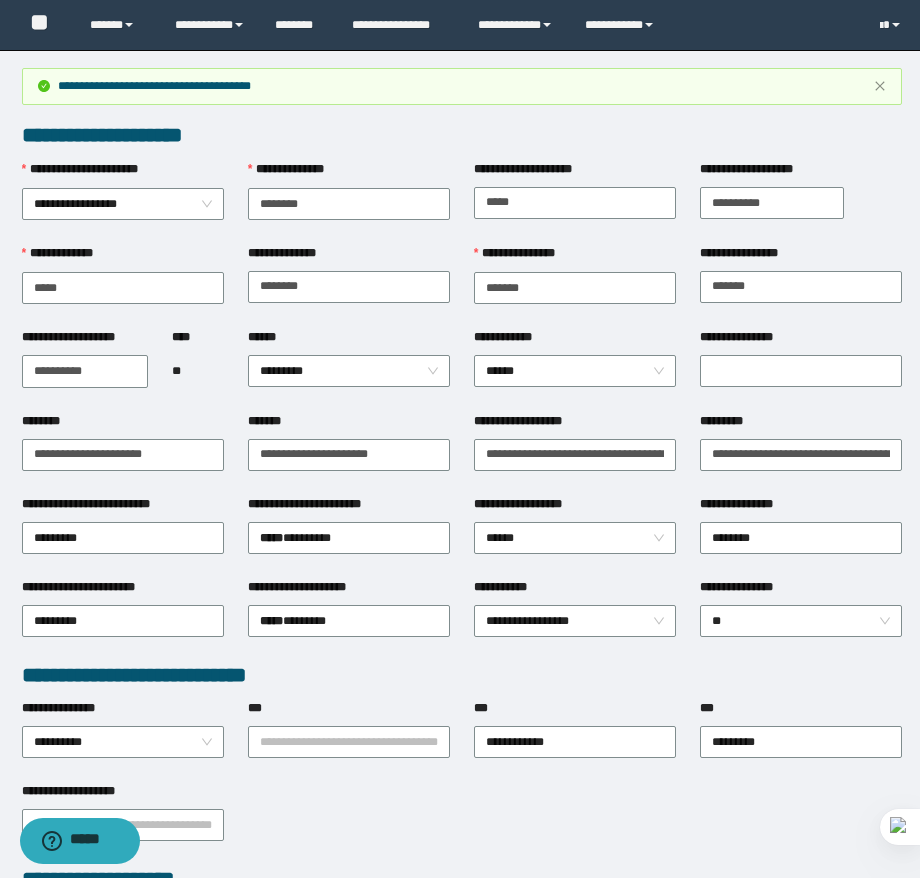 type 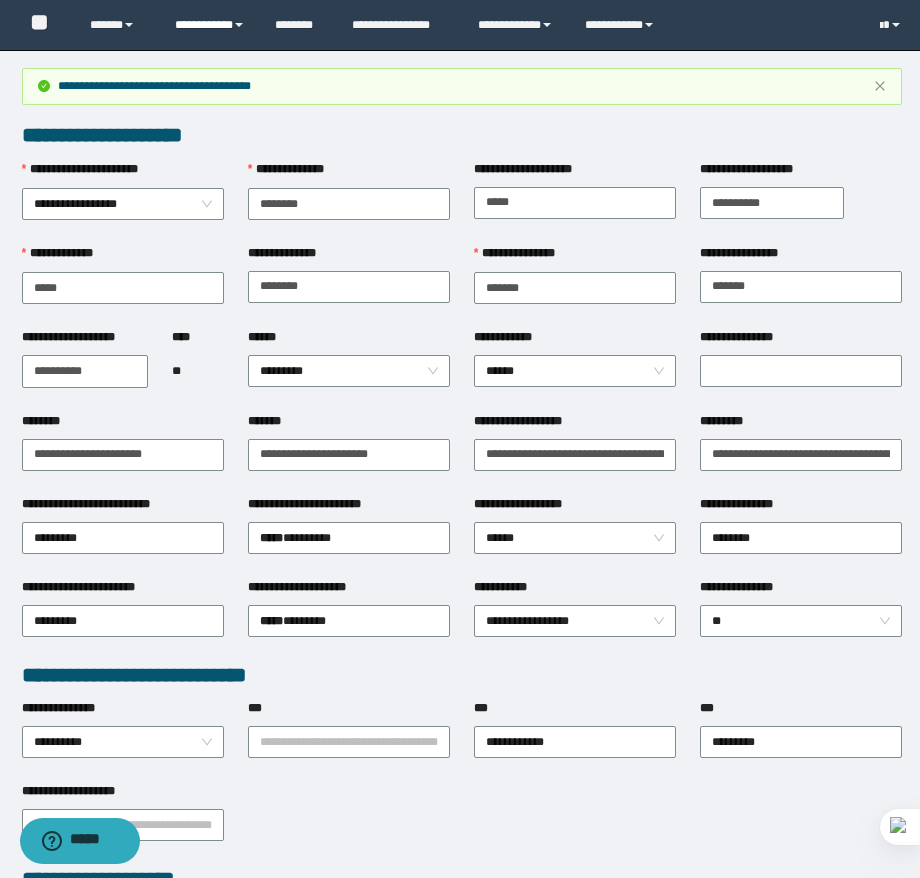 click on "**********" at bounding box center [210, 25] 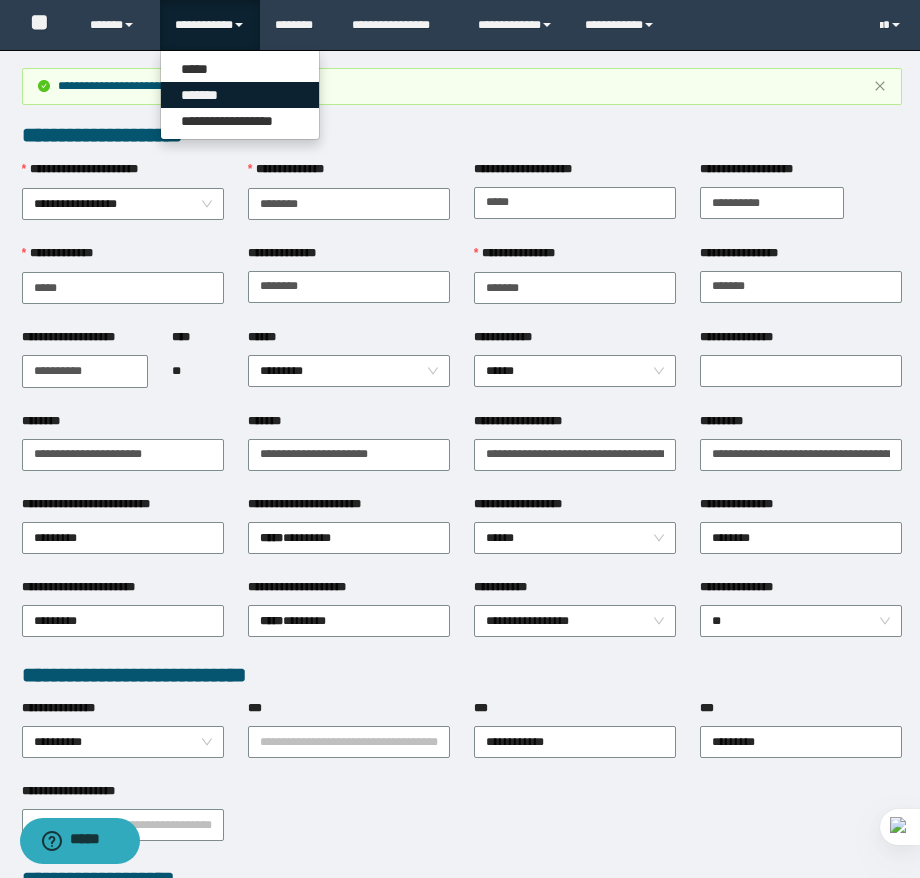 click on "*******" at bounding box center [240, 95] 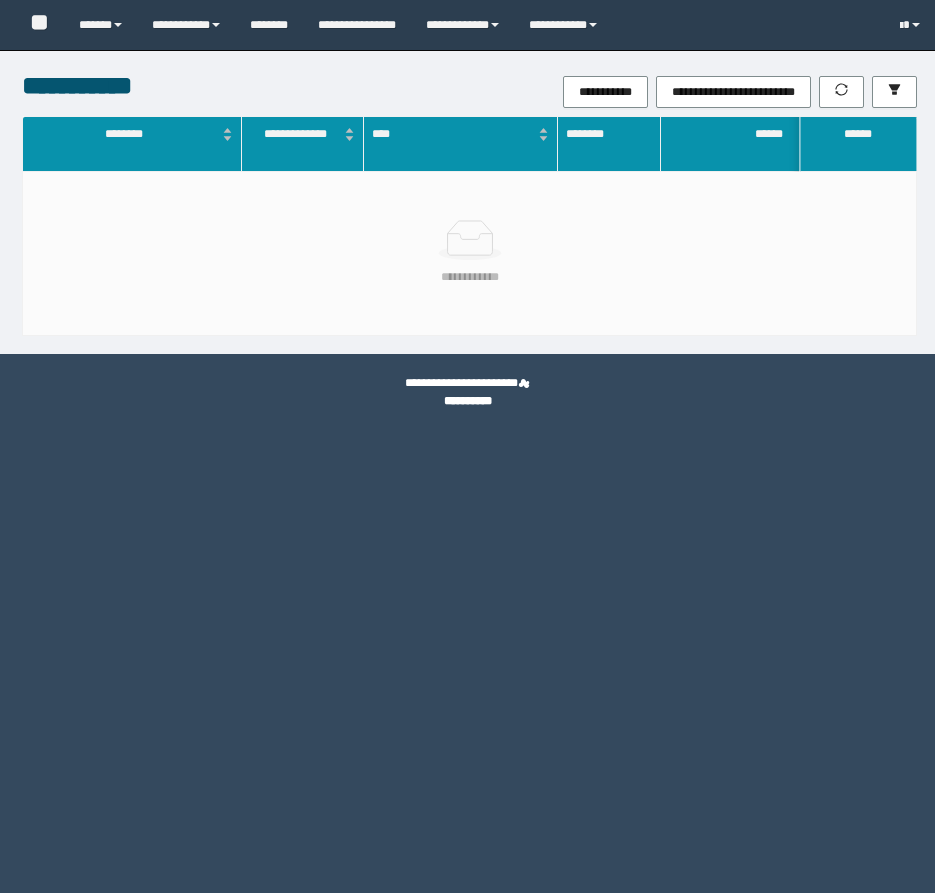 scroll, scrollTop: 0, scrollLeft: 0, axis: both 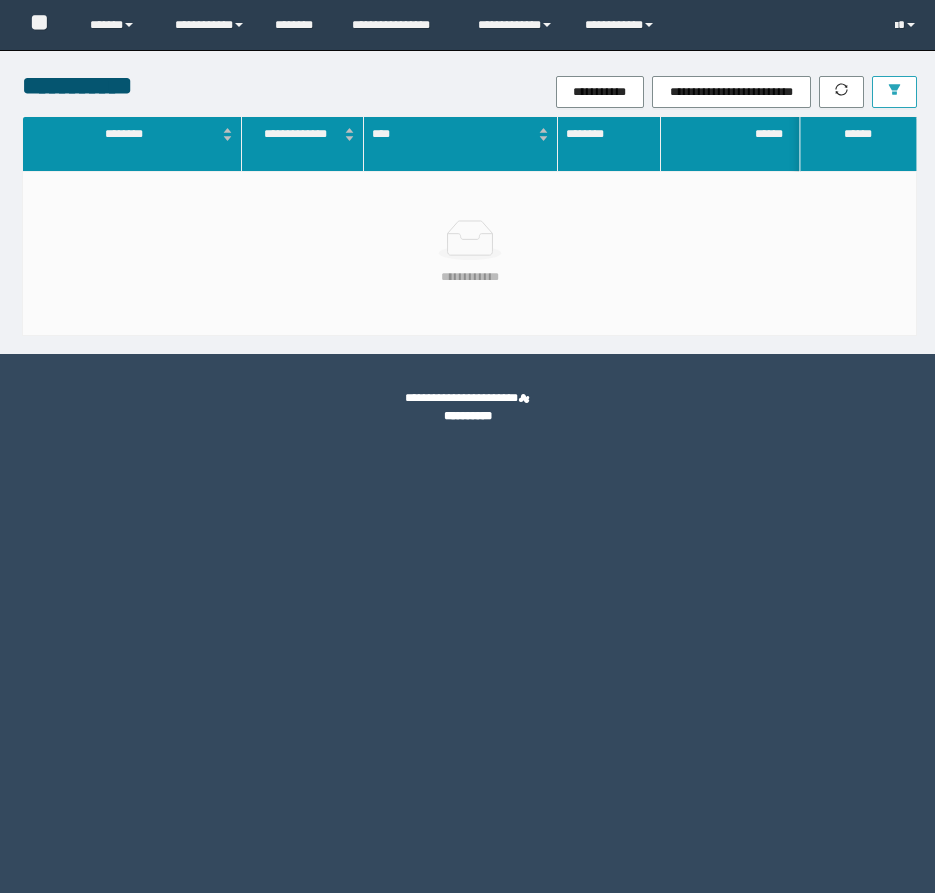 click at bounding box center [894, 92] 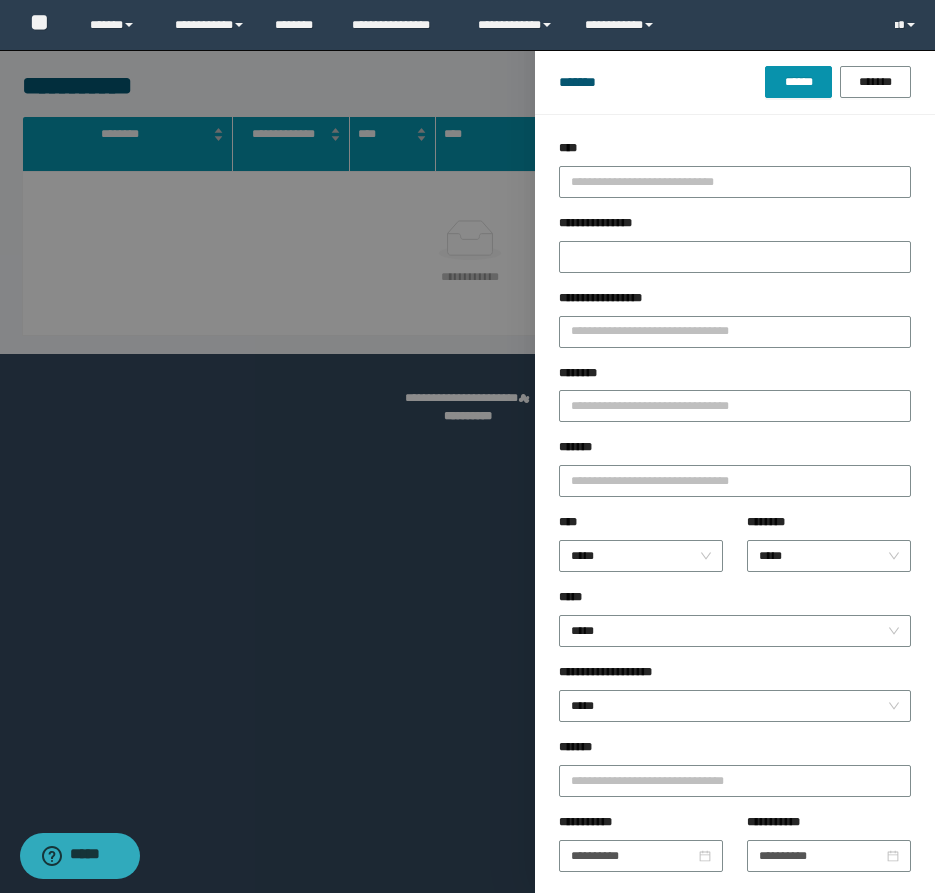 scroll, scrollTop: 0, scrollLeft: 0, axis: both 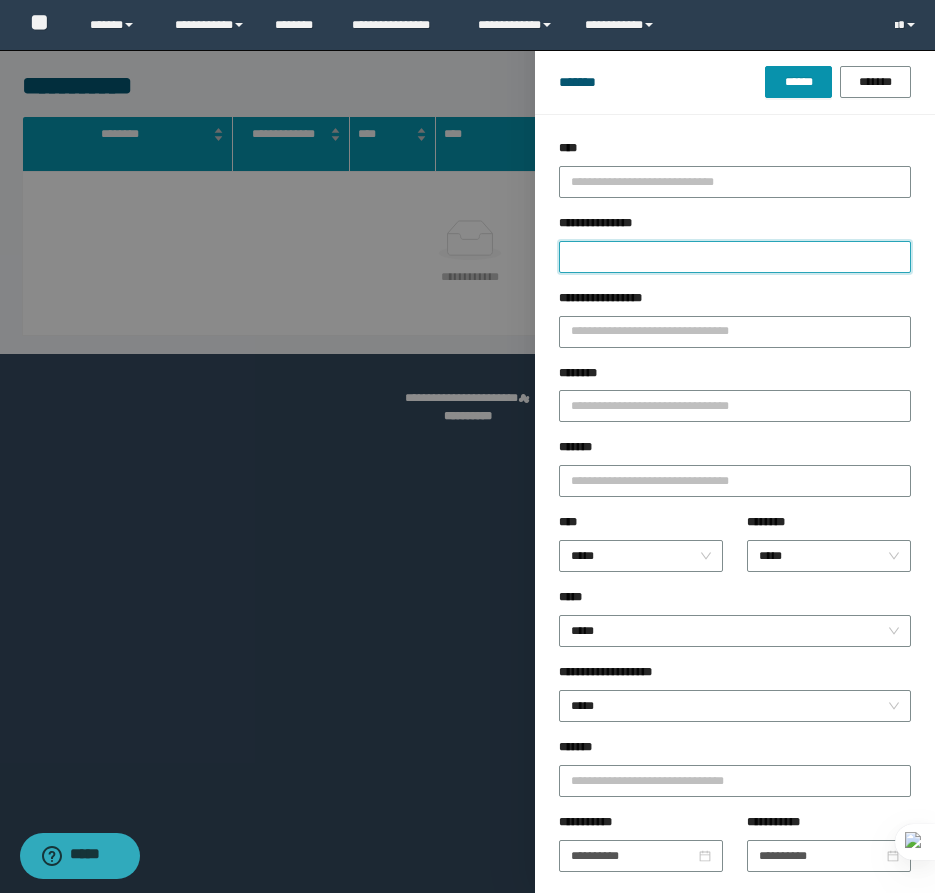 click on "**********" at bounding box center (735, 257) 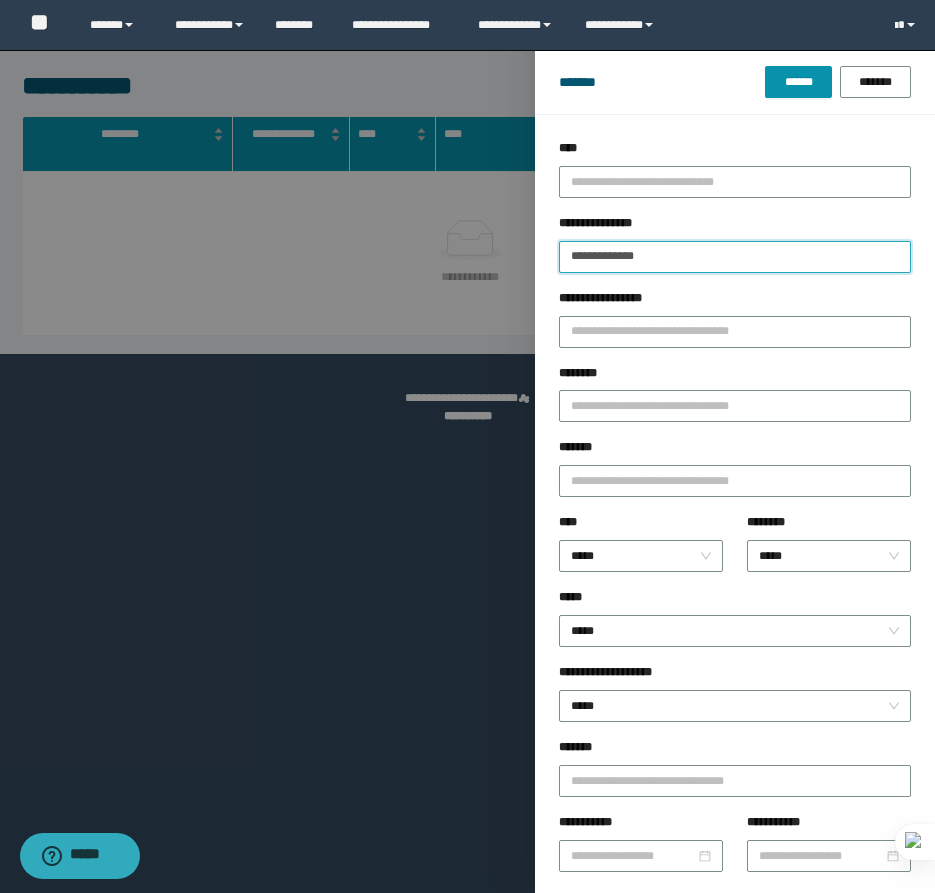 type on "**********" 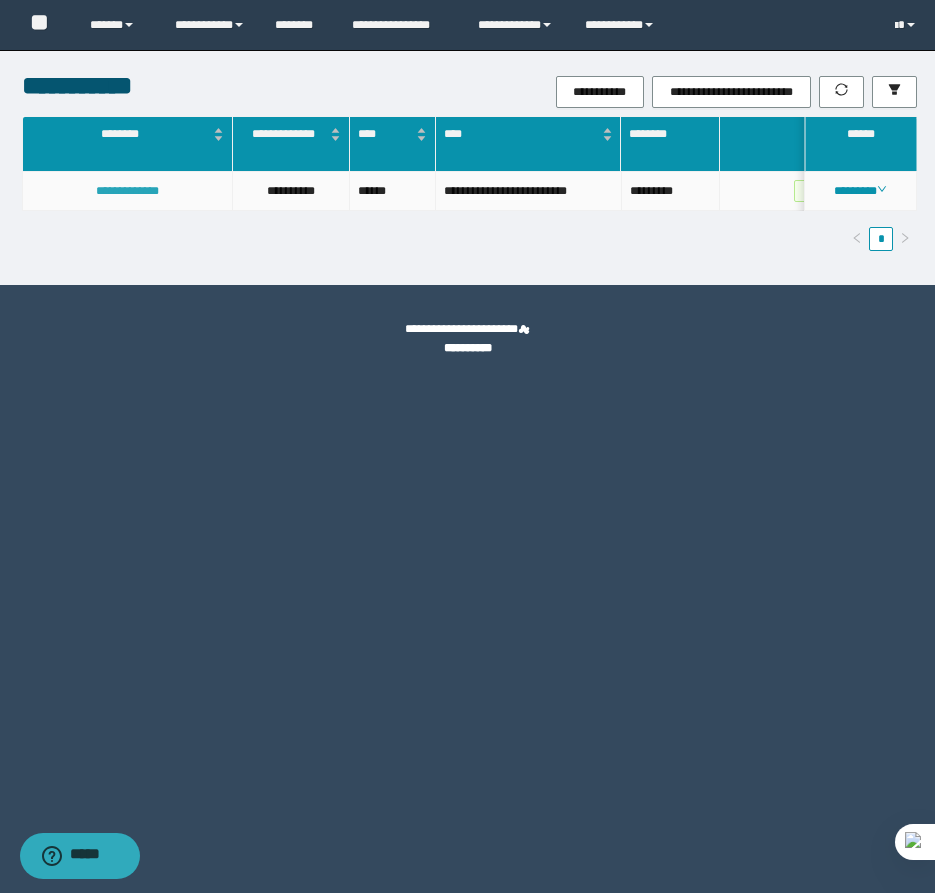 click on "**********" at bounding box center [127, 191] 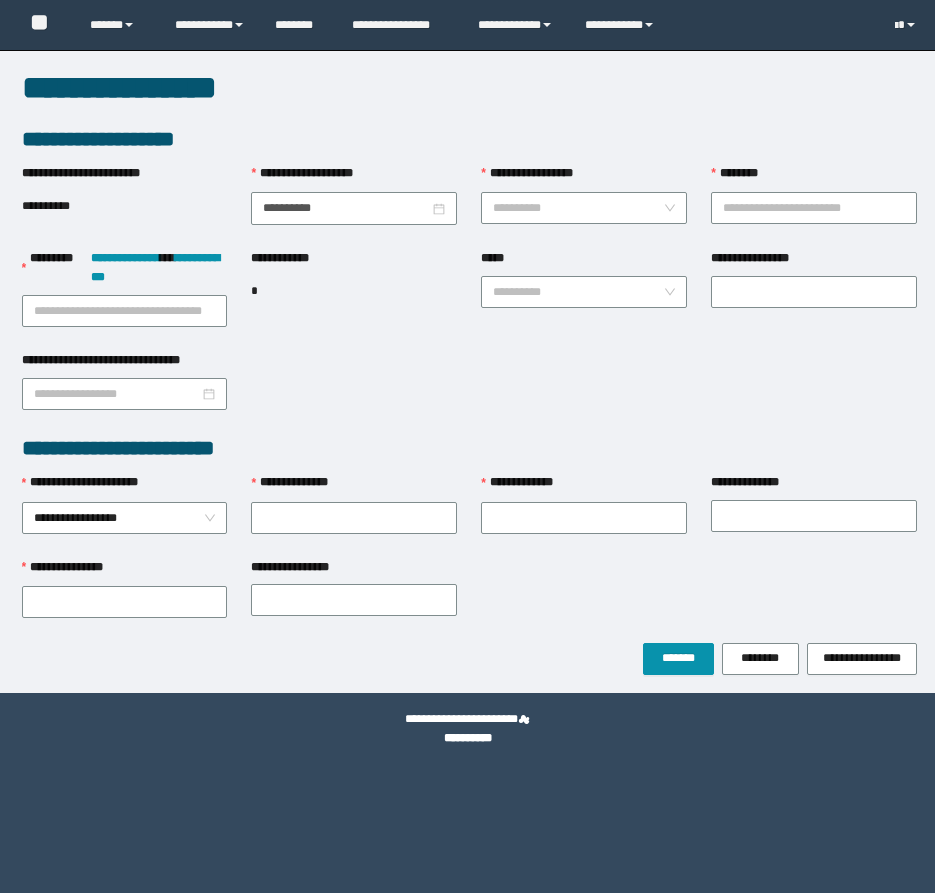 scroll, scrollTop: 0, scrollLeft: 0, axis: both 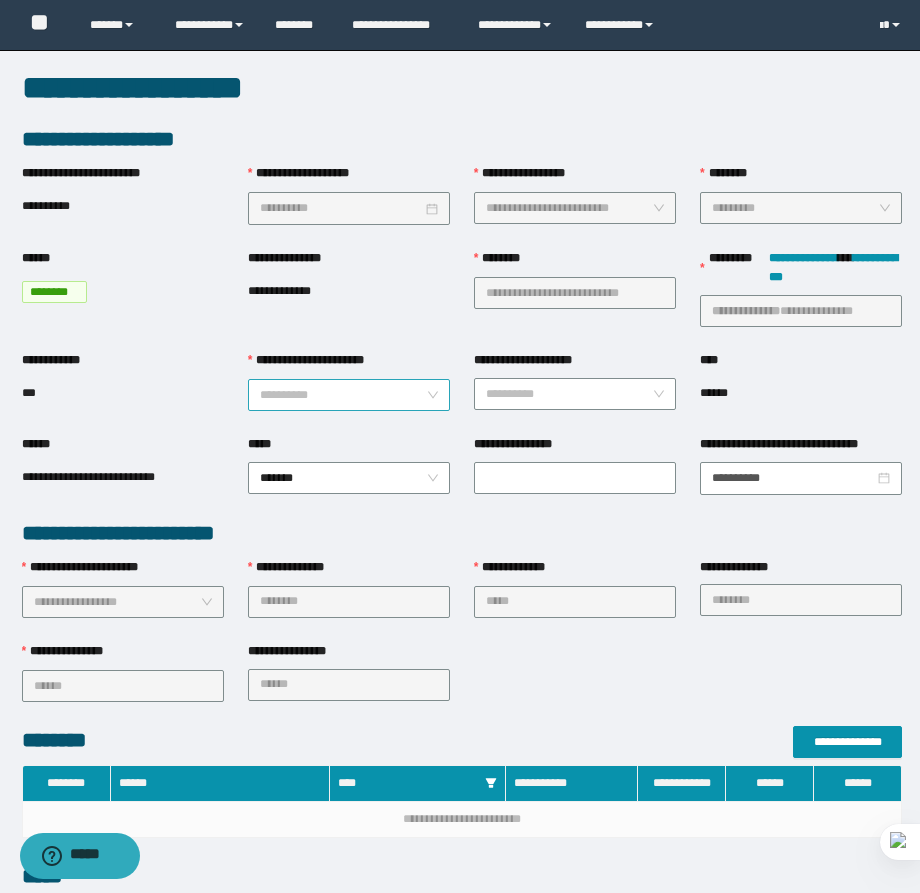click on "**********" at bounding box center [343, 395] 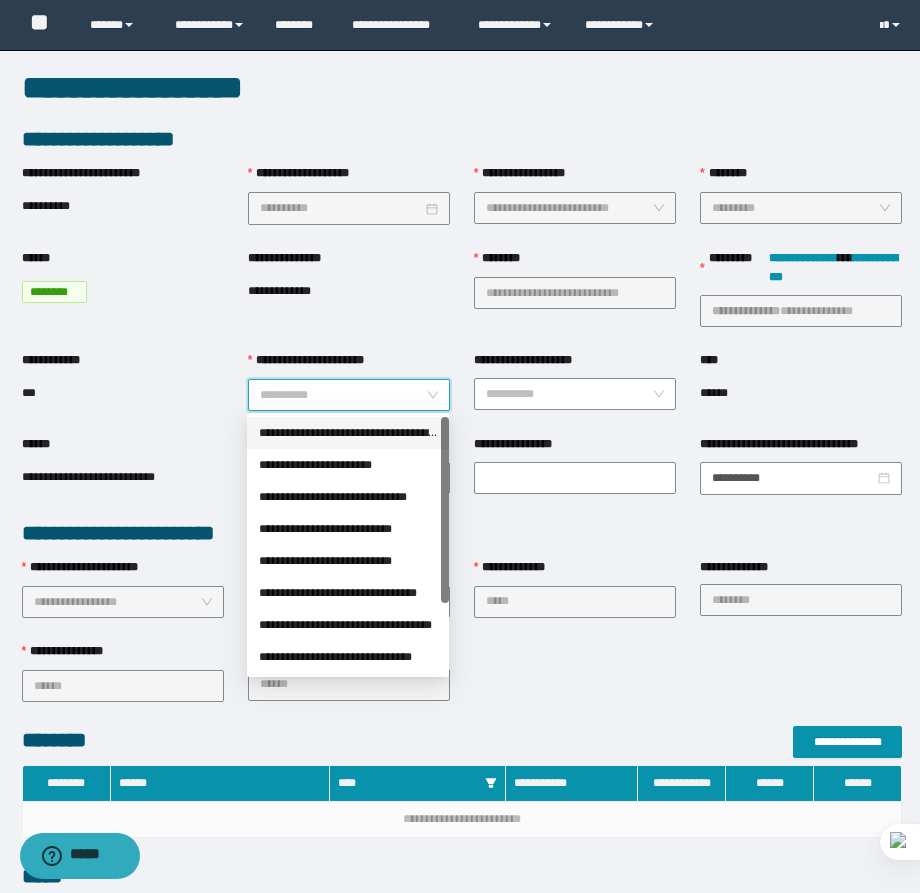click on "**********" at bounding box center (348, 433) 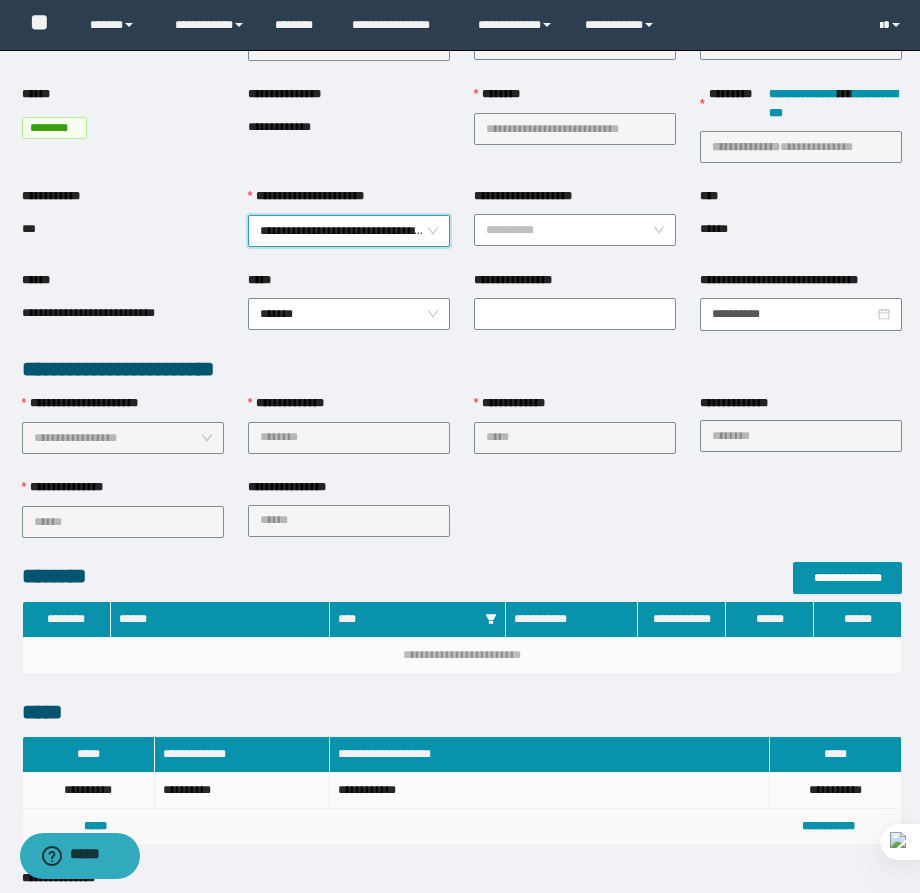 scroll, scrollTop: 564, scrollLeft: 0, axis: vertical 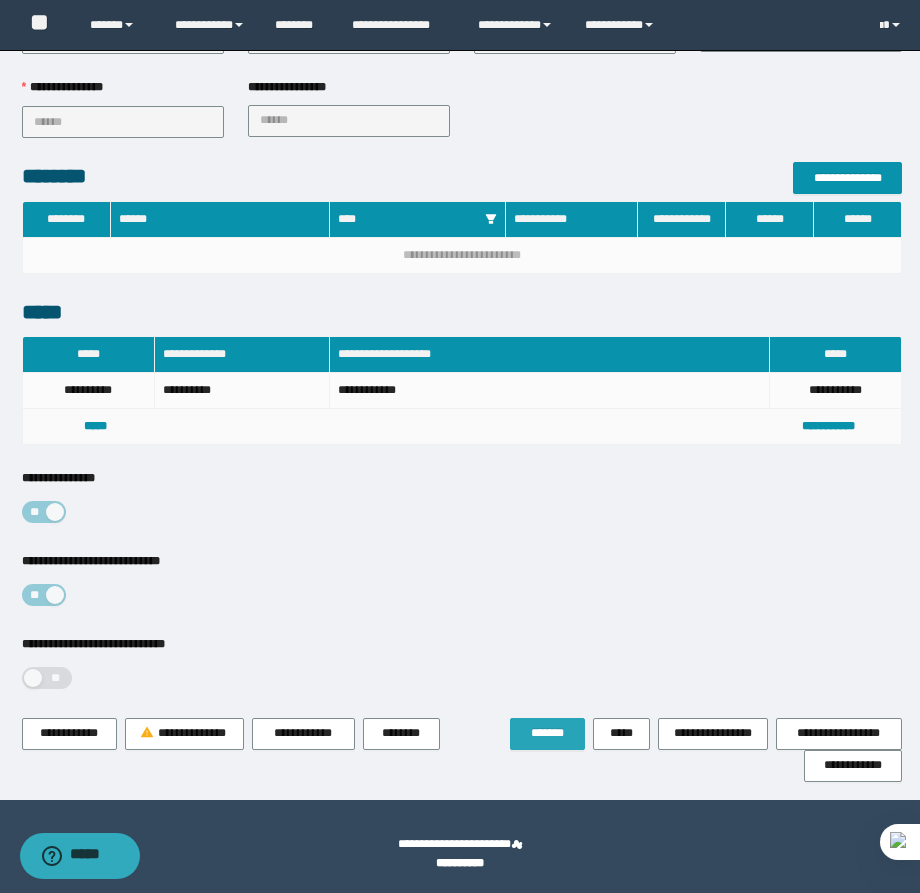 click on "*******" at bounding box center (547, 734) 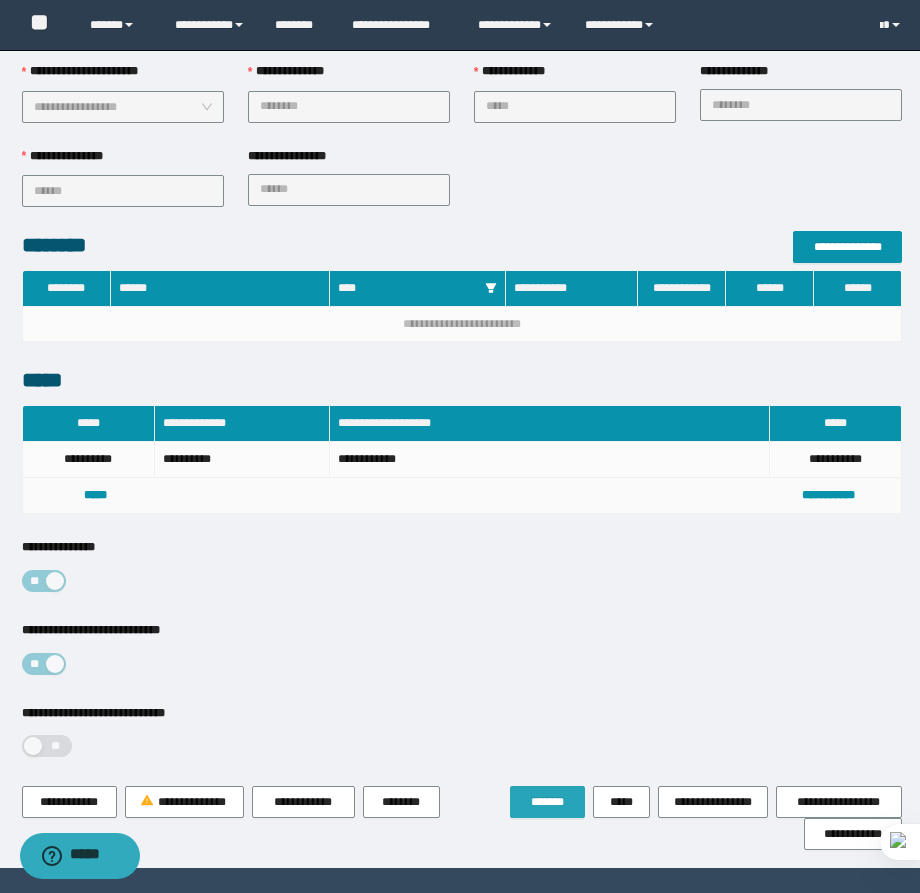 scroll, scrollTop: 617, scrollLeft: 0, axis: vertical 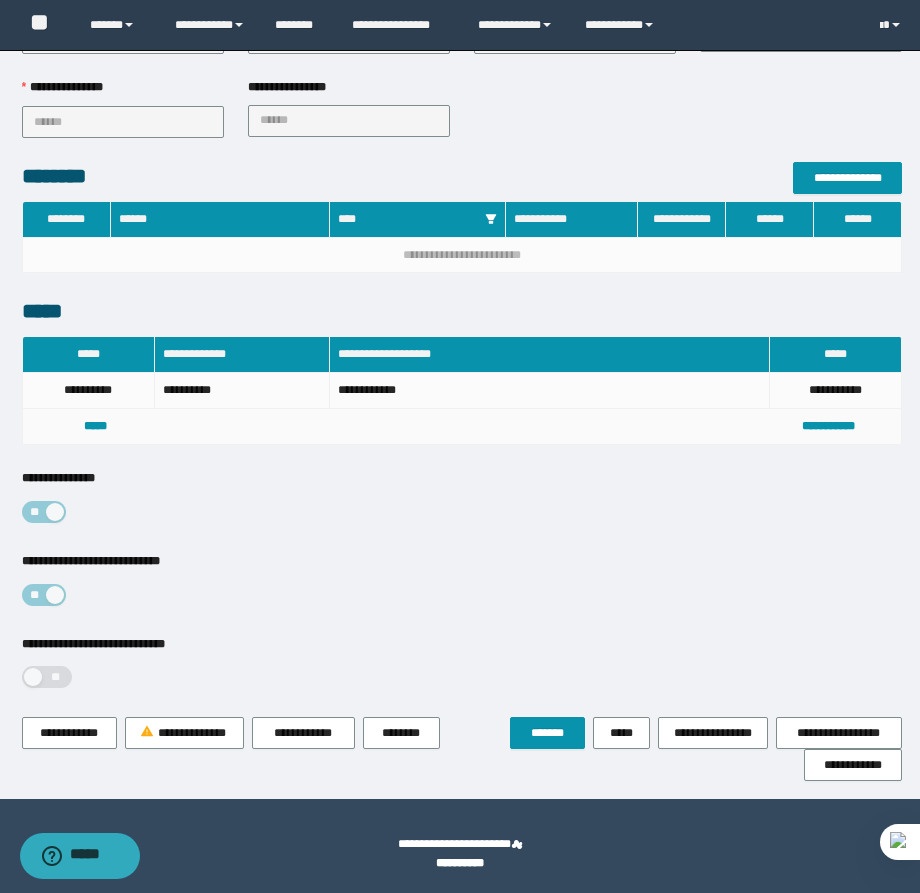 drag, startPoint x: 556, startPoint y: 715, endPoint x: 524, endPoint y: 807, distance: 97.406364 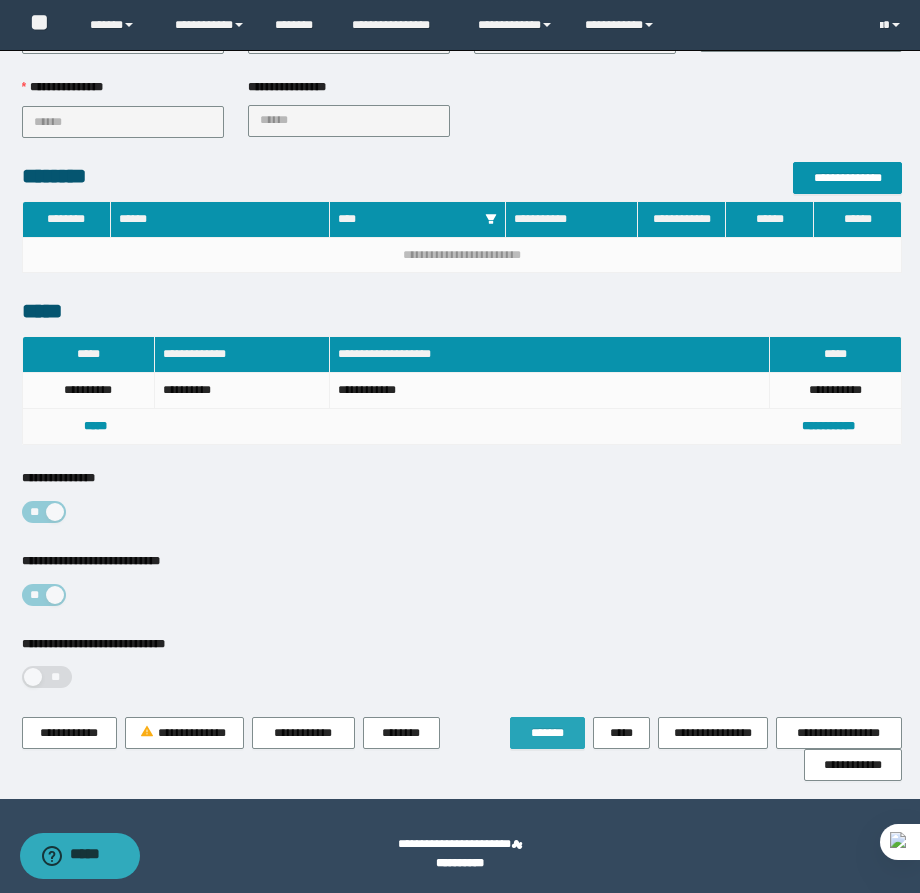 click on "*******" at bounding box center (547, 733) 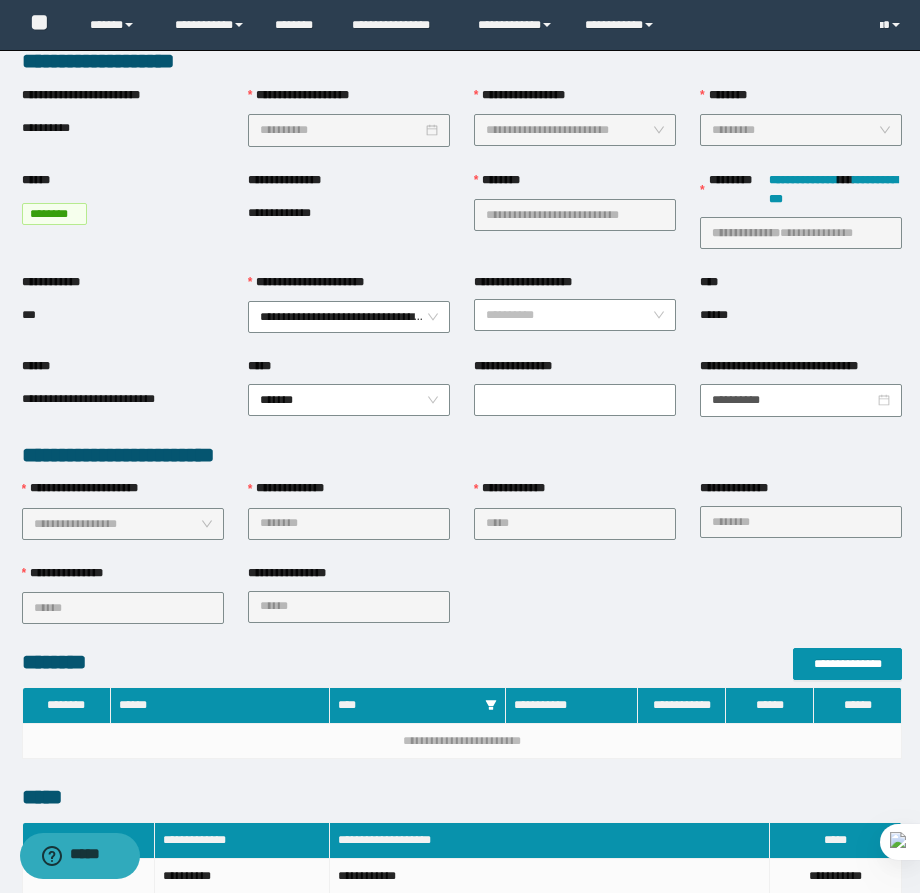 scroll, scrollTop: 0, scrollLeft: 0, axis: both 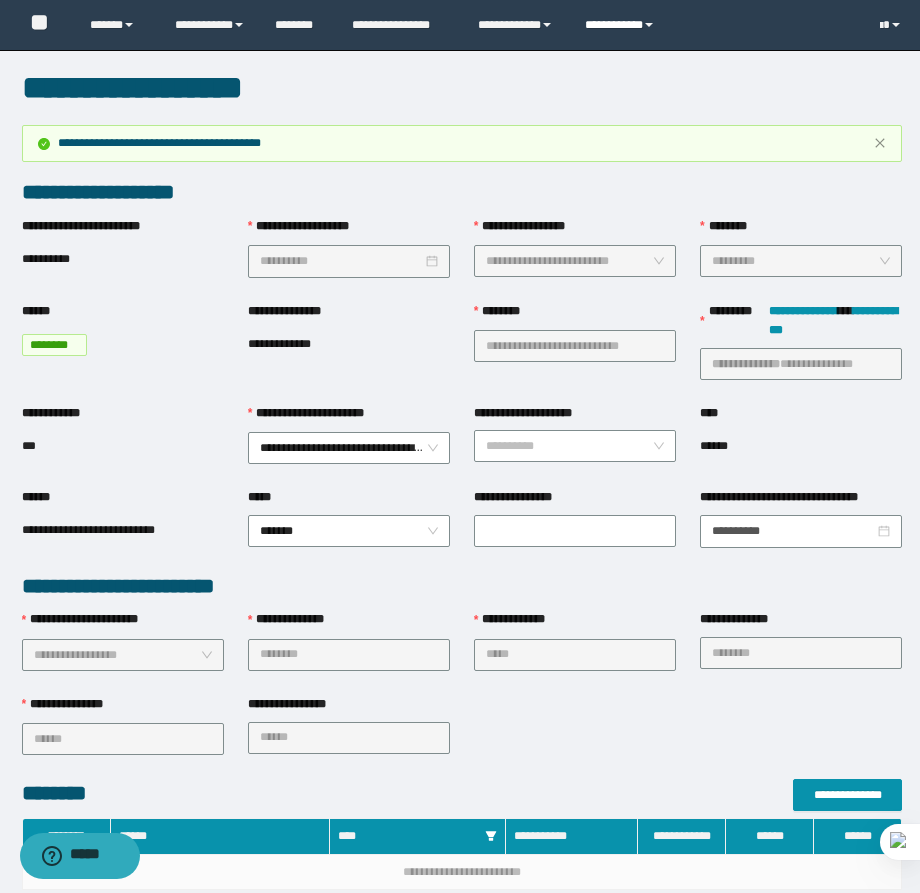 click on "**********" at bounding box center (622, 25) 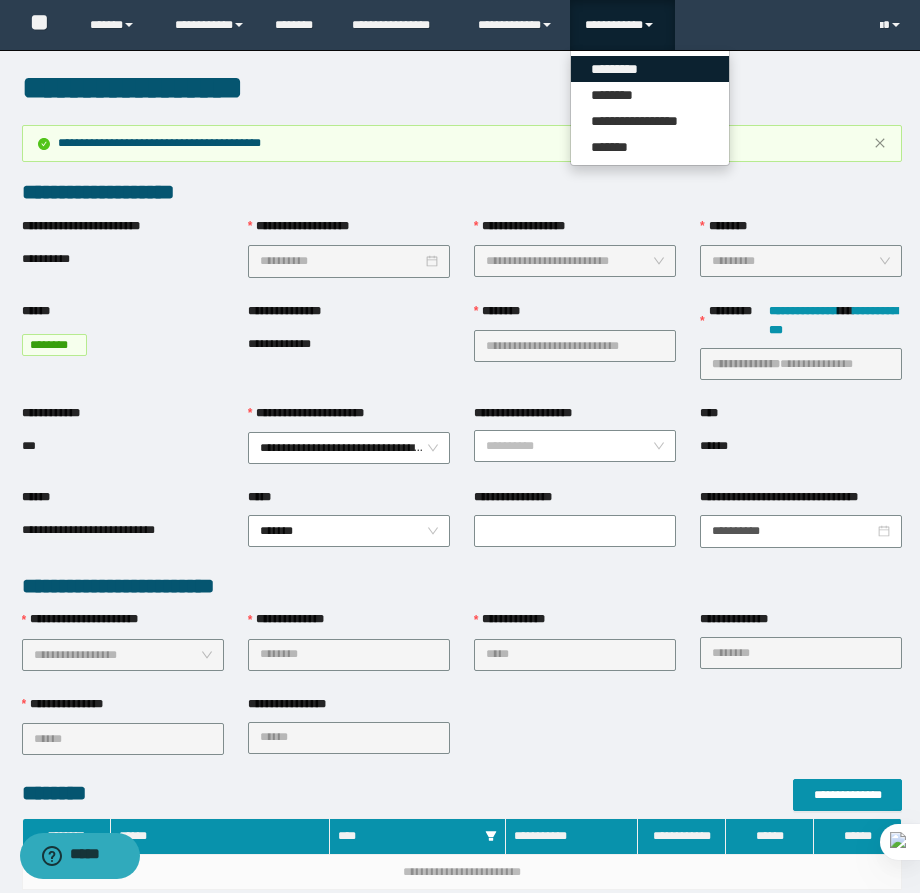 click on "*********" at bounding box center (650, 69) 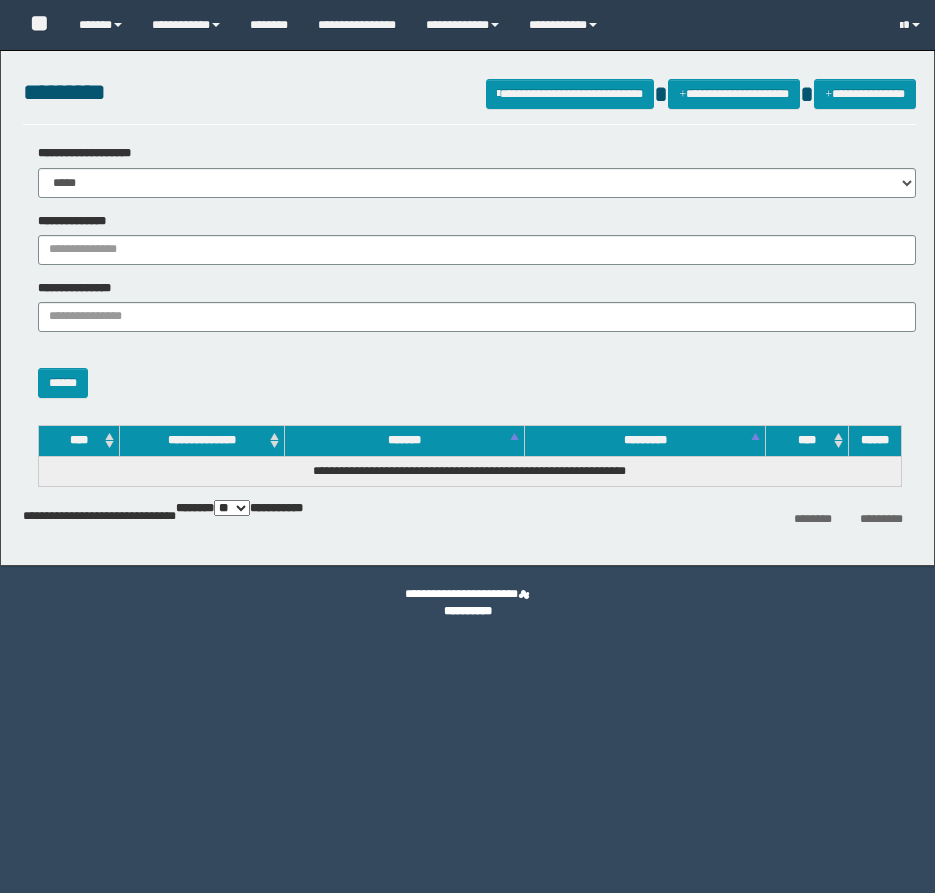 scroll, scrollTop: 0, scrollLeft: 0, axis: both 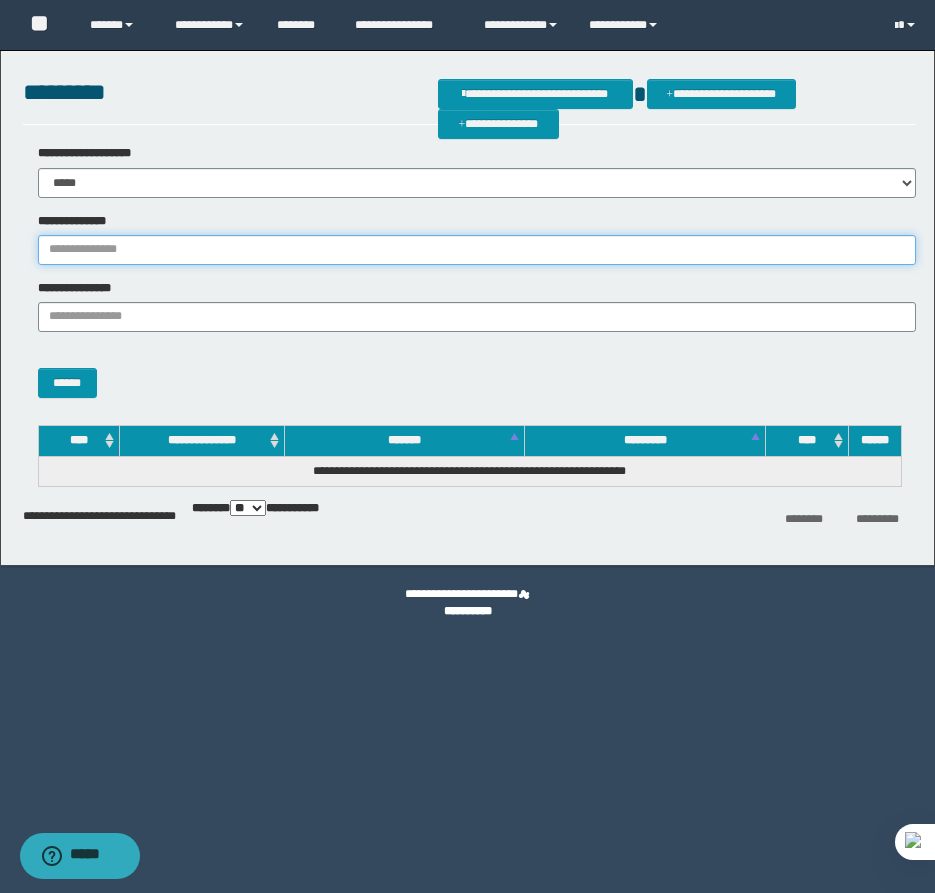 click on "**********" at bounding box center (477, 250) 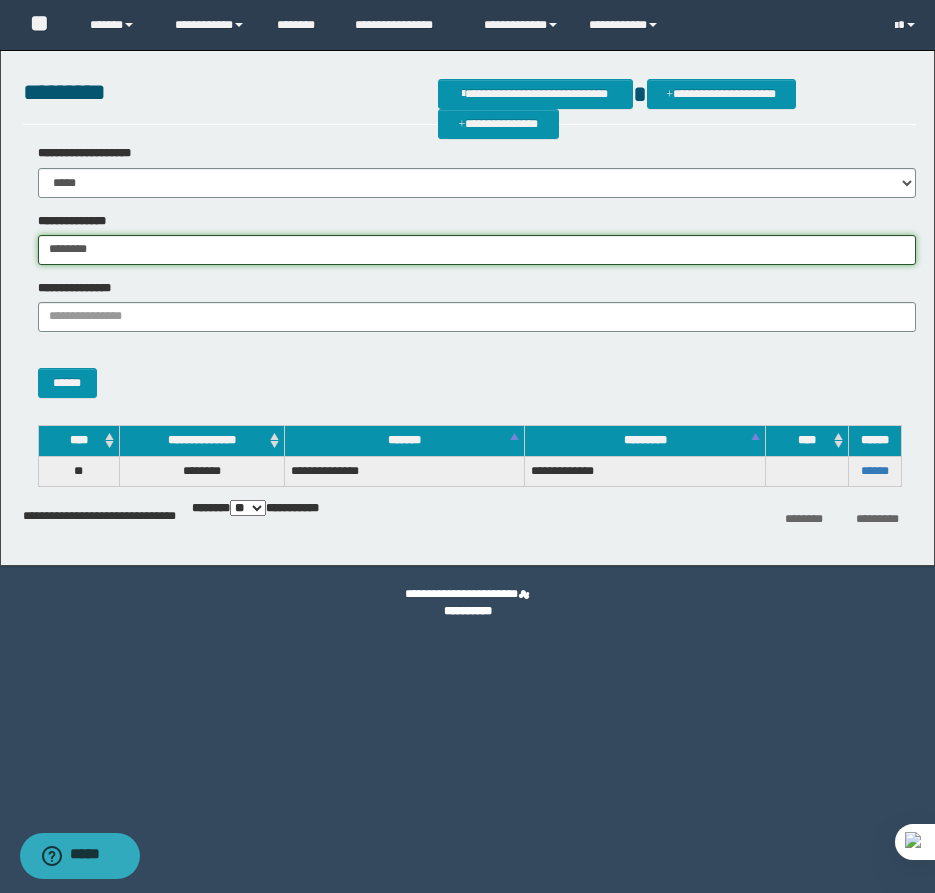 click on "********" at bounding box center [477, 250] 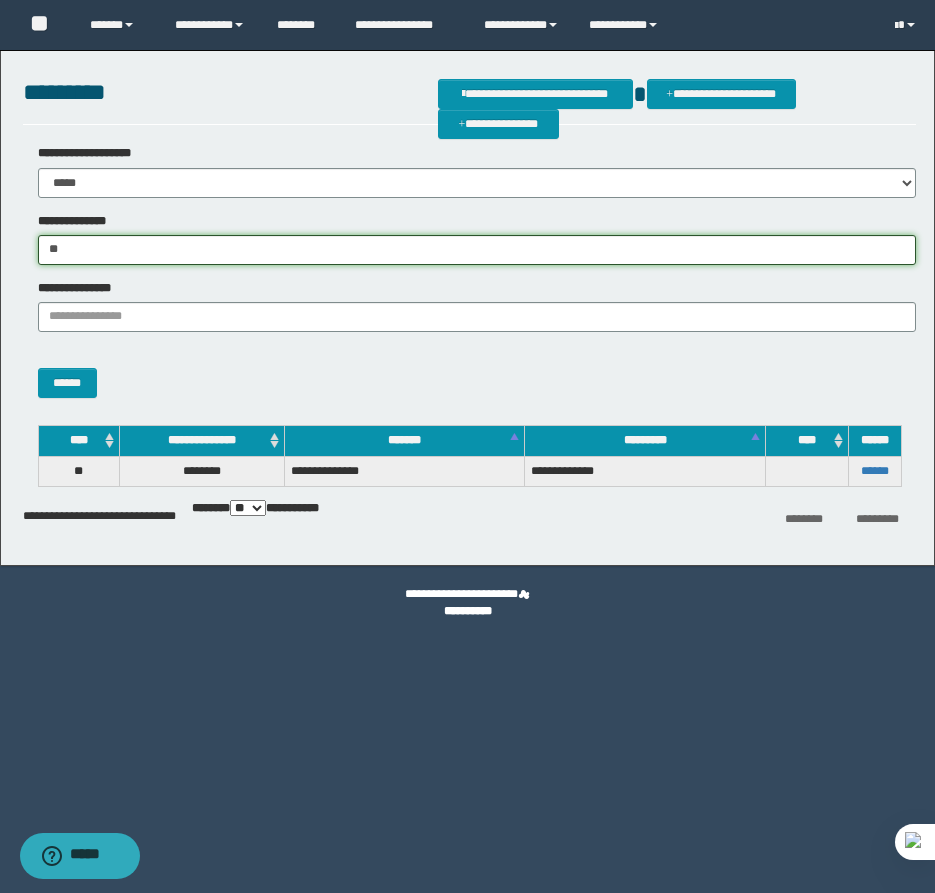 type on "*" 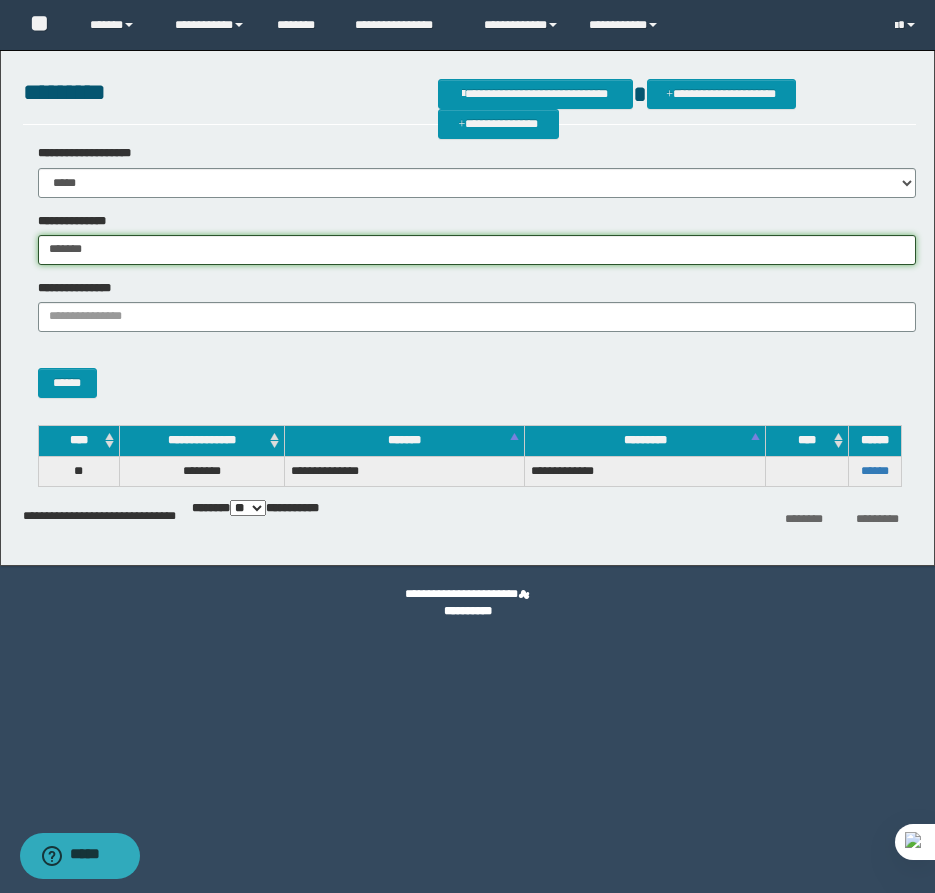 type on "********" 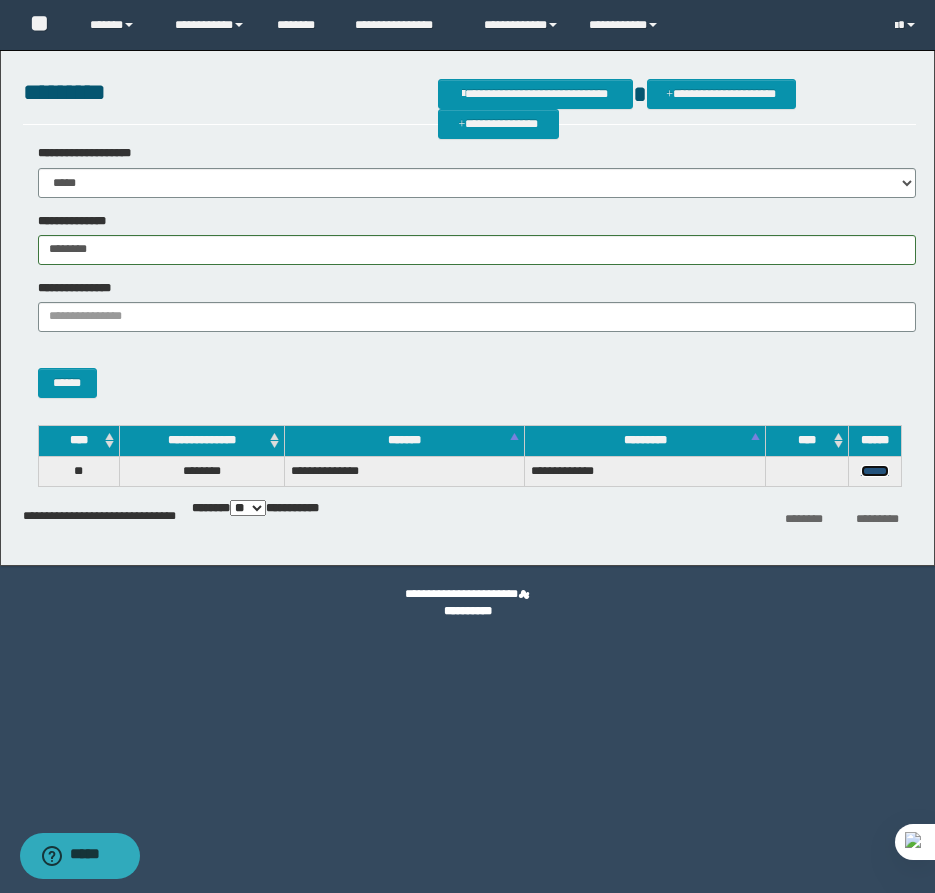 click on "******" at bounding box center (875, 471) 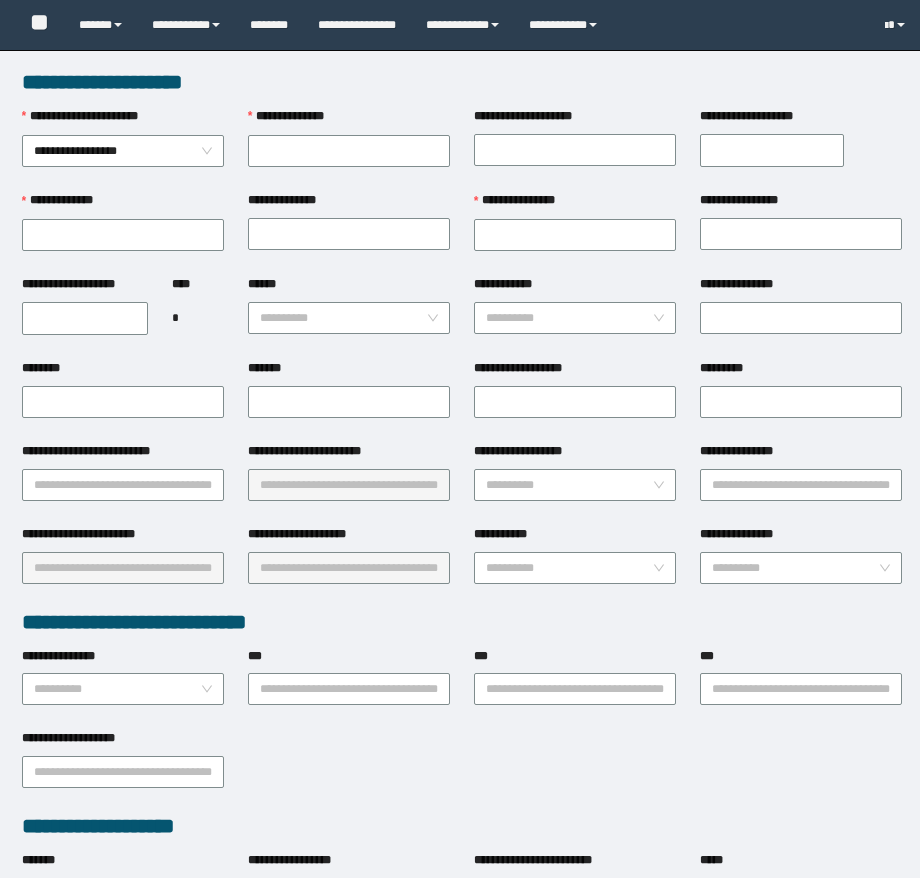 scroll, scrollTop: 0, scrollLeft: 0, axis: both 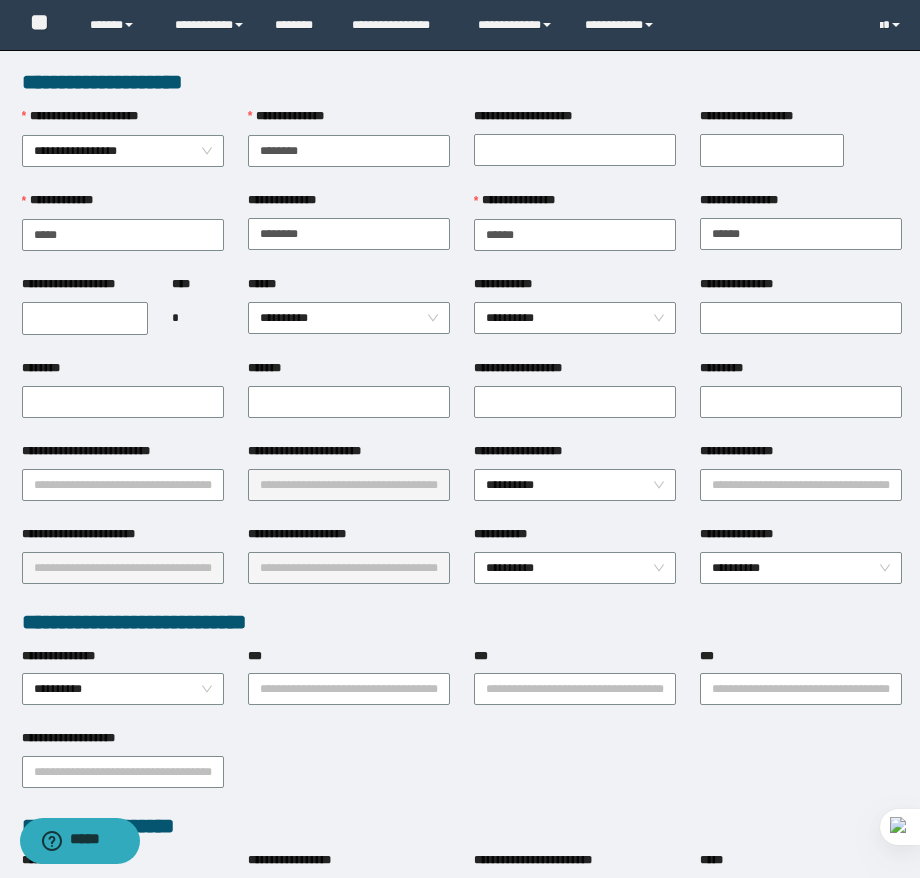 type on "********" 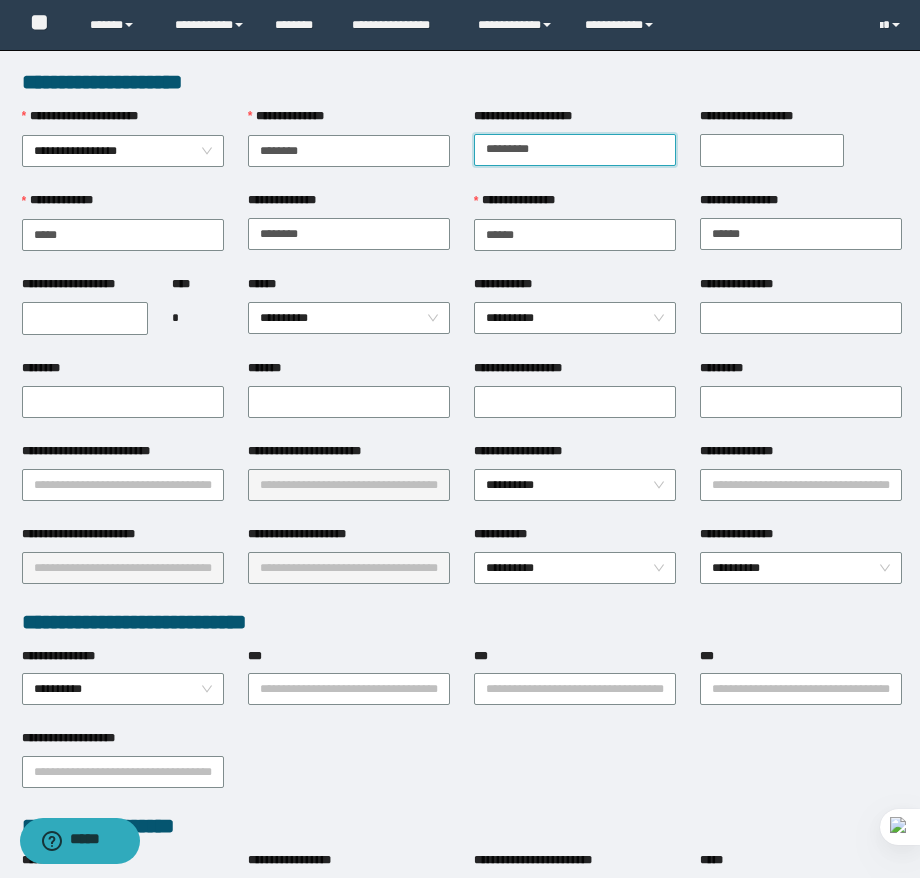 type on "*********" 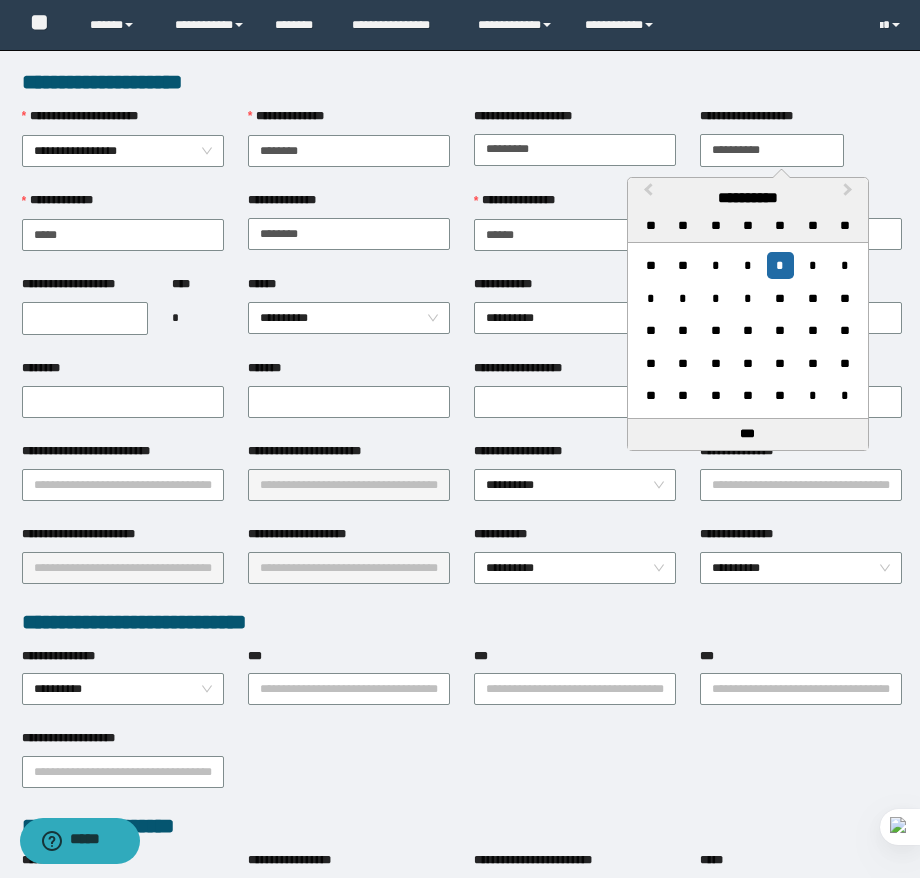 type on "**********" 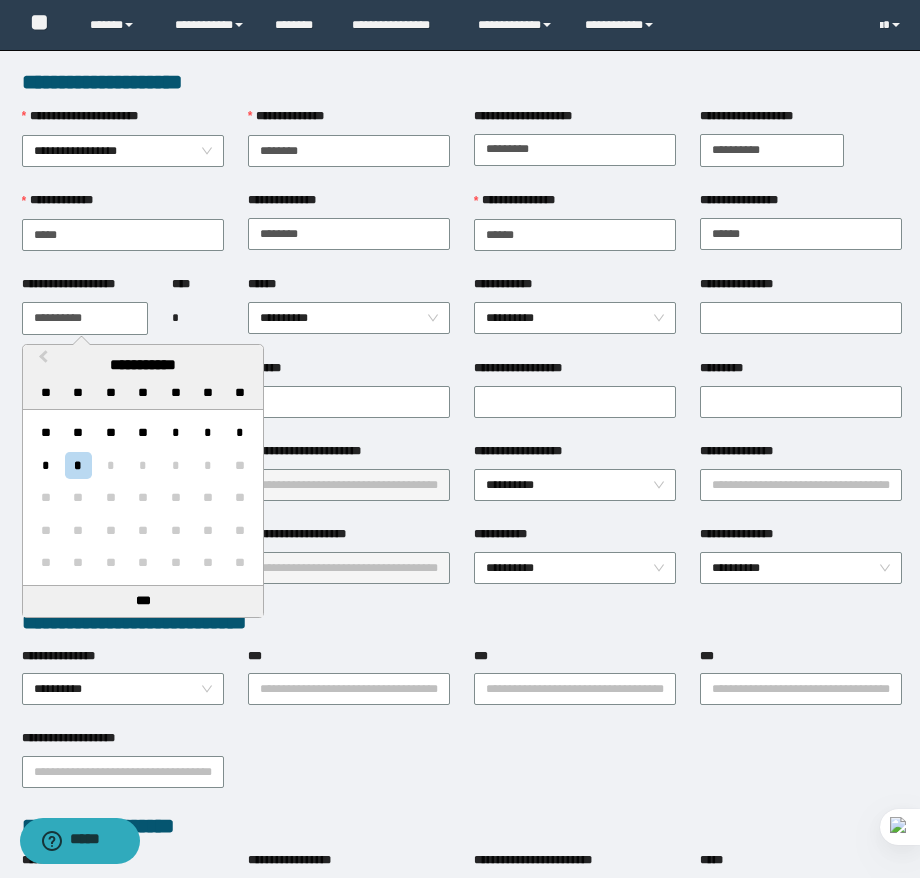 click on "**********" at bounding box center [85, 318] 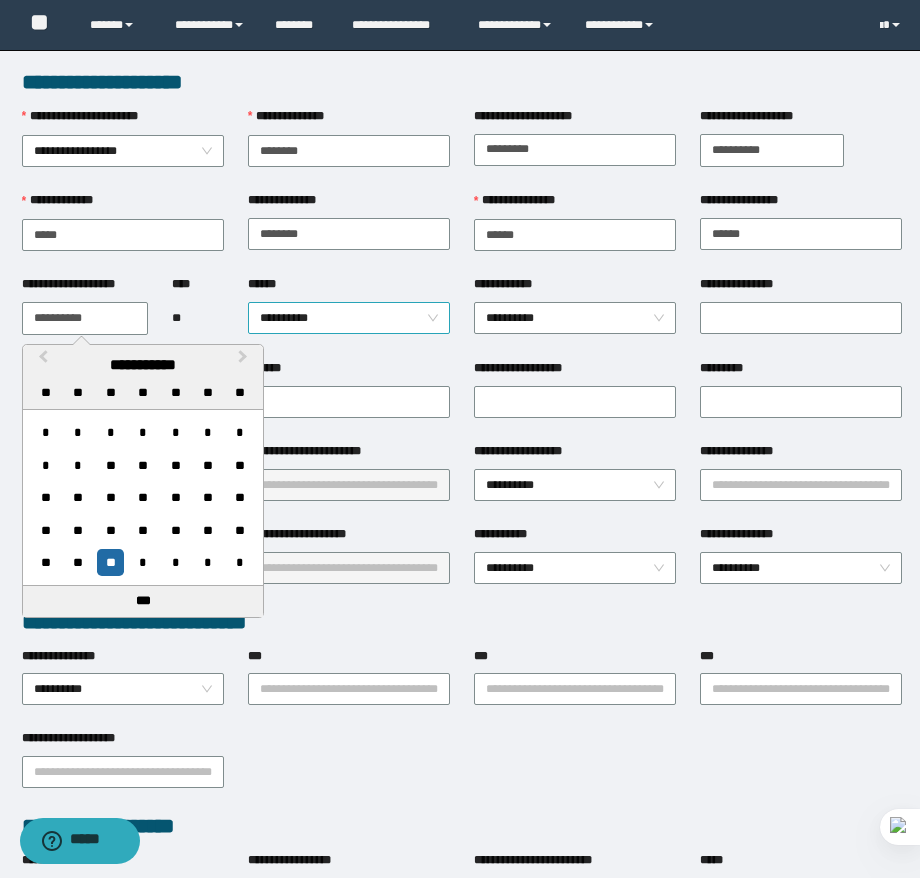 type on "**********" 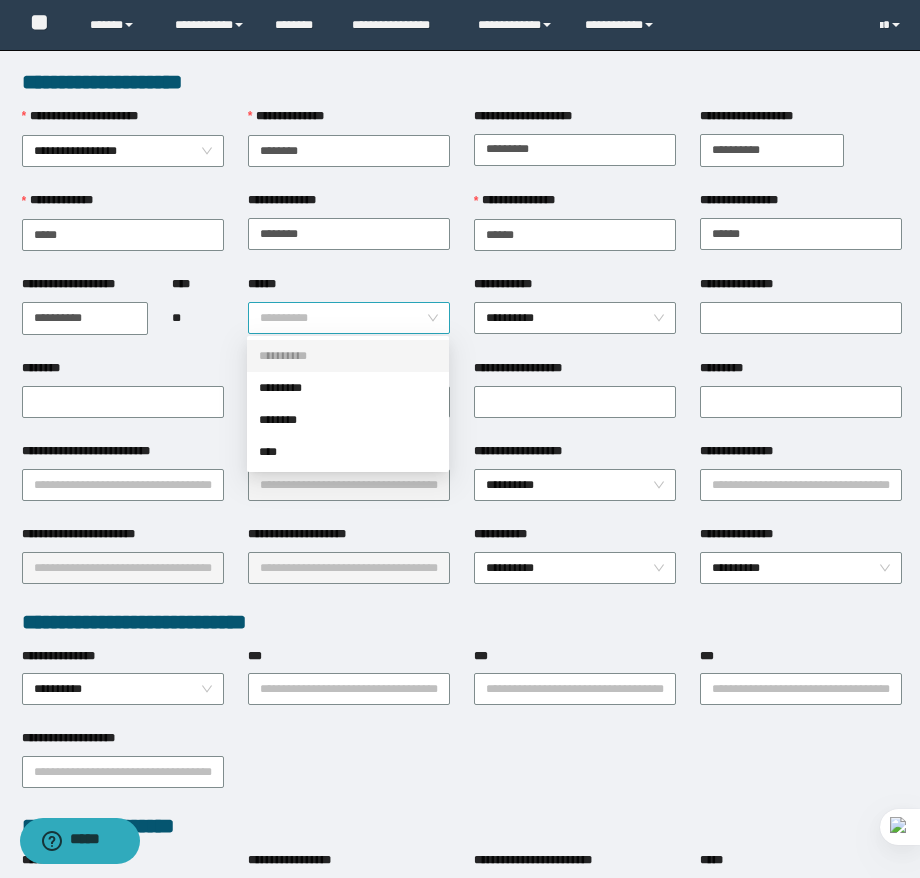 click on "**********" at bounding box center [349, 318] 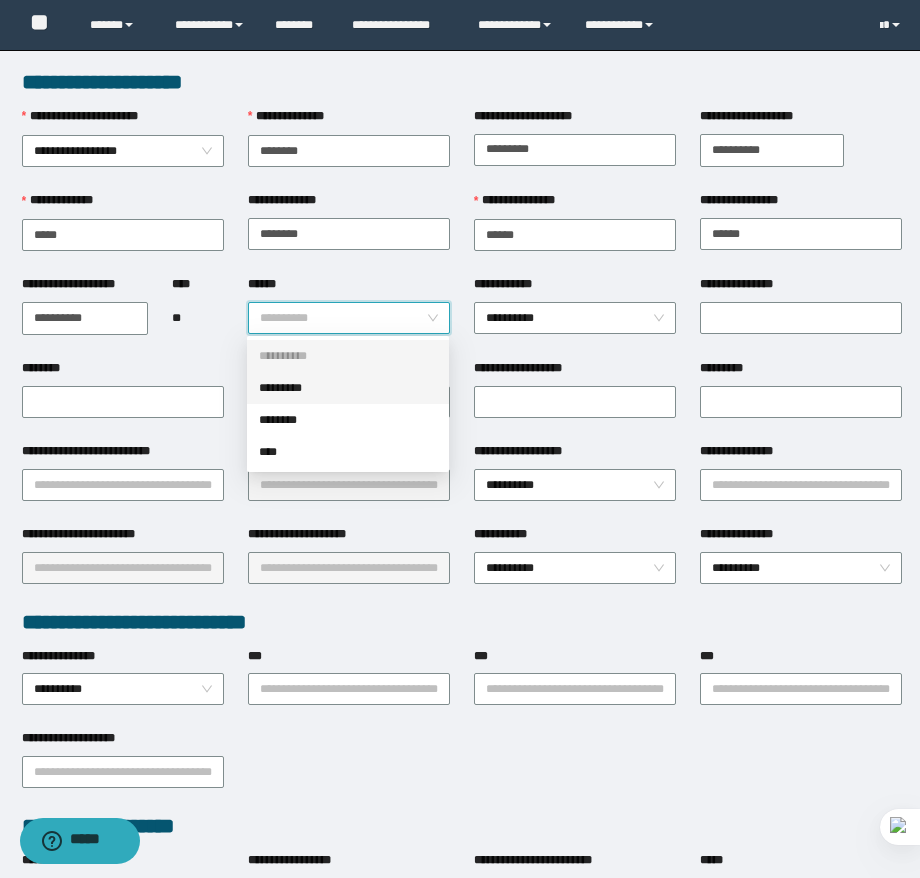 click on "*********" at bounding box center [348, 388] 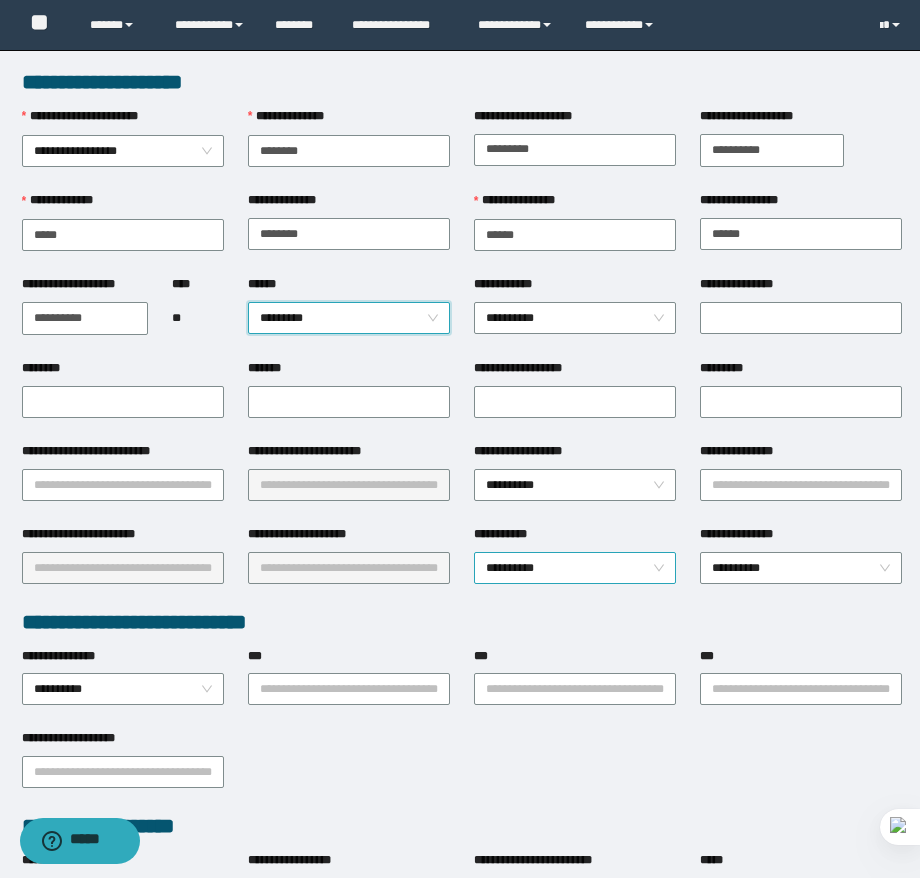 click on "**********" at bounding box center (575, 568) 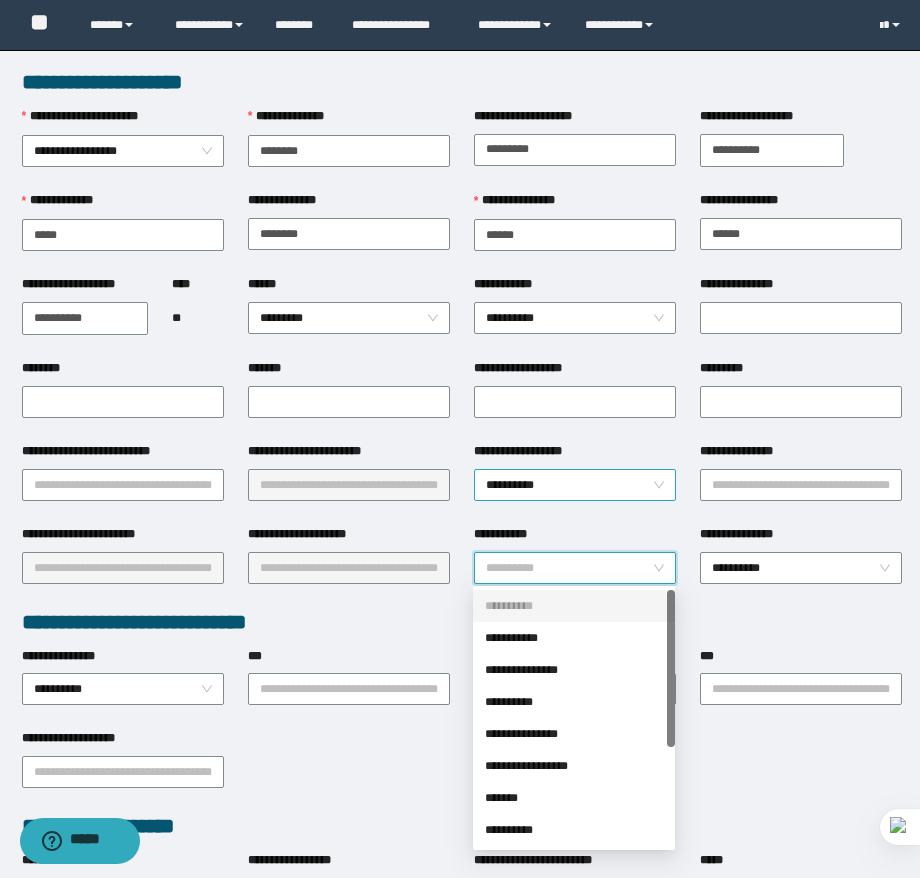 click on "**********" at bounding box center [575, 485] 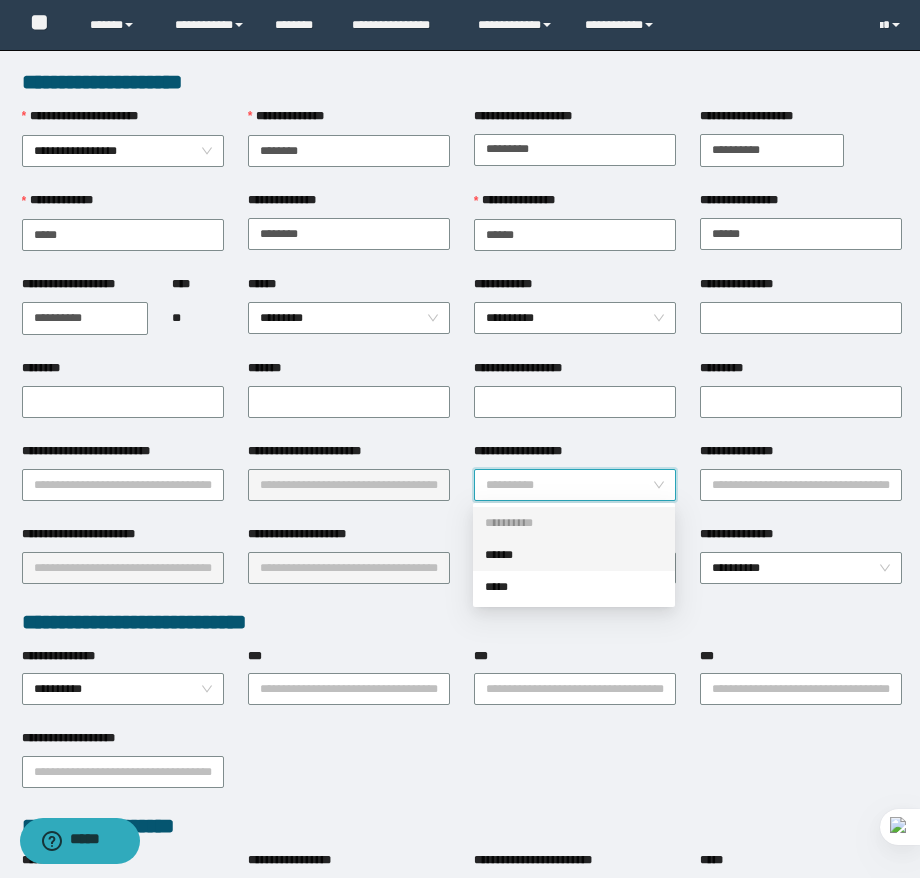 click on "******" at bounding box center [574, 555] 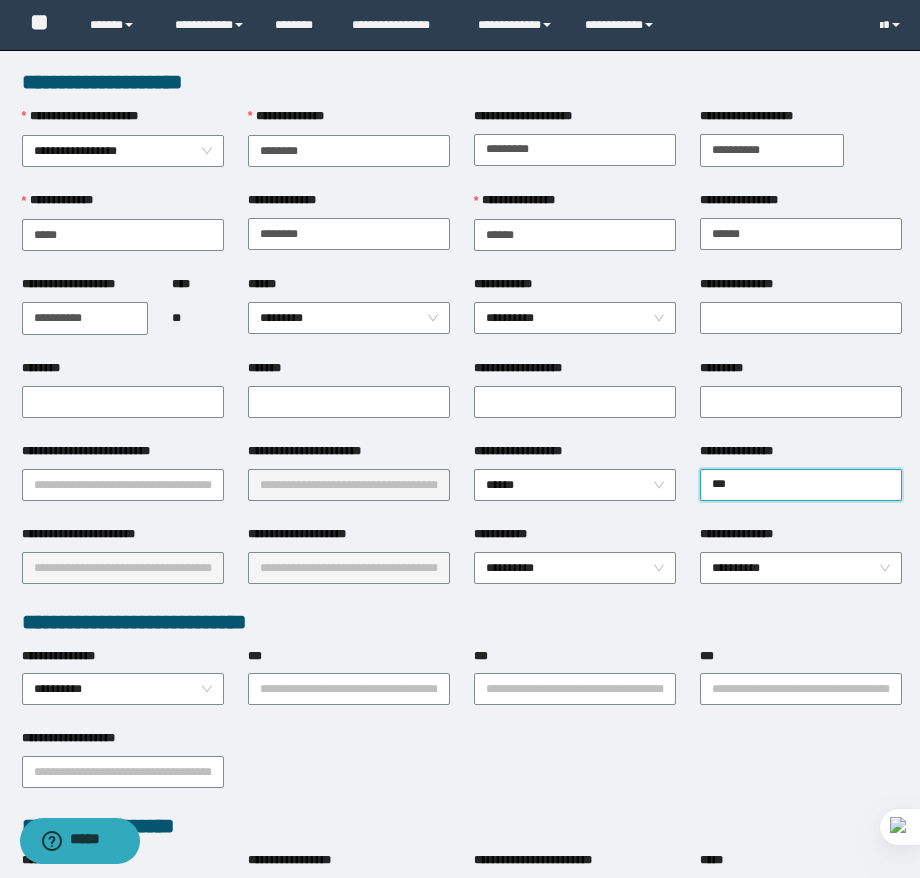 type on "****" 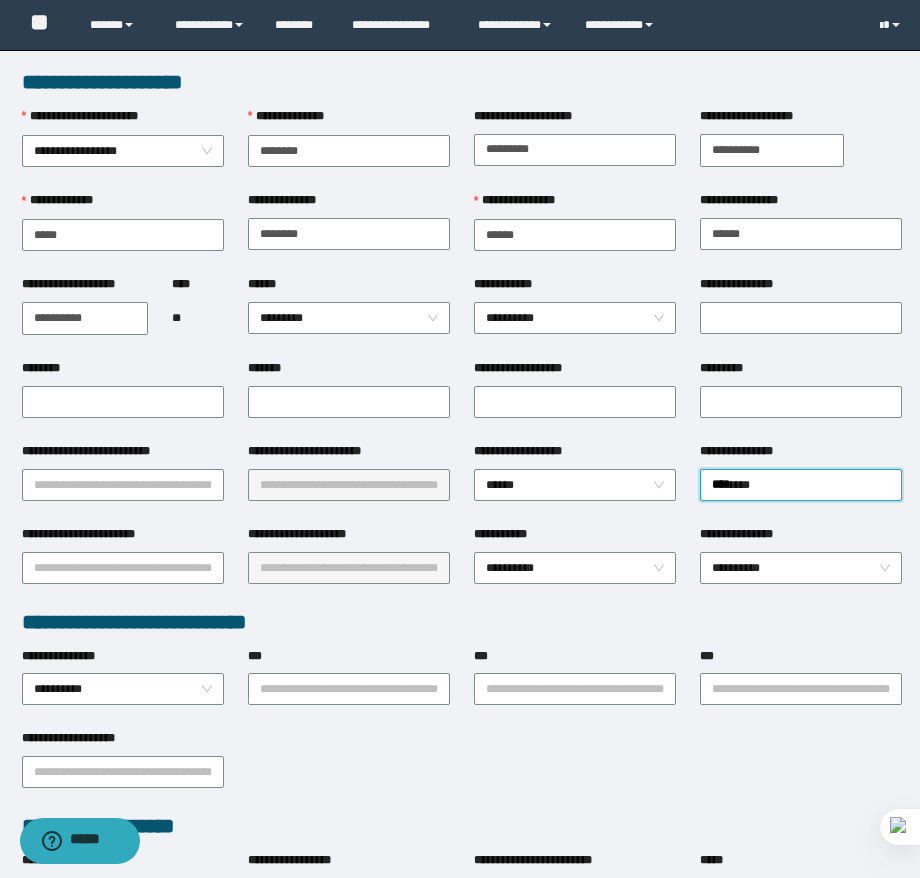 type 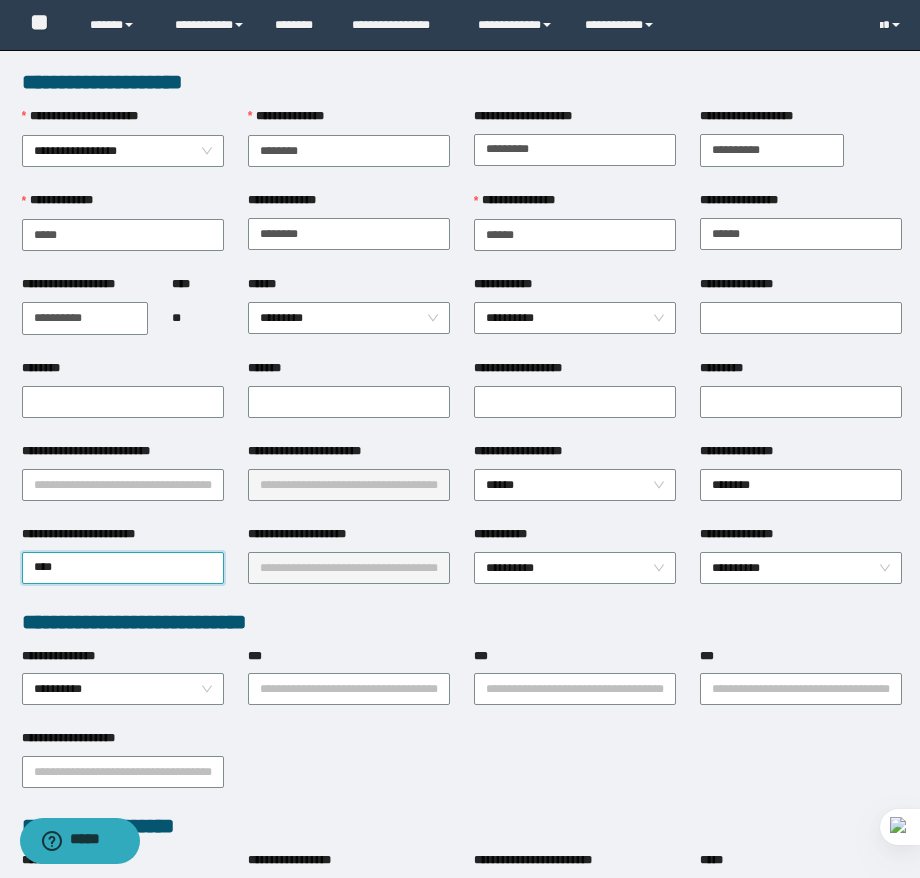 type on "*****" 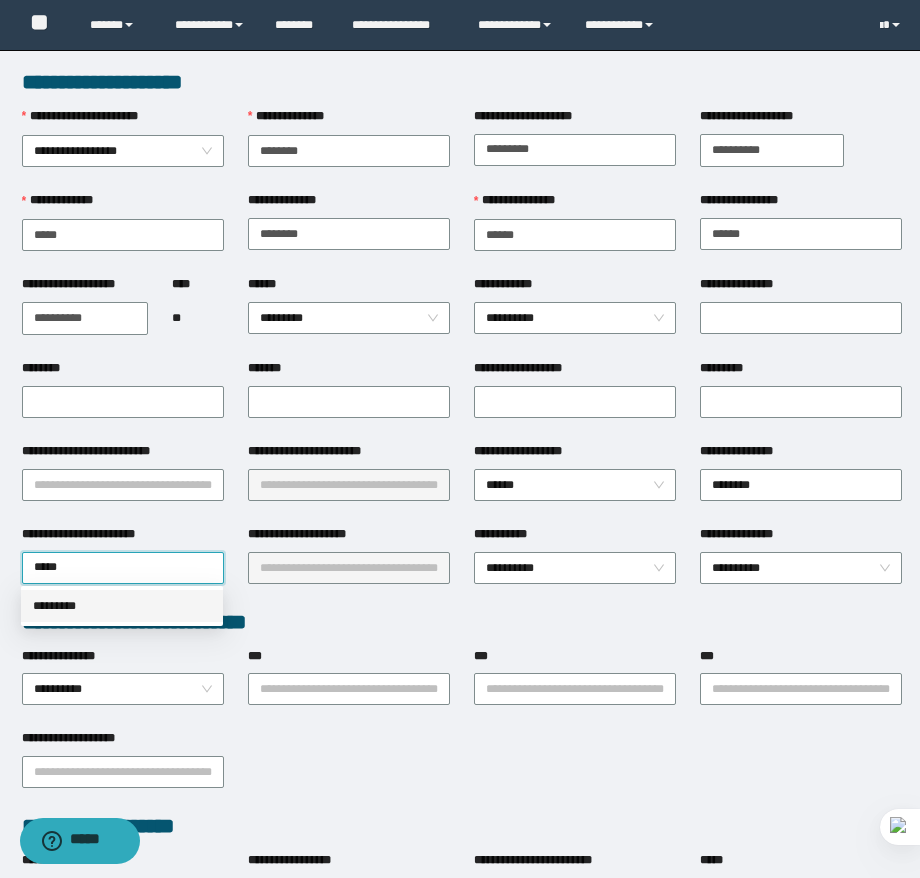 type 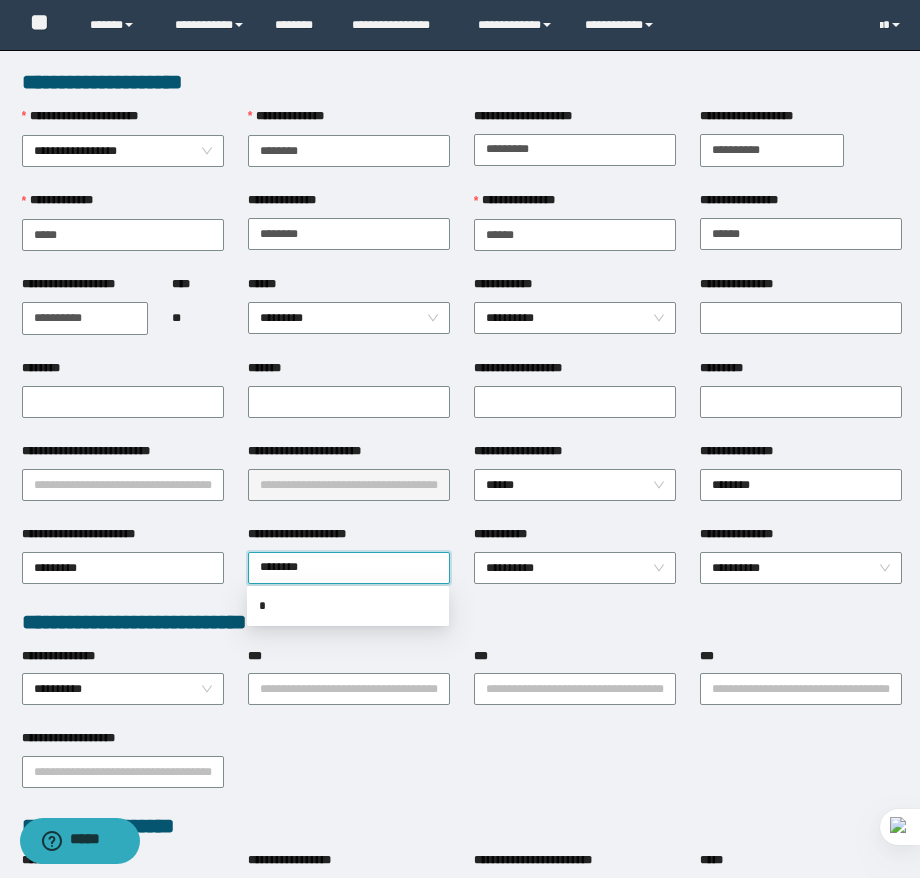 type on "*********" 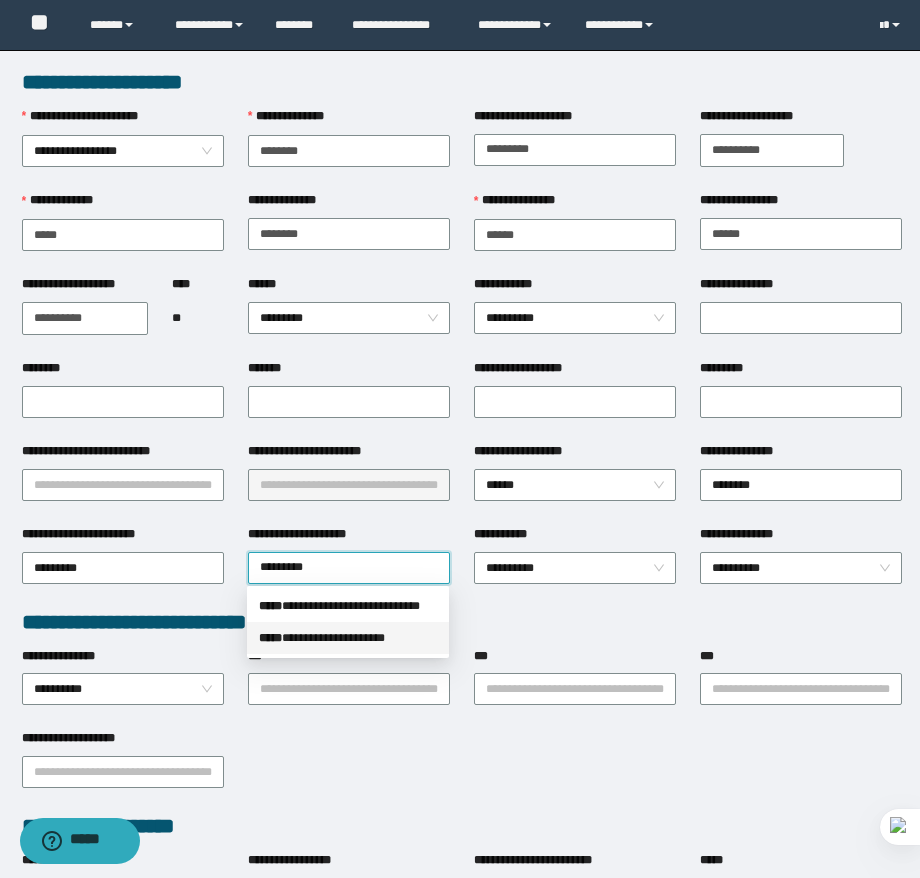type 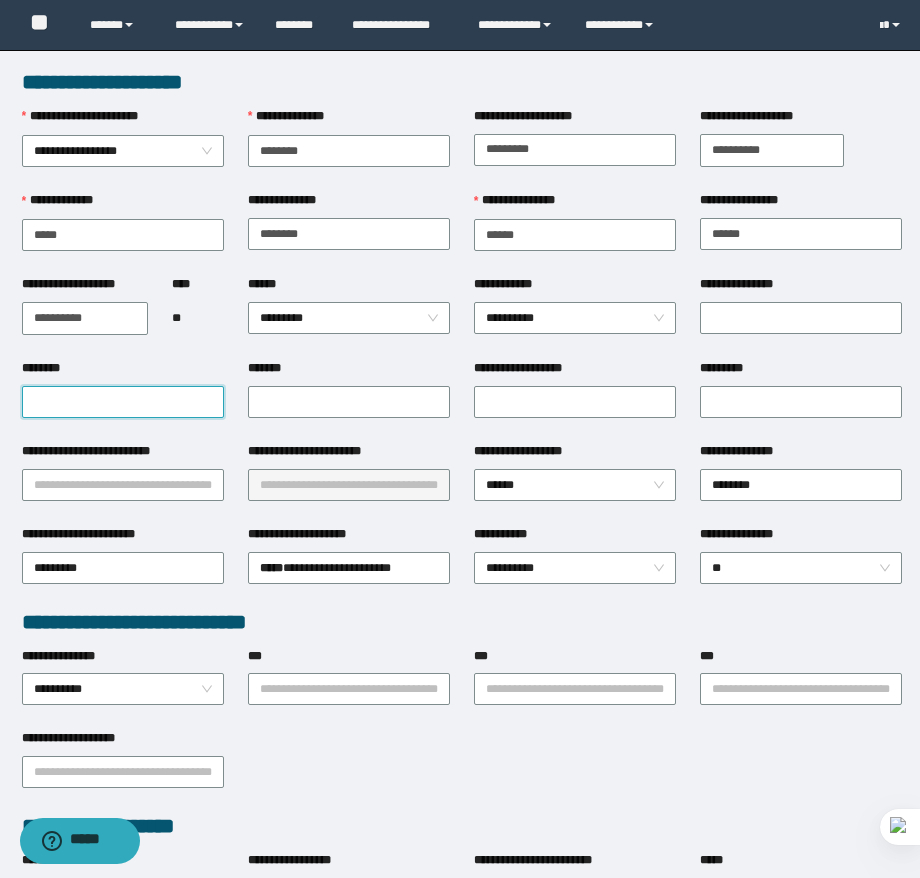 click on "********" at bounding box center (123, 402) 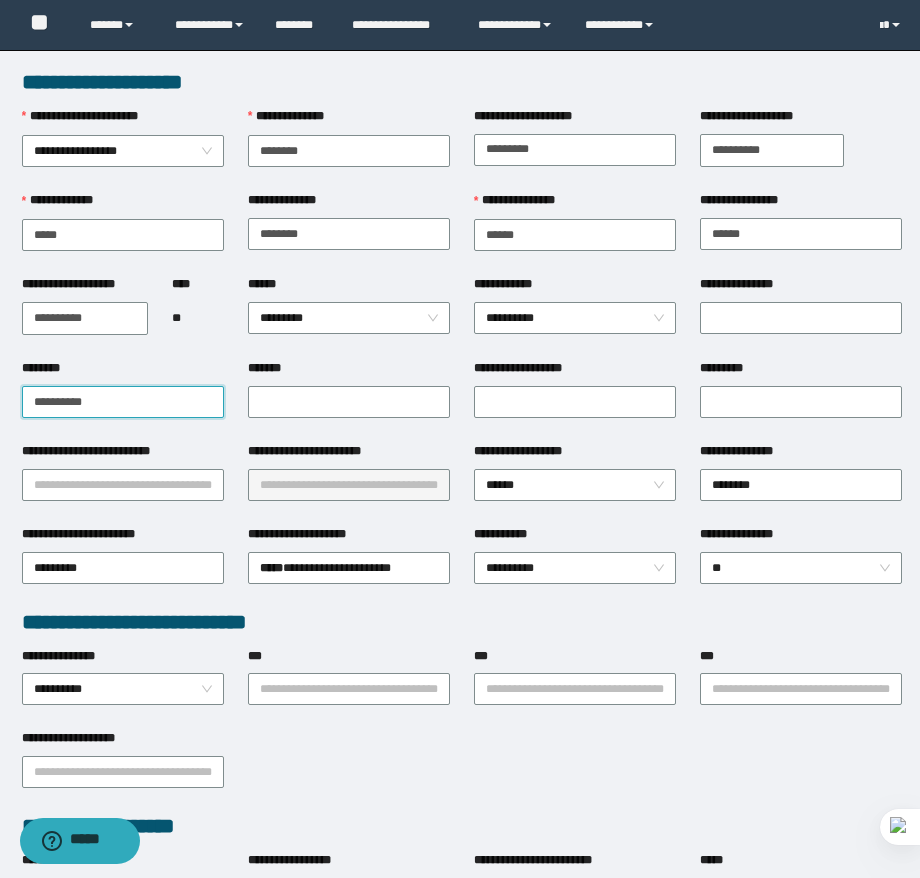 drag, startPoint x: 515, startPoint y: 560, endPoint x: 540, endPoint y: 644, distance: 87.64131 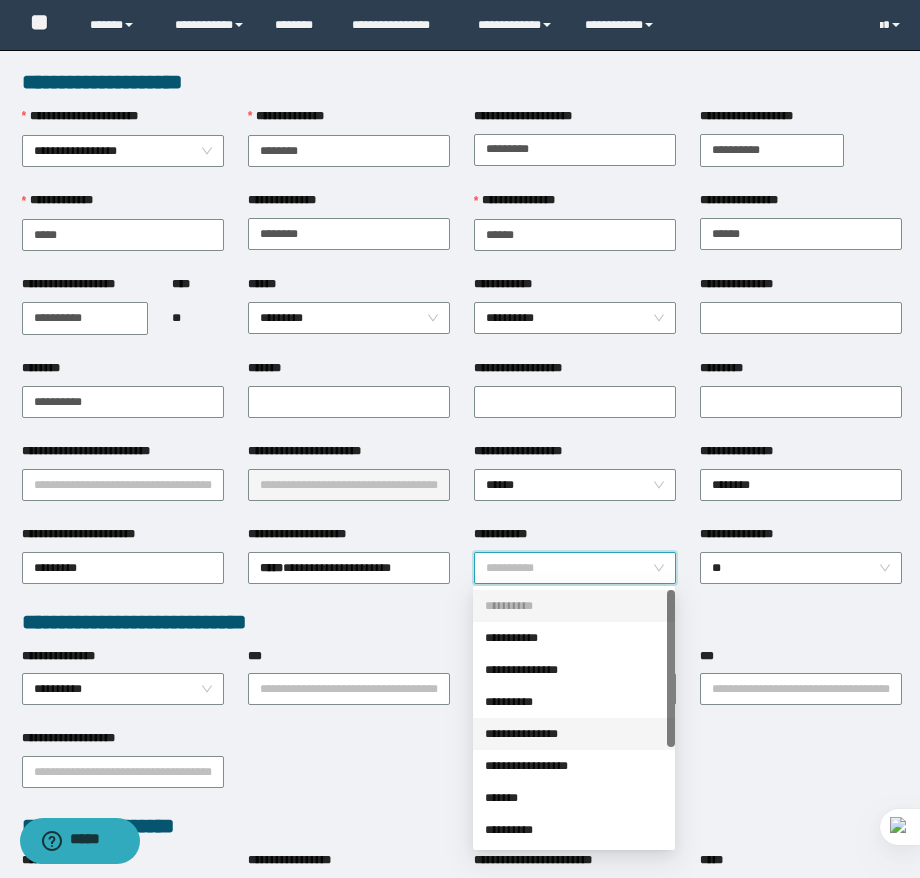 click on "**********" at bounding box center (574, 734) 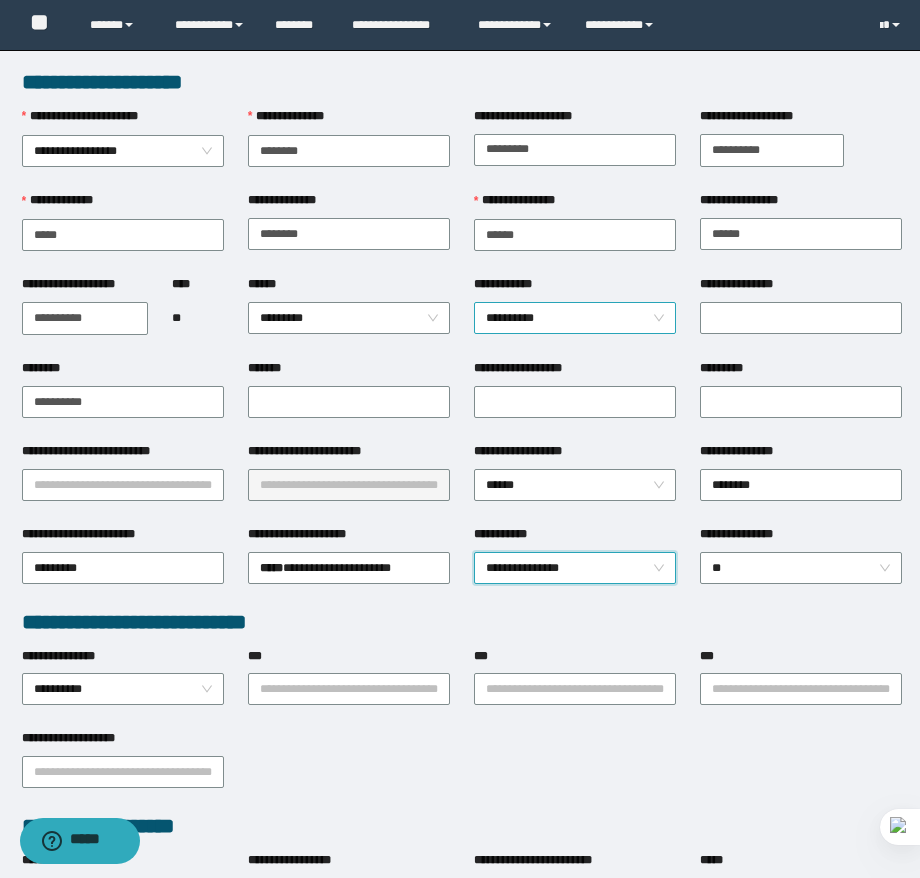 click on "**********" at bounding box center (575, 318) 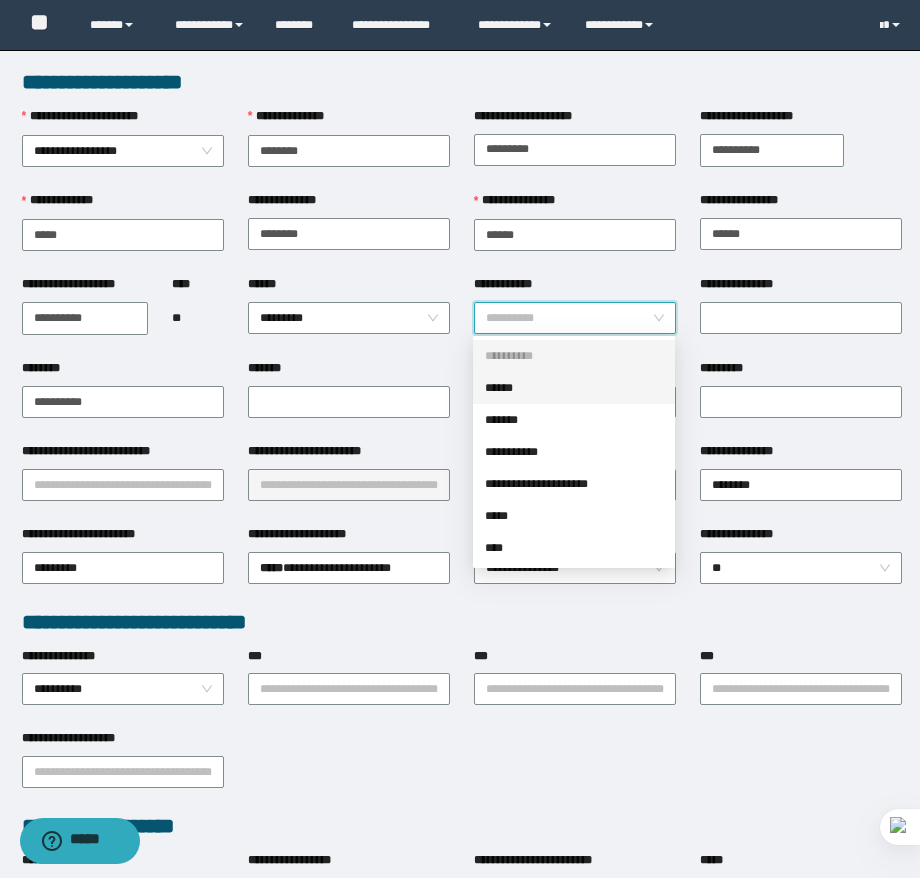 click on "******" at bounding box center (574, 388) 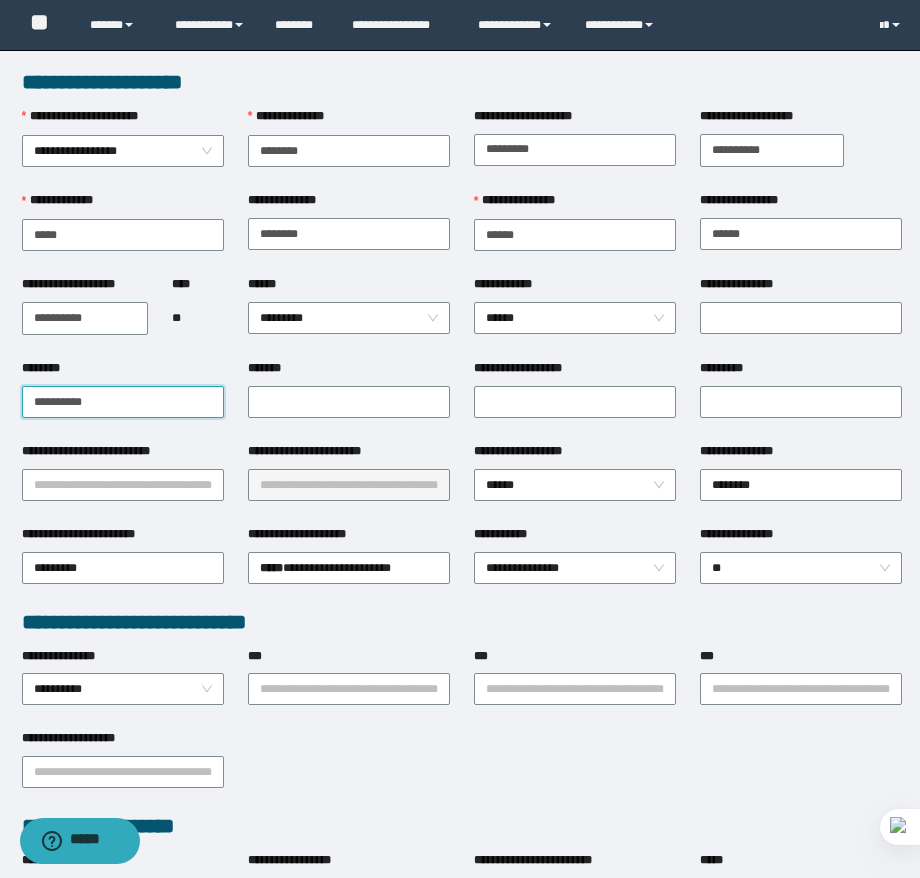 click on "**********" at bounding box center [123, 402] 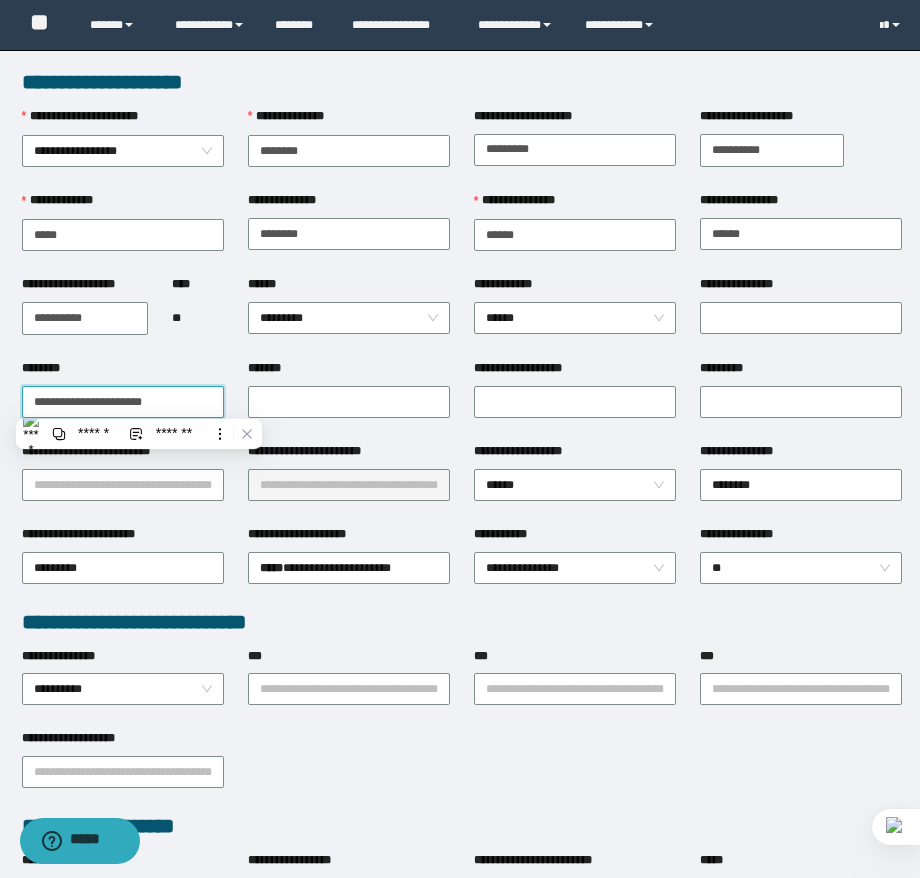 type on "**********" 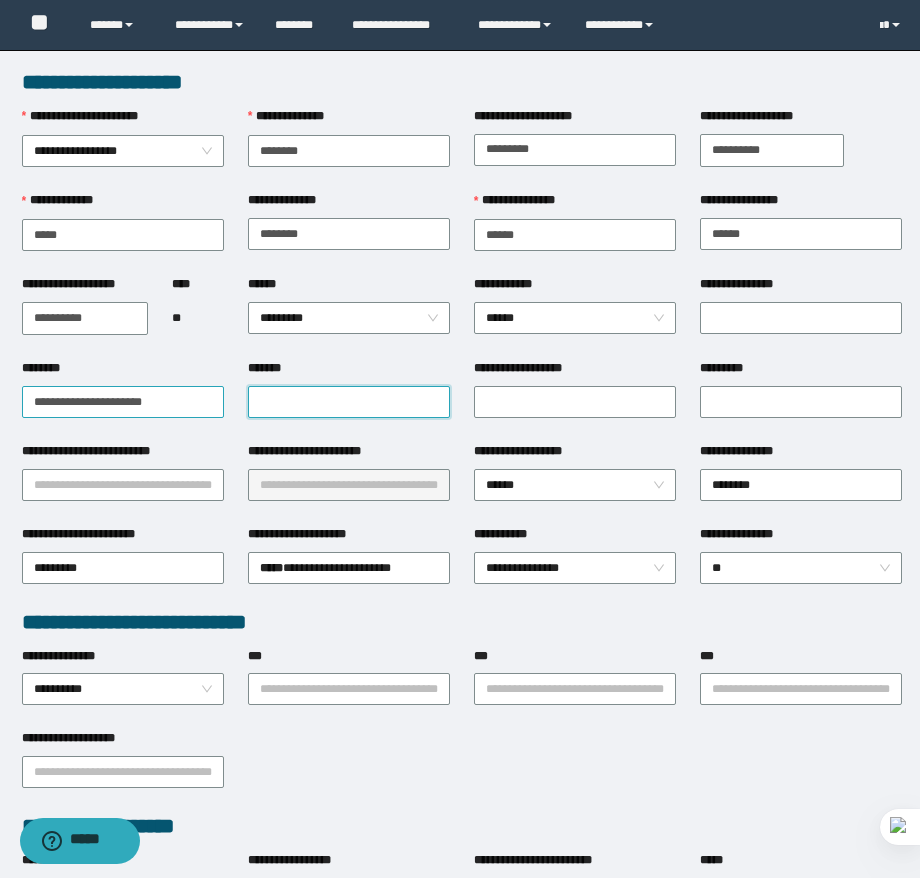 paste on "**********" 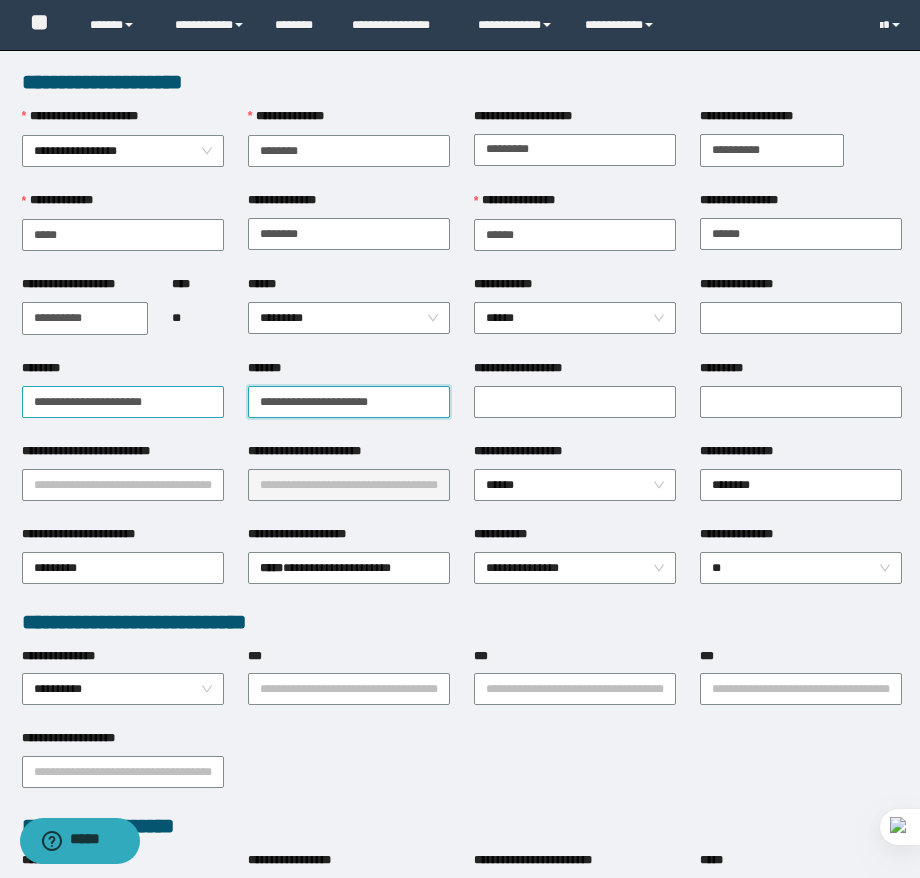 type on "**********" 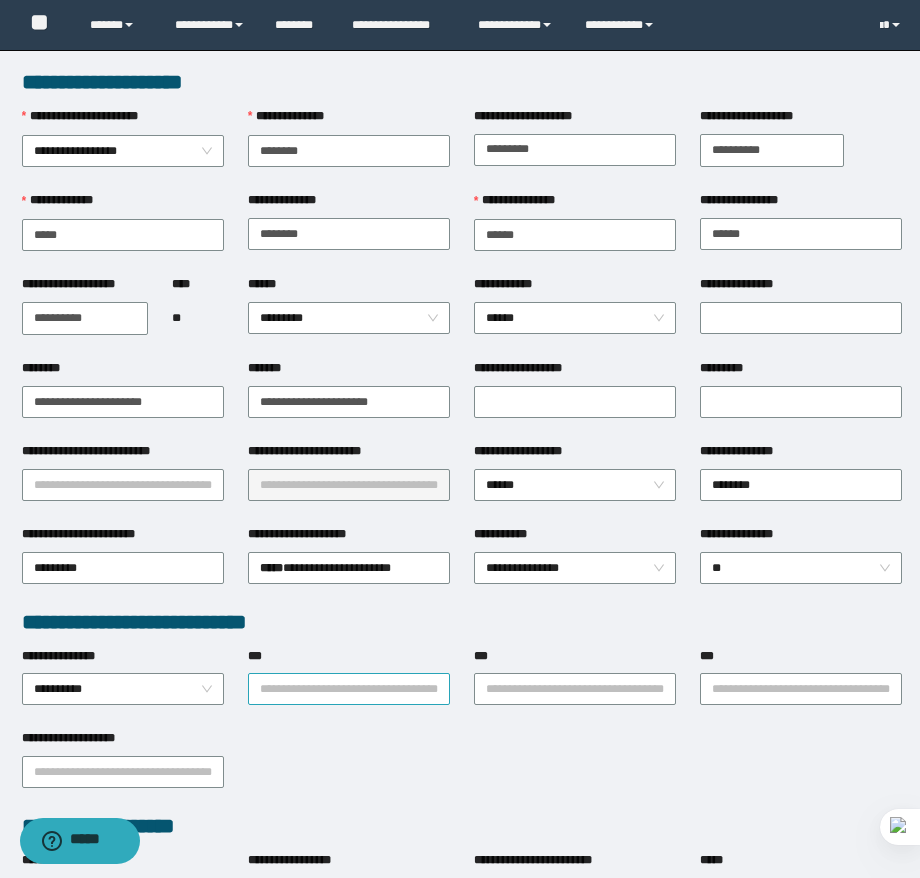 click on "**********" at bounding box center (349, 688) 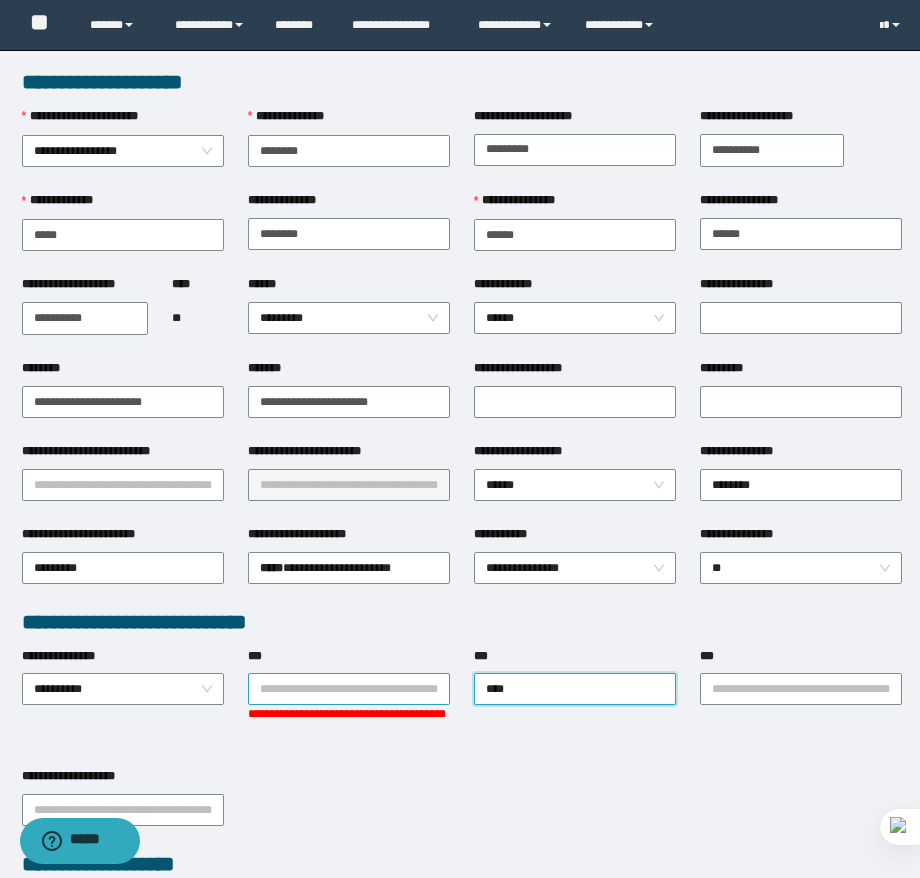 type on "*****" 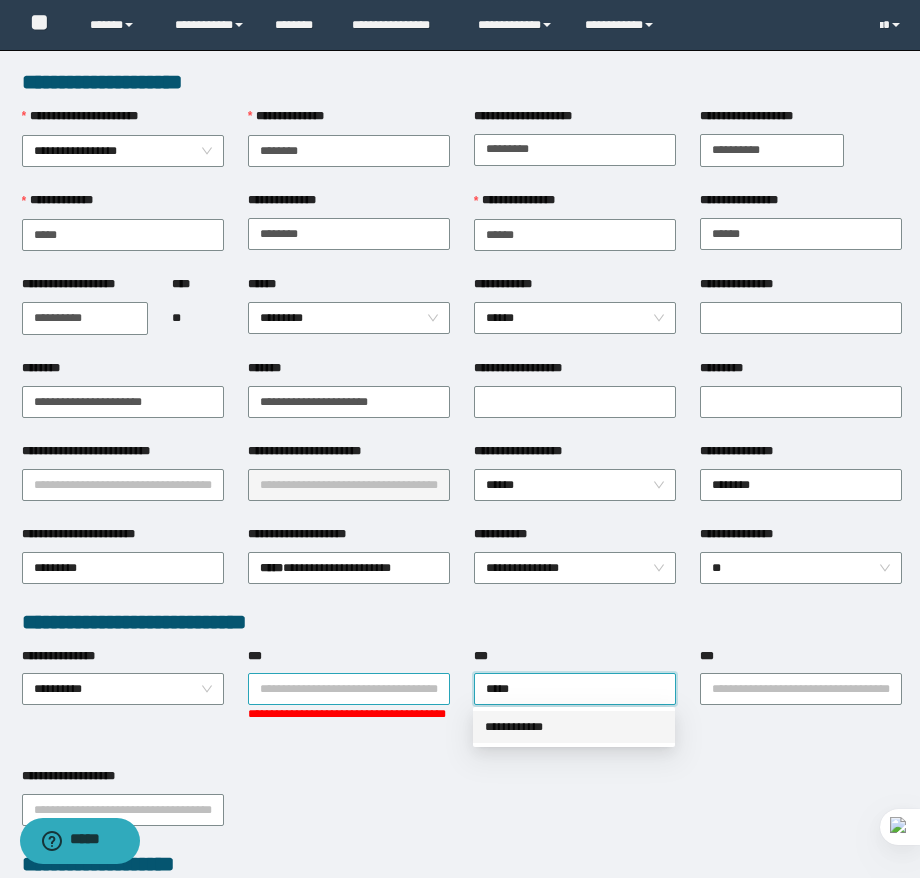 type 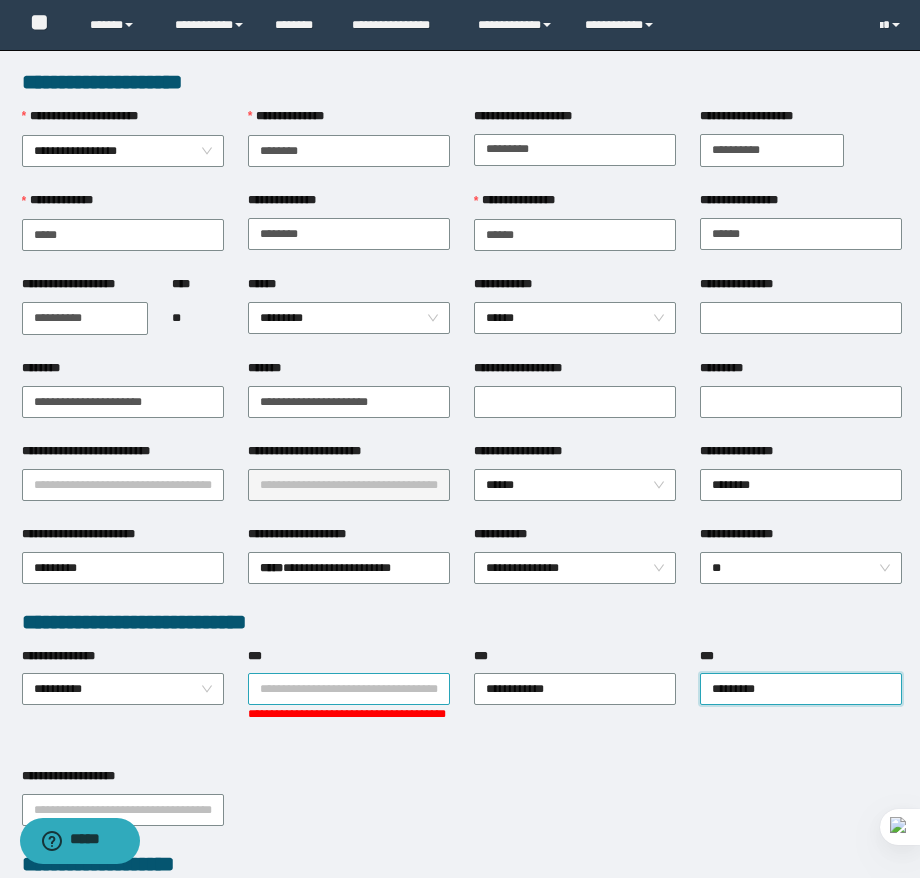 type on "**********" 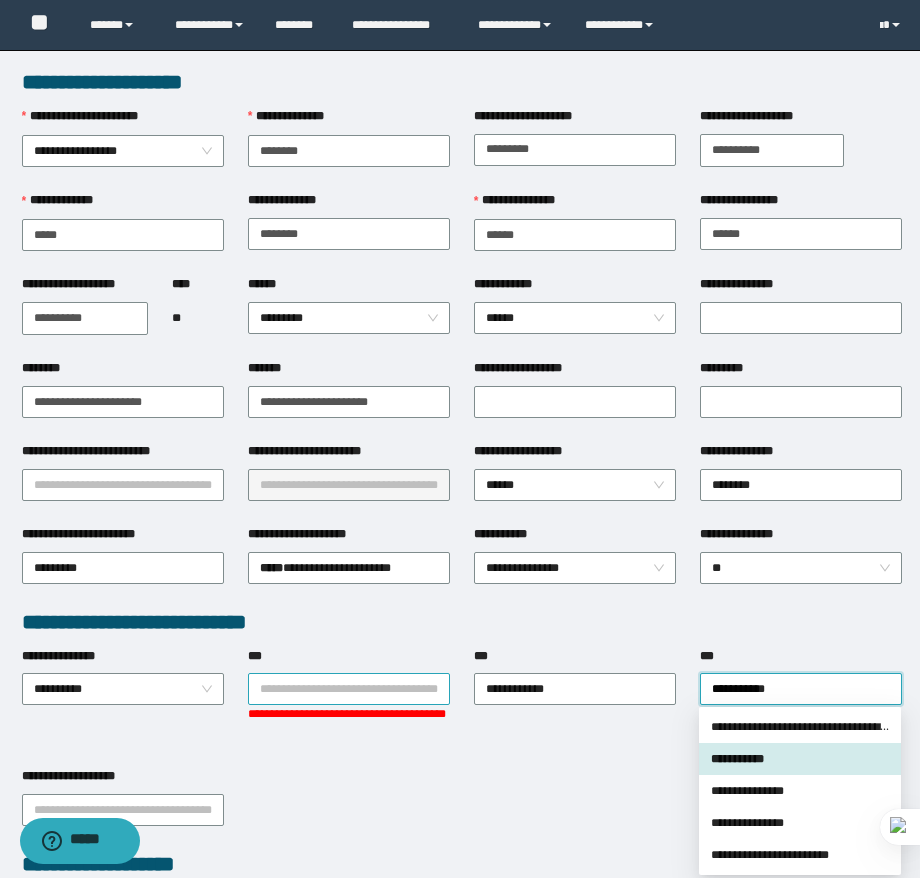 type 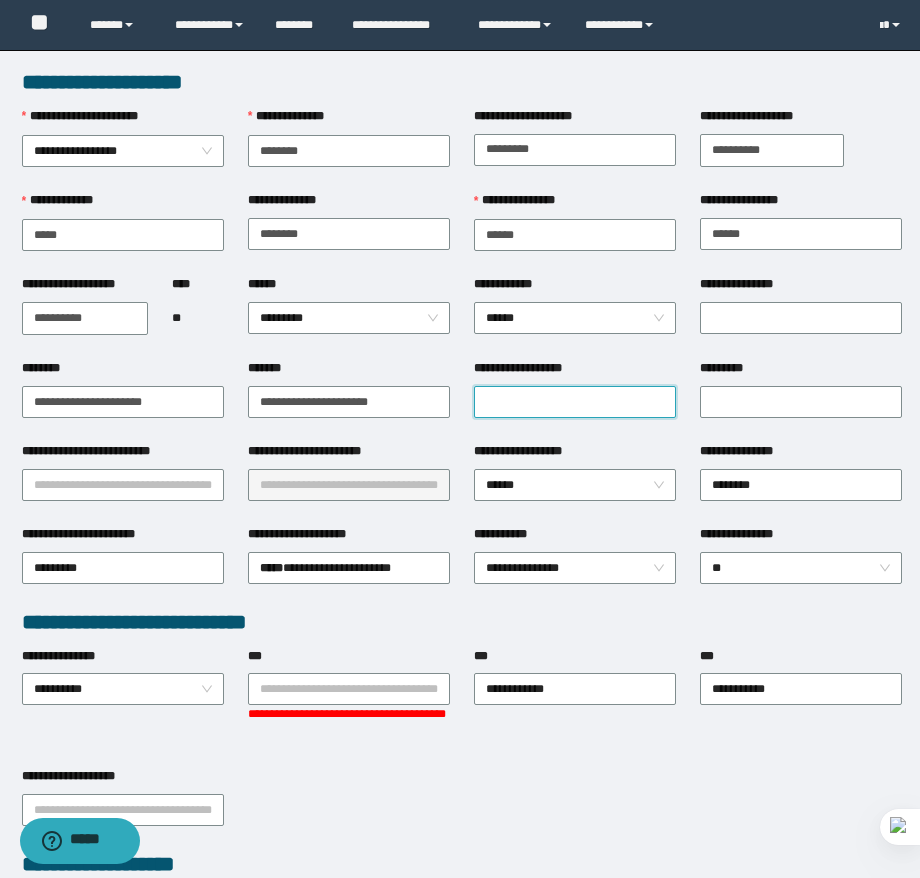 click on "**********" at bounding box center [575, 402] 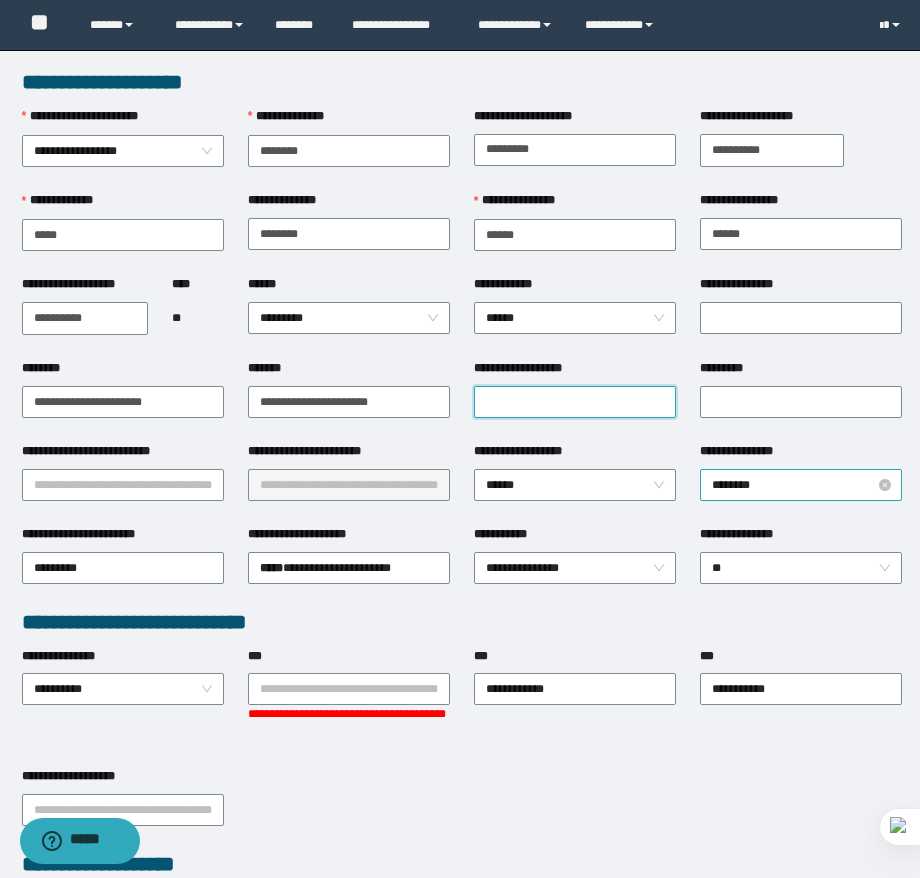 paste on "**********" 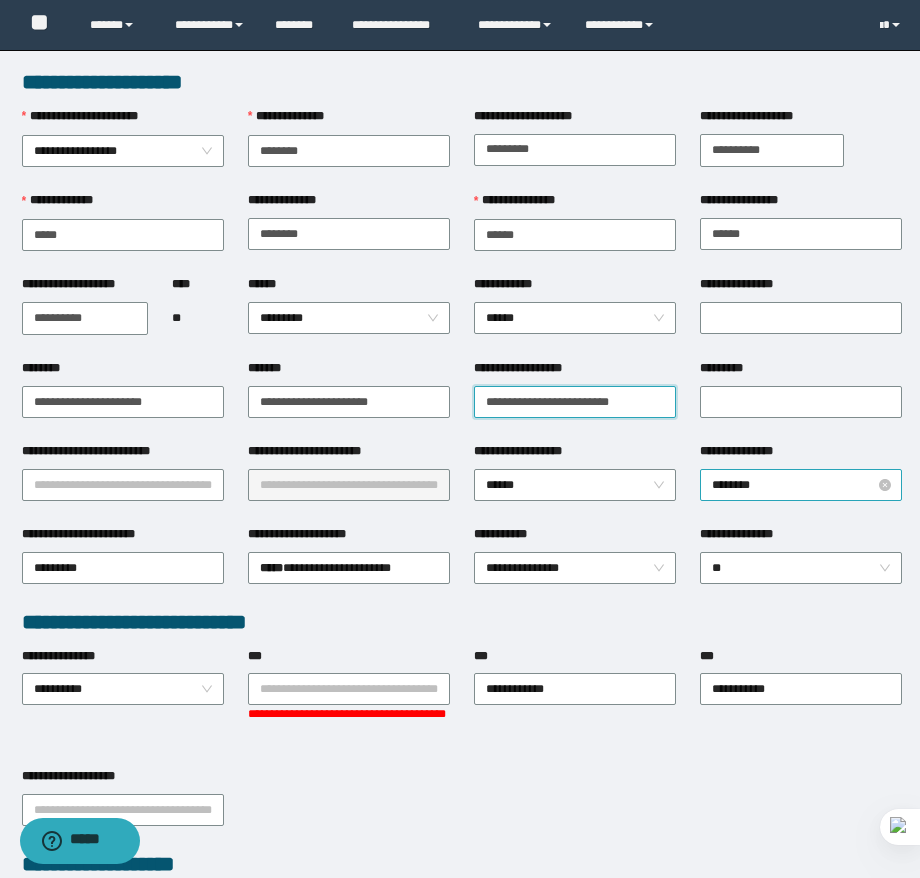 type on "**********" 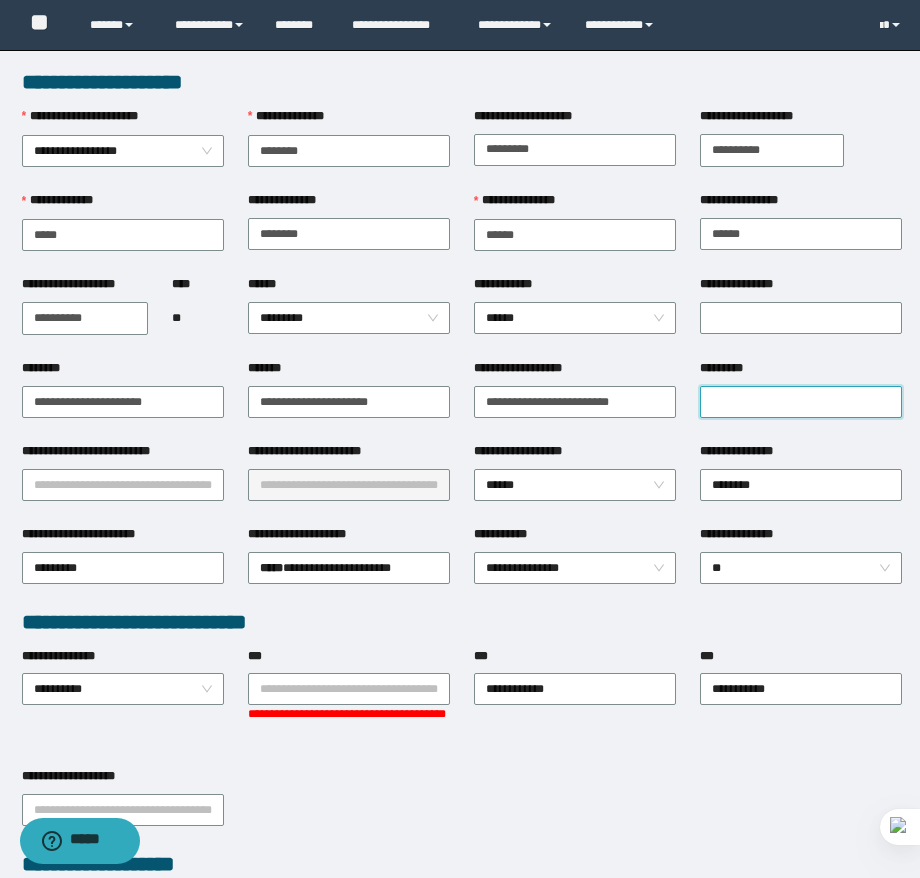 click on "*********" at bounding box center (801, 402) 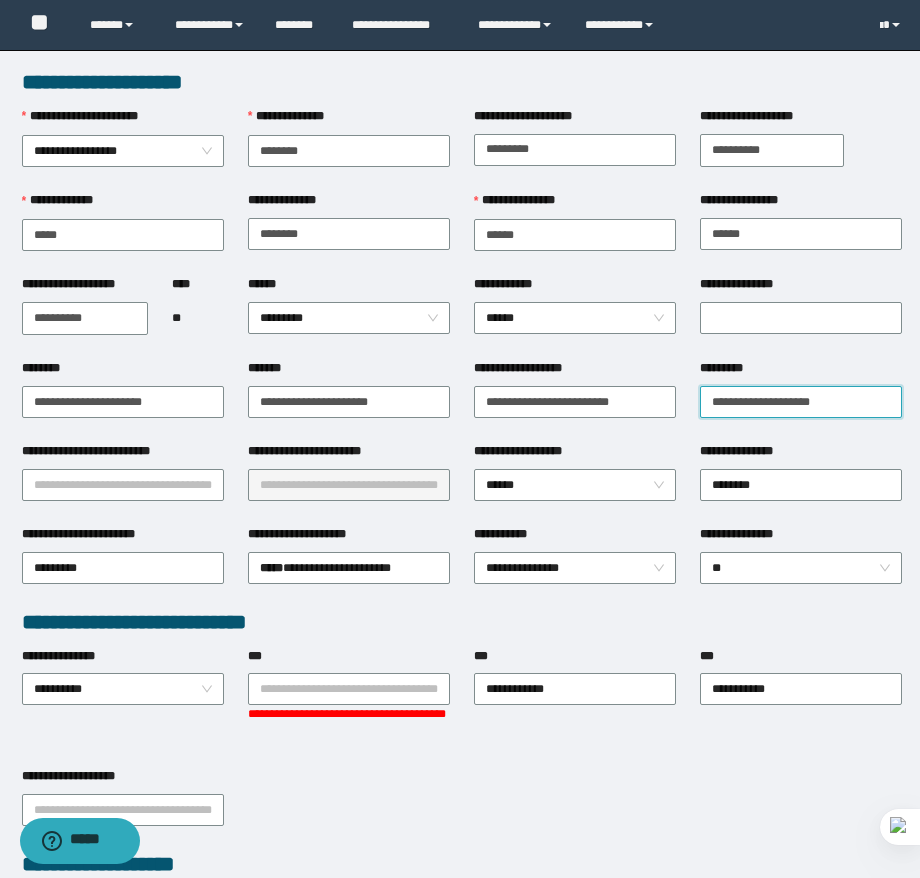 type on "**********" 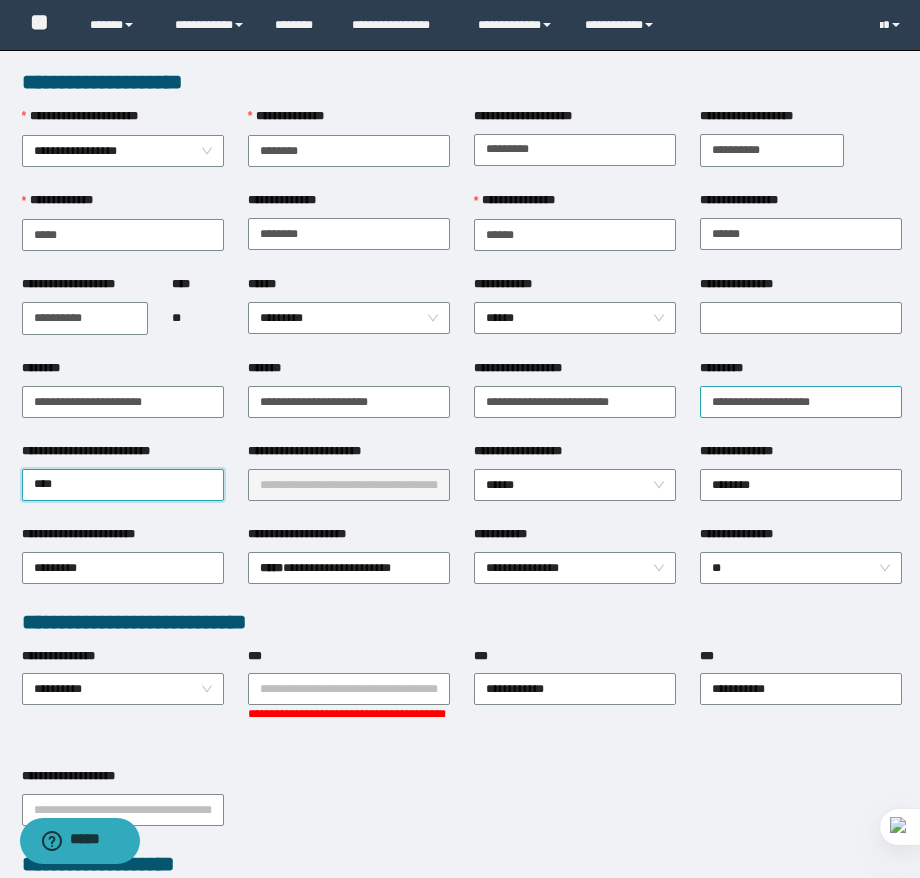 type on "*****" 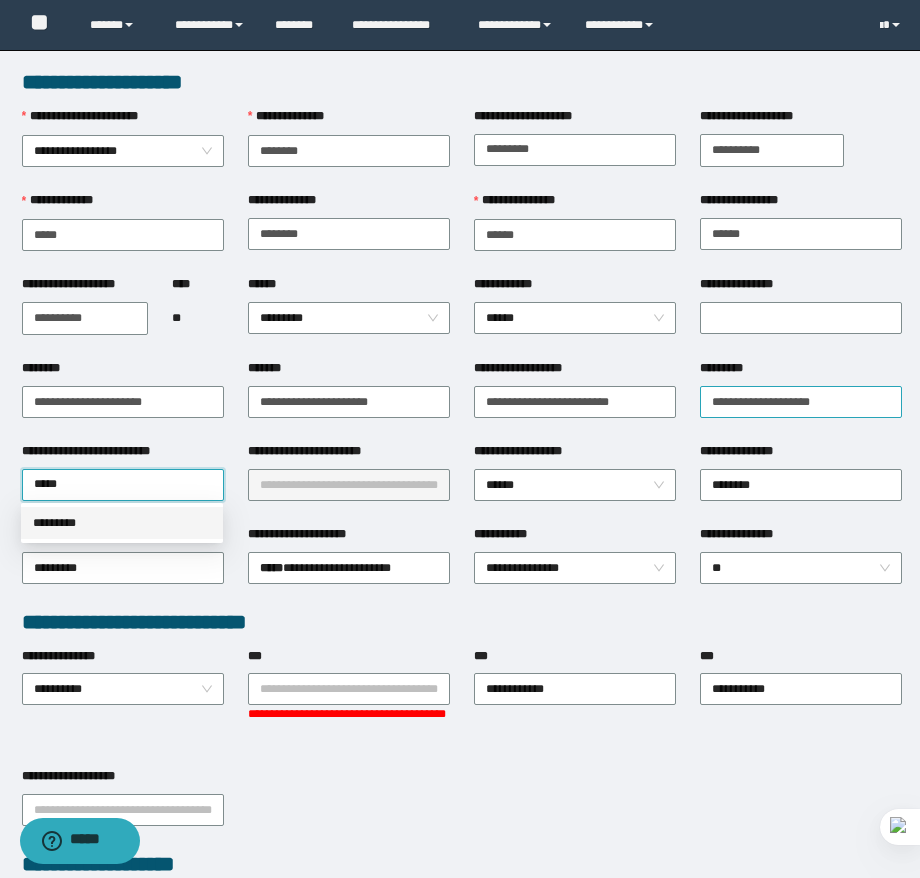 type 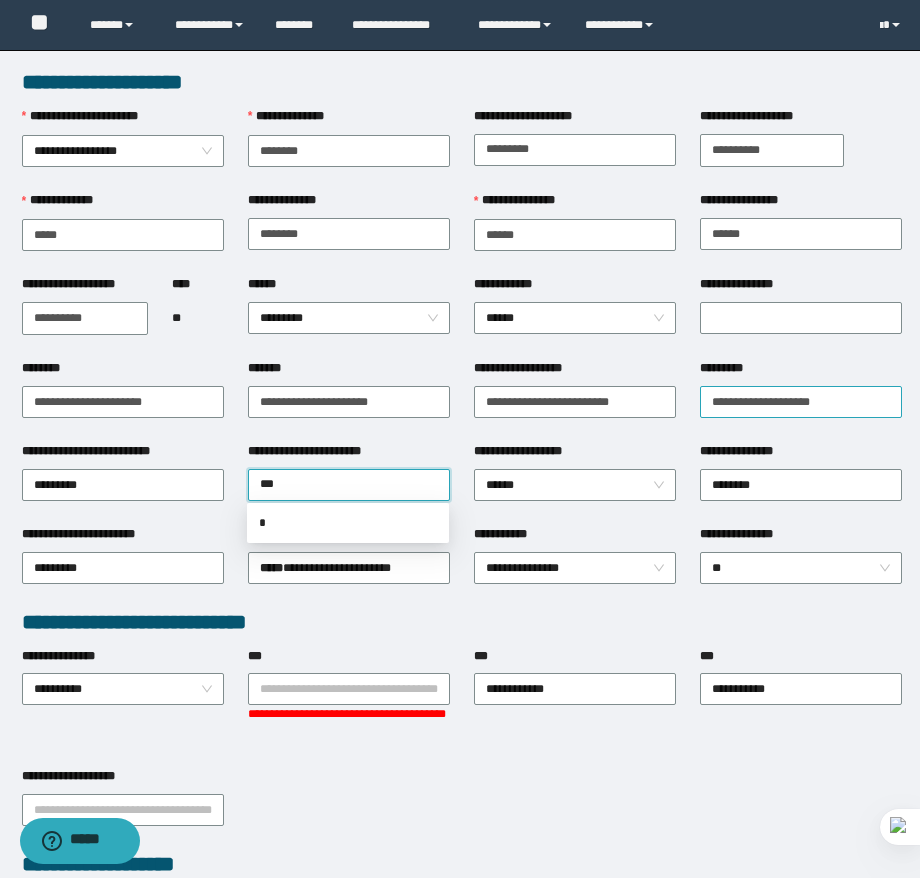 type on "****" 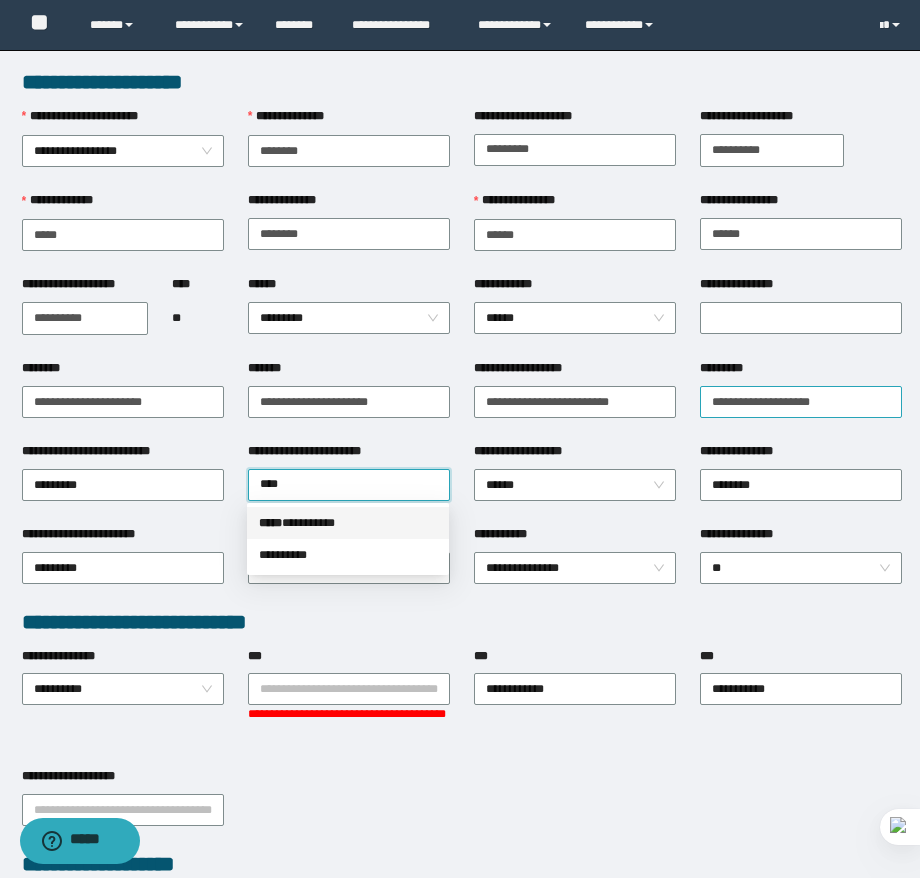type 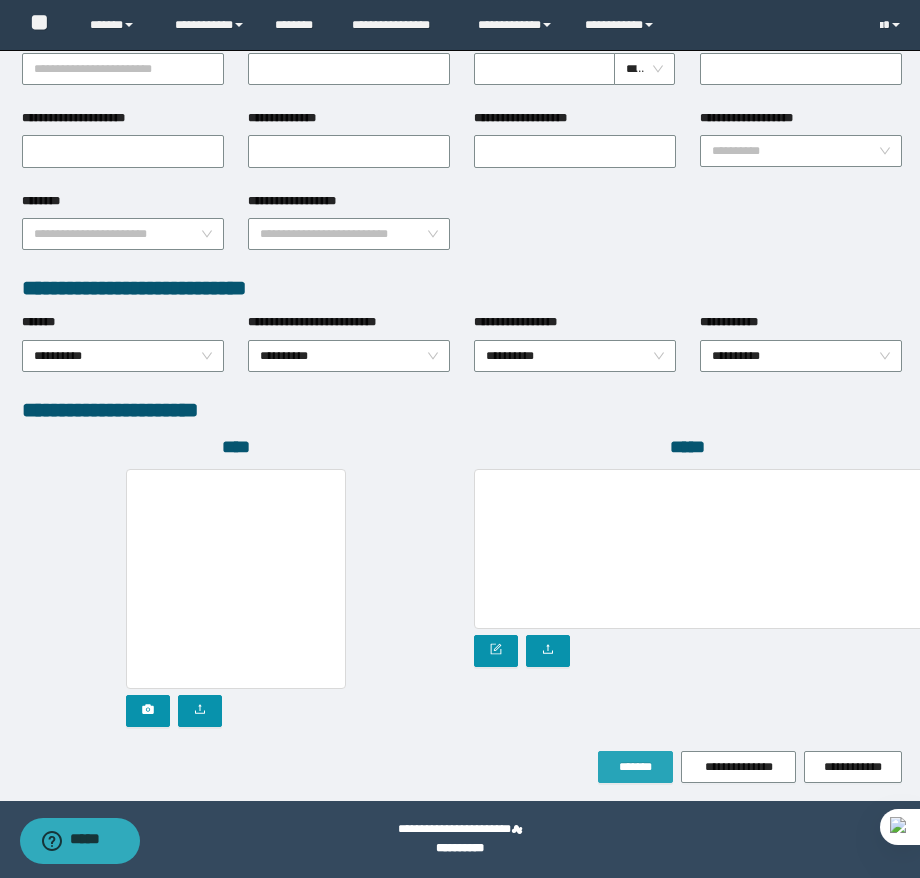 click on "*******" at bounding box center (635, 767) 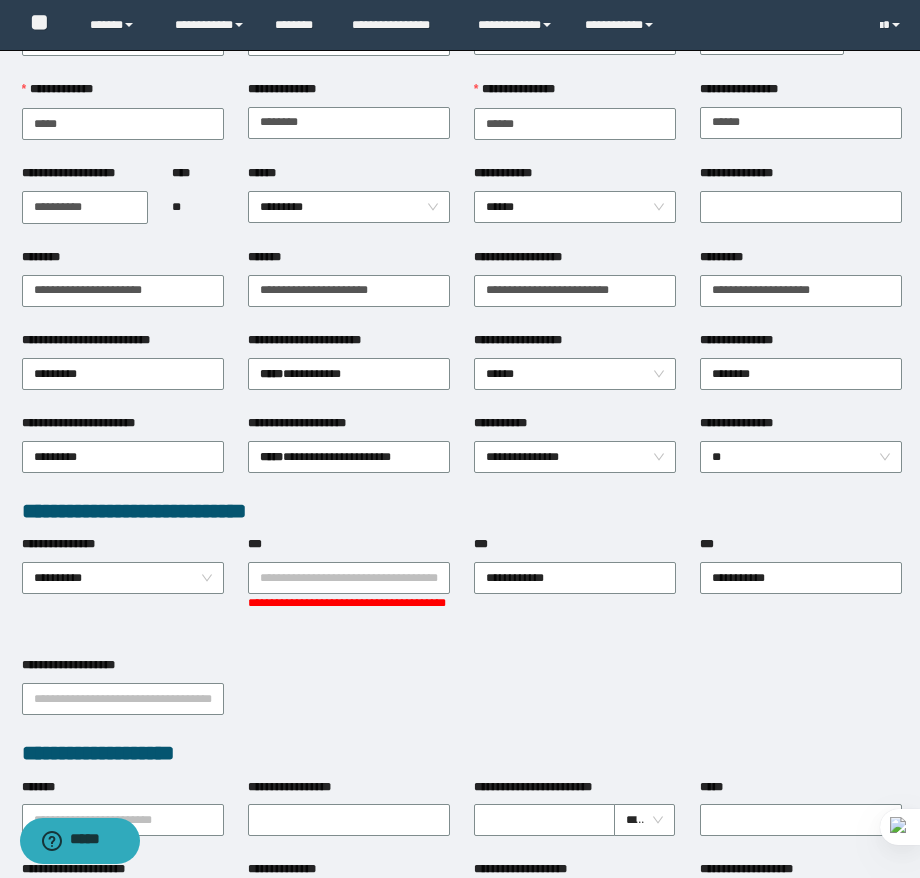 scroll, scrollTop: 0, scrollLeft: 0, axis: both 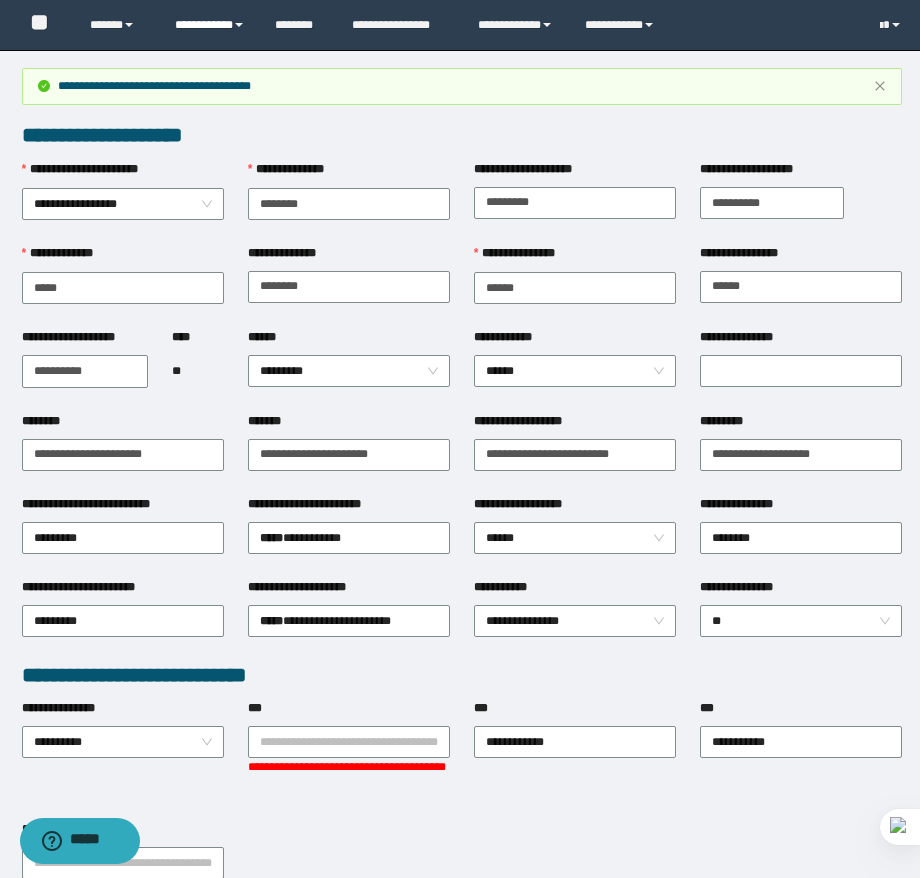 click on "**********" at bounding box center [210, 25] 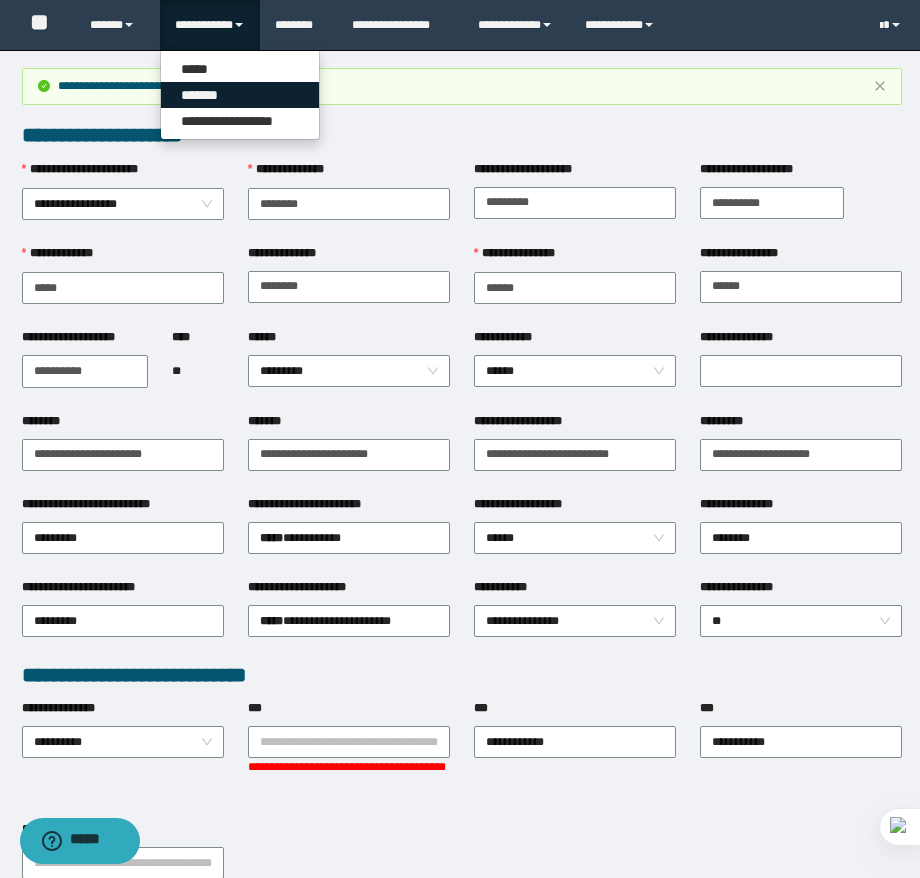 click on "*******" at bounding box center [240, 95] 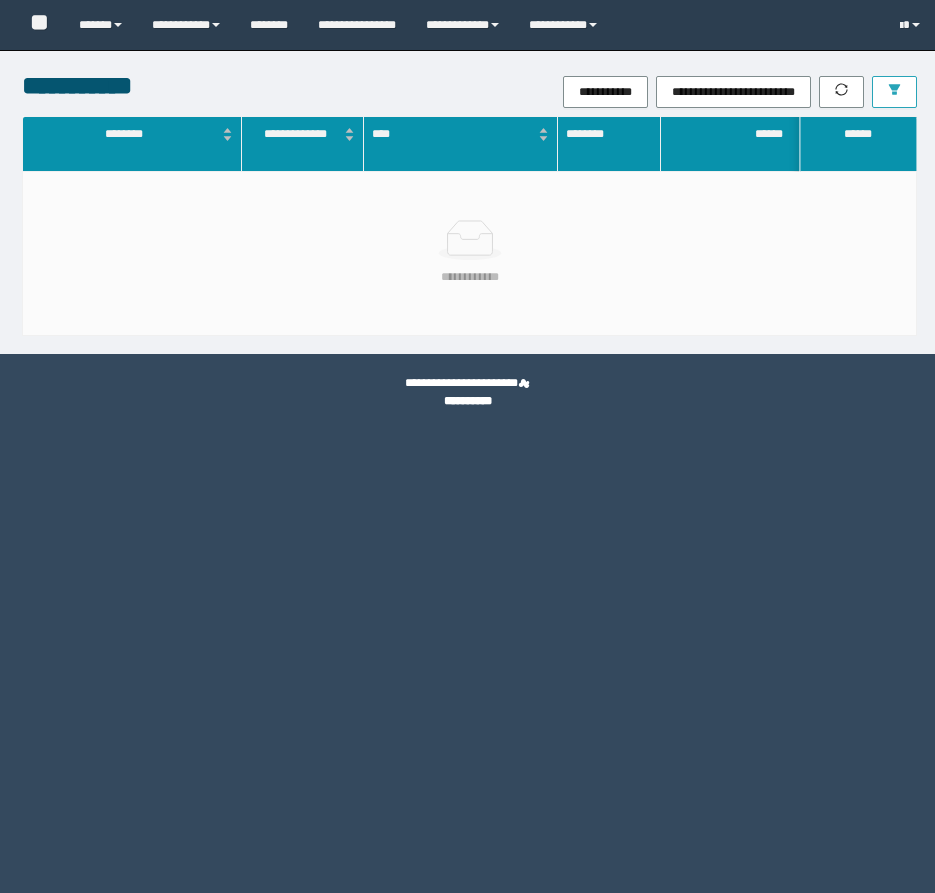 scroll, scrollTop: 0, scrollLeft: 0, axis: both 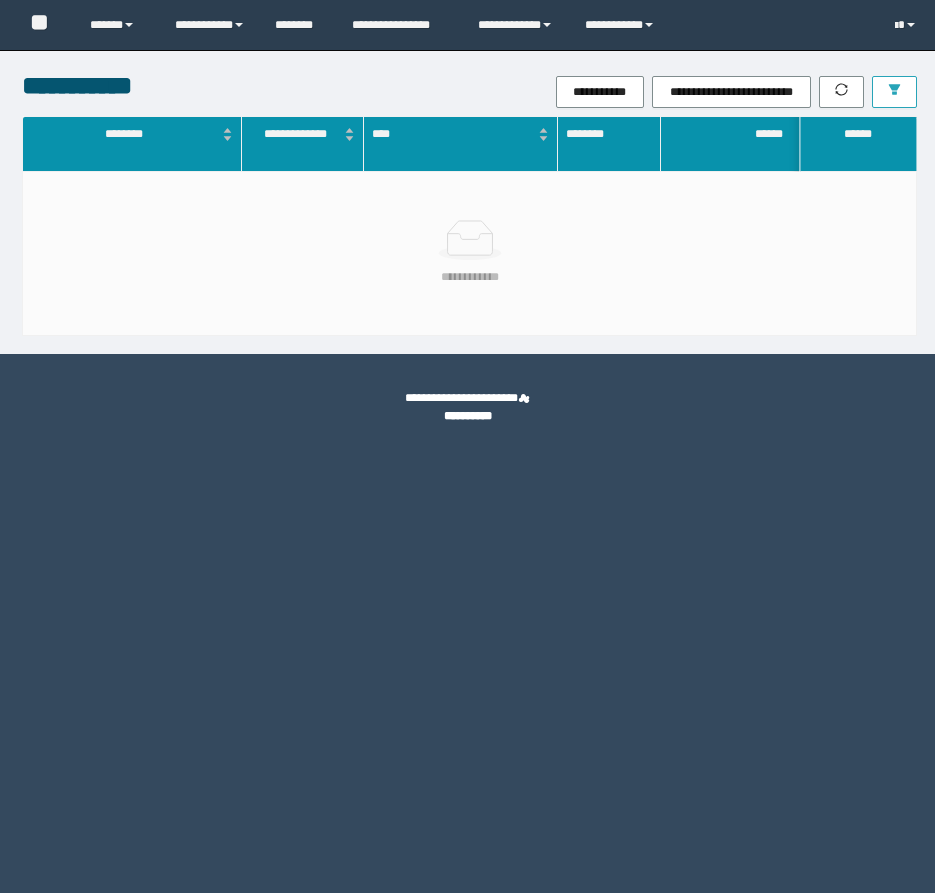 click at bounding box center [894, 92] 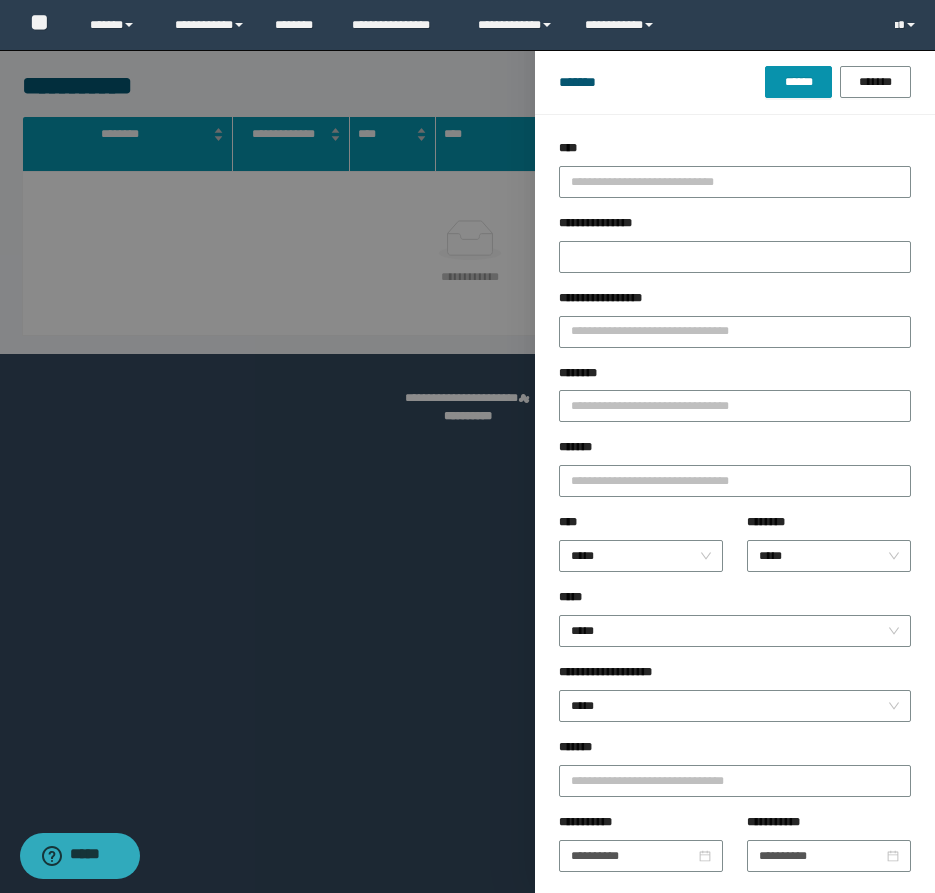 scroll, scrollTop: 0, scrollLeft: 0, axis: both 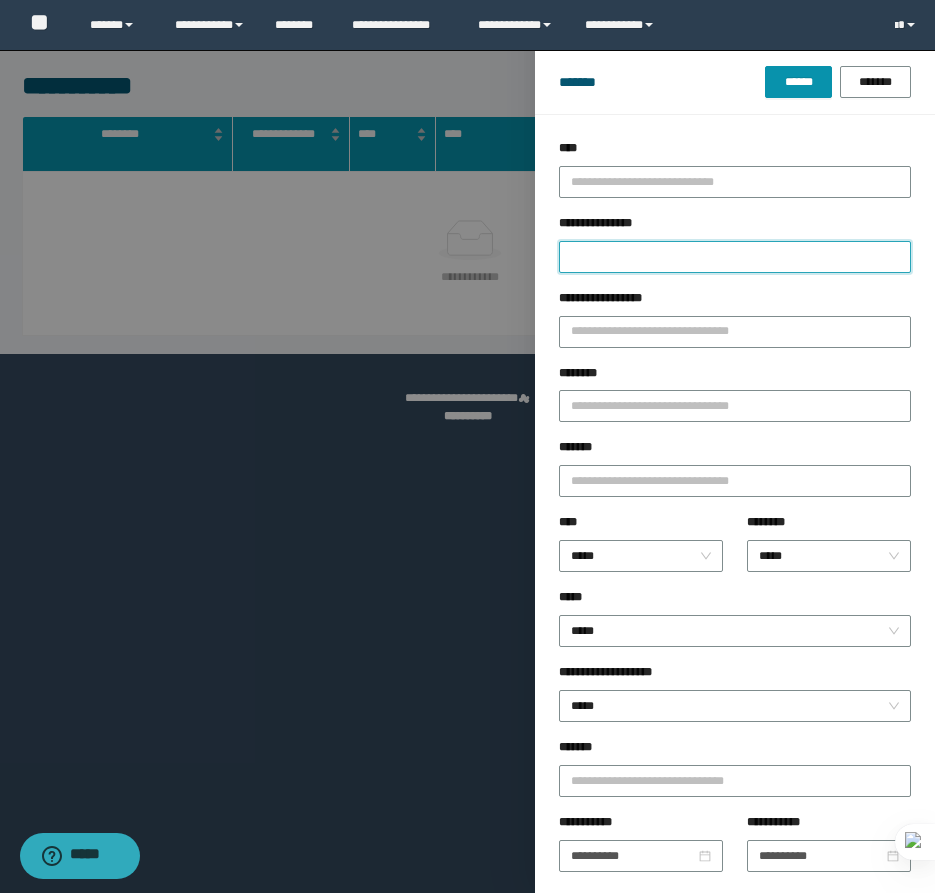 click on "**********" at bounding box center (735, 257) 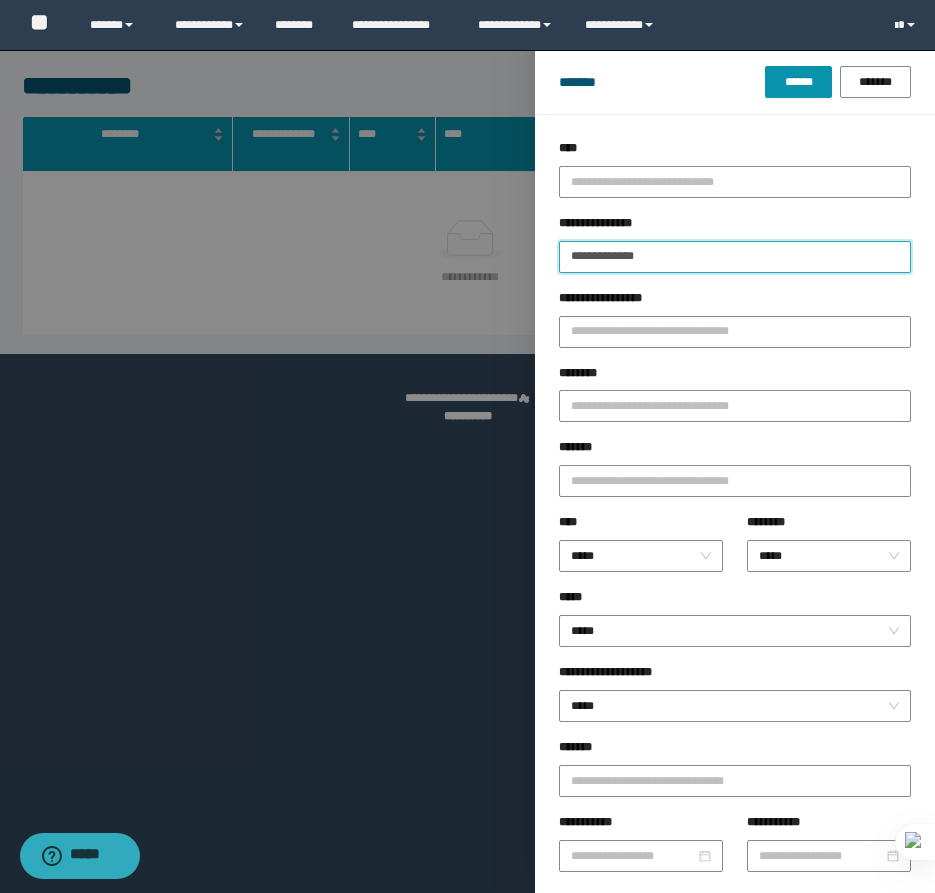 type on "**********" 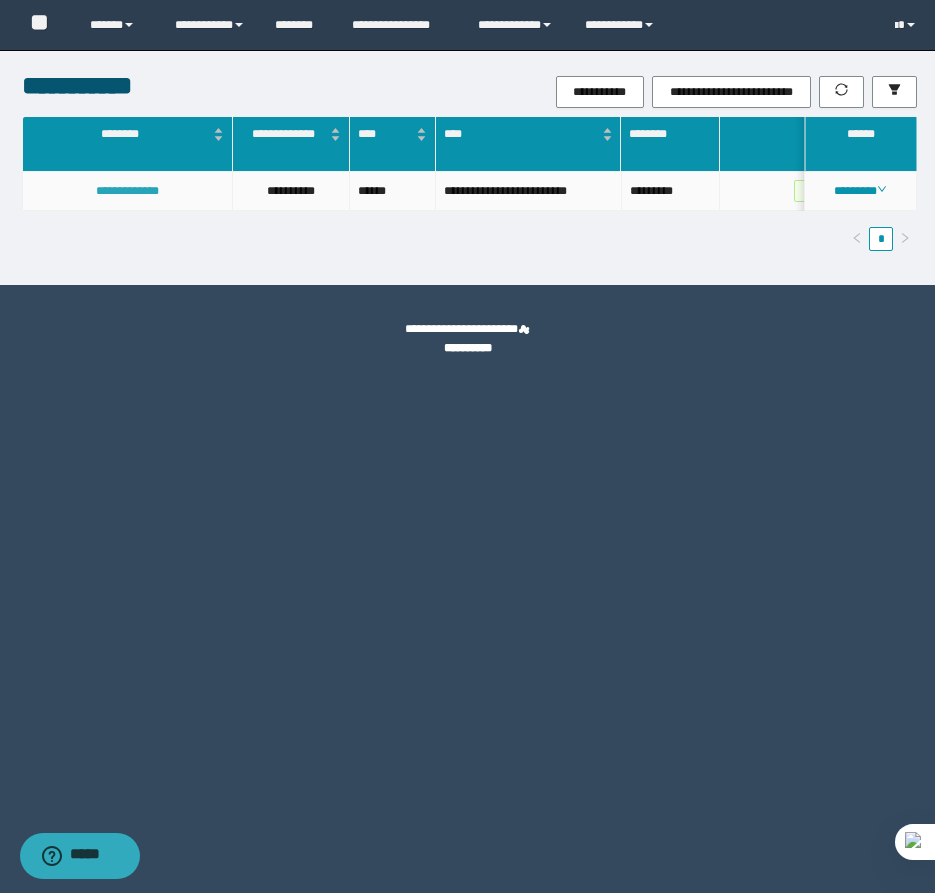 click on "**********" at bounding box center (127, 191) 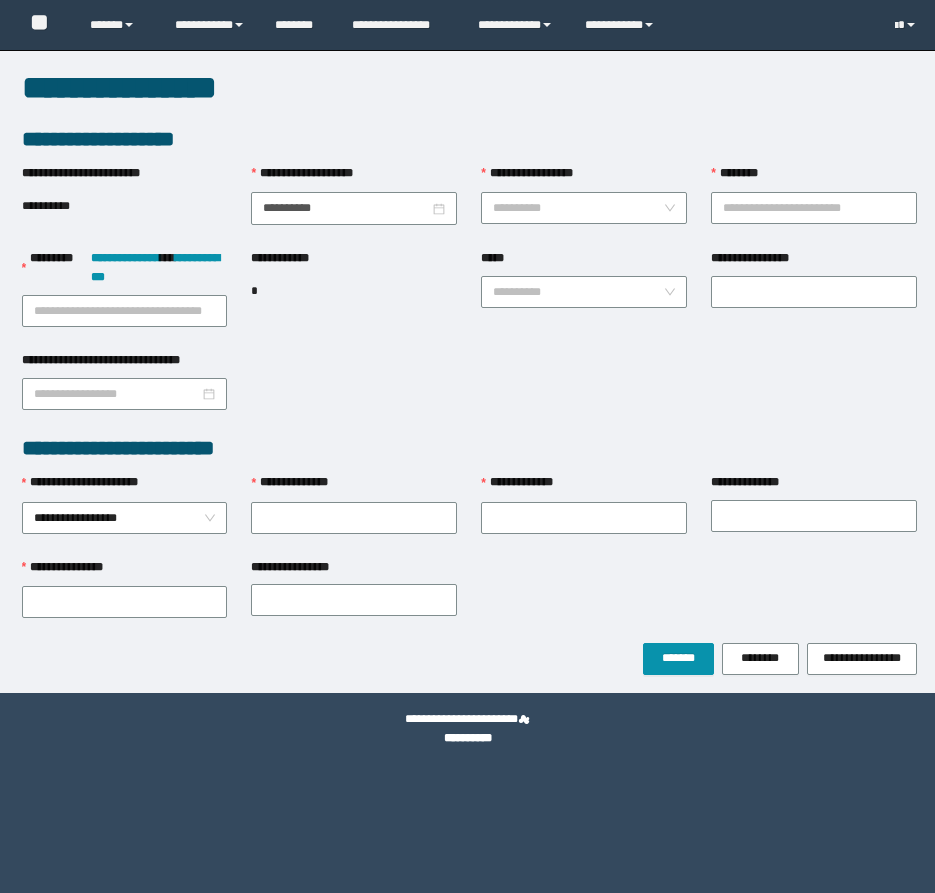 scroll, scrollTop: 0, scrollLeft: 0, axis: both 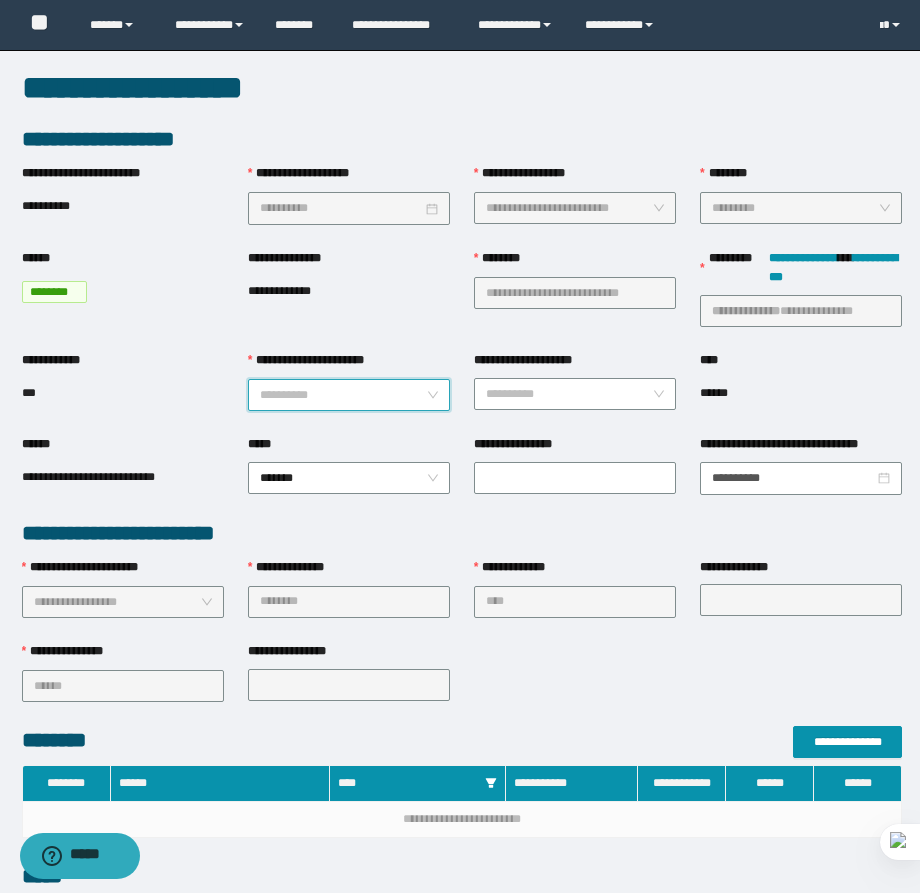 click on "**********" at bounding box center (343, 395) 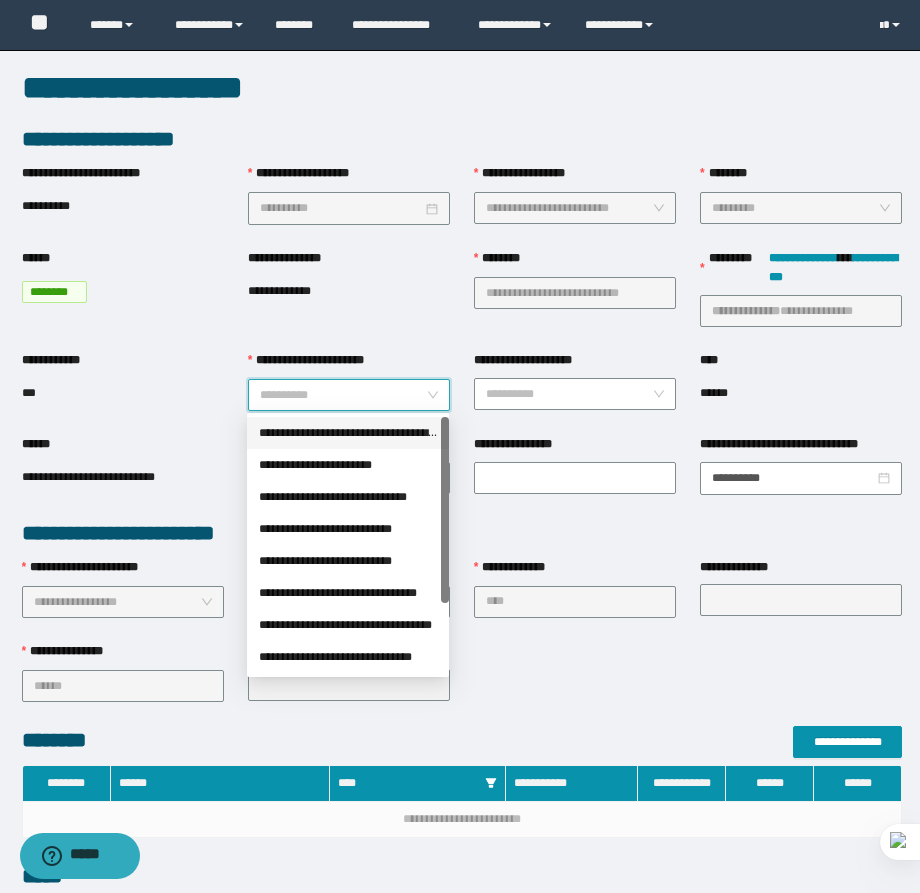 click on "**********" at bounding box center (348, 433) 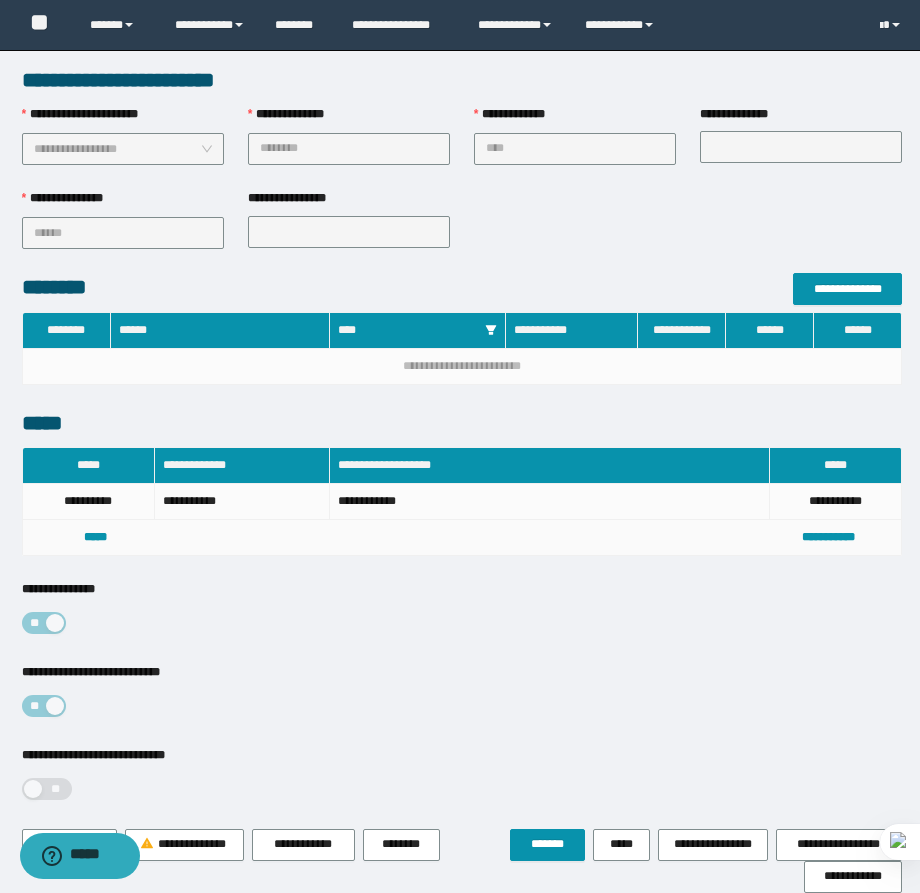 scroll, scrollTop: 500, scrollLeft: 0, axis: vertical 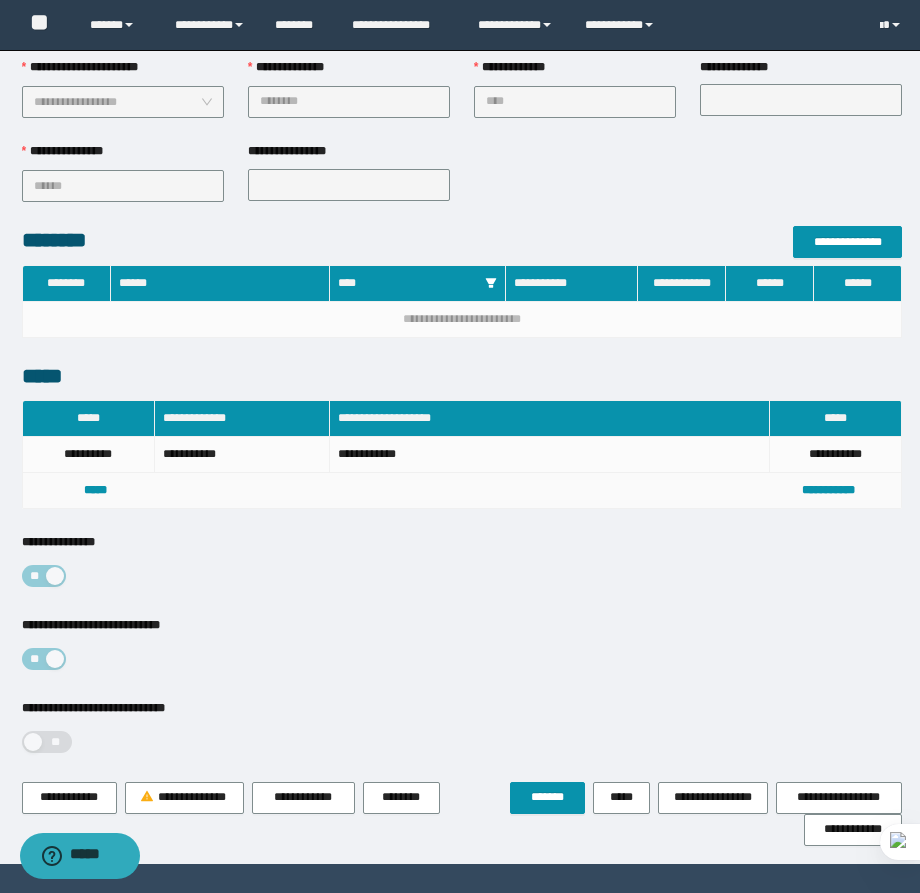 click on "**********" at bounding box center (462, 740) 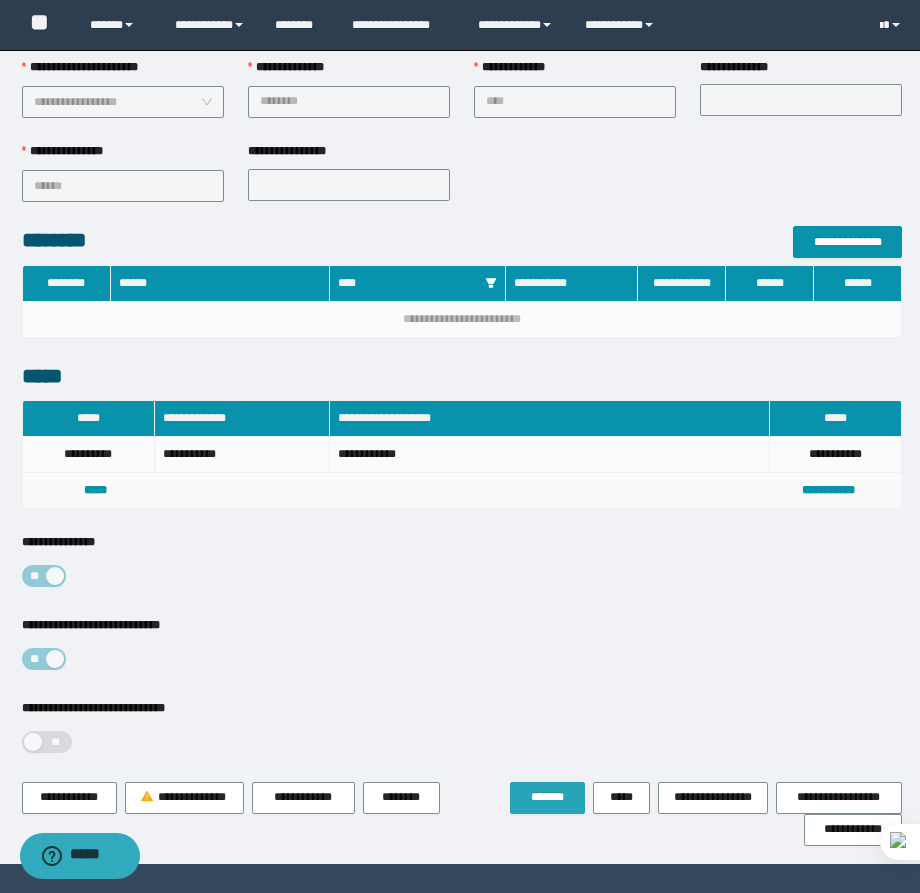 click on "*******" at bounding box center [547, 797] 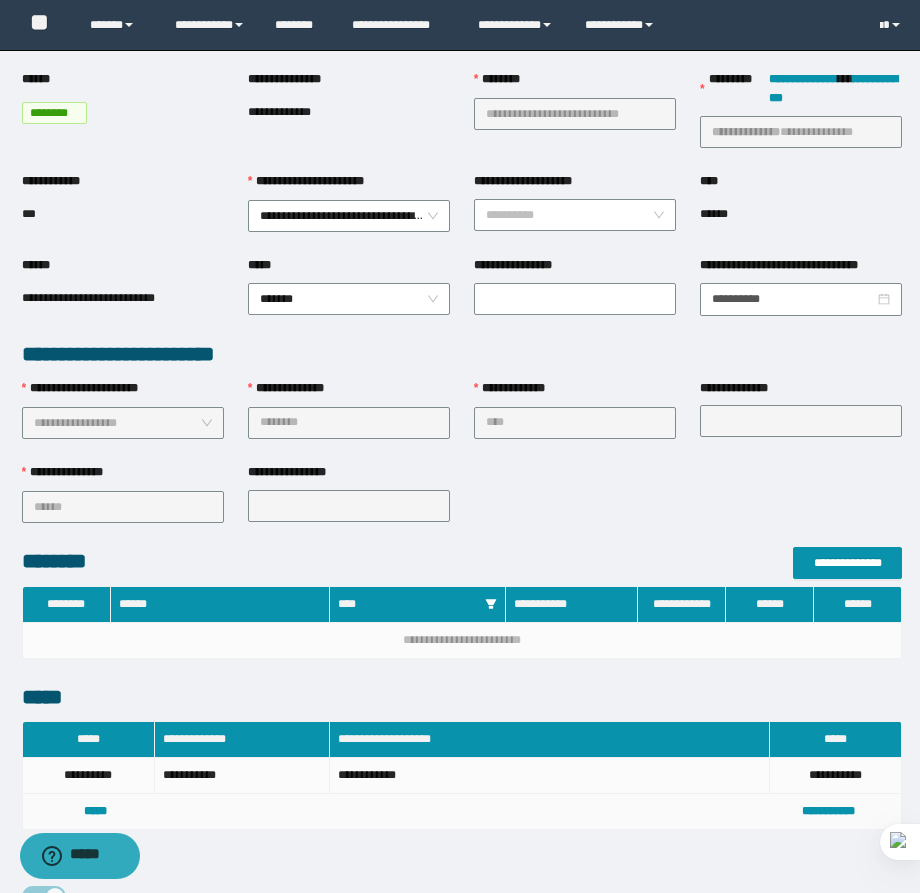 scroll, scrollTop: 0, scrollLeft: 0, axis: both 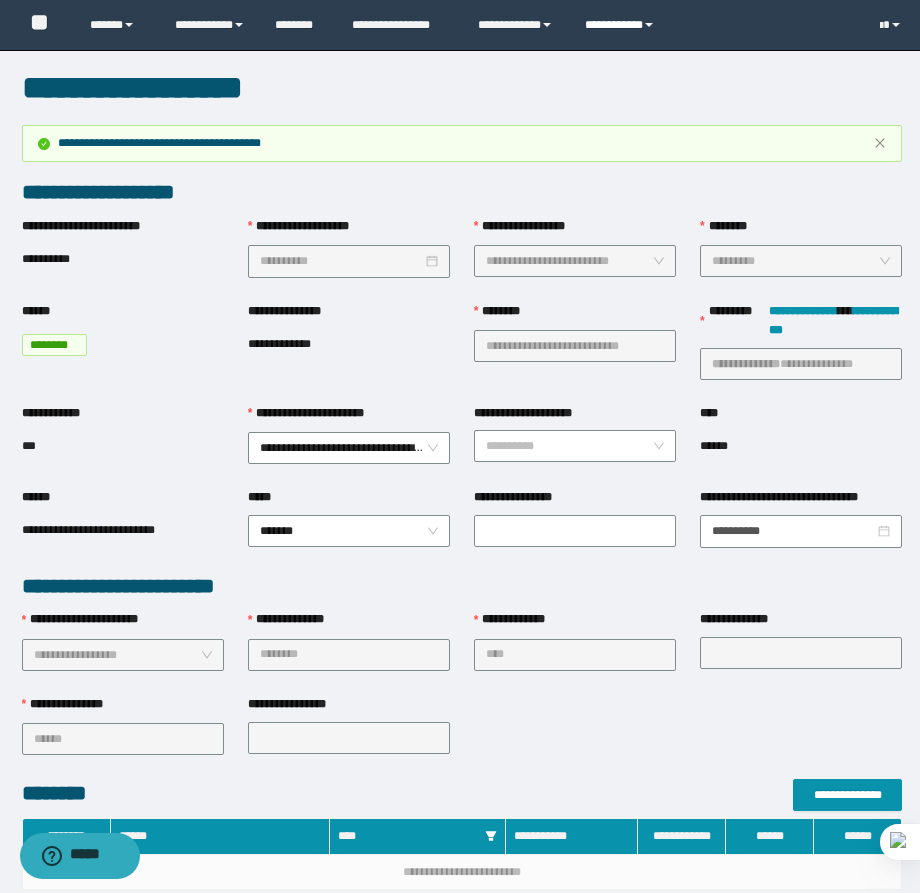 click on "**********" at bounding box center [622, 25] 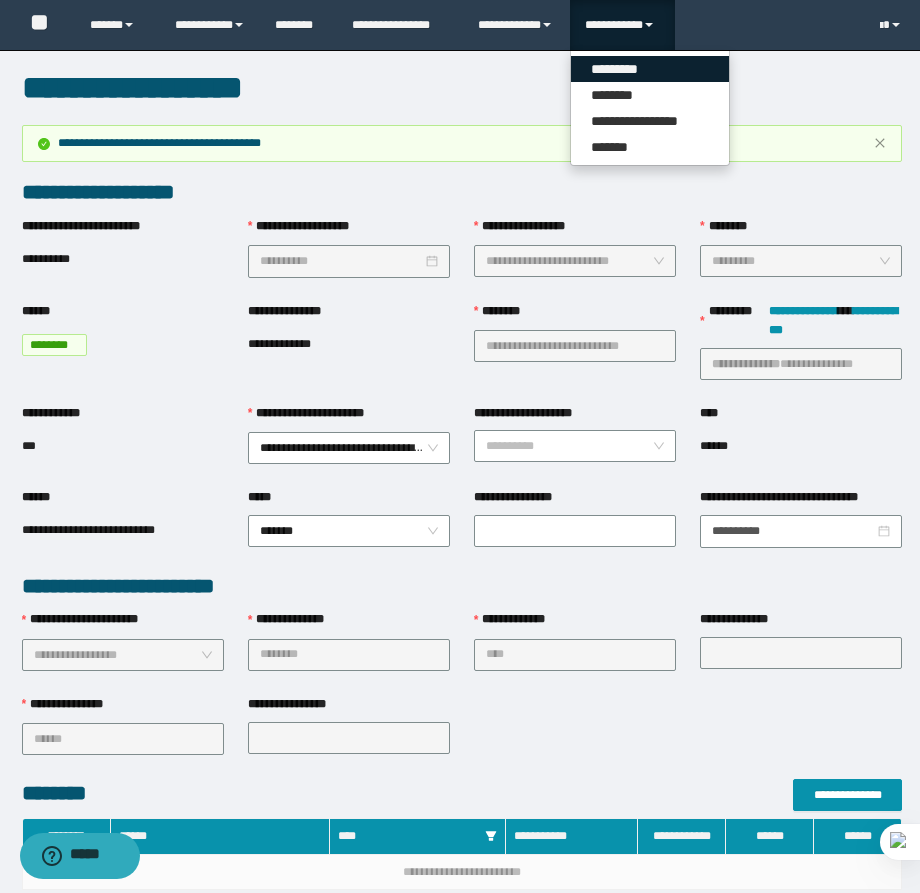 click on "*********" at bounding box center (650, 69) 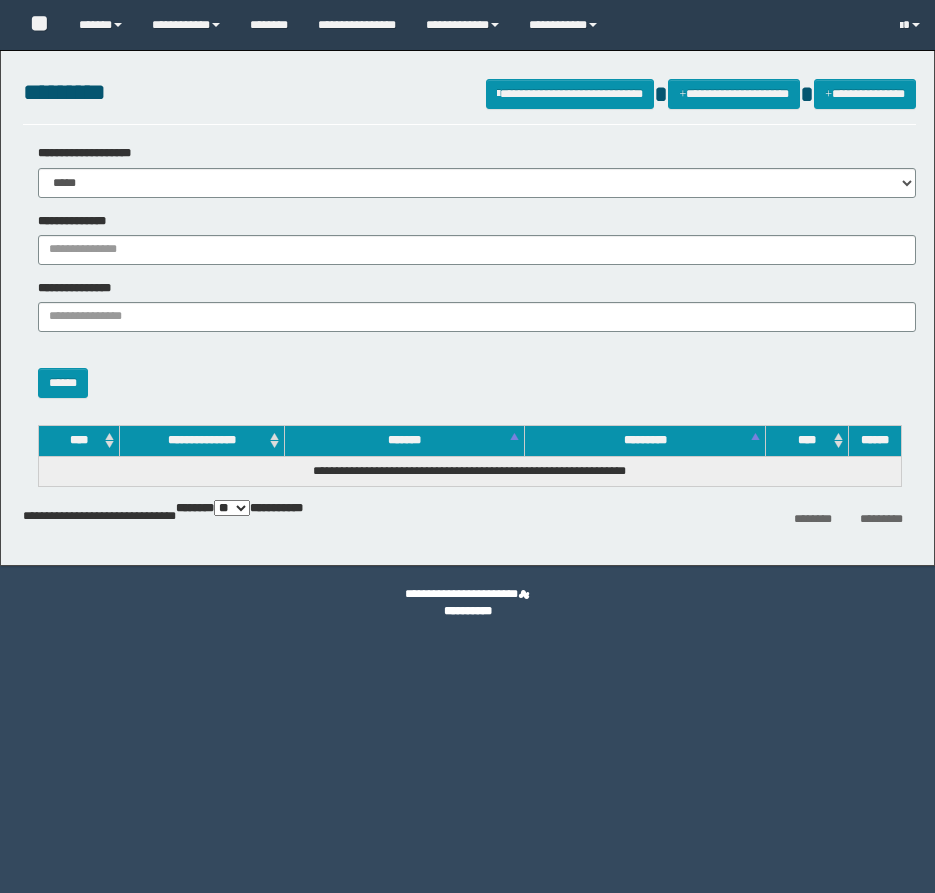 scroll, scrollTop: 0, scrollLeft: 0, axis: both 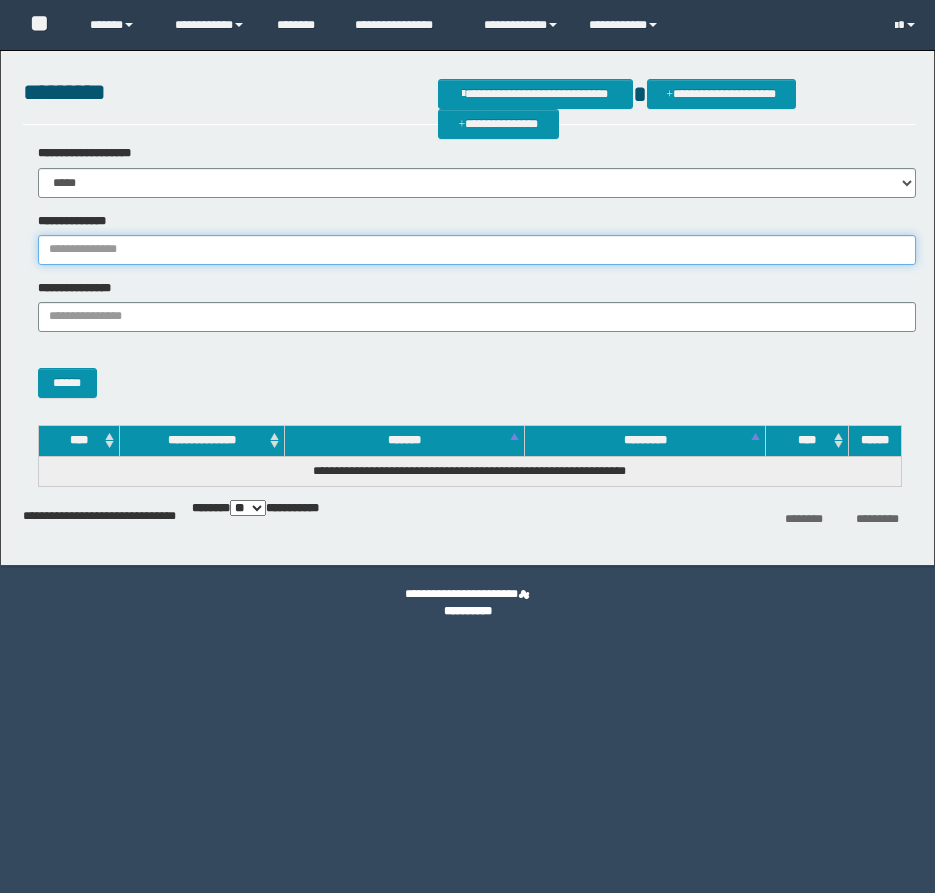 click on "**********" at bounding box center (477, 250) 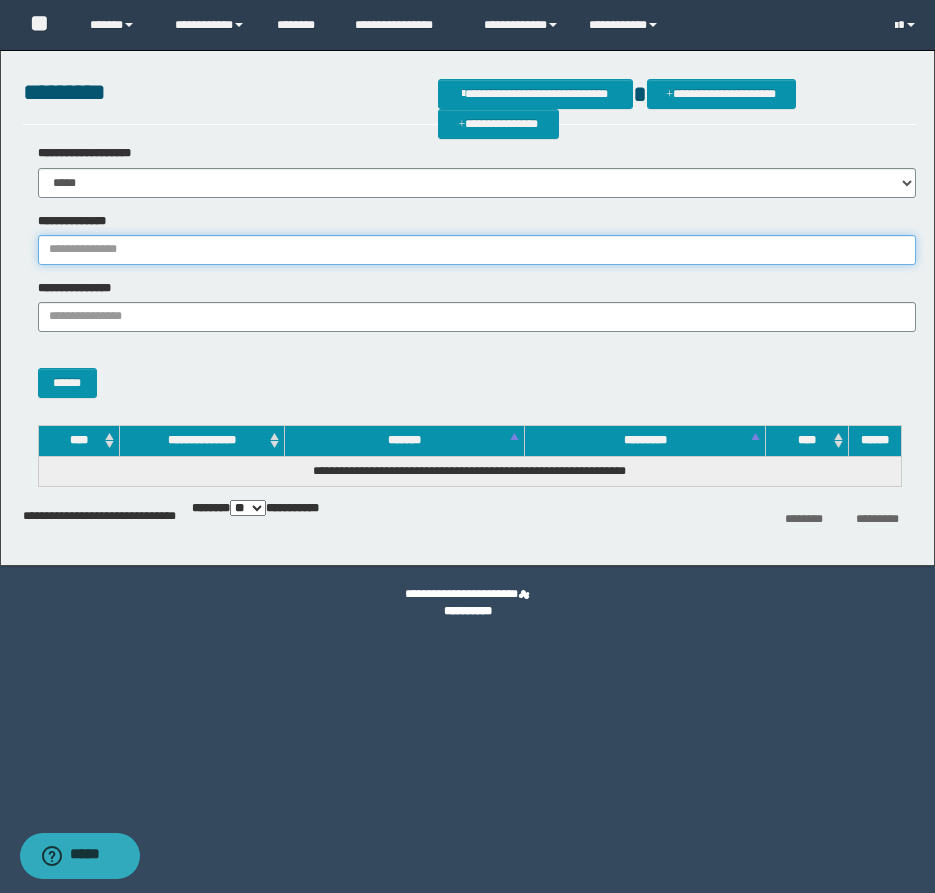 scroll, scrollTop: 0, scrollLeft: 0, axis: both 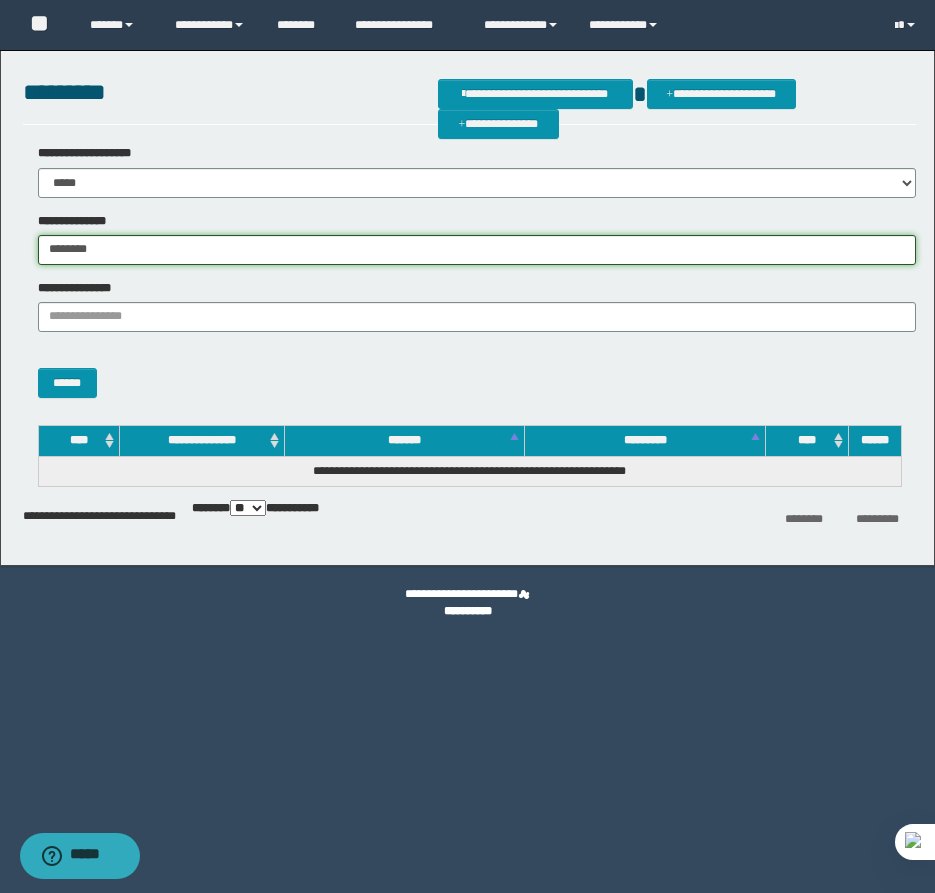type on "********" 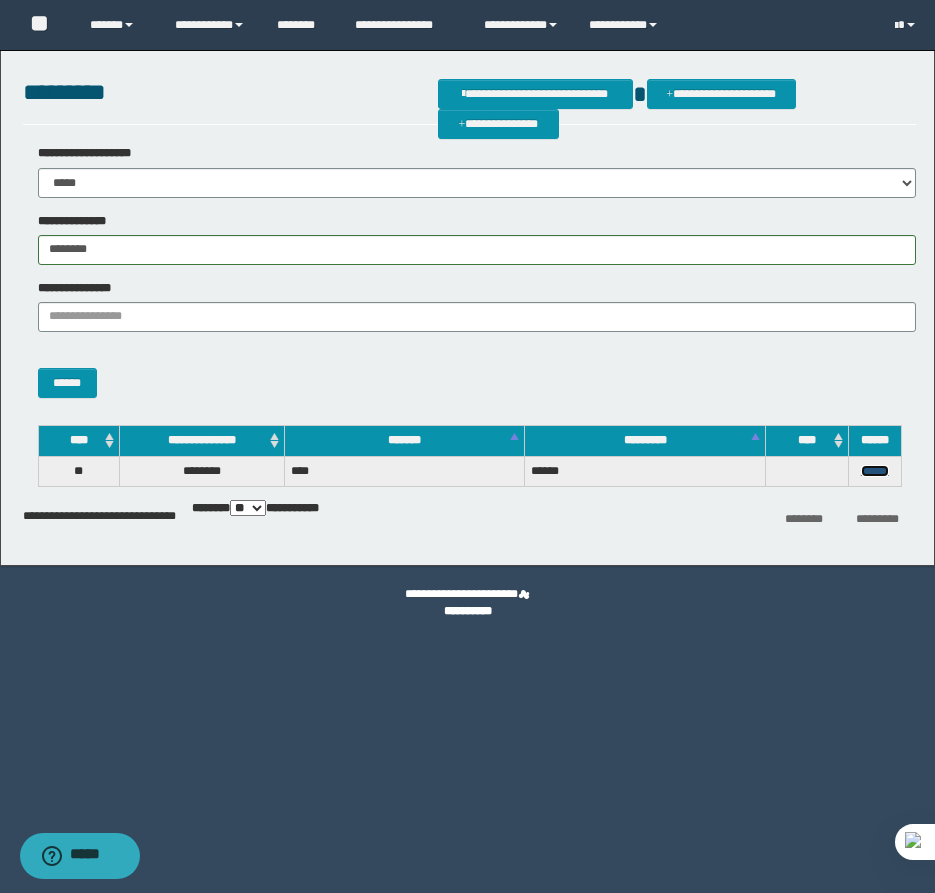 click on "******" at bounding box center (875, 471) 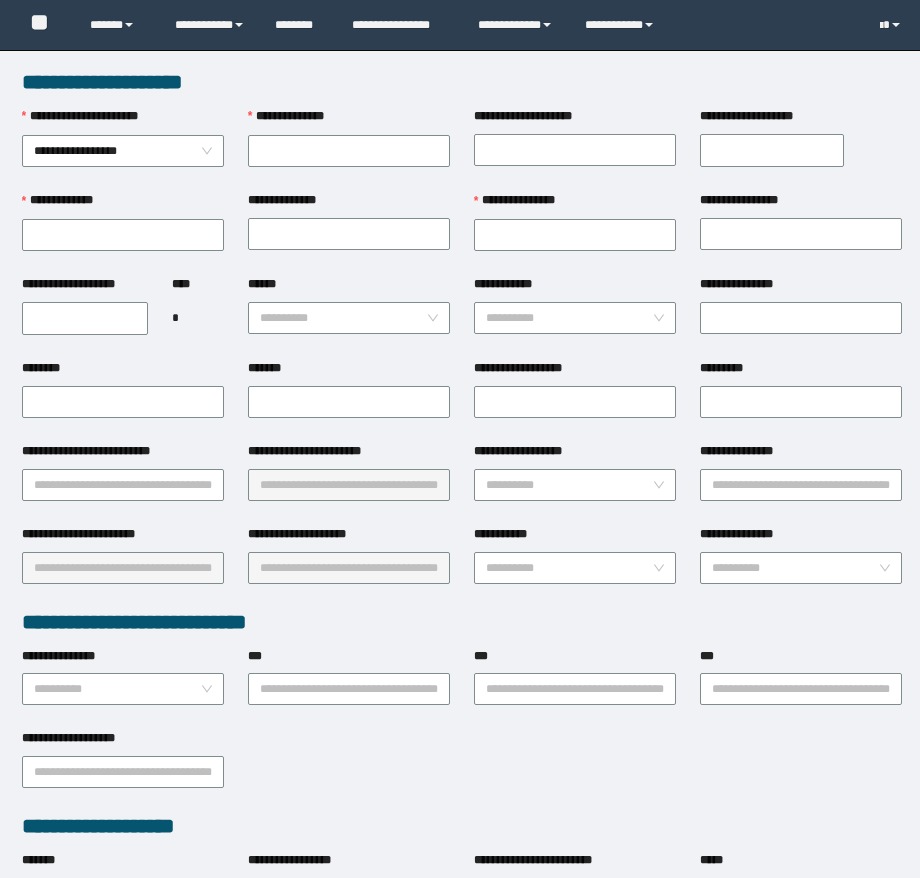 scroll, scrollTop: 0, scrollLeft: 0, axis: both 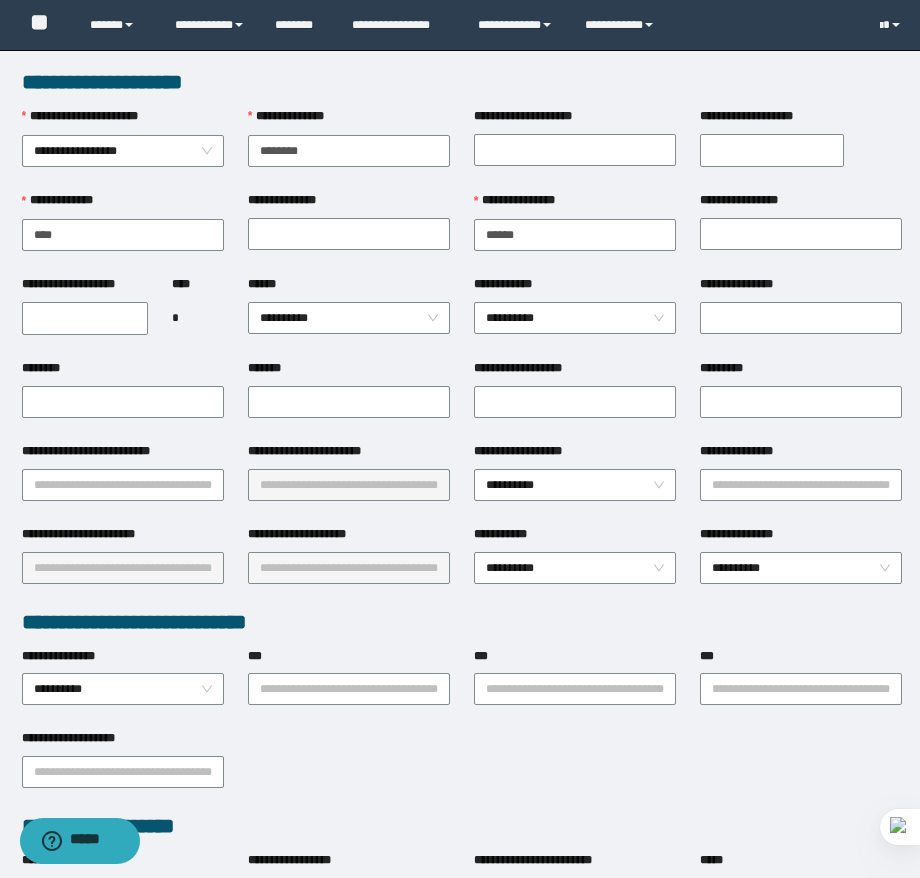 type on "********" 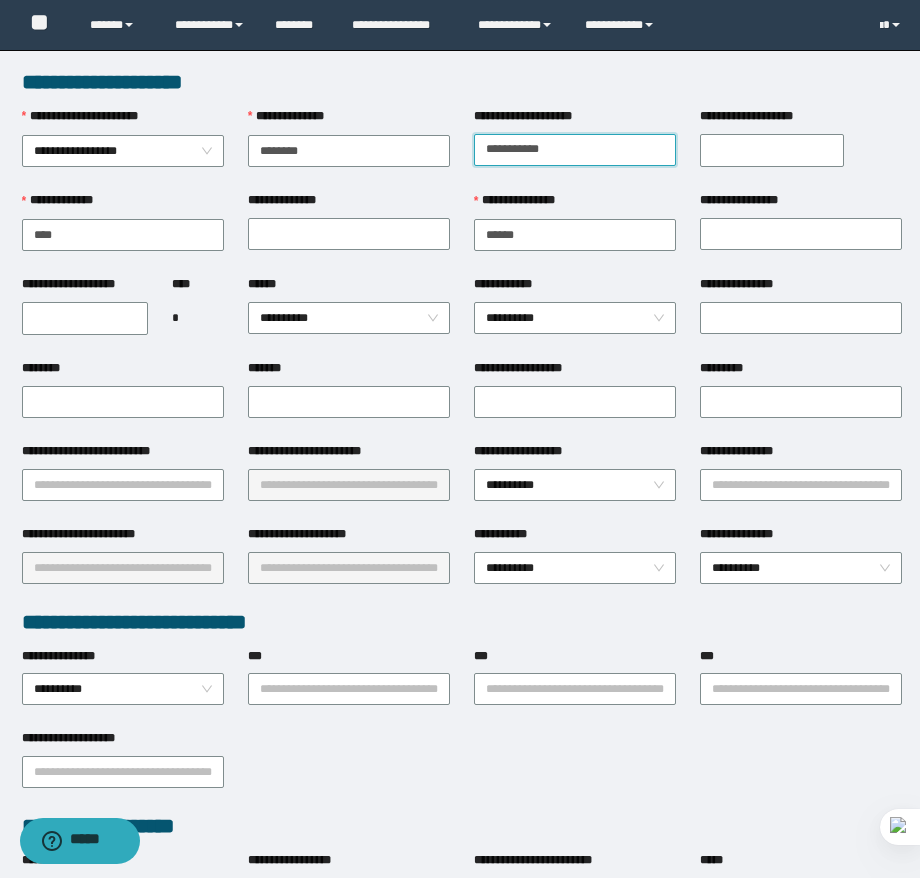 type on "**********" 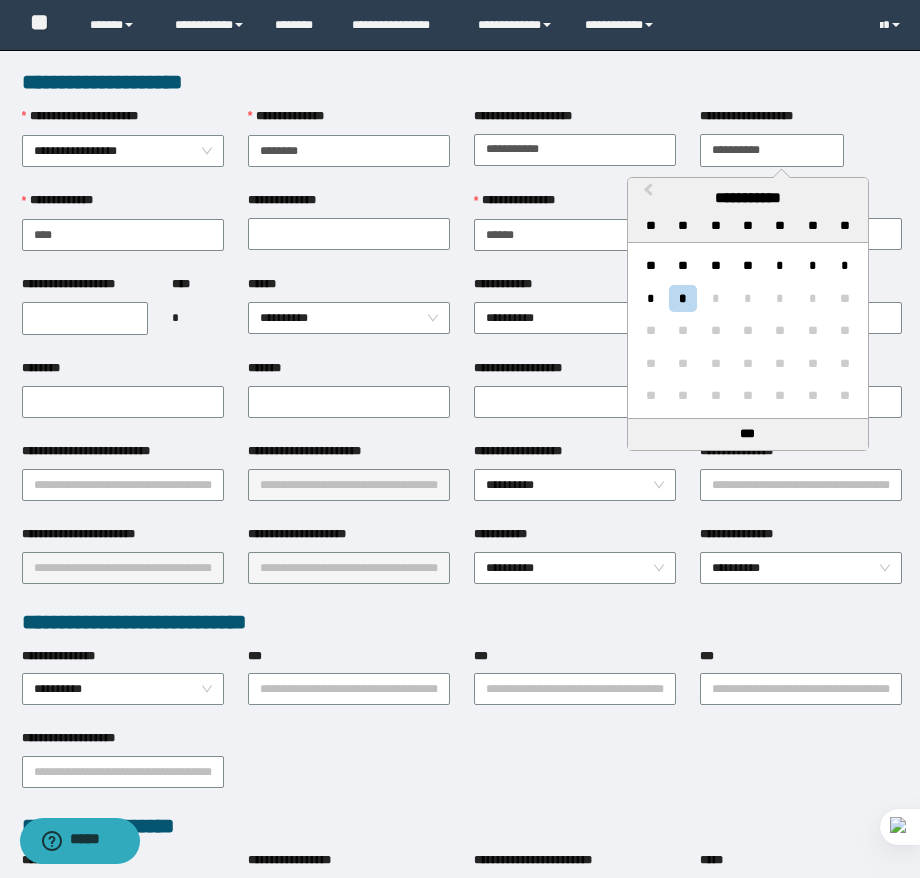 click on "**********" at bounding box center [772, 150] 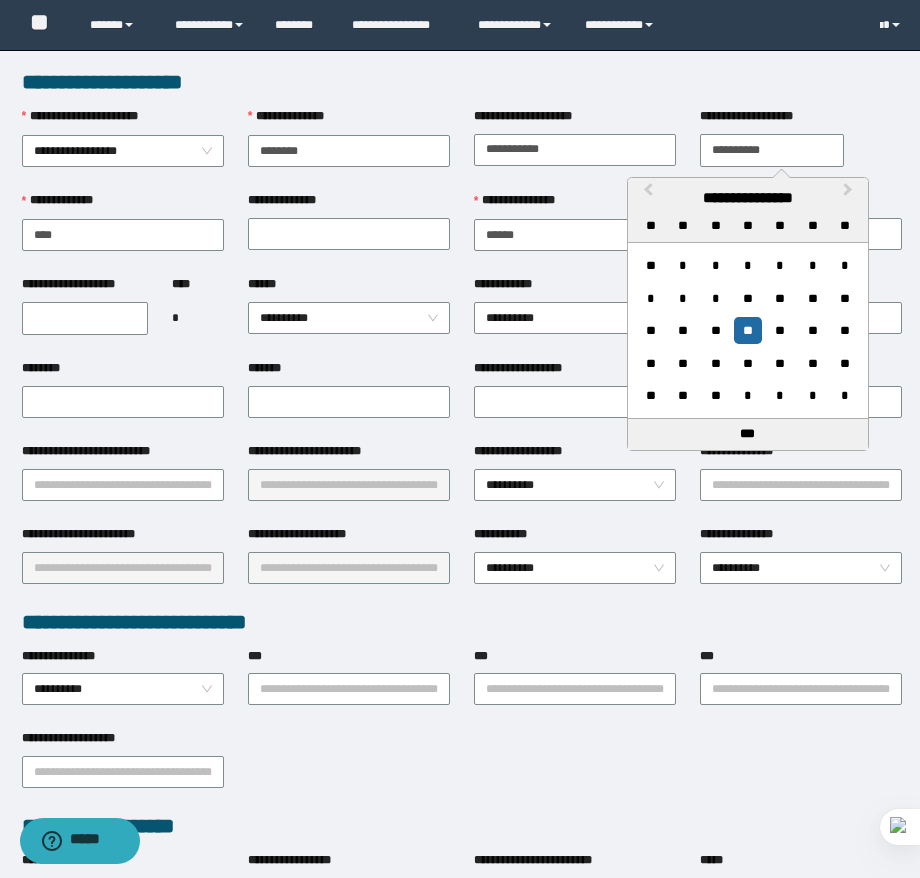 type on "**********" 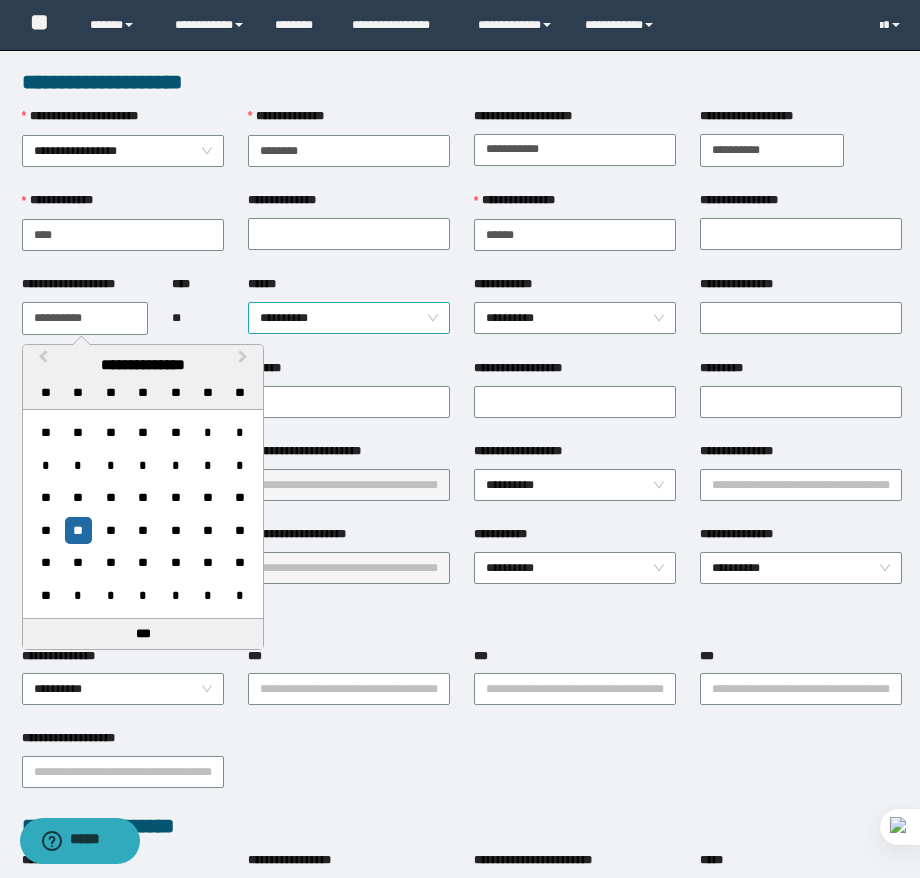 type on "**********" 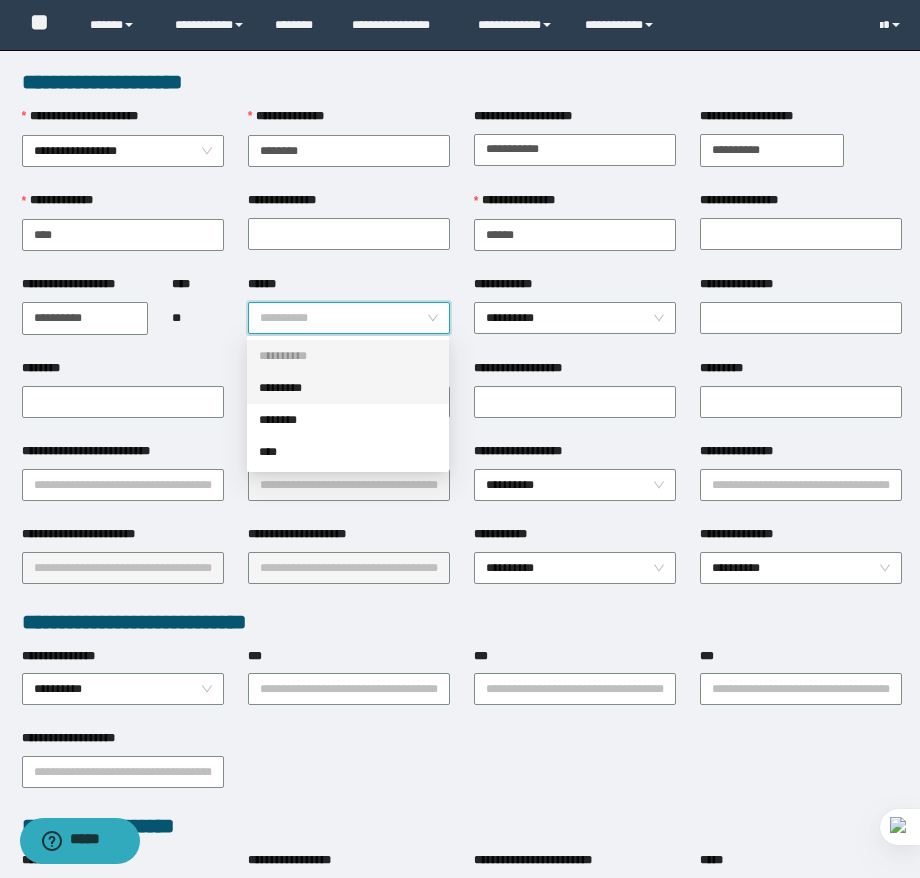 click on "*********" at bounding box center [348, 388] 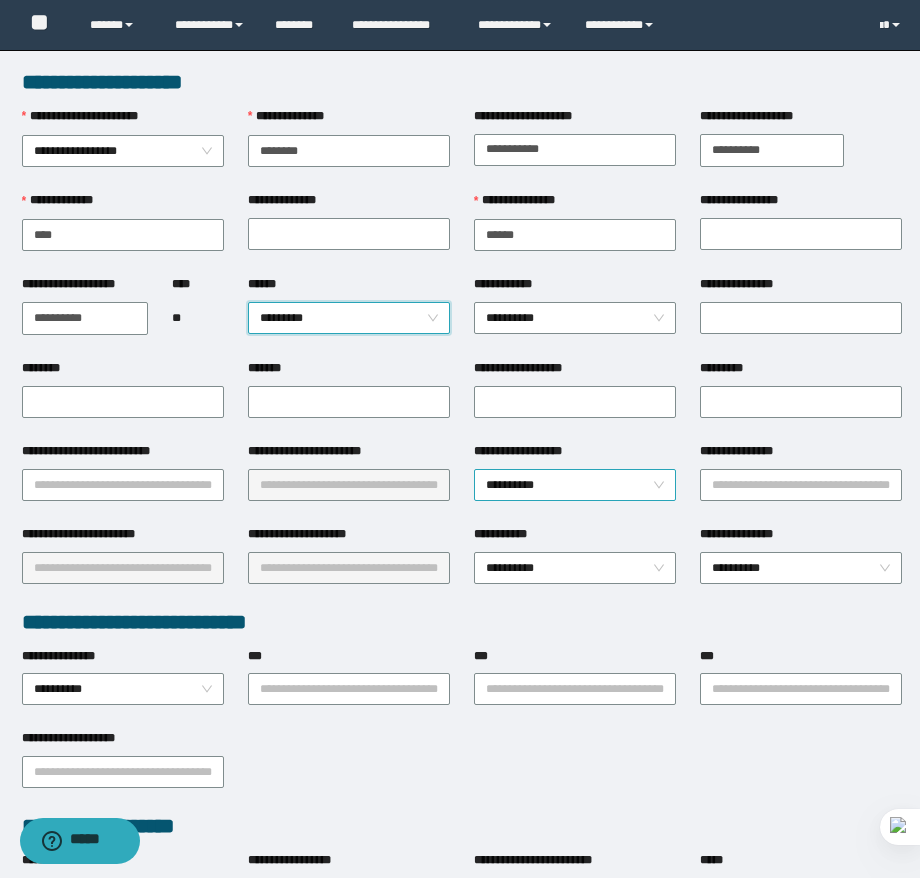 drag, startPoint x: 577, startPoint y: 478, endPoint x: 577, endPoint y: 497, distance: 19 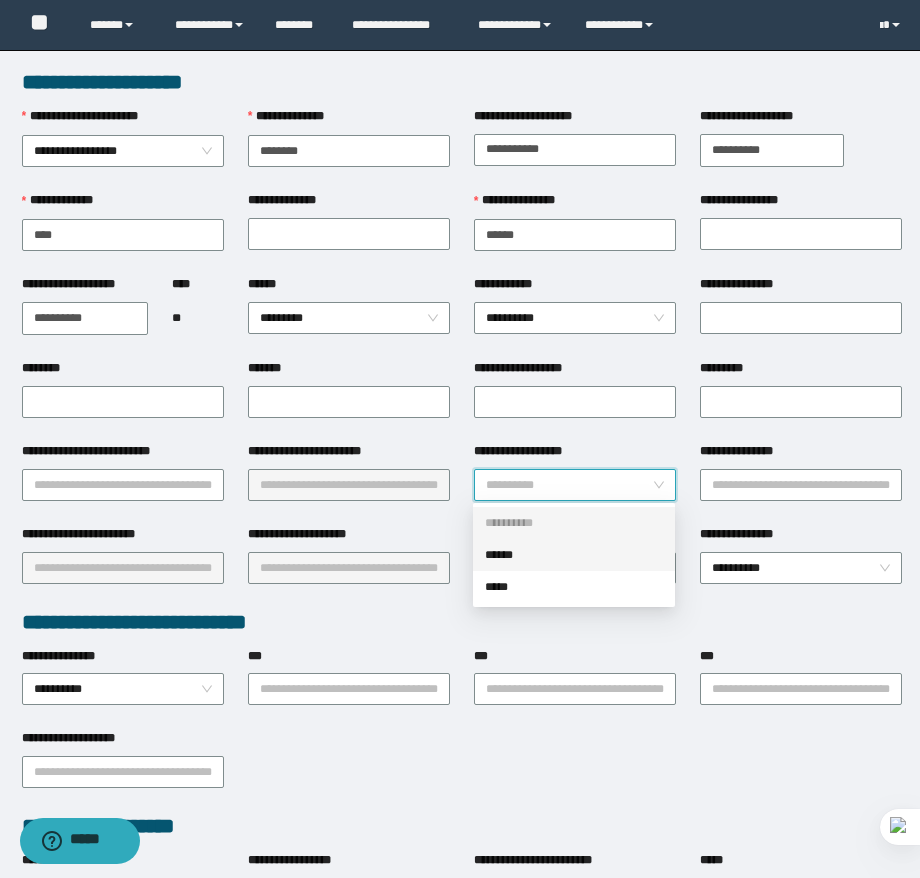 click on "******" at bounding box center (574, 555) 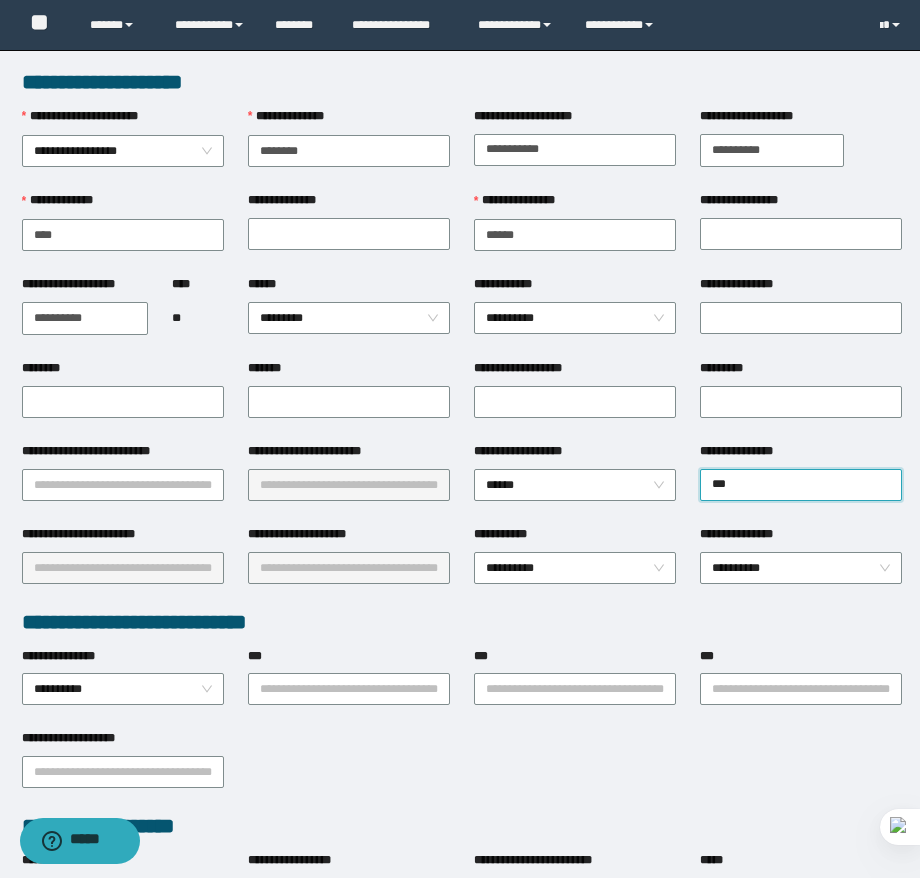 type on "****" 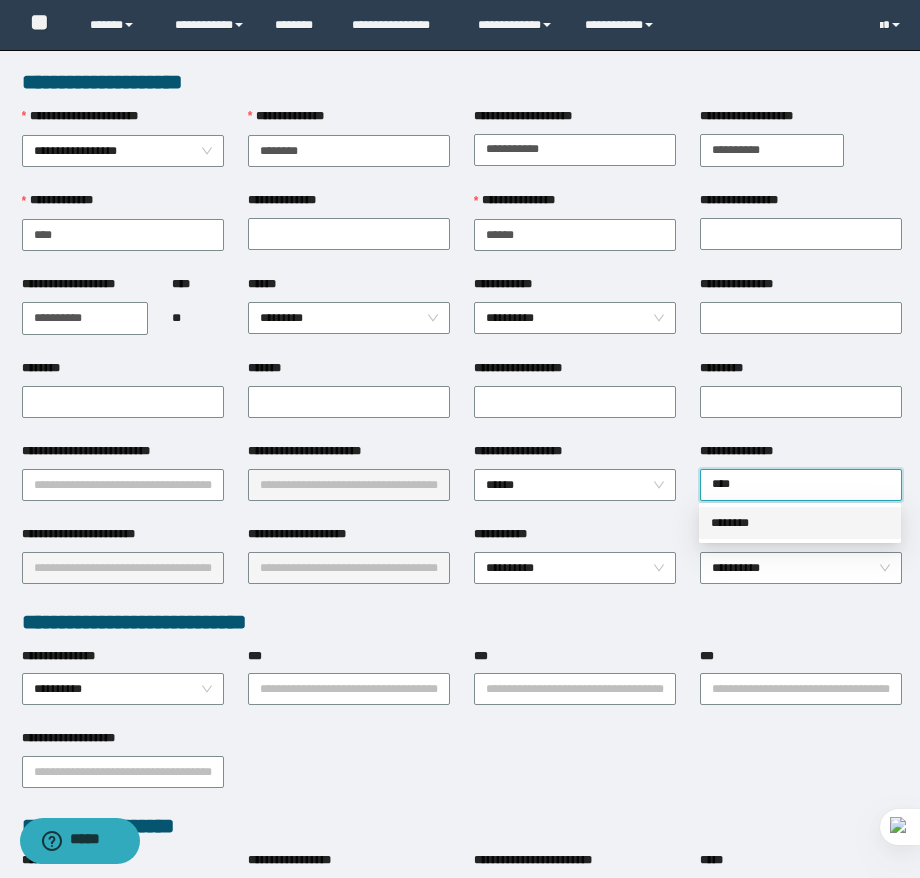 type 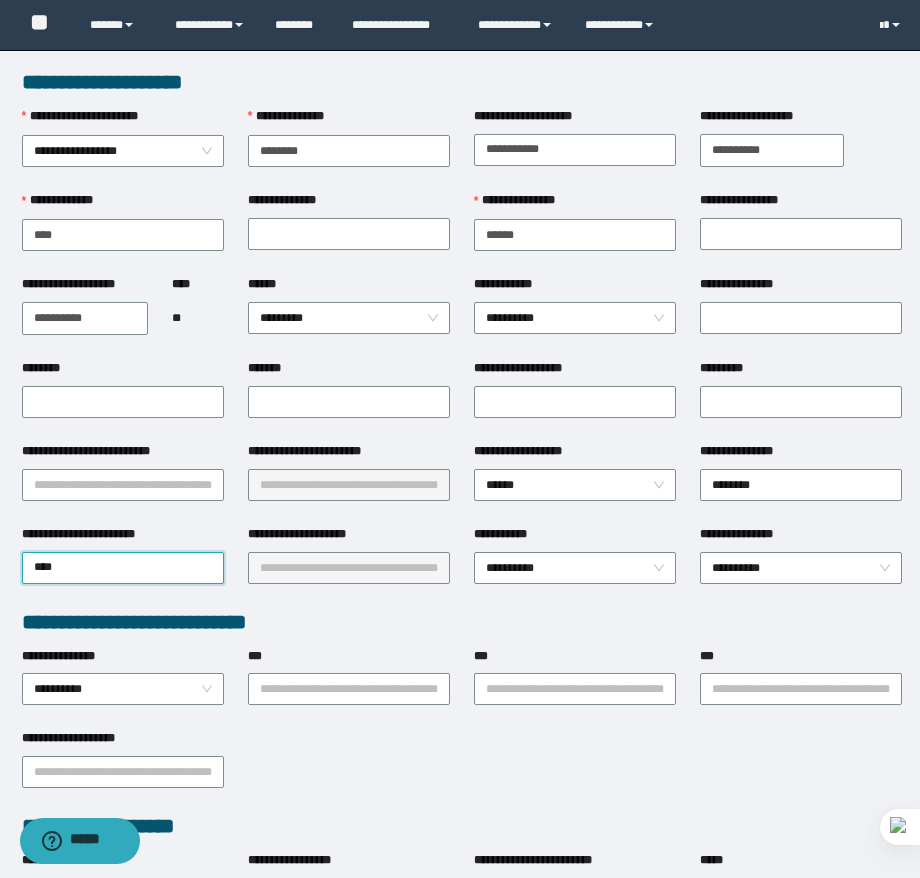 type on "*****" 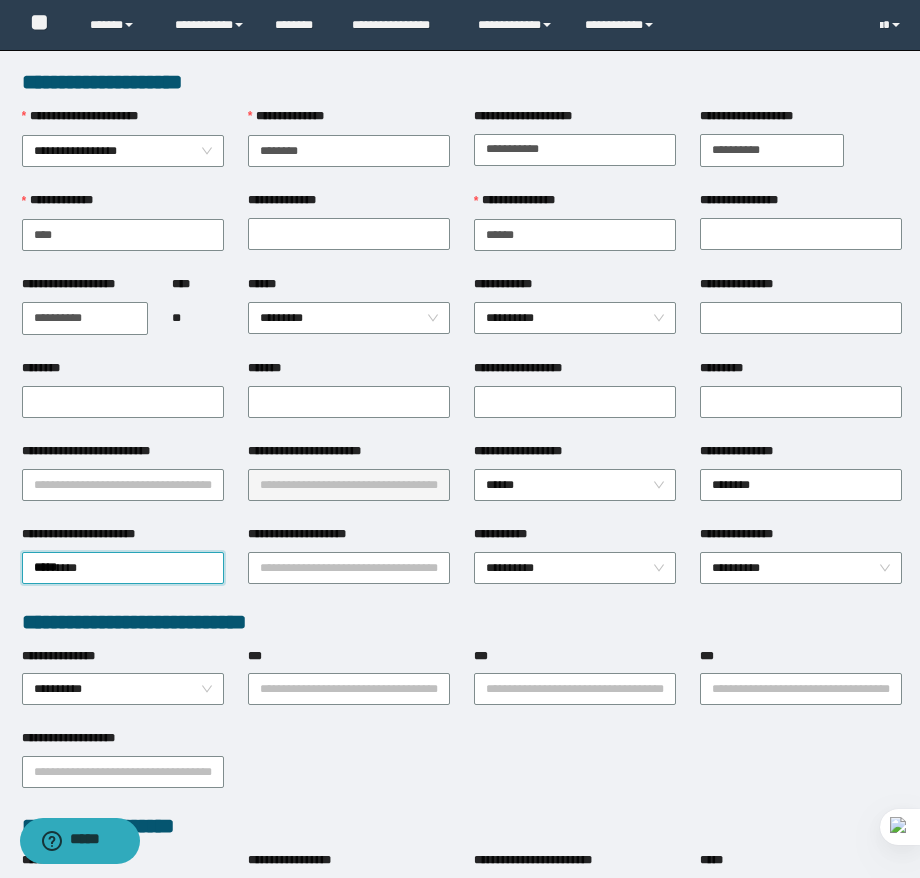 type 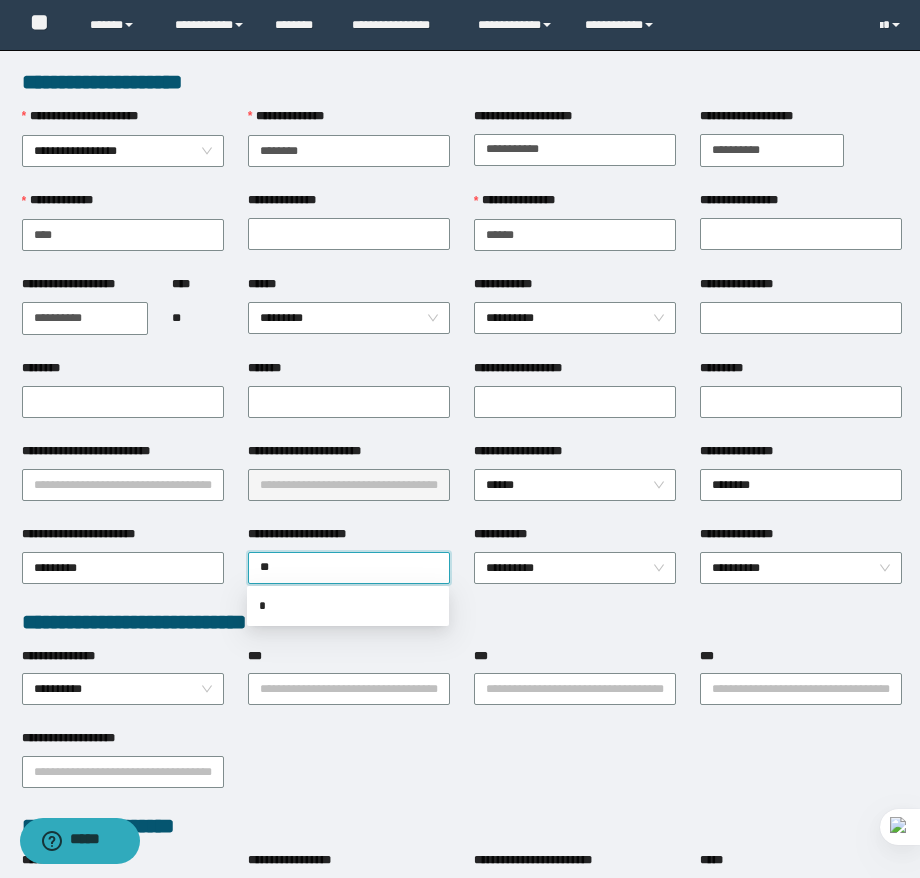 type on "*" 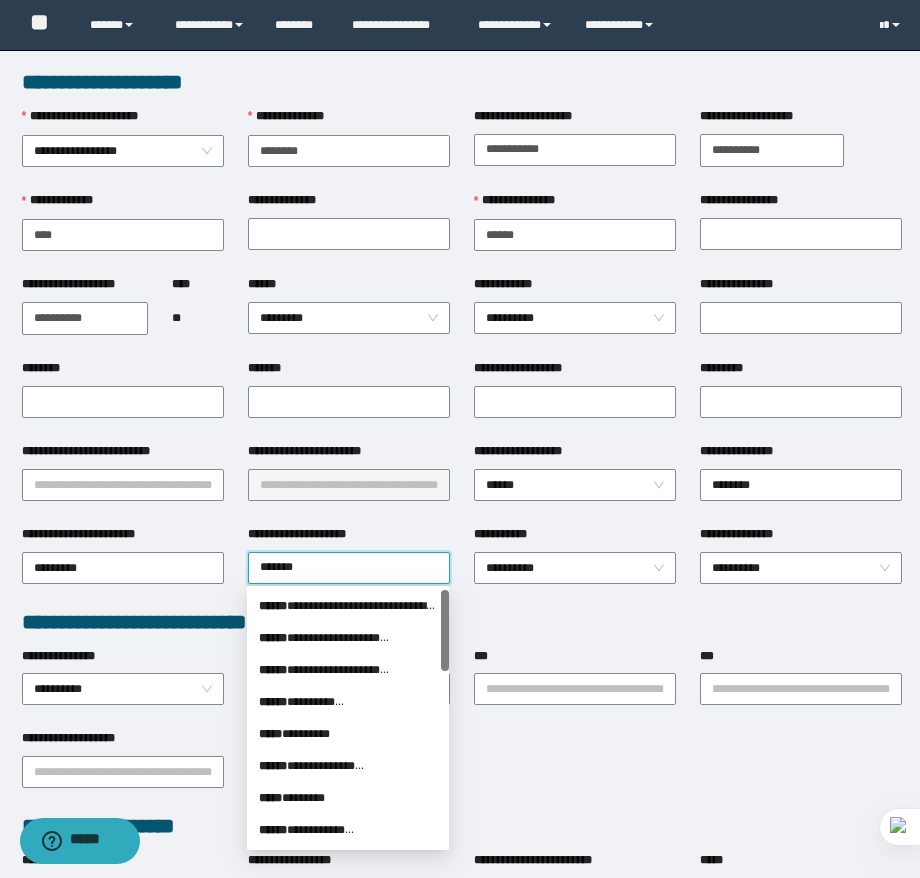 type on "********" 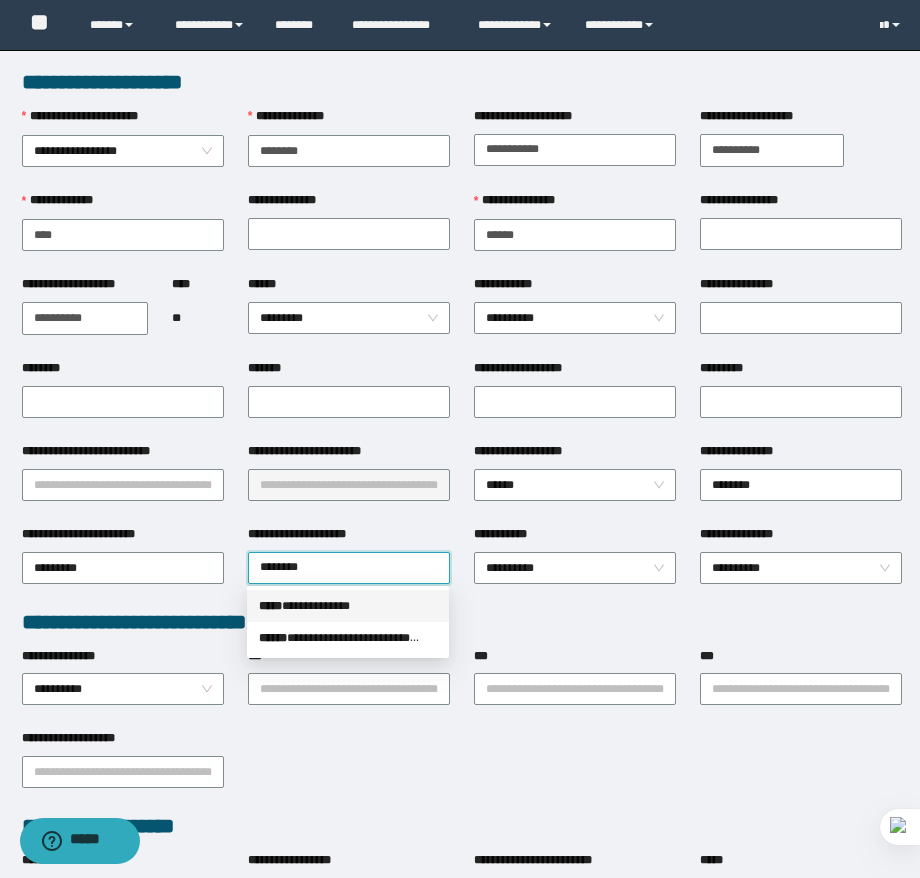 type 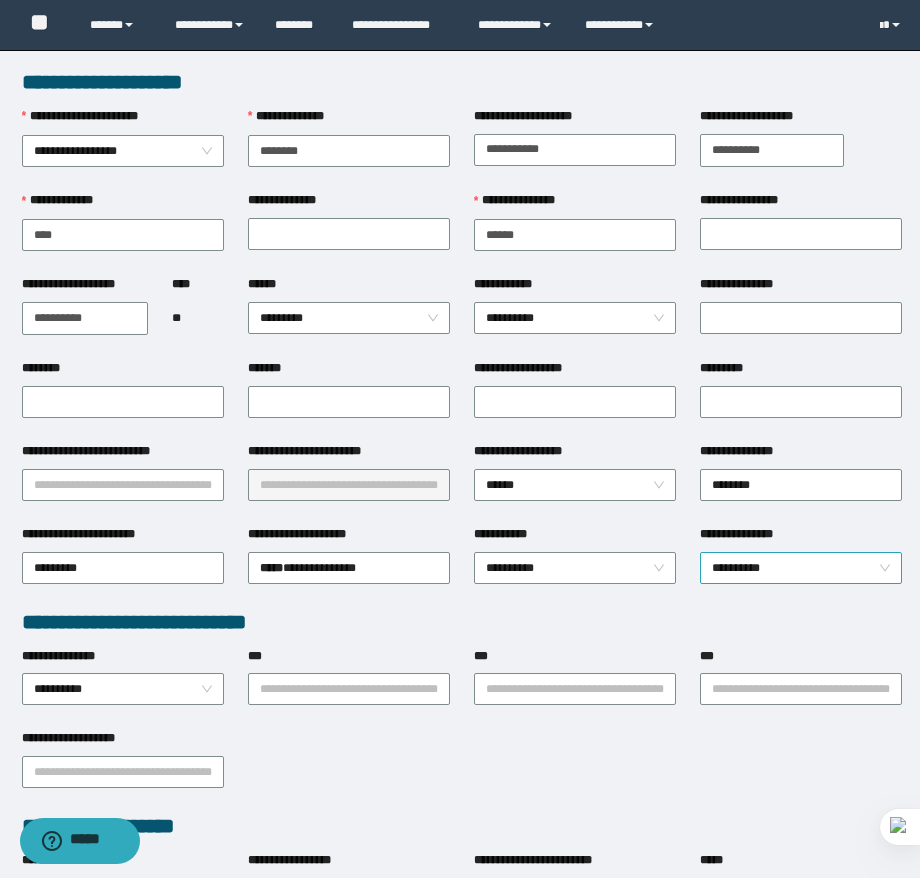 click on "**********" at bounding box center [801, 568] 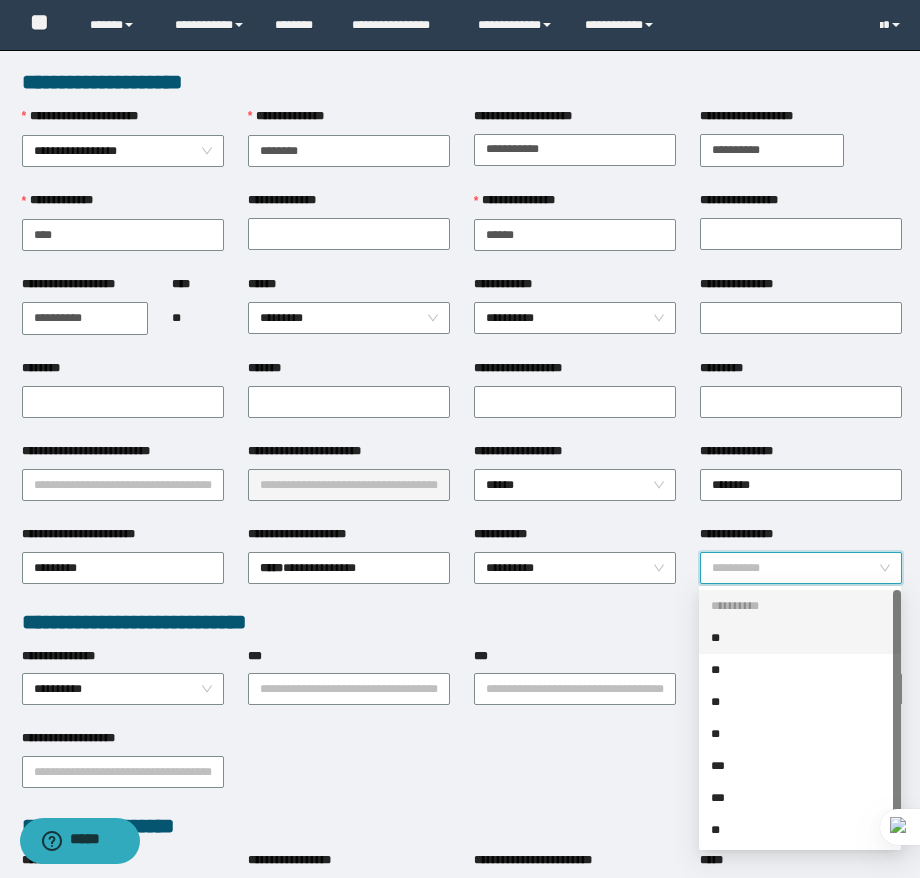 click on "**" at bounding box center [800, 638] 